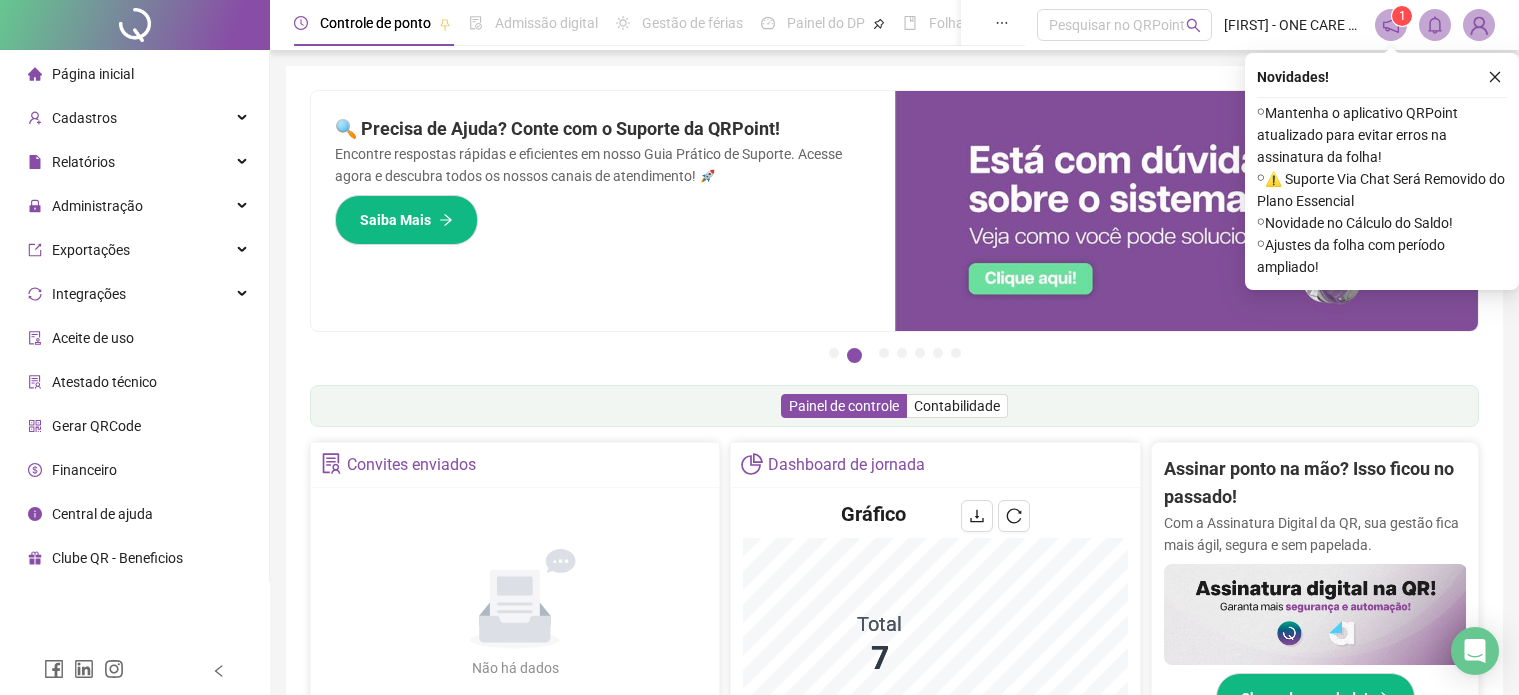 scroll, scrollTop: 0, scrollLeft: 0, axis: both 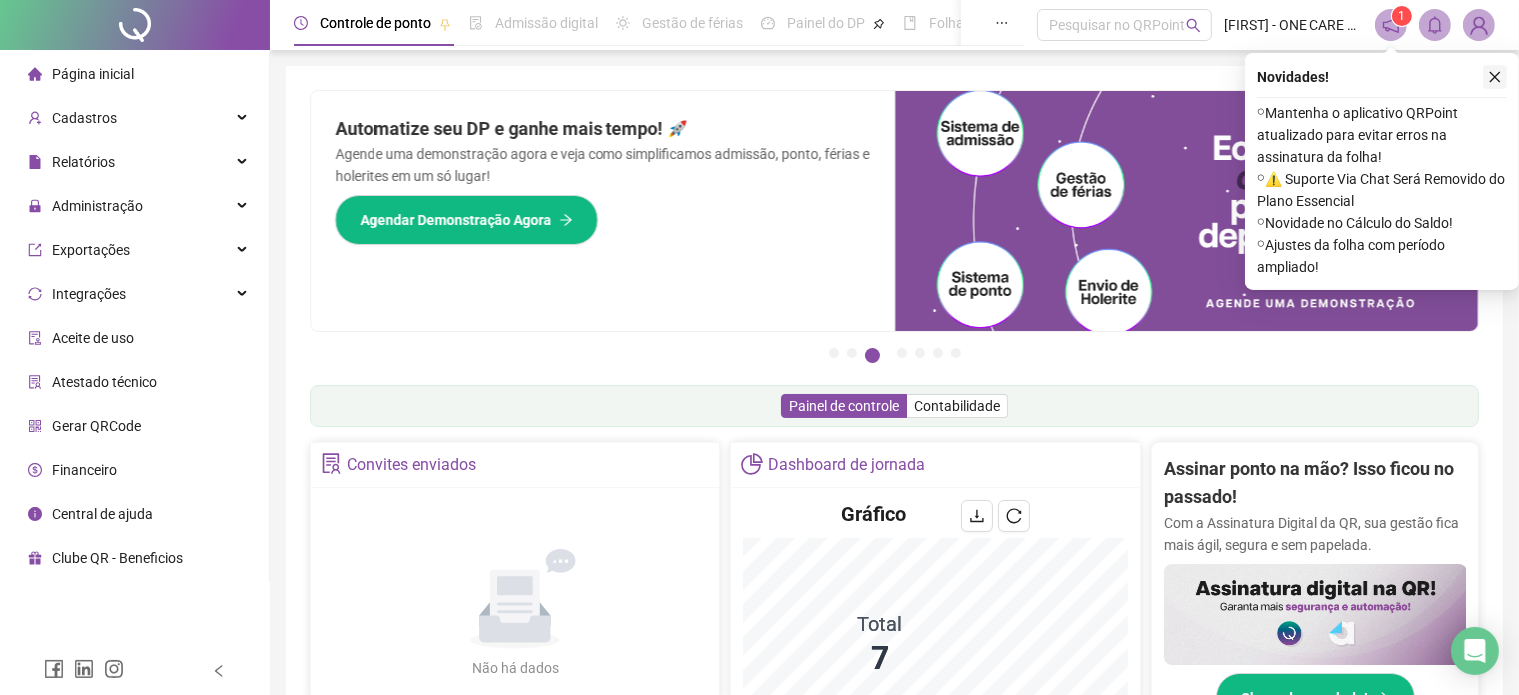 click 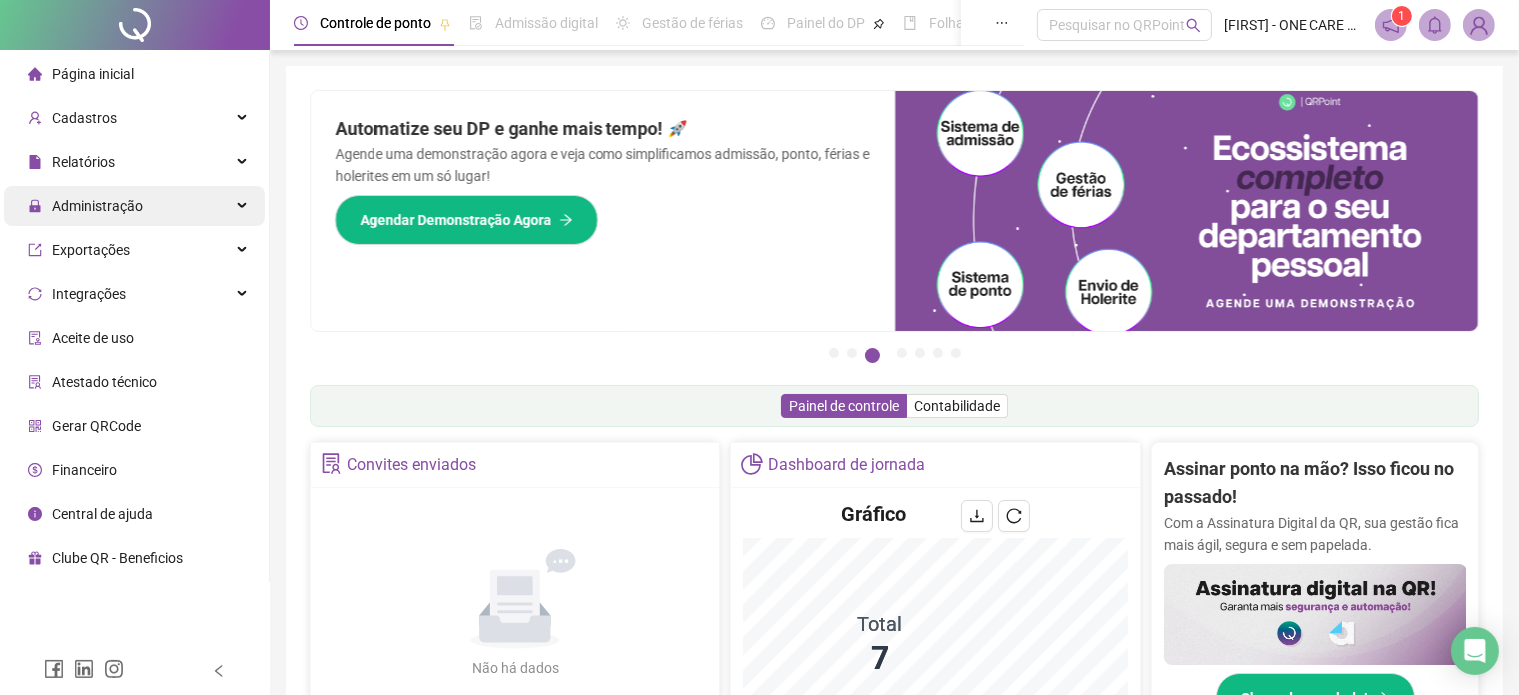 click on "Administração" at bounding box center [97, 206] 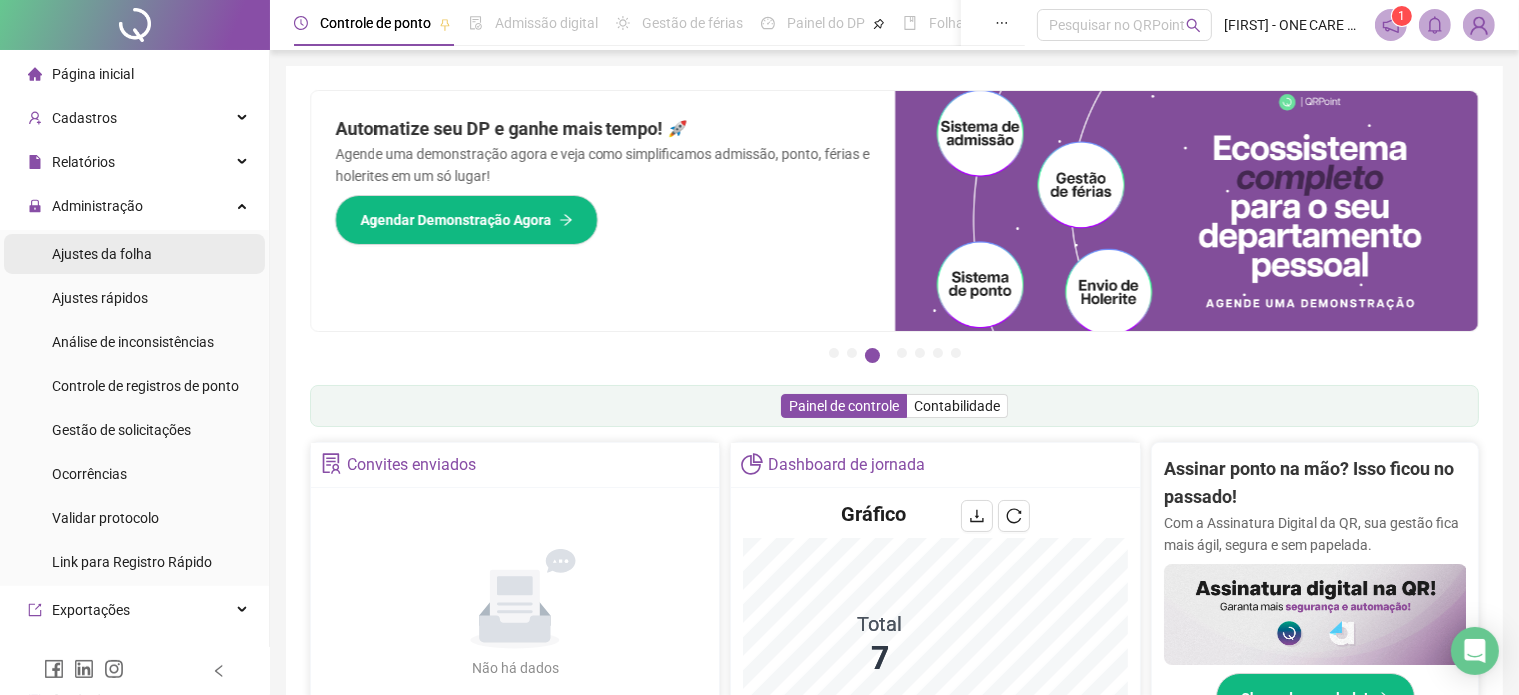 click on "Ajustes da folha" at bounding box center [102, 254] 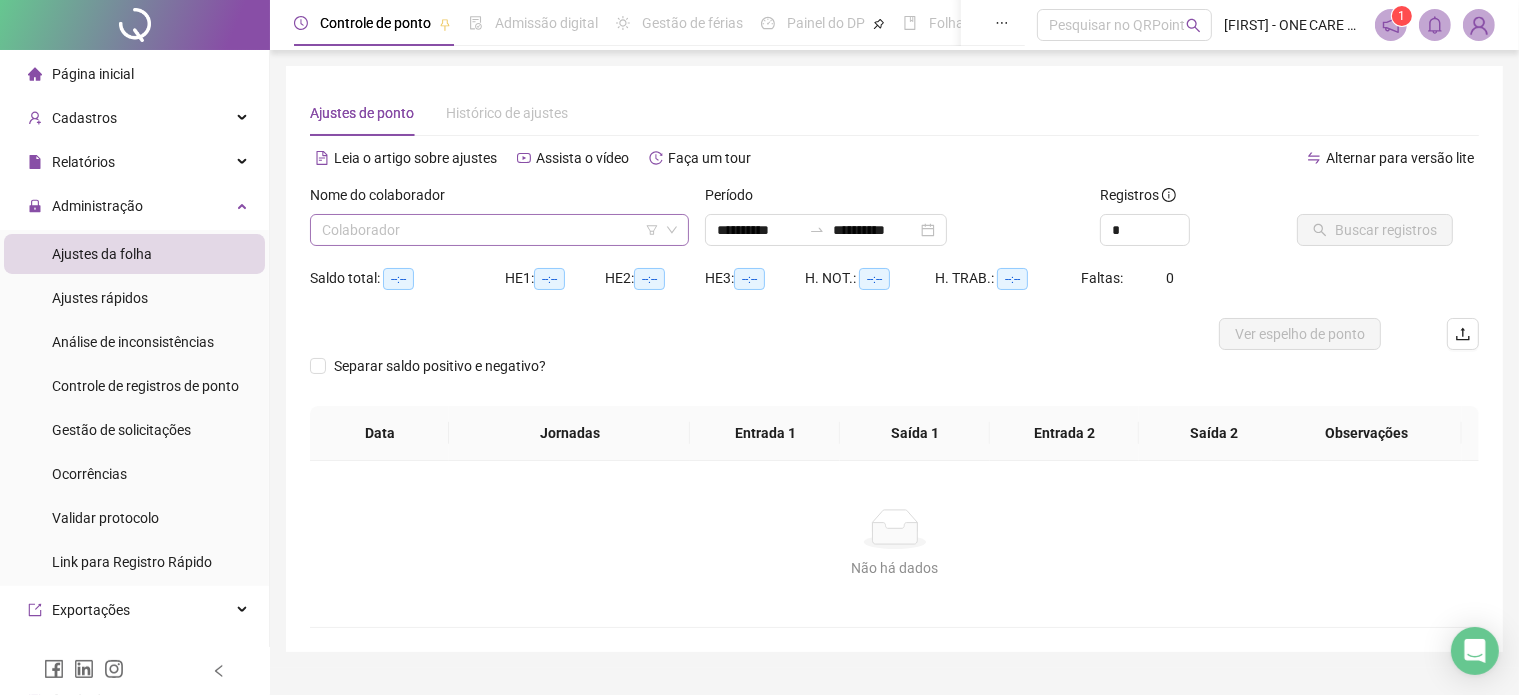 click at bounding box center [490, 230] 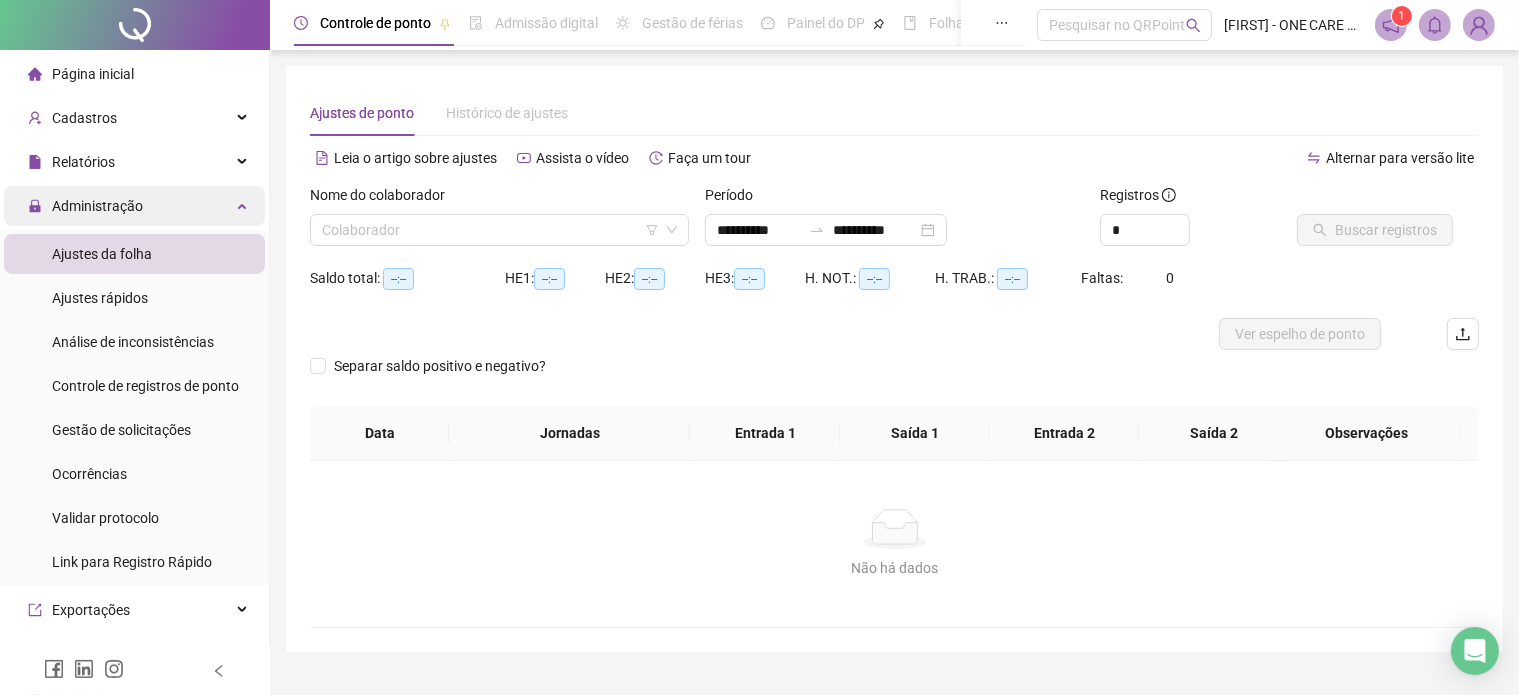 click on "Administração" at bounding box center [97, 206] 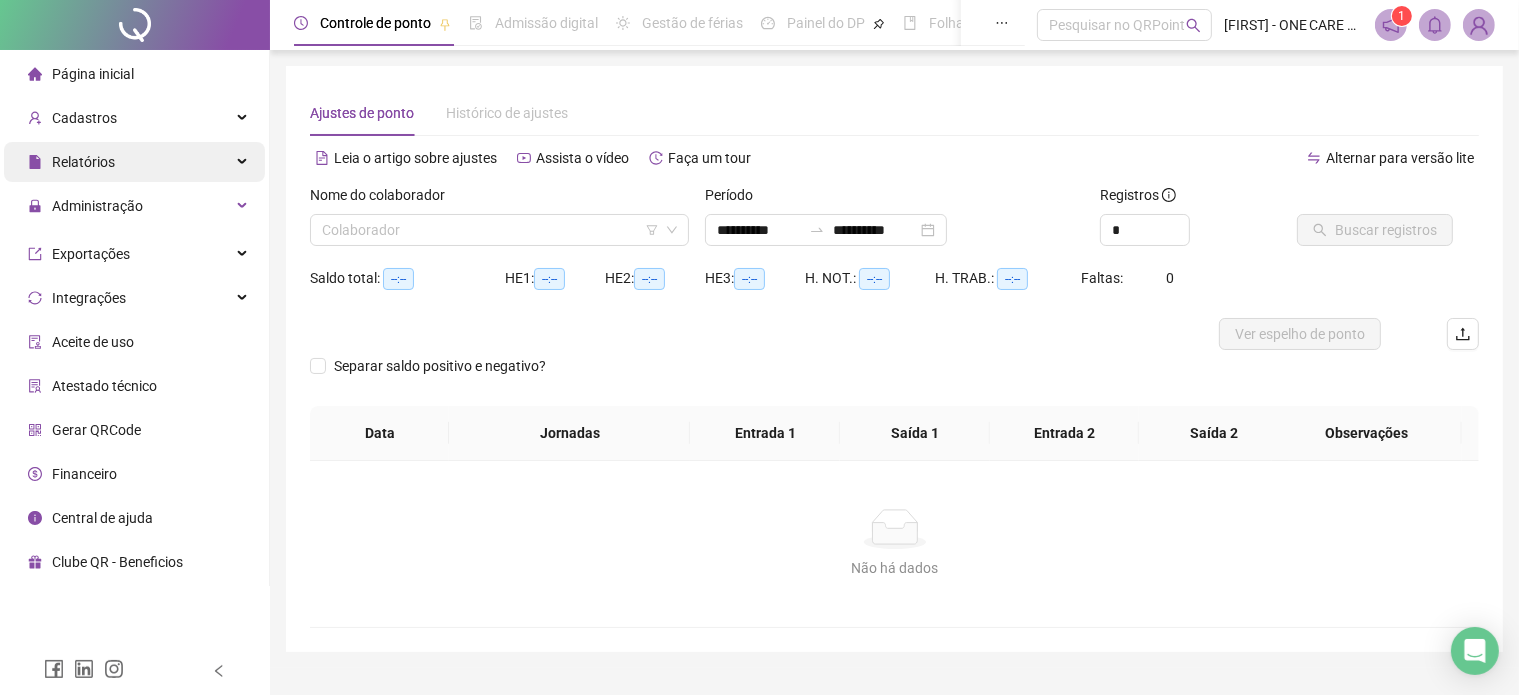 click on "Relatórios" at bounding box center [83, 162] 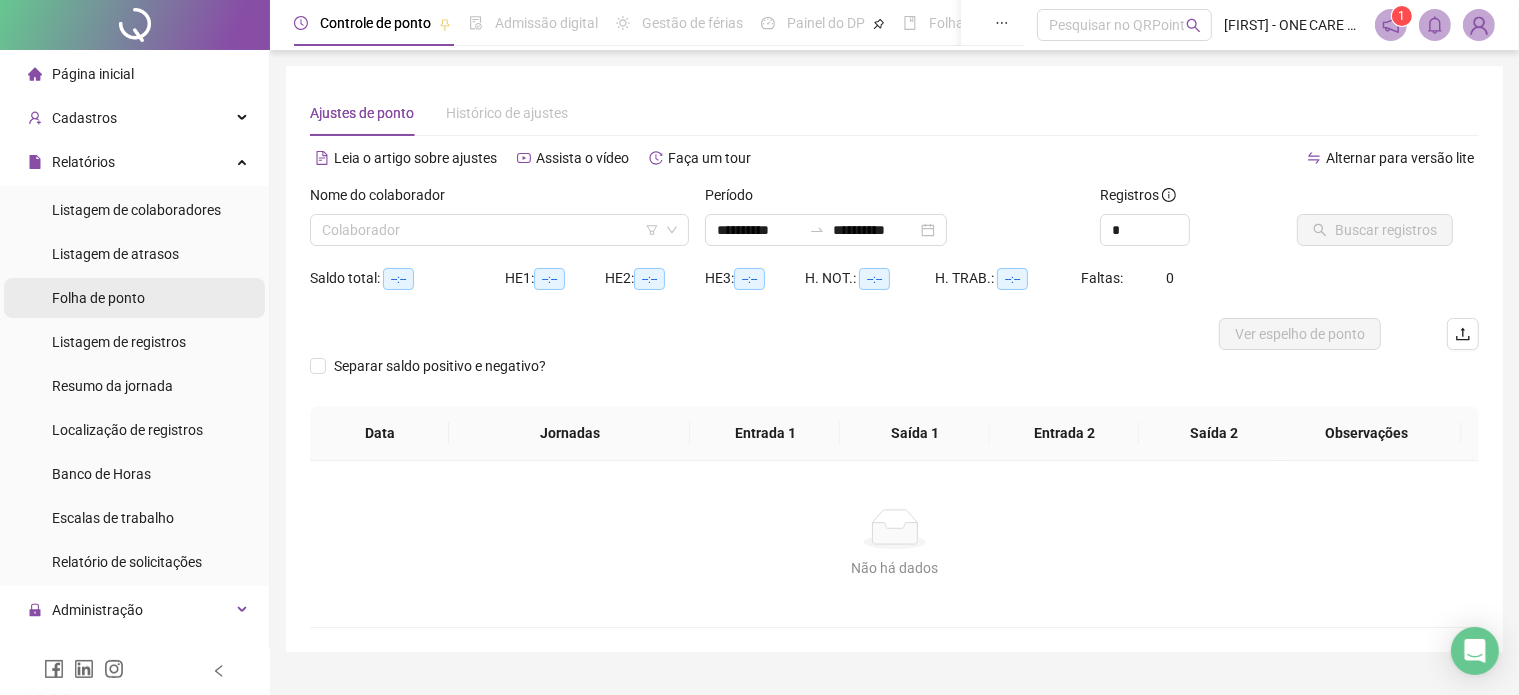 click on "Folha de ponto" at bounding box center [98, 298] 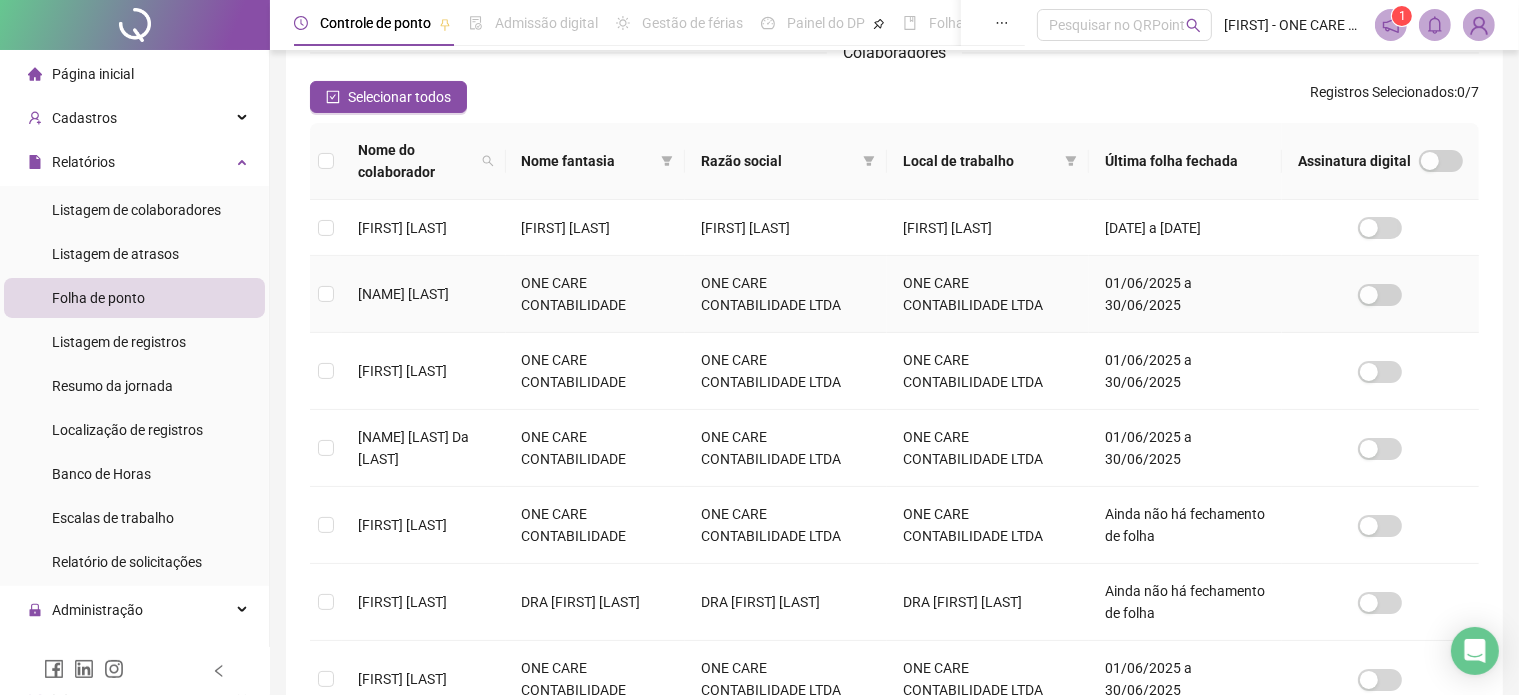 scroll, scrollTop: 261, scrollLeft: 0, axis: vertical 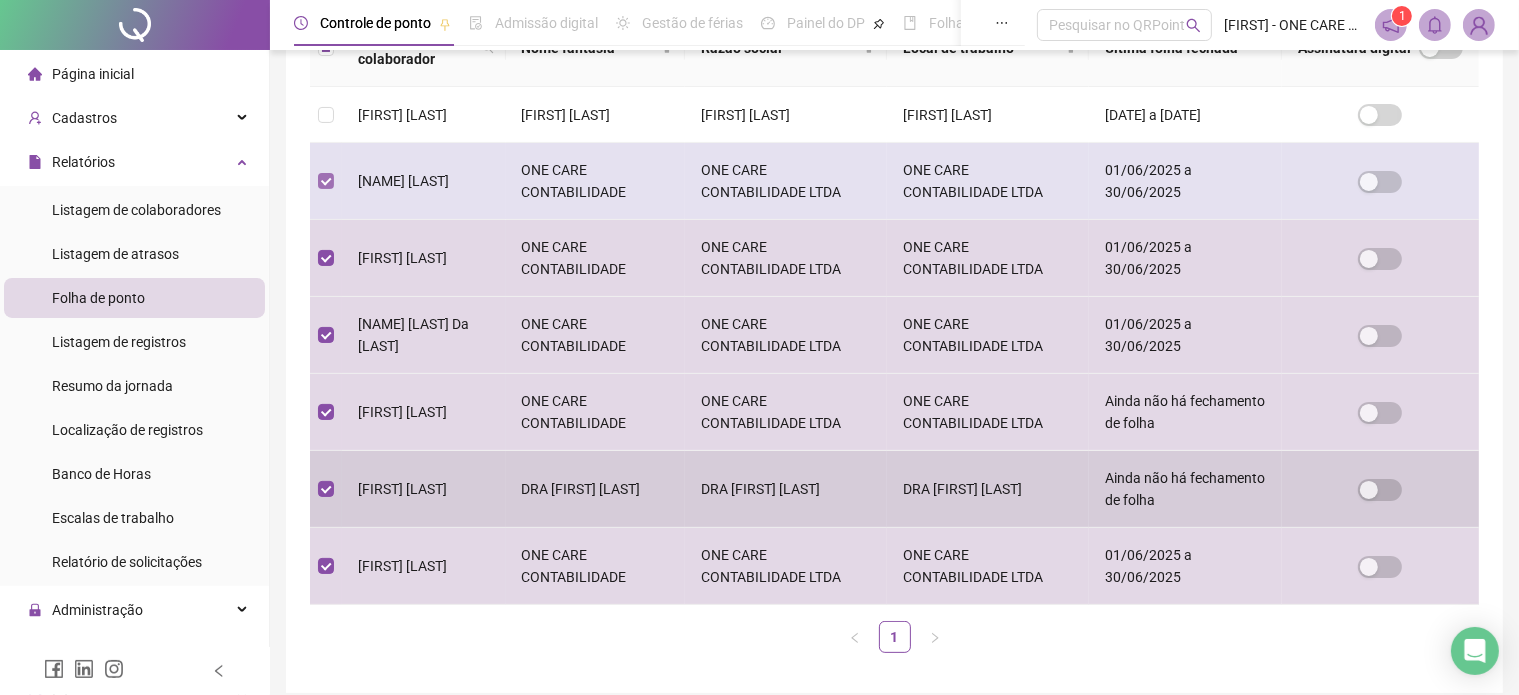 click at bounding box center [326, 489] 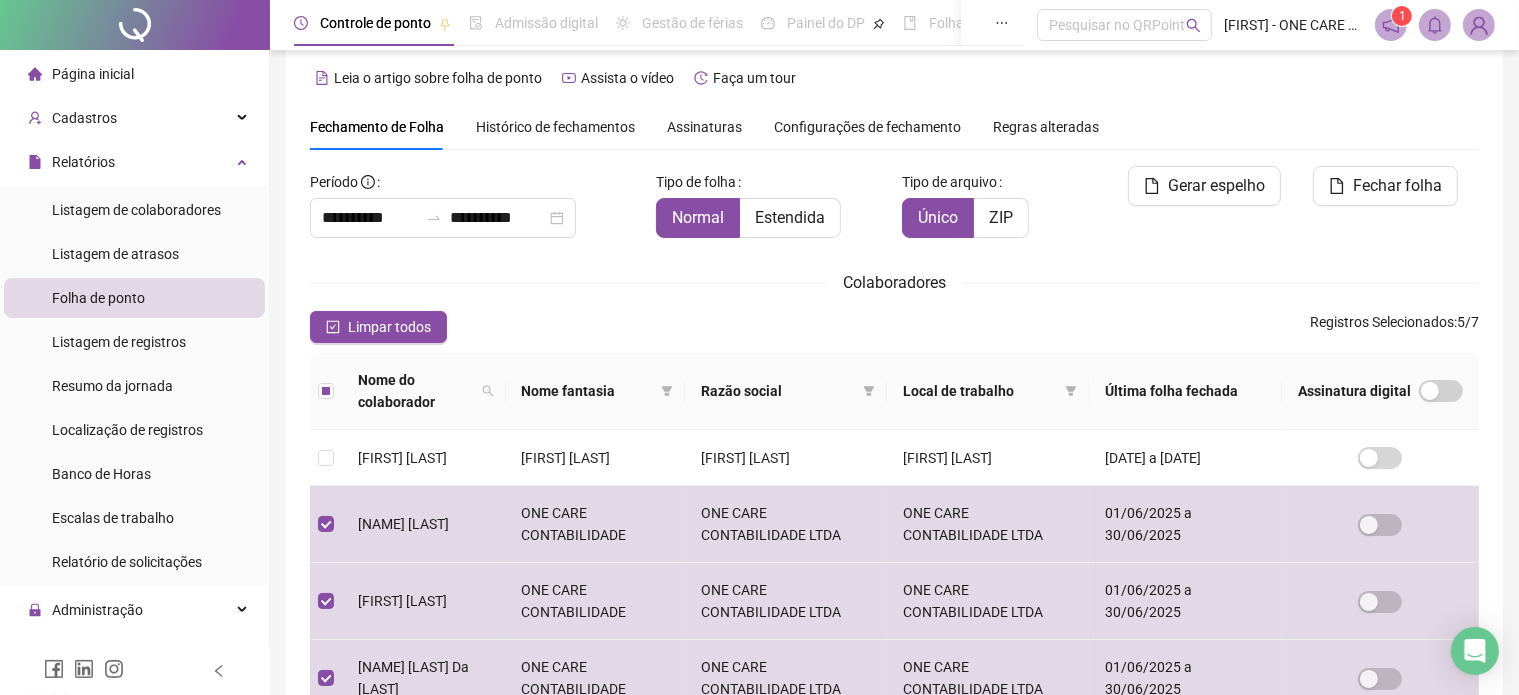 scroll, scrollTop: 0, scrollLeft: 0, axis: both 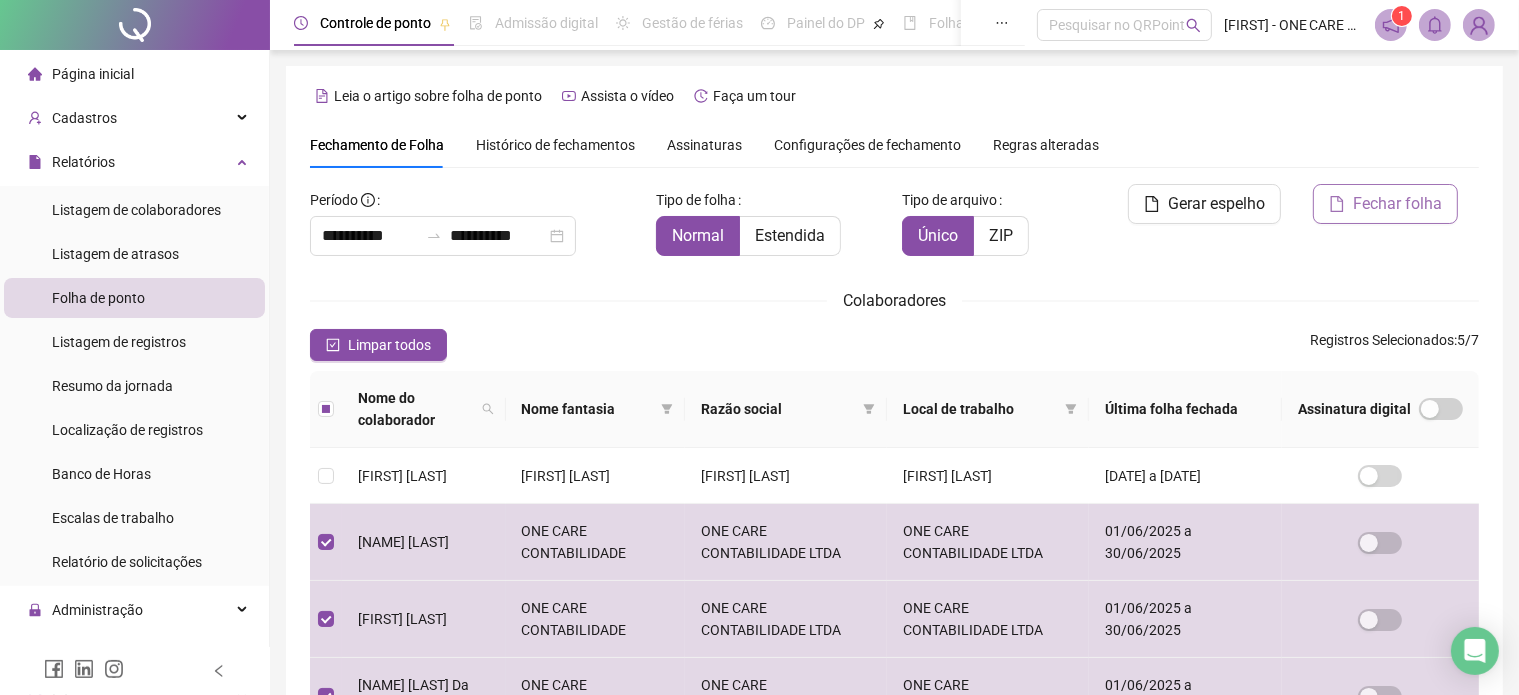 click on "Fechar folha" at bounding box center (1397, 204) 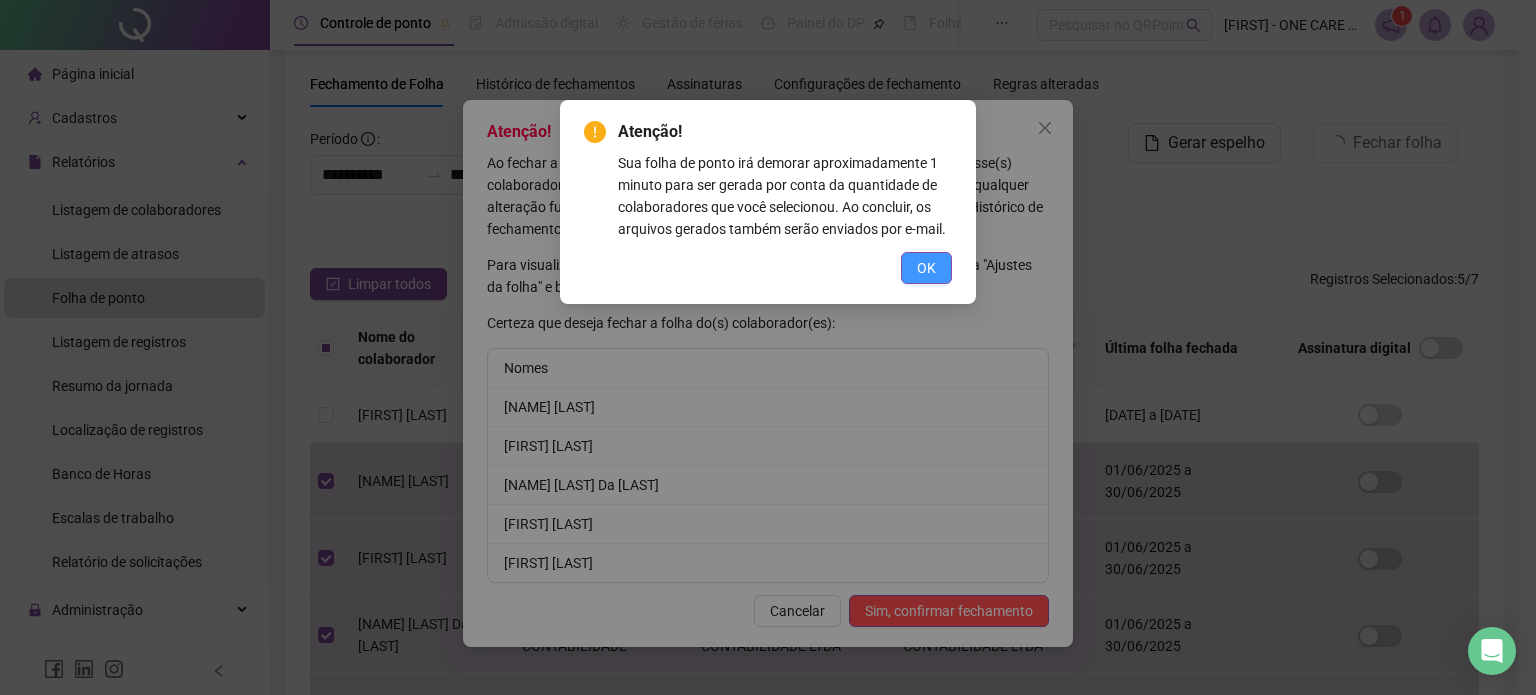 click on "OK" at bounding box center [926, 268] 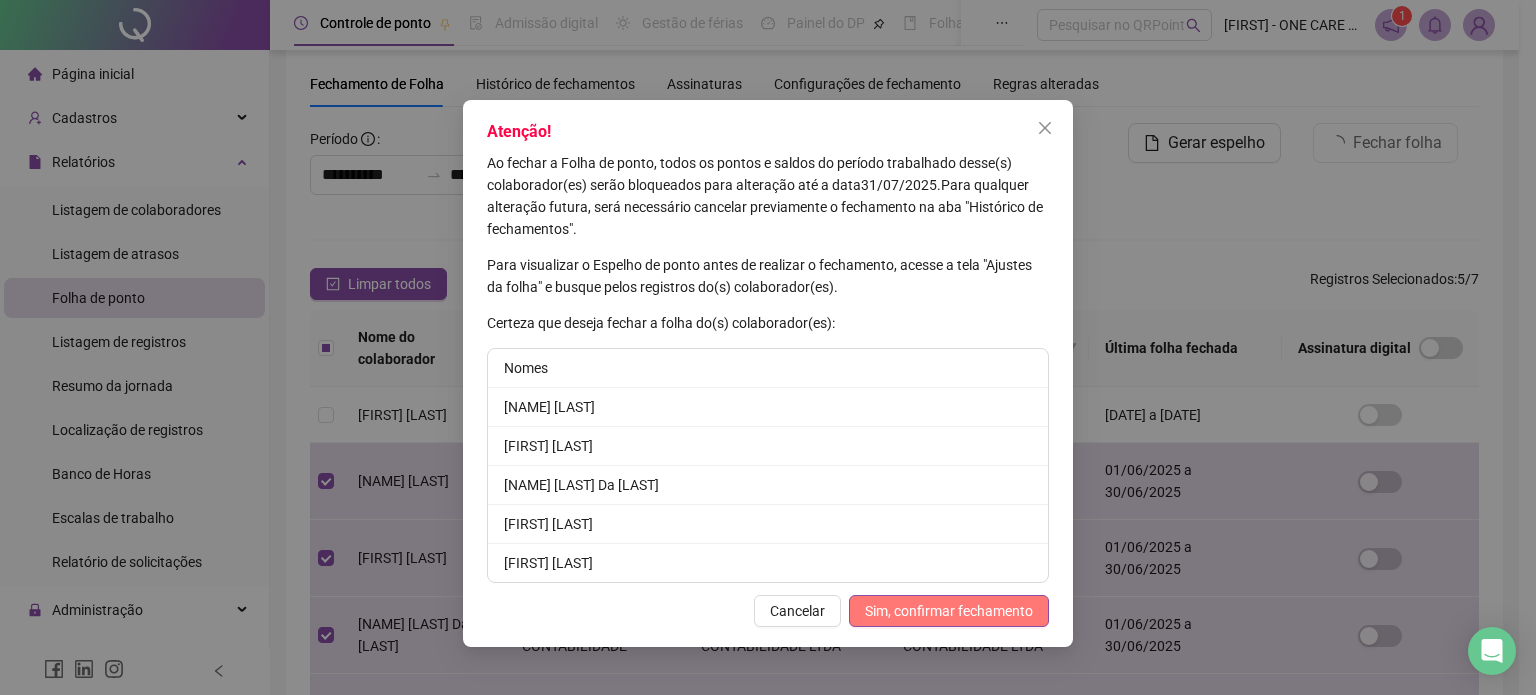 click on "Sim, confirmar fechamento" at bounding box center (949, 611) 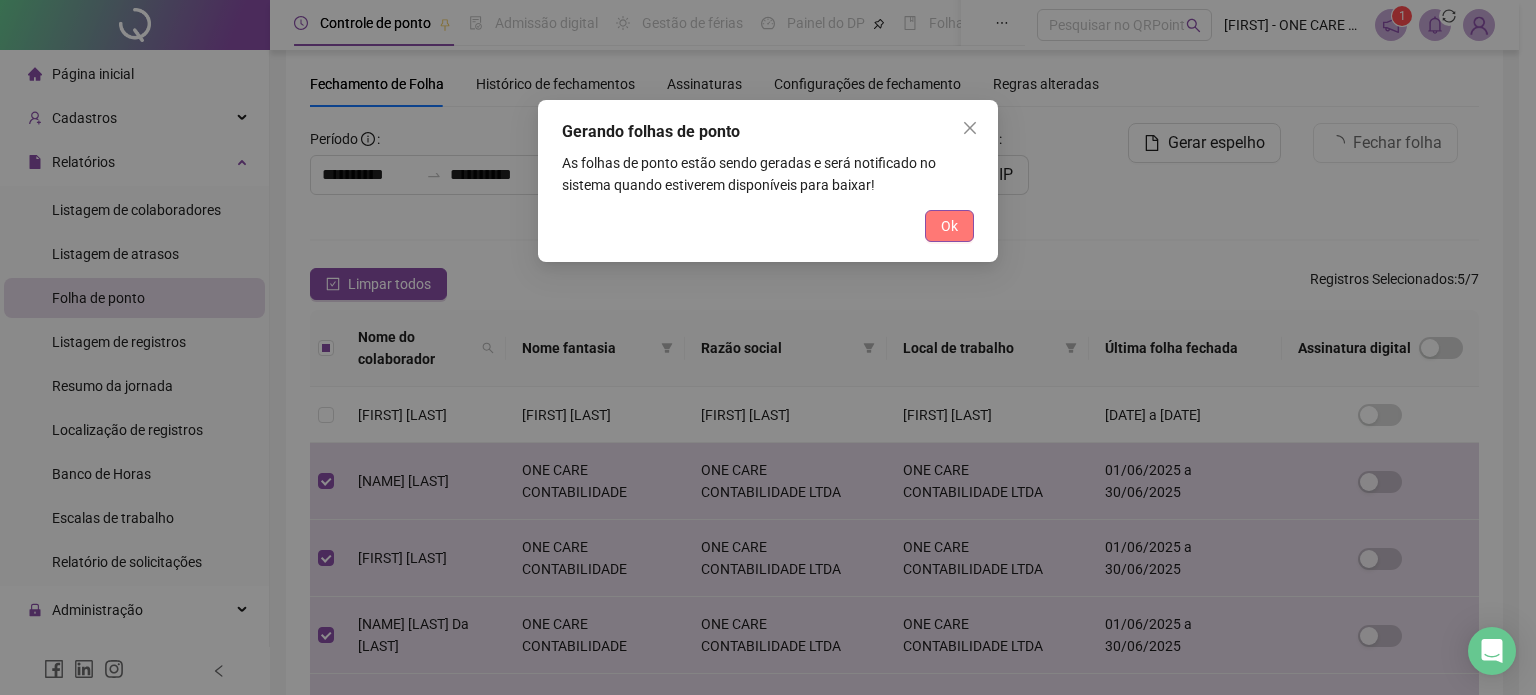 click on "Ok" at bounding box center [949, 226] 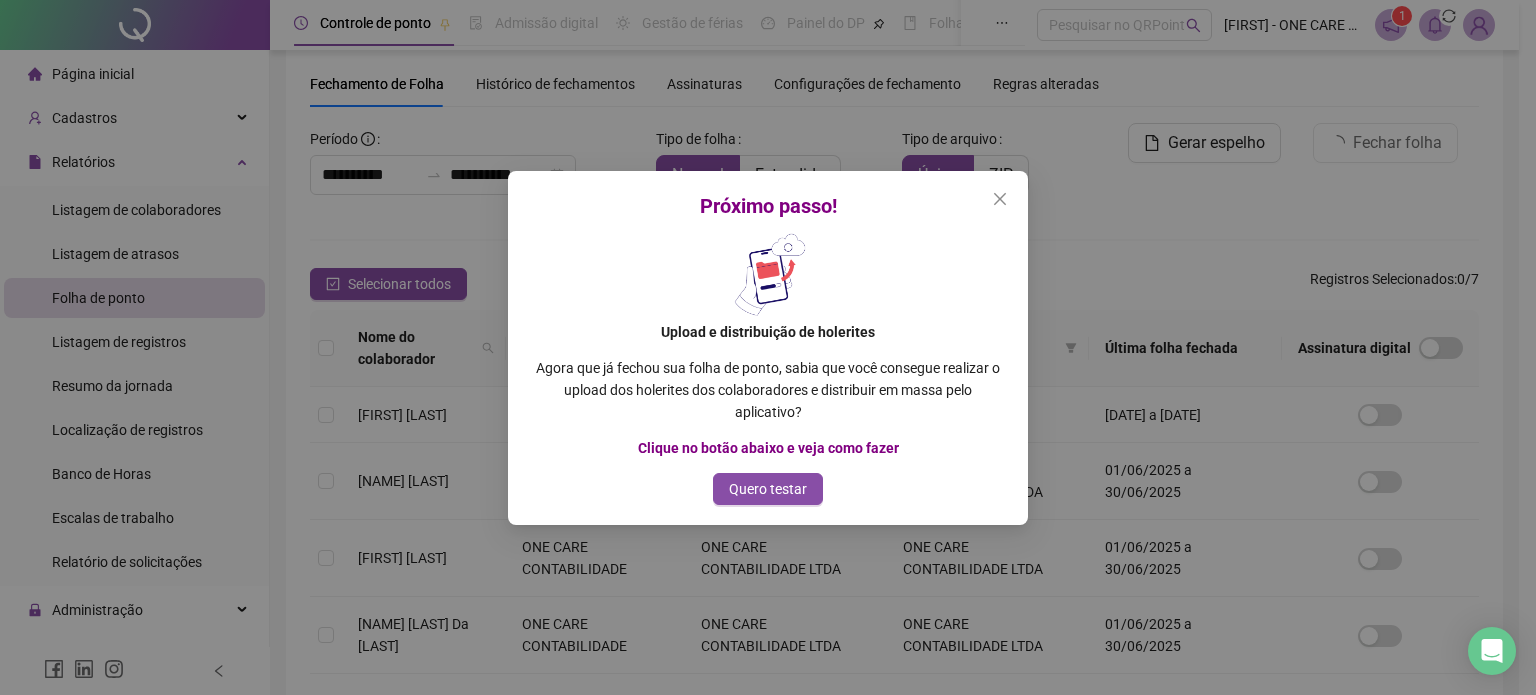 drag, startPoint x: 999, startPoint y: 199, endPoint x: 1006, endPoint y: 191, distance: 10.630146 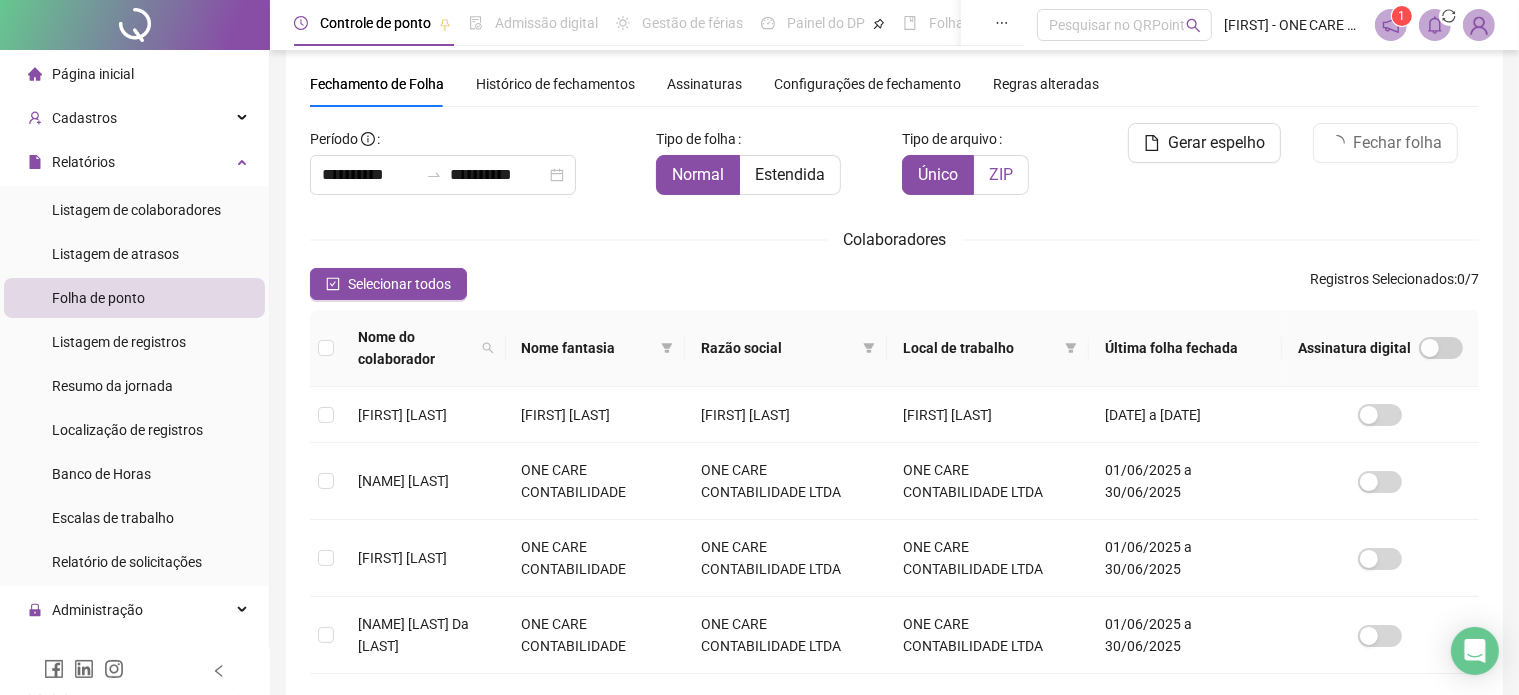 click on "ZIP" at bounding box center (1001, 174) 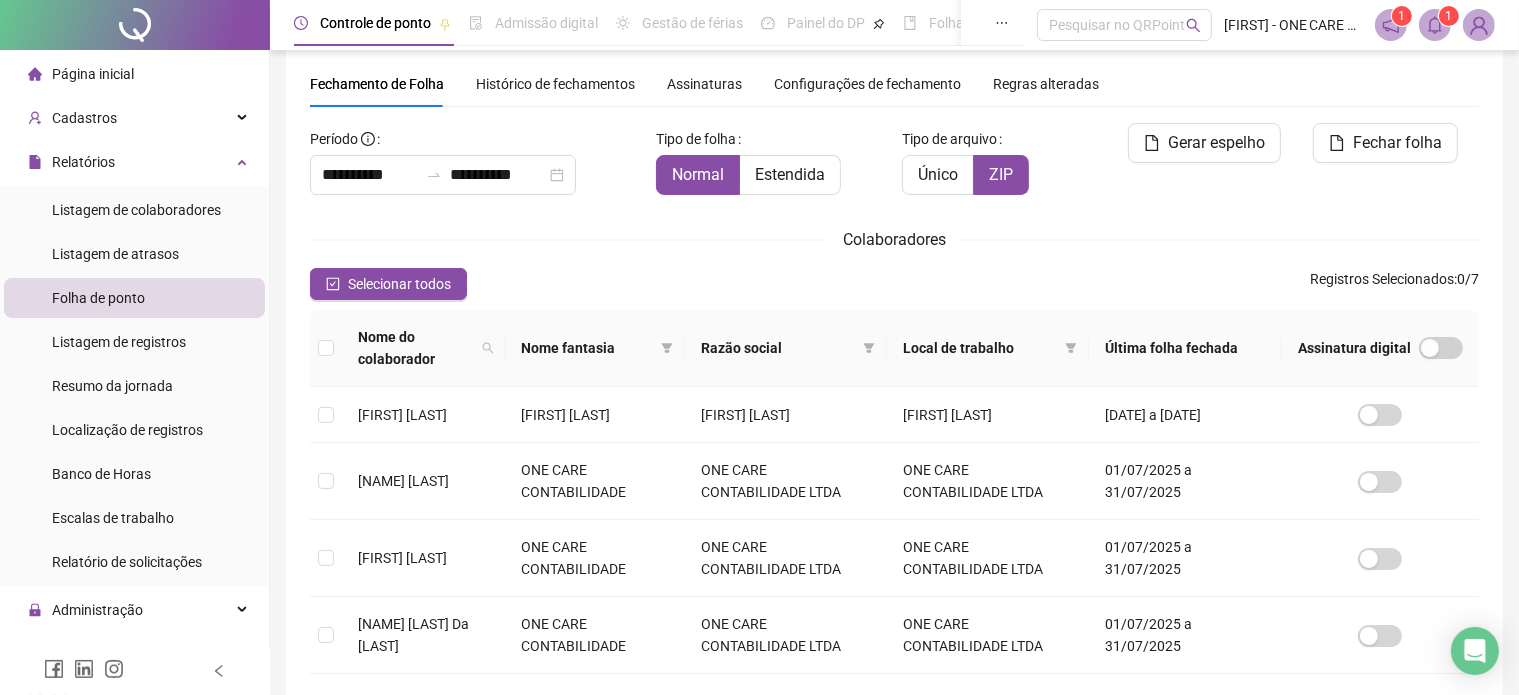drag, startPoint x: 1493, startPoint y: 142, endPoint x: 1476, endPoint y: 146, distance: 17.464249 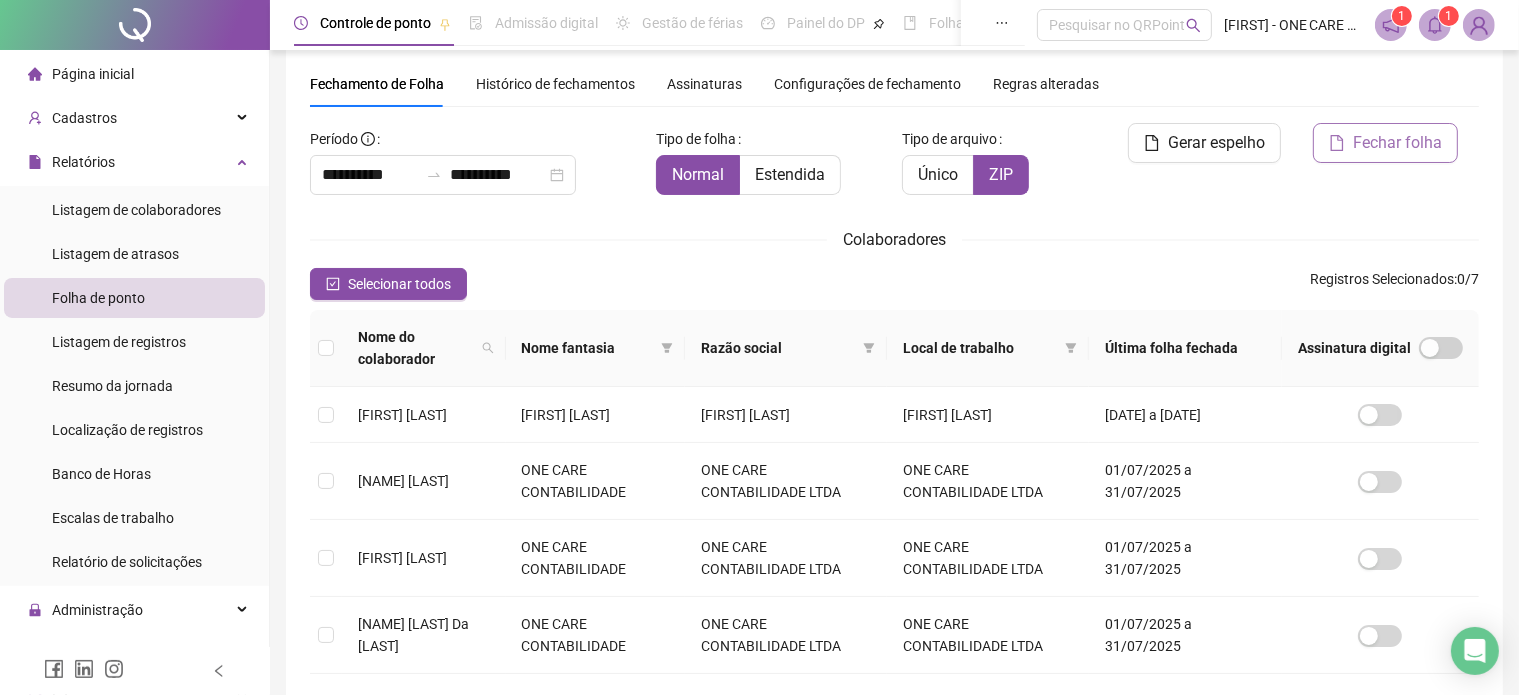 click on "Fechar folha" at bounding box center (1397, 143) 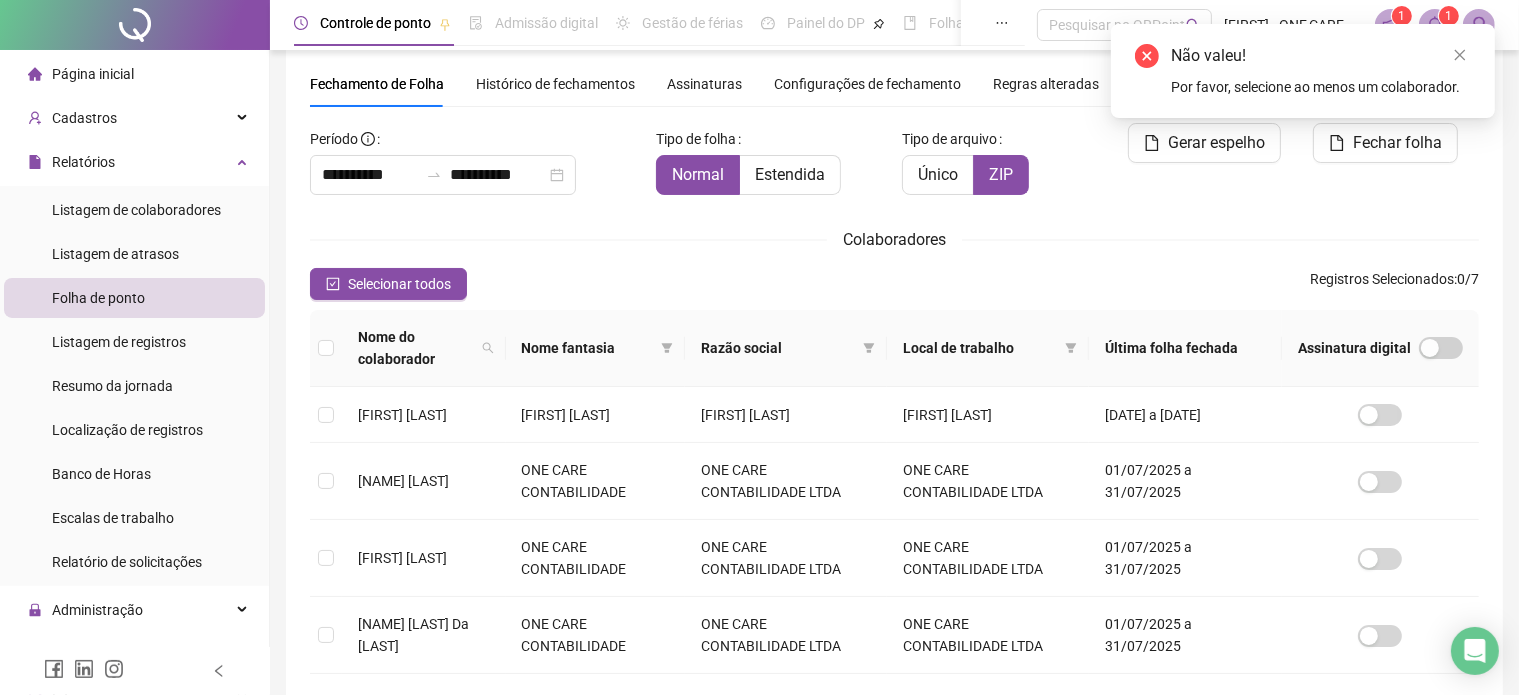 drag, startPoint x: 667, startPoint y: 247, endPoint x: 700, endPoint y: 244, distance: 33.13608 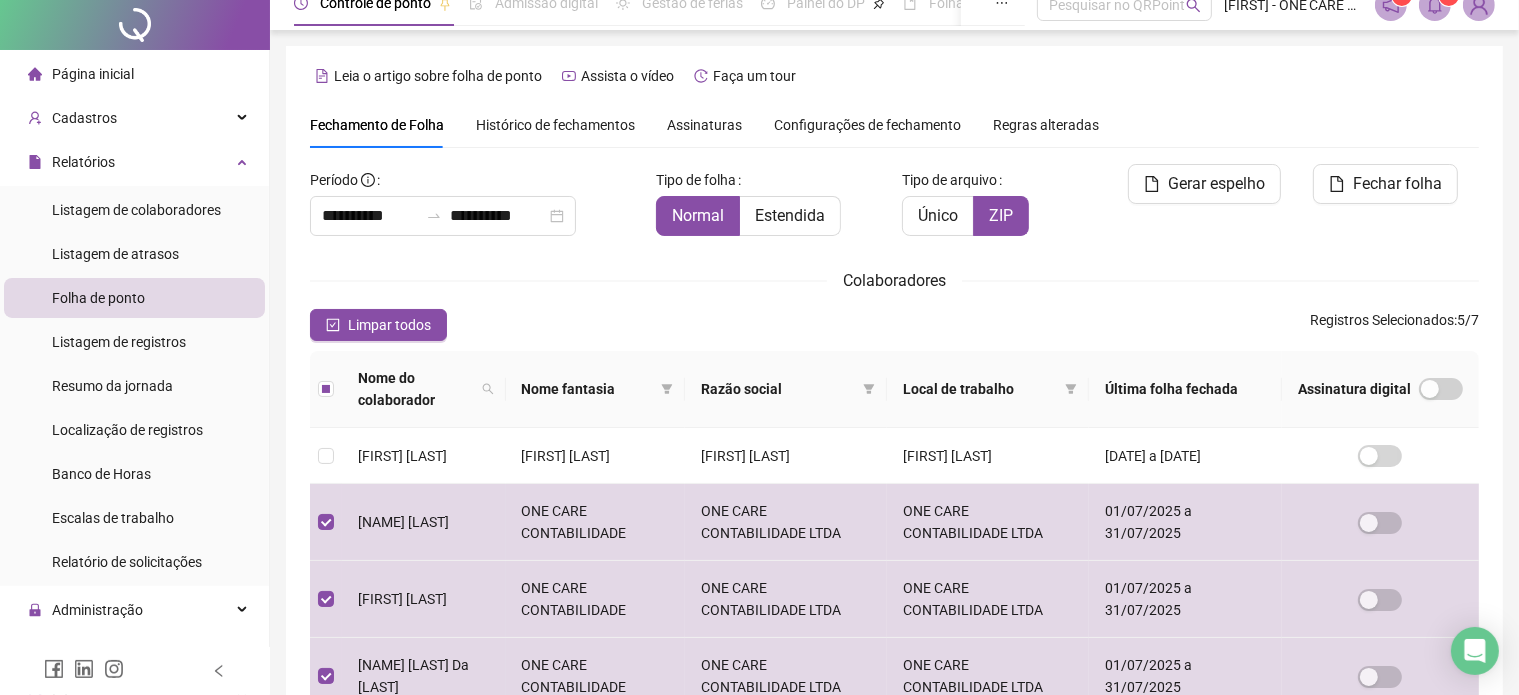 scroll, scrollTop: 0, scrollLeft: 0, axis: both 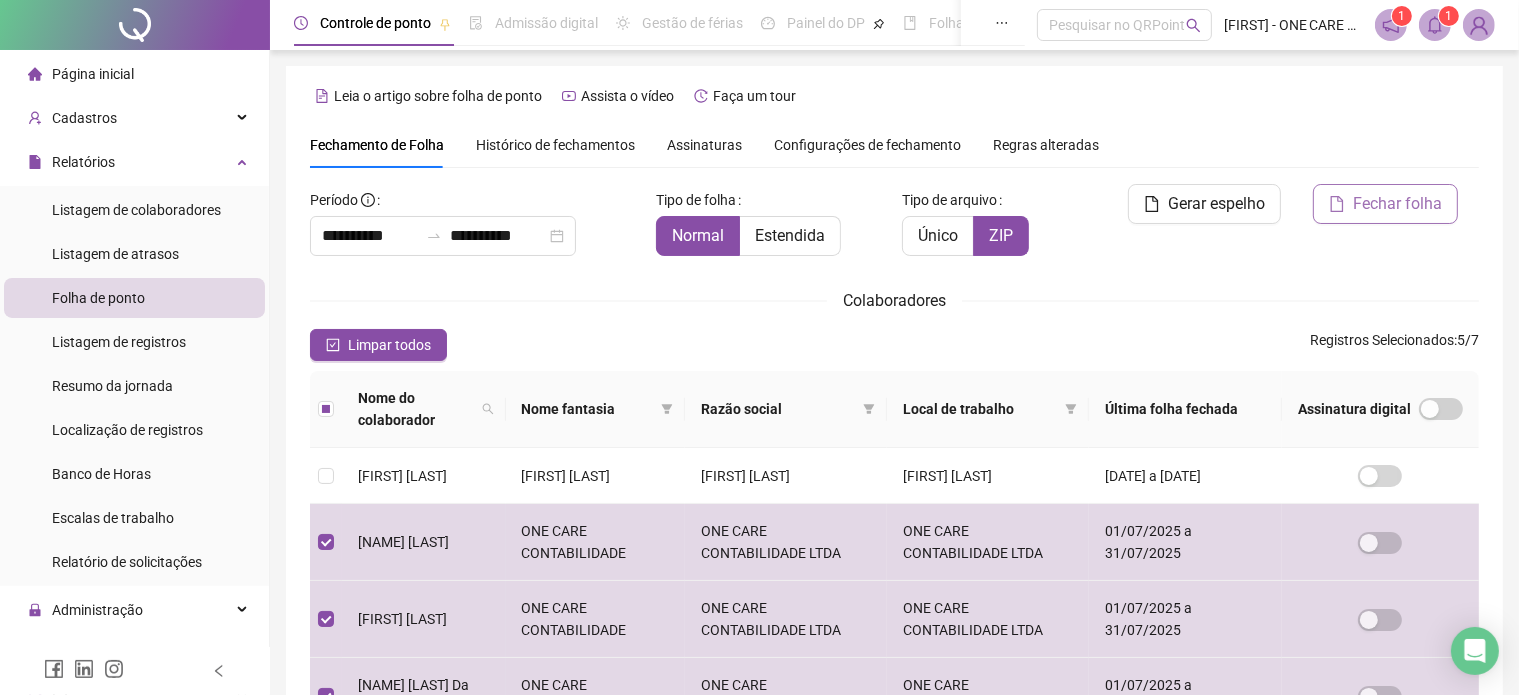 click on "Fechar folha" at bounding box center [1397, 204] 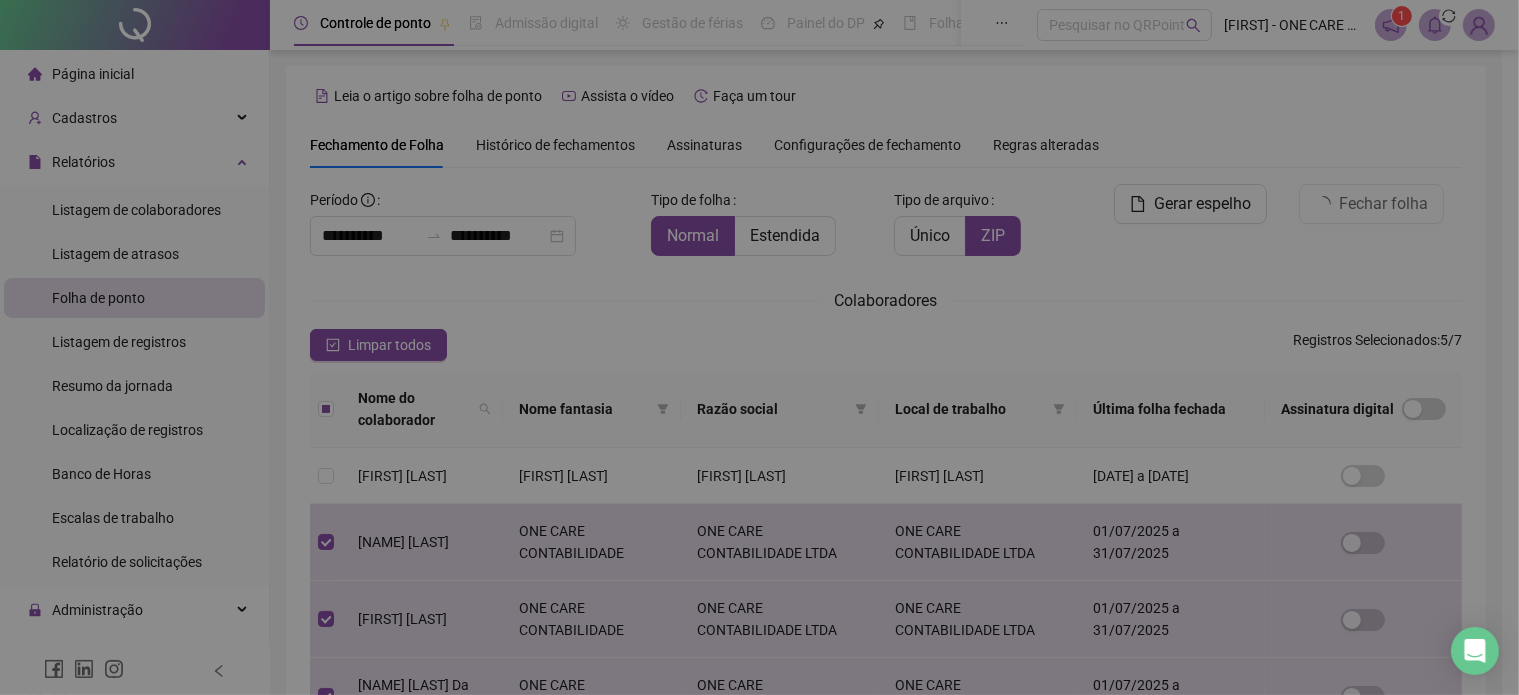 scroll, scrollTop: 61, scrollLeft: 0, axis: vertical 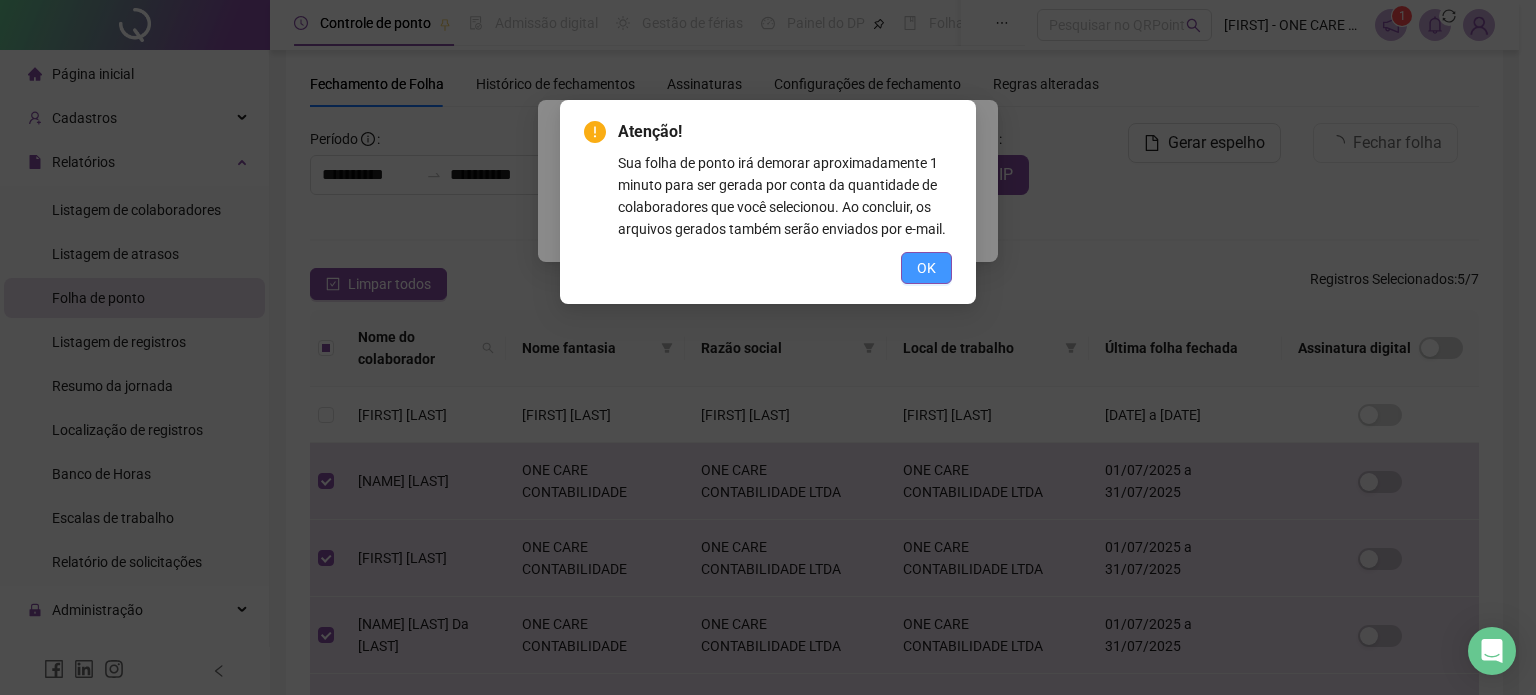 click on "OK" at bounding box center [926, 268] 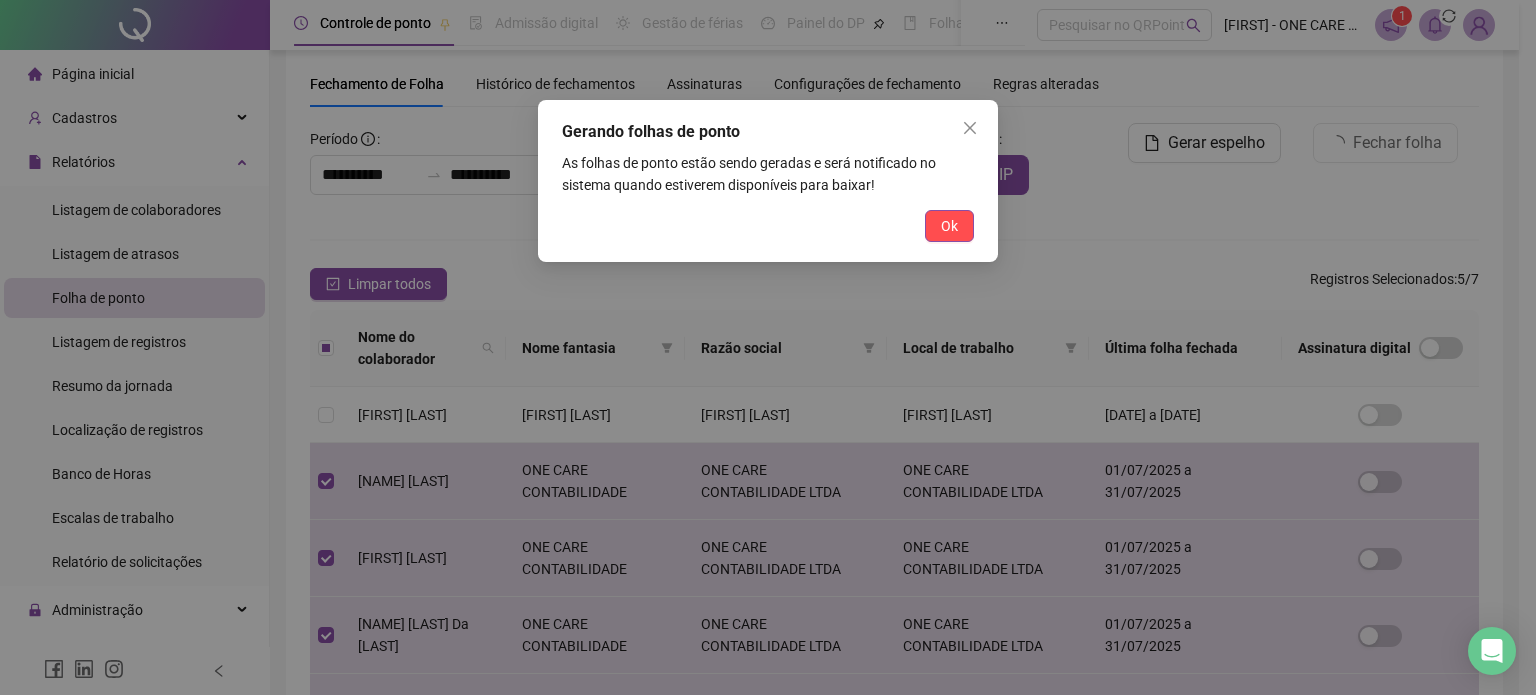click on "Ok" at bounding box center (949, 226) 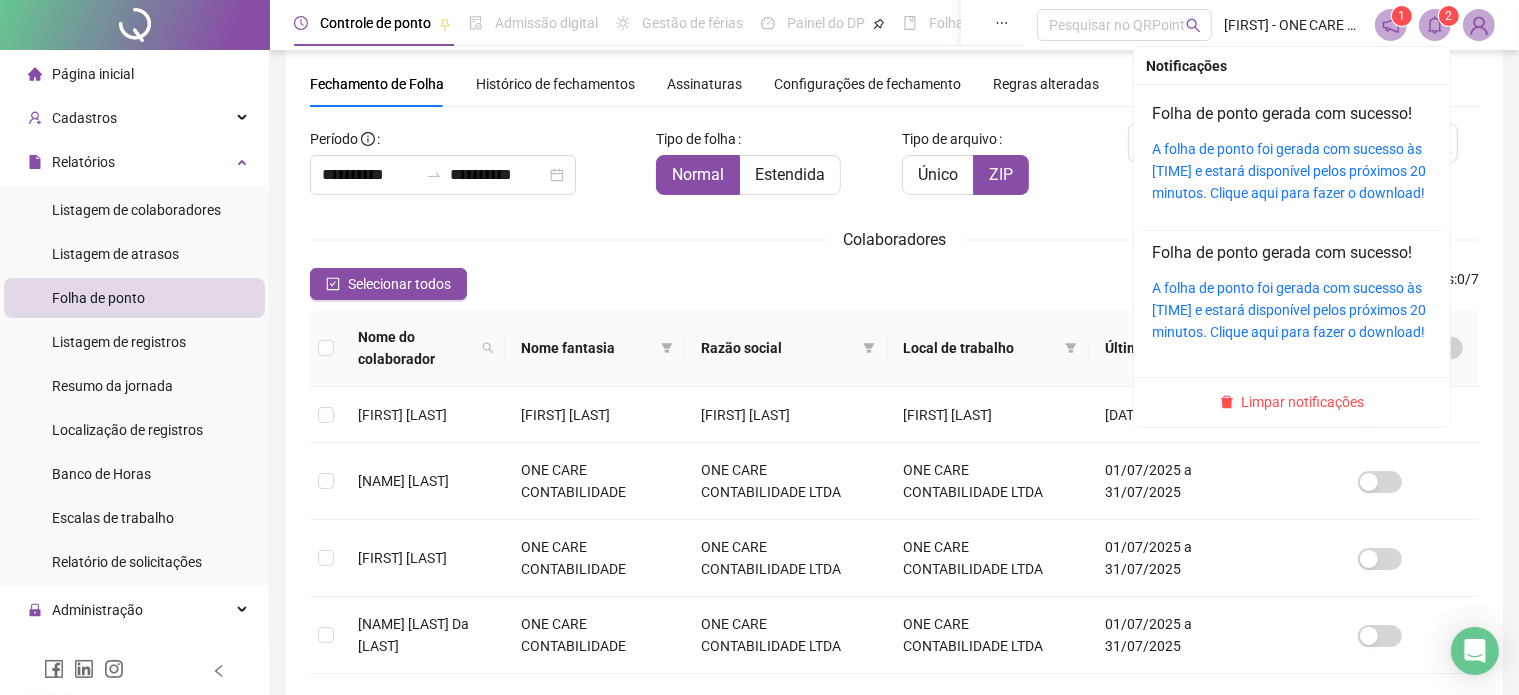 click 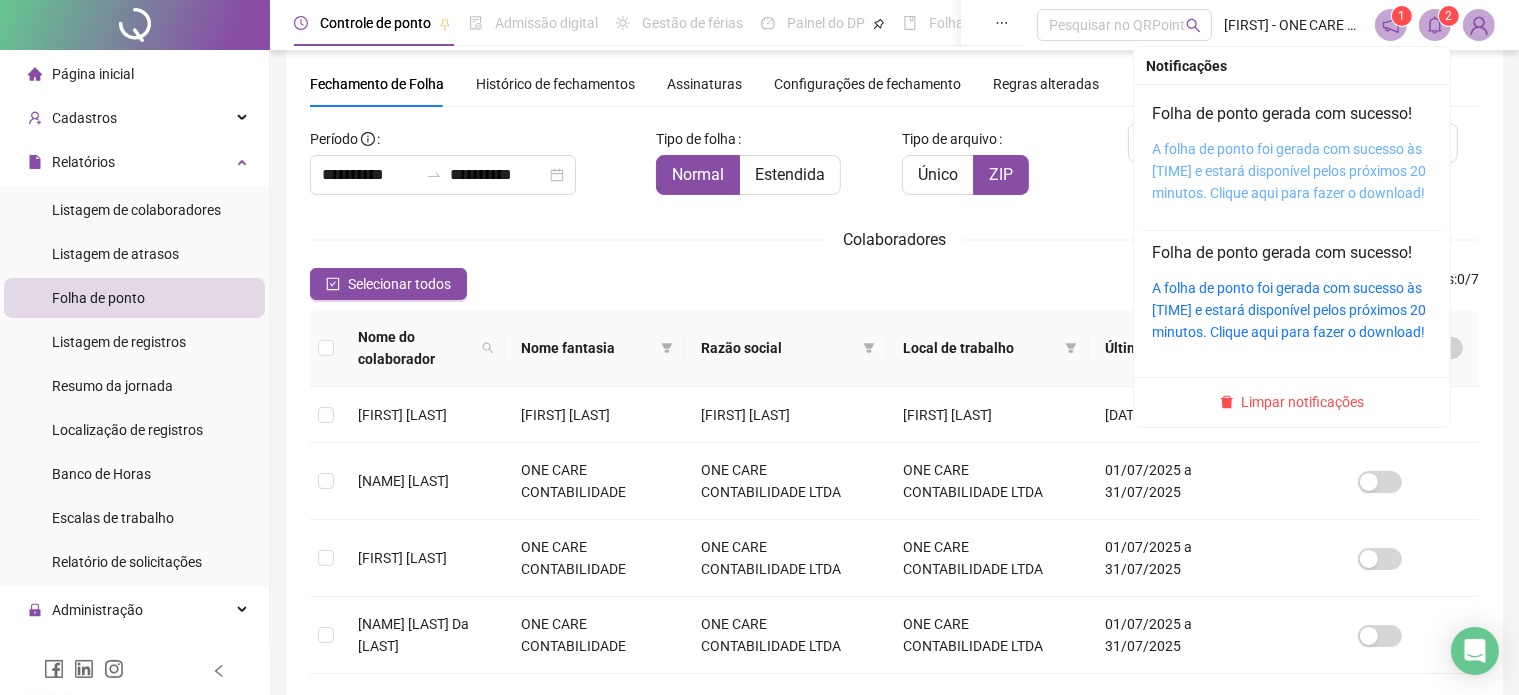 click on "A folha de ponto foi gerada com sucesso às [TIME] e estará disponível pelos próximos 20 minutos.
Clique aqui para fazer o download!" at bounding box center [1289, 171] 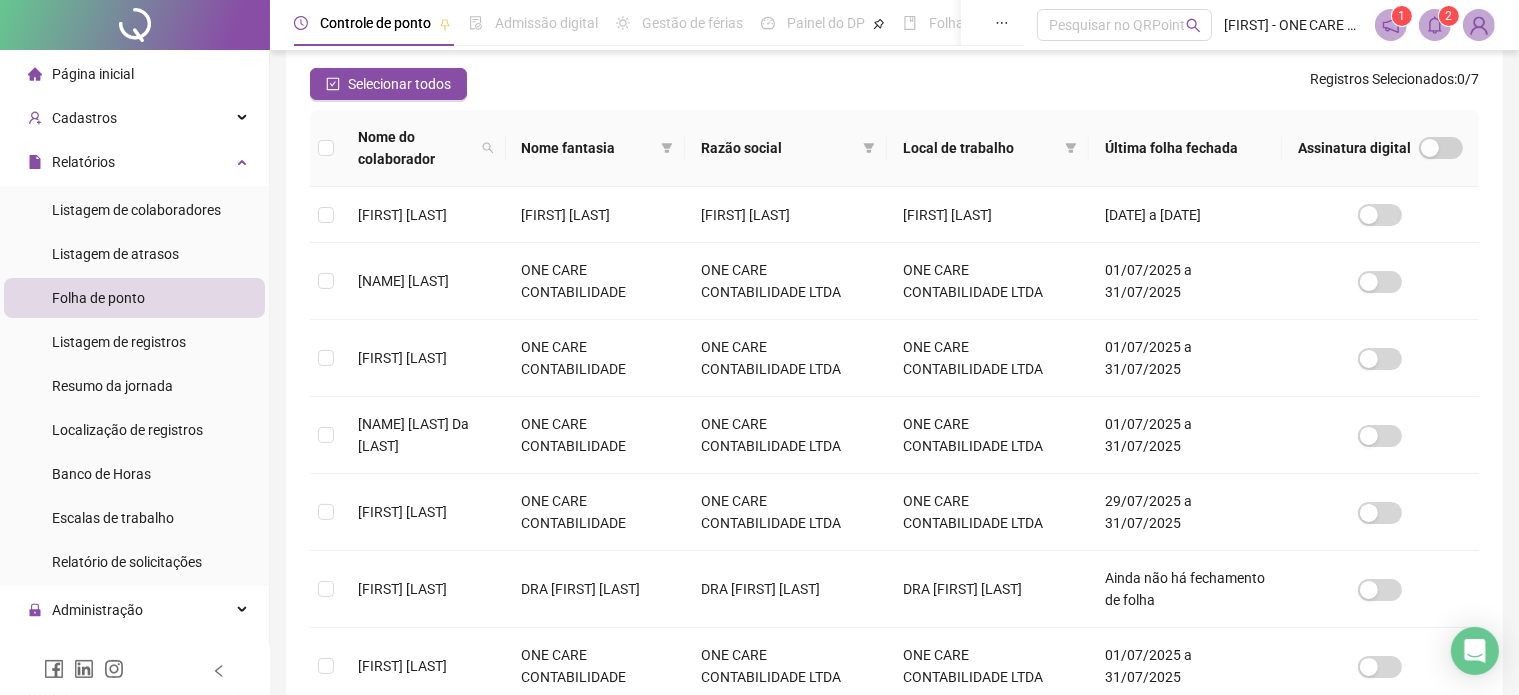 scroll, scrollTop: 0, scrollLeft: 0, axis: both 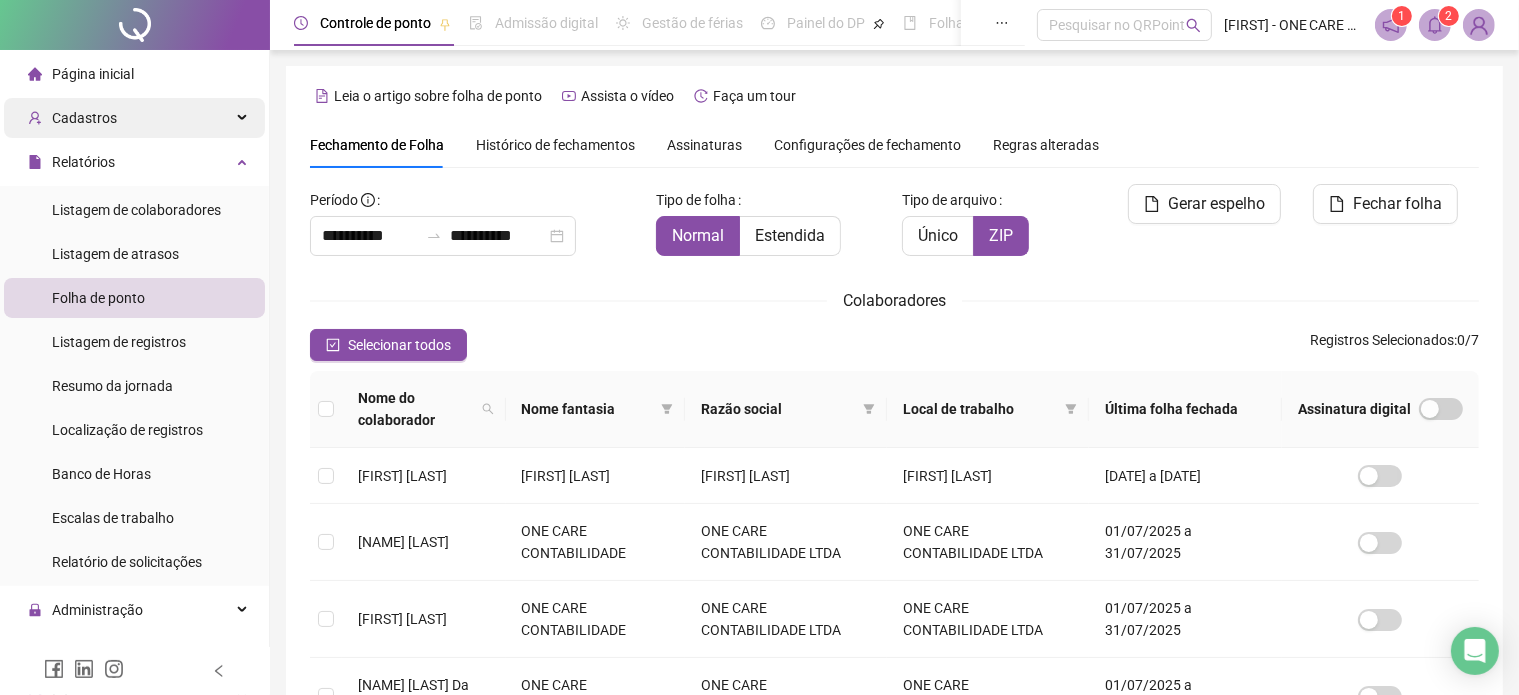 click on "Cadastros" at bounding box center (72, 118) 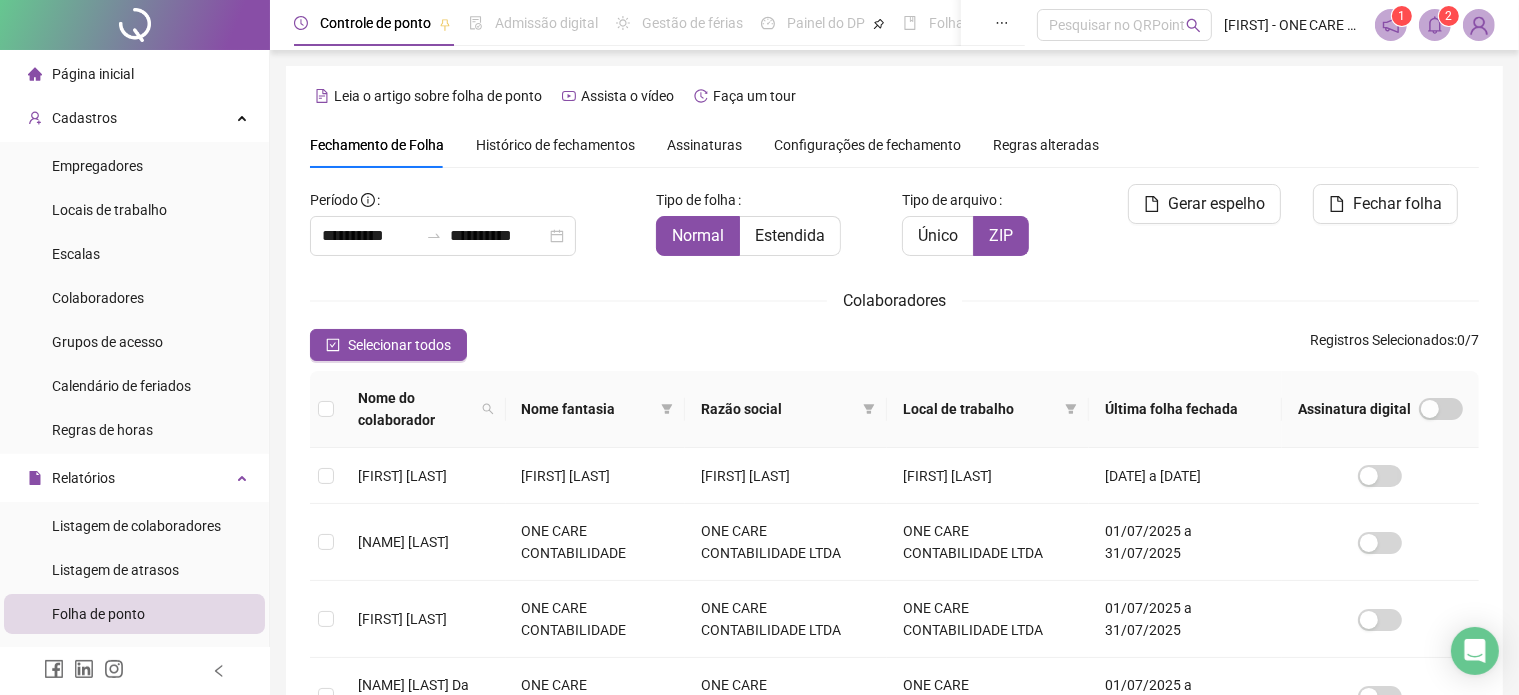 drag, startPoint x: 113, startPoint y: 303, endPoint x: 437, endPoint y: 589, distance: 432.17126 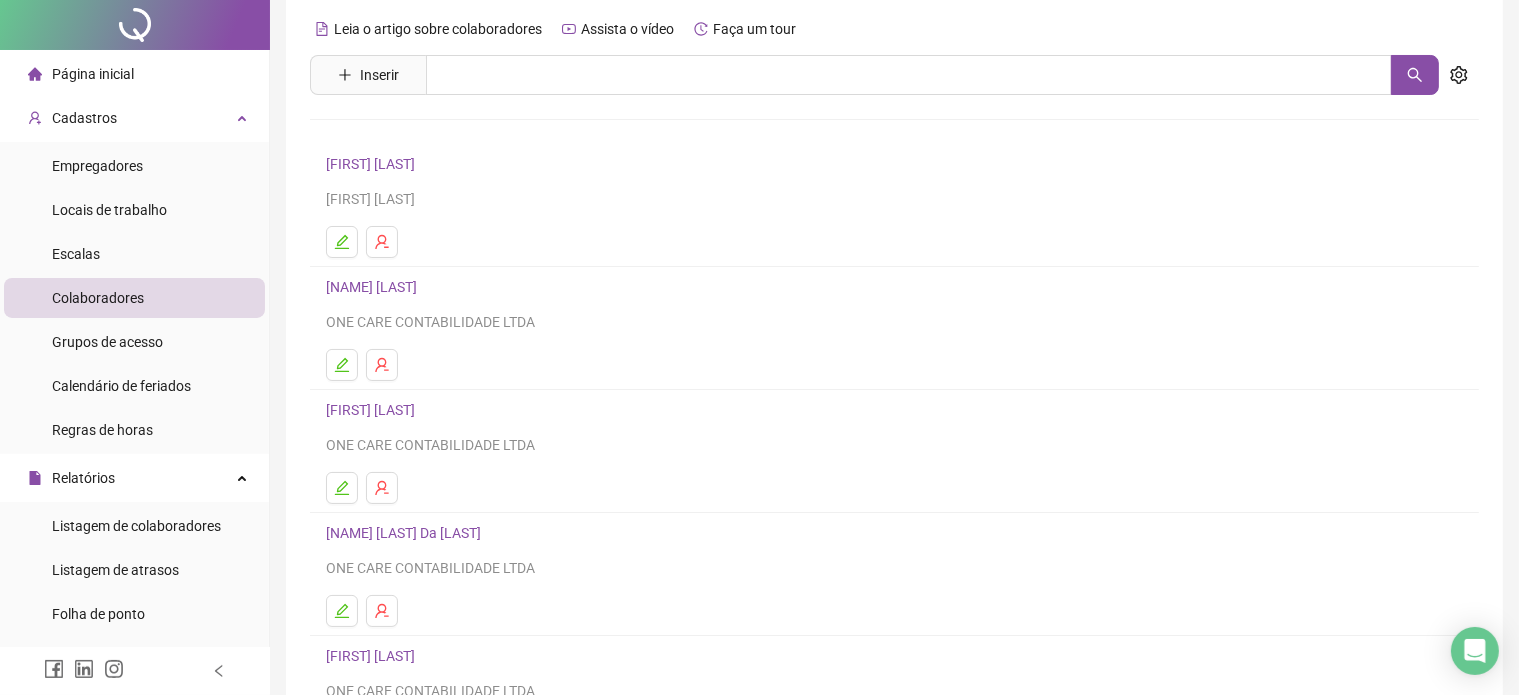 scroll, scrollTop: 0, scrollLeft: 0, axis: both 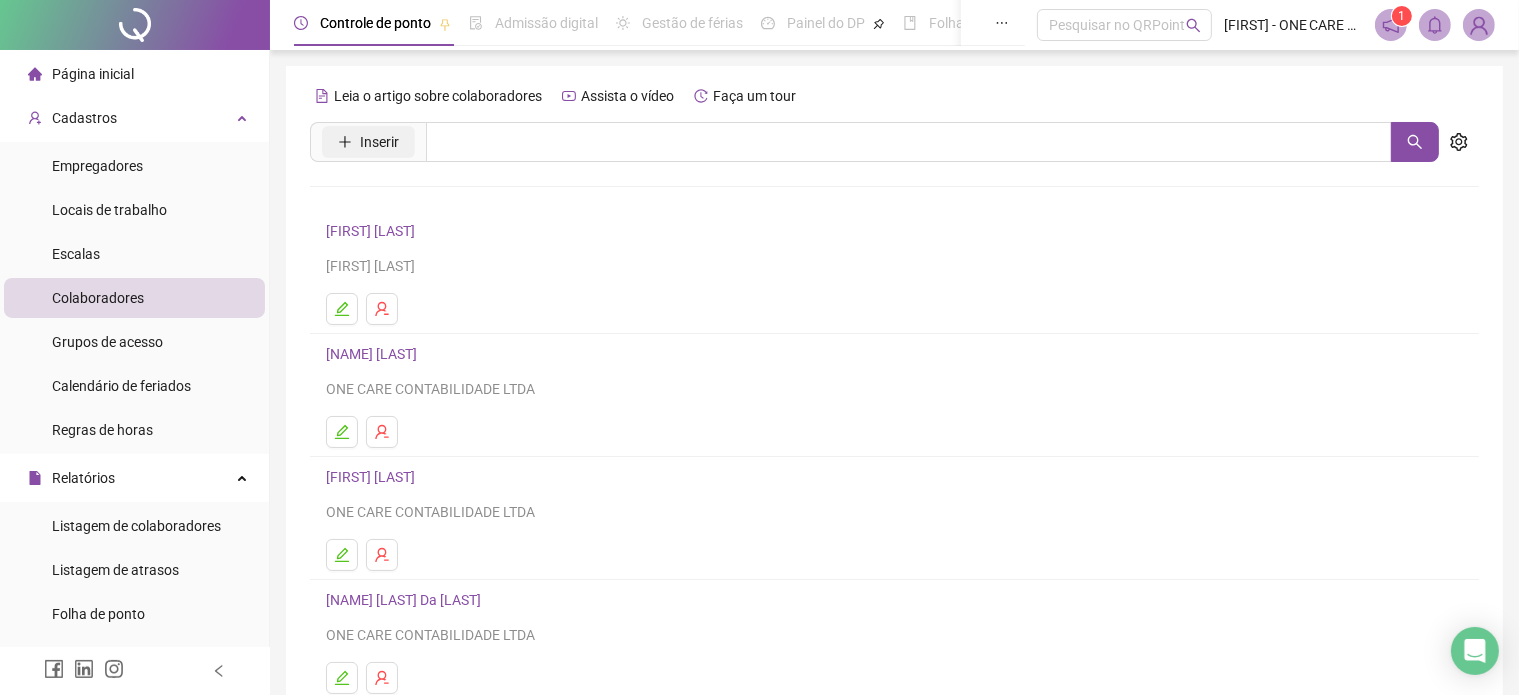click on "Inserir" at bounding box center (379, 142) 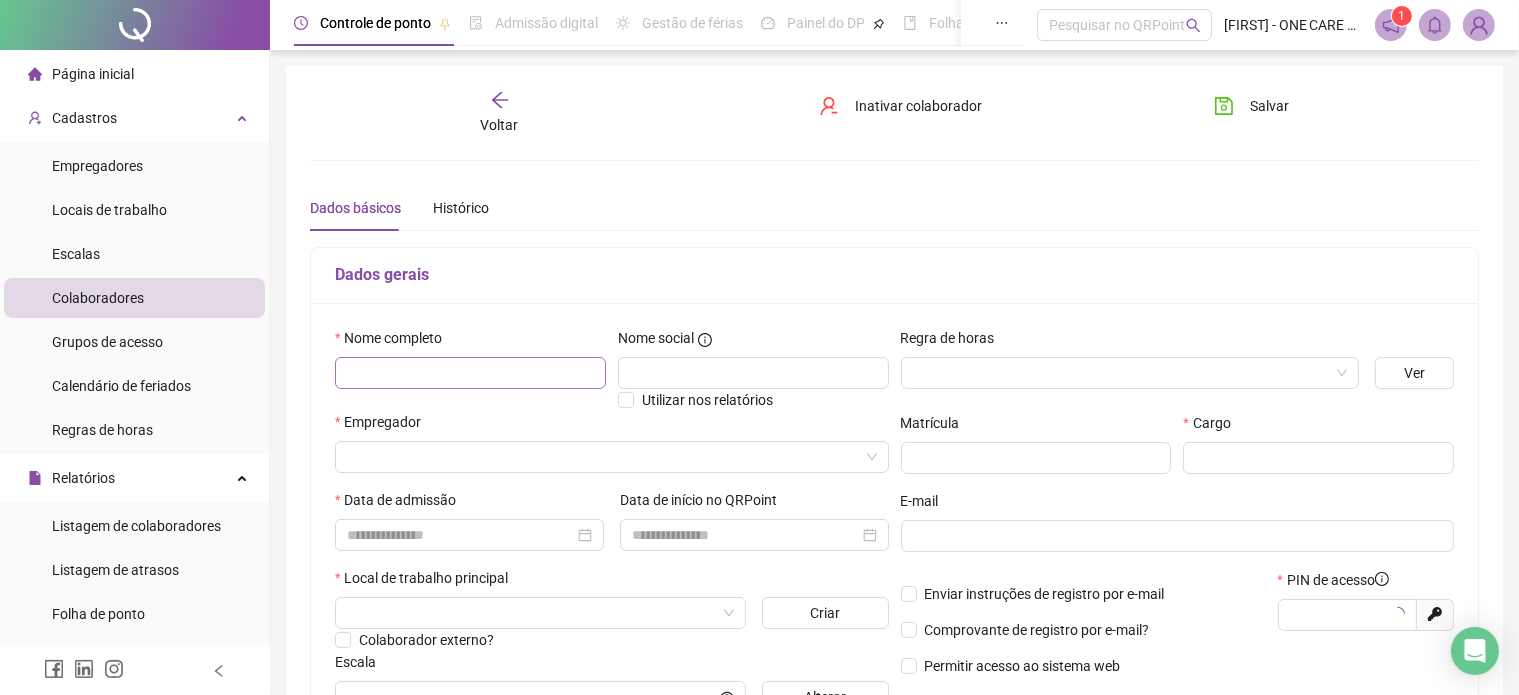 type on "*****" 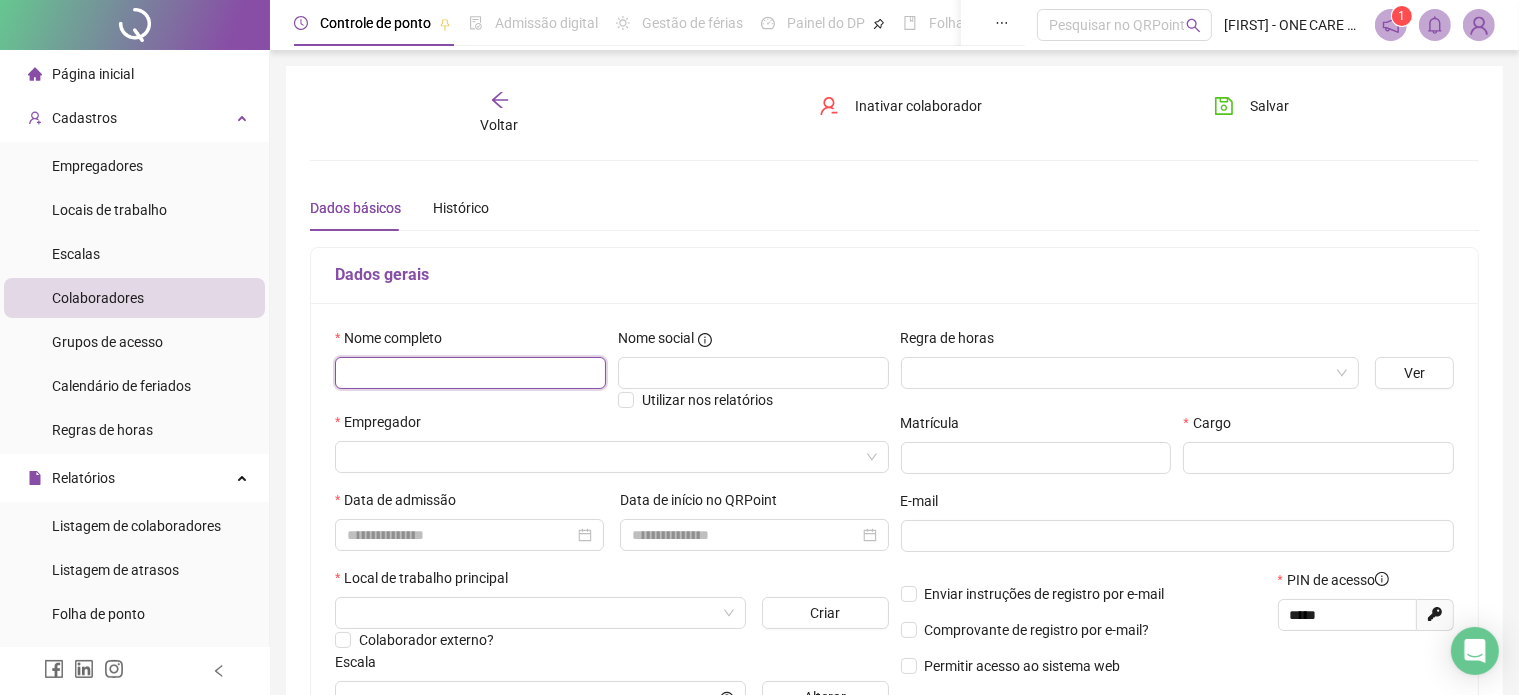 drag, startPoint x: 458, startPoint y: 370, endPoint x: 573, endPoint y: 340, distance: 118.84864 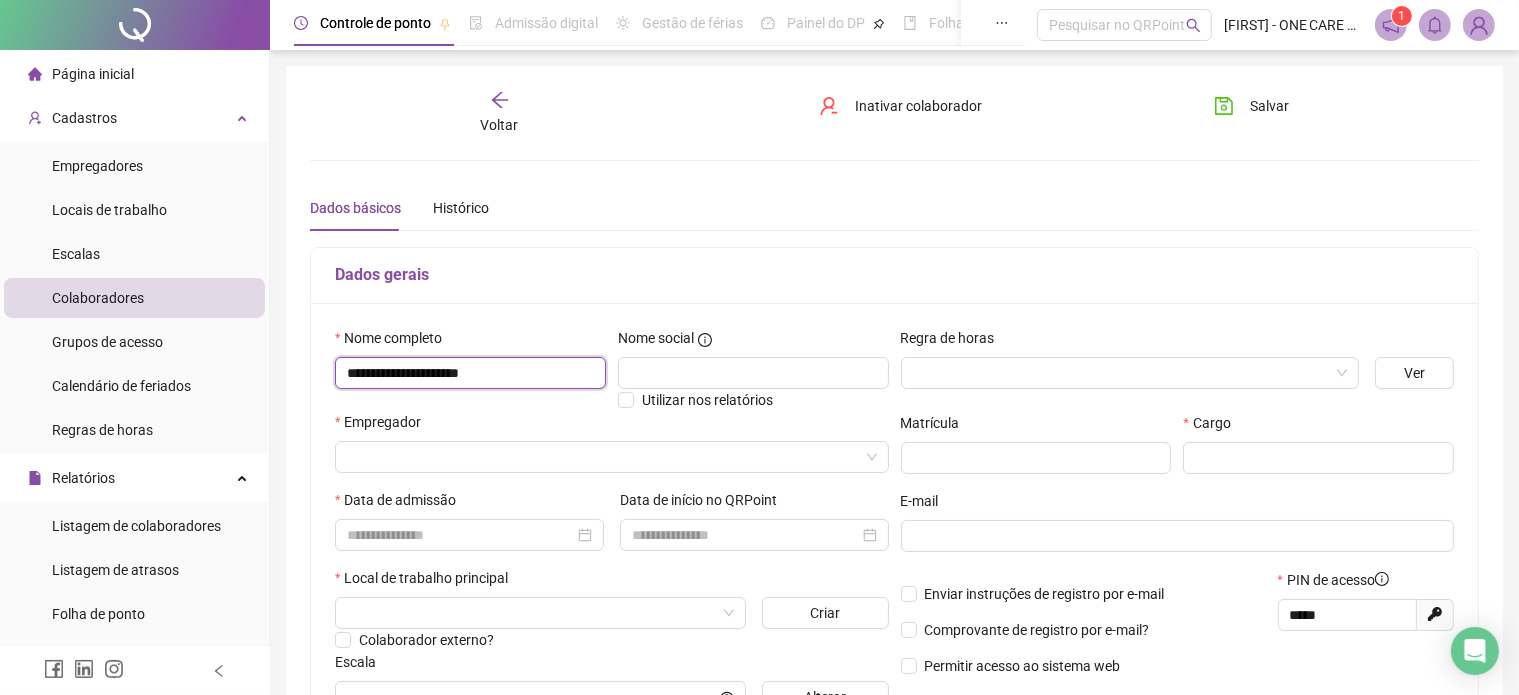 type on "**********" 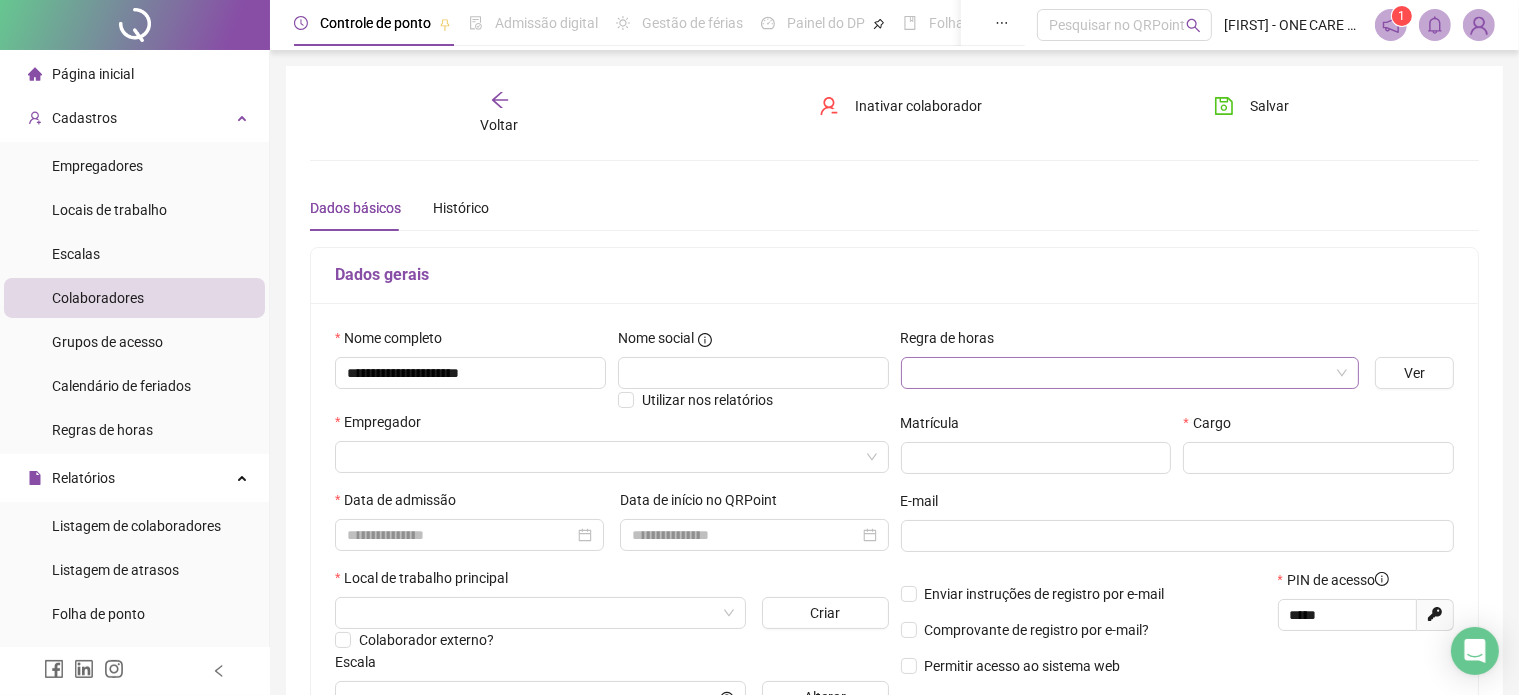 click at bounding box center [1121, 373] 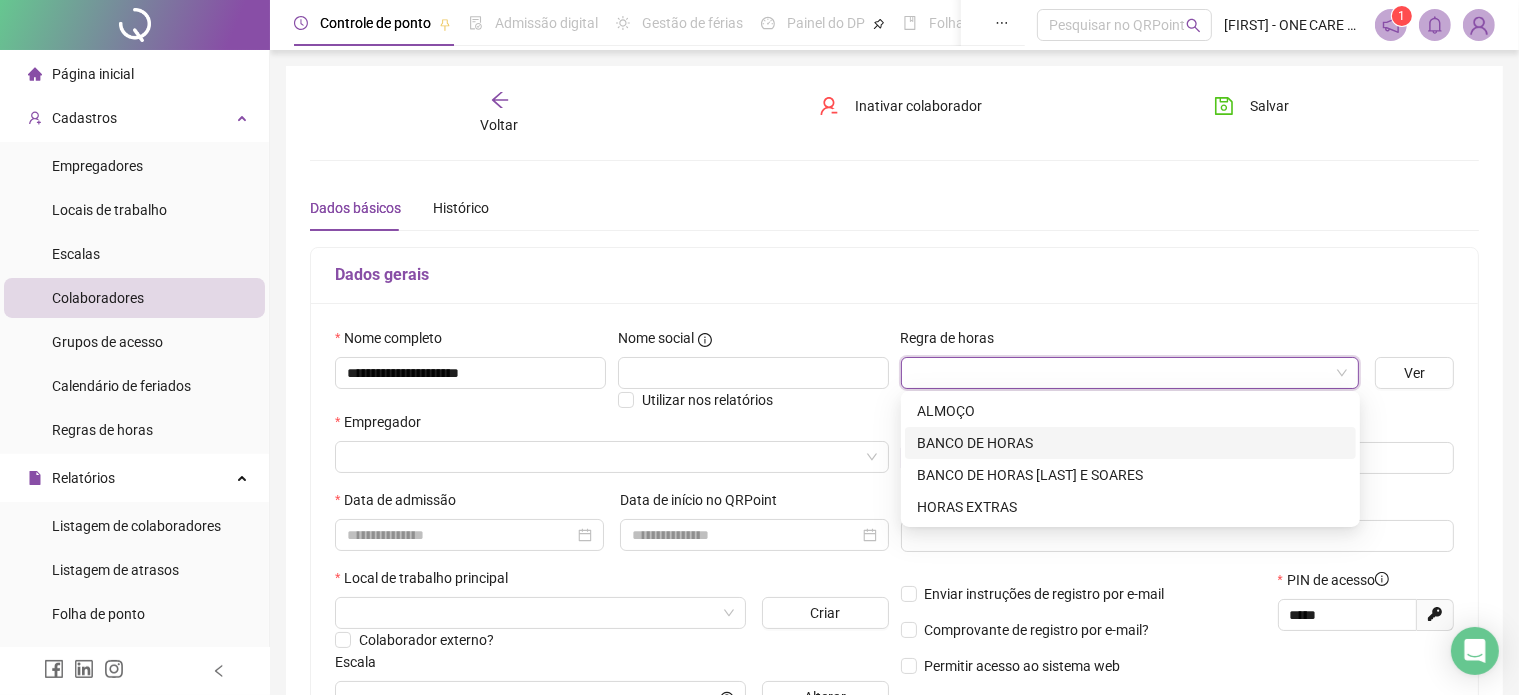 drag, startPoint x: 984, startPoint y: 443, endPoint x: 968, endPoint y: 447, distance: 16.492422 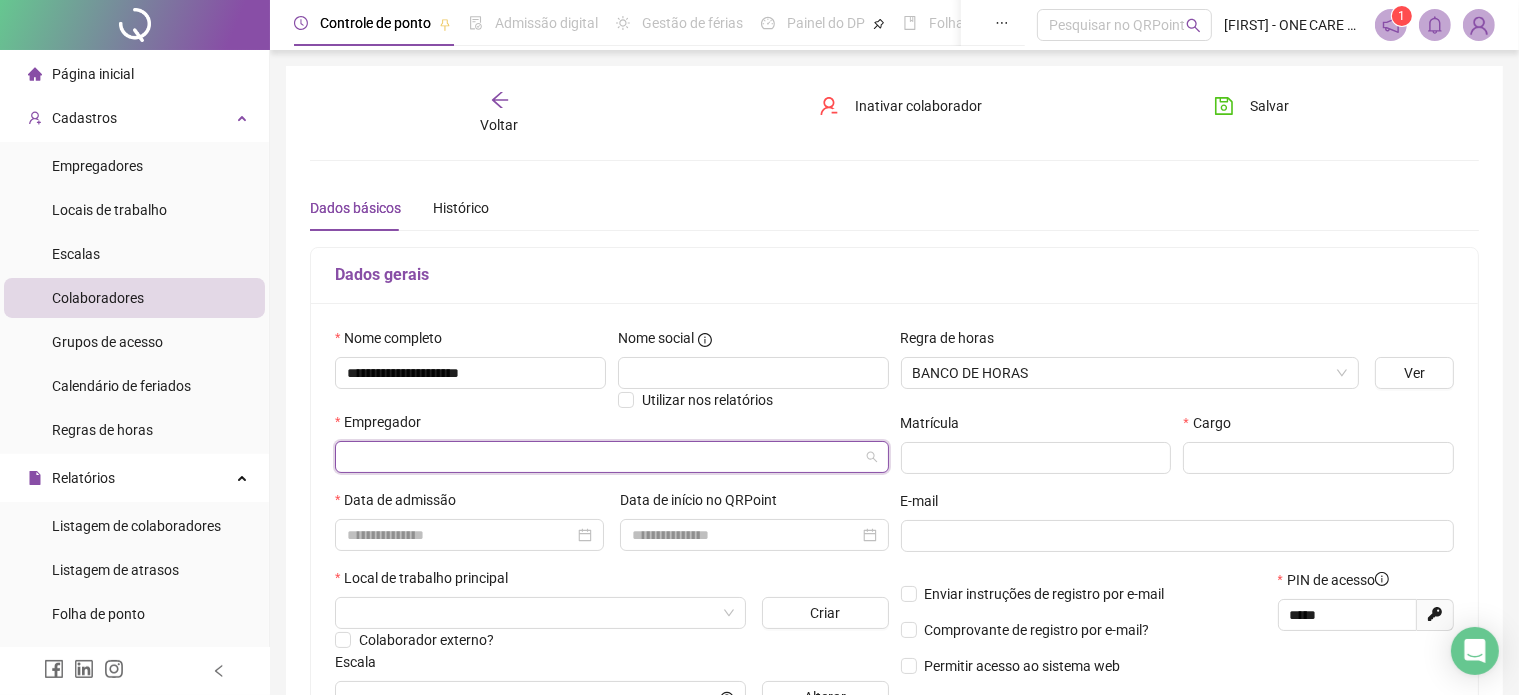 drag, startPoint x: 523, startPoint y: 461, endPoint x: 552, endPoint y: 454, distance: 29.832869 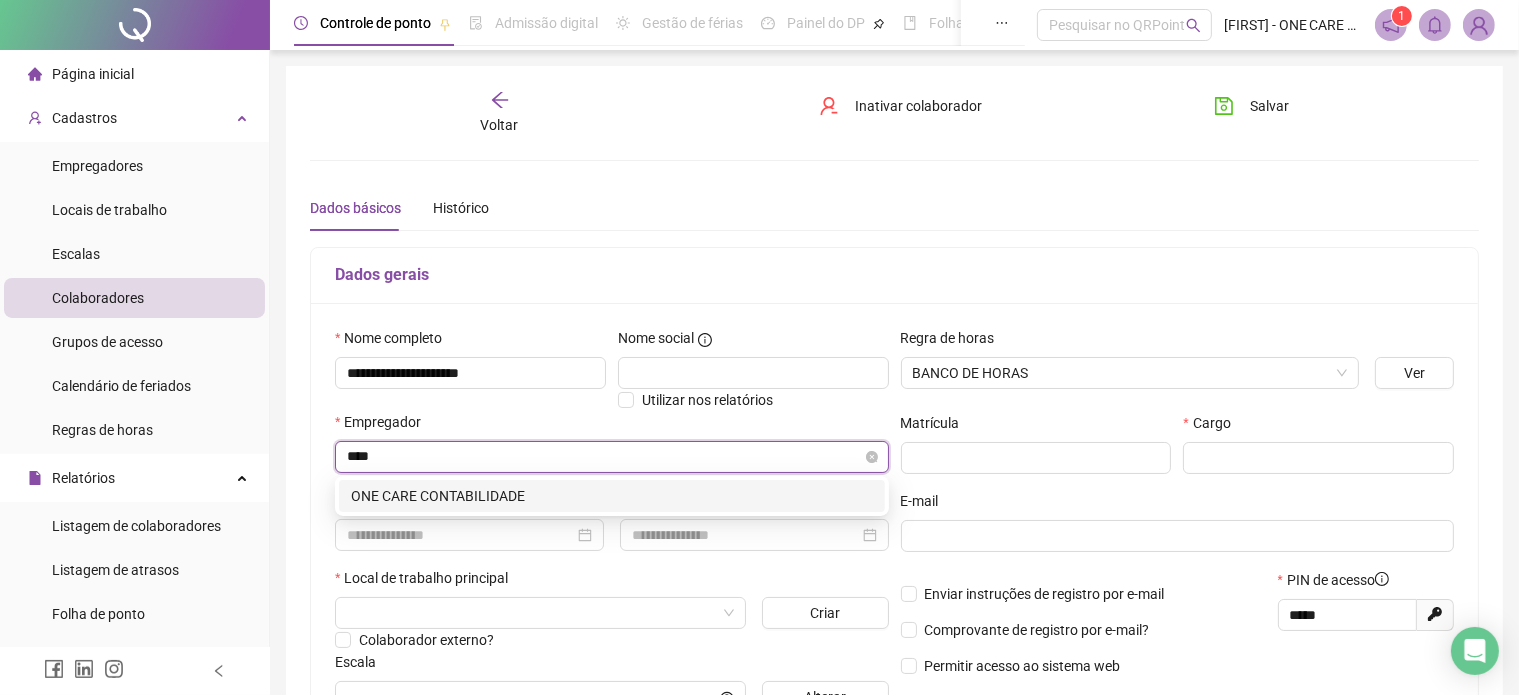 type on "*****" 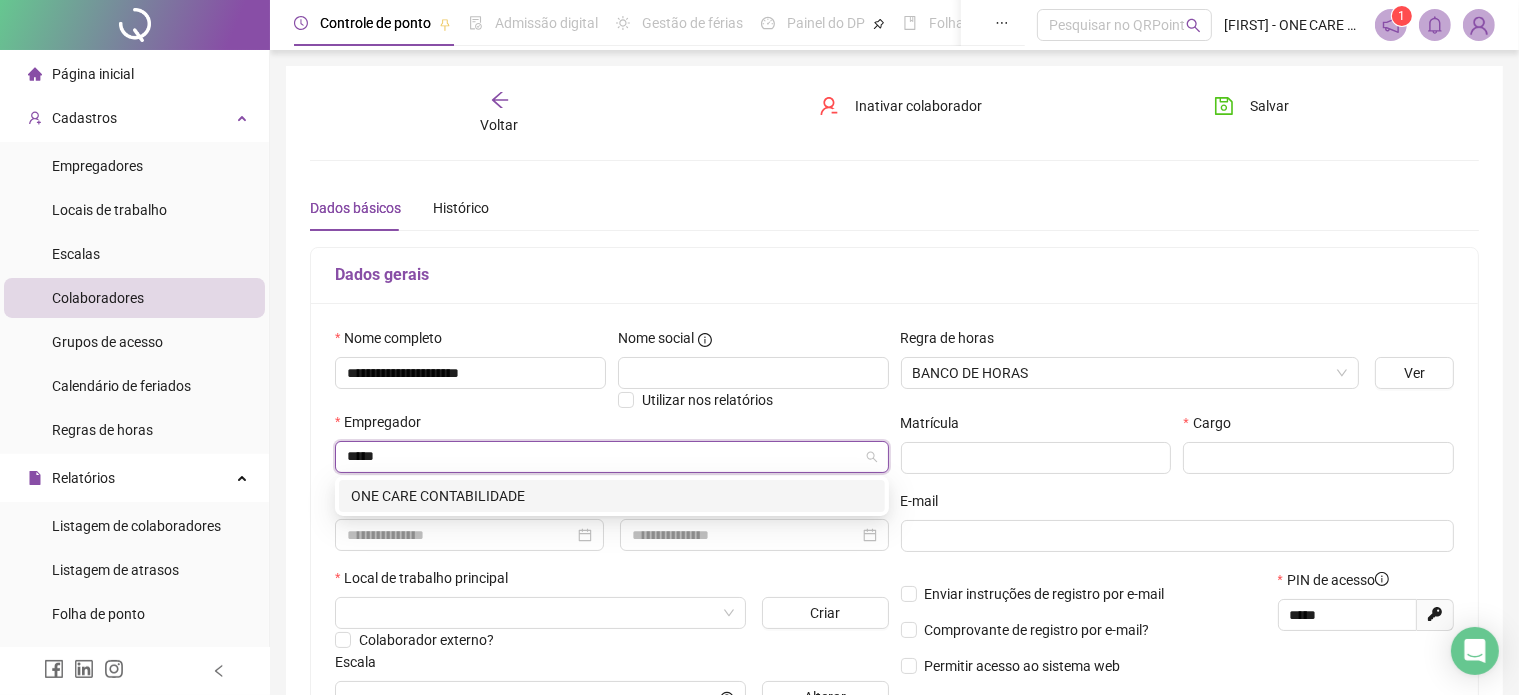 click on "ONE CARE CONTABILIDADE" at bounding box center (612, 496) 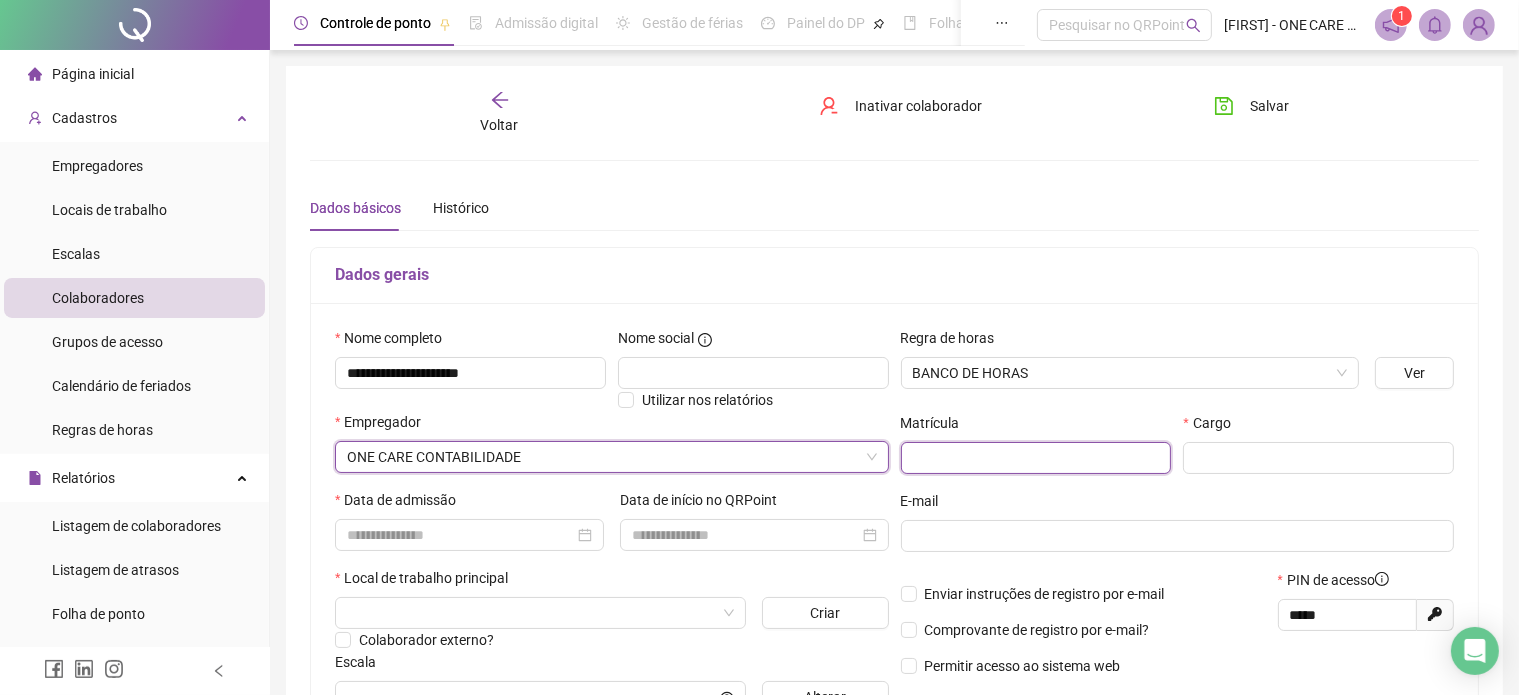 click at bounding box center (1036, 458) 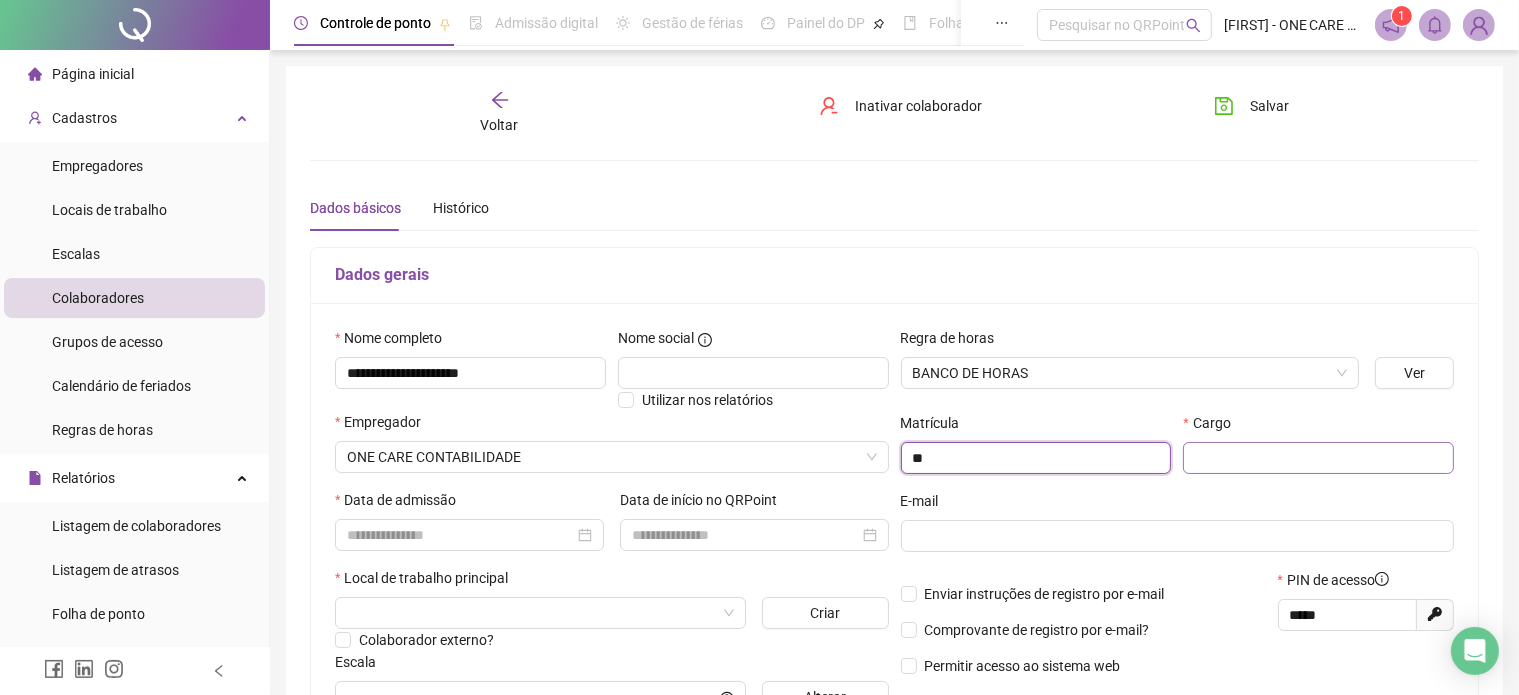 type on "**" 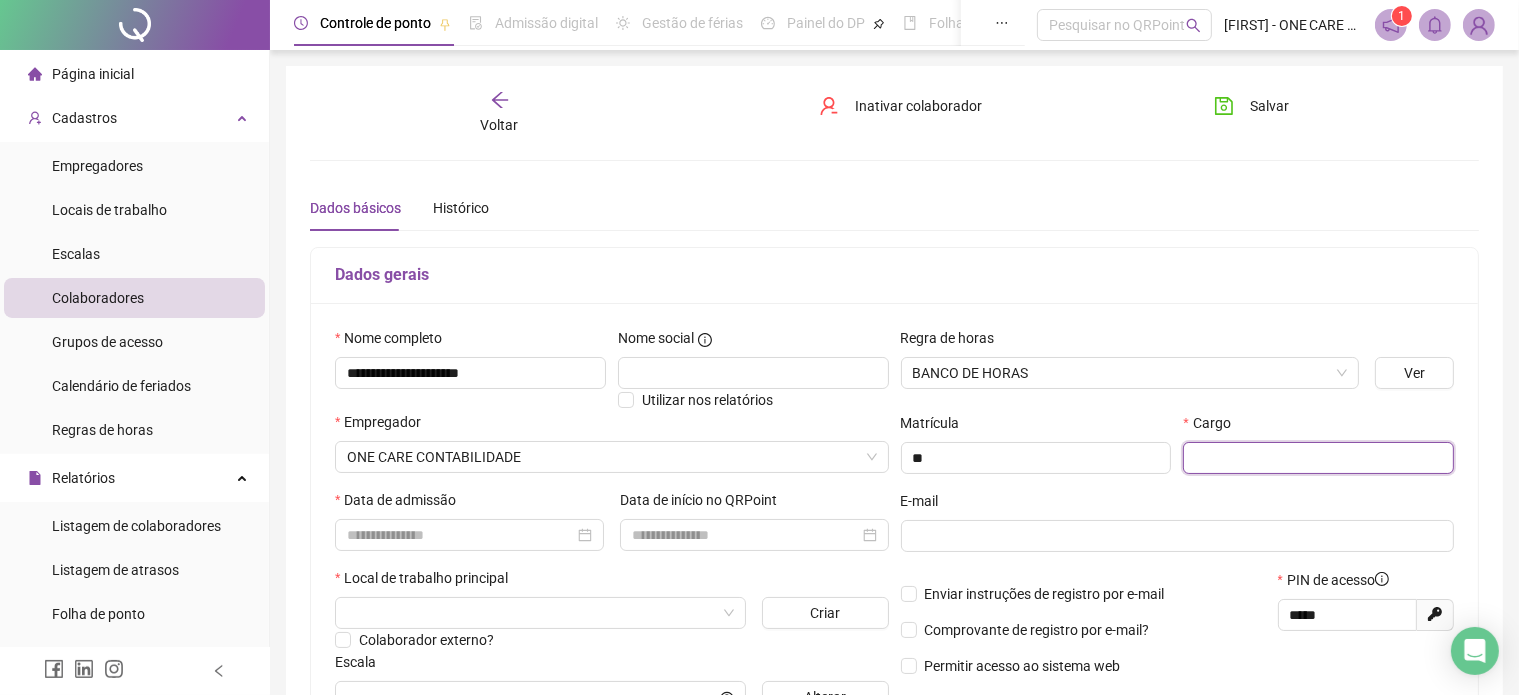 click at bounding box center (1318, 458) 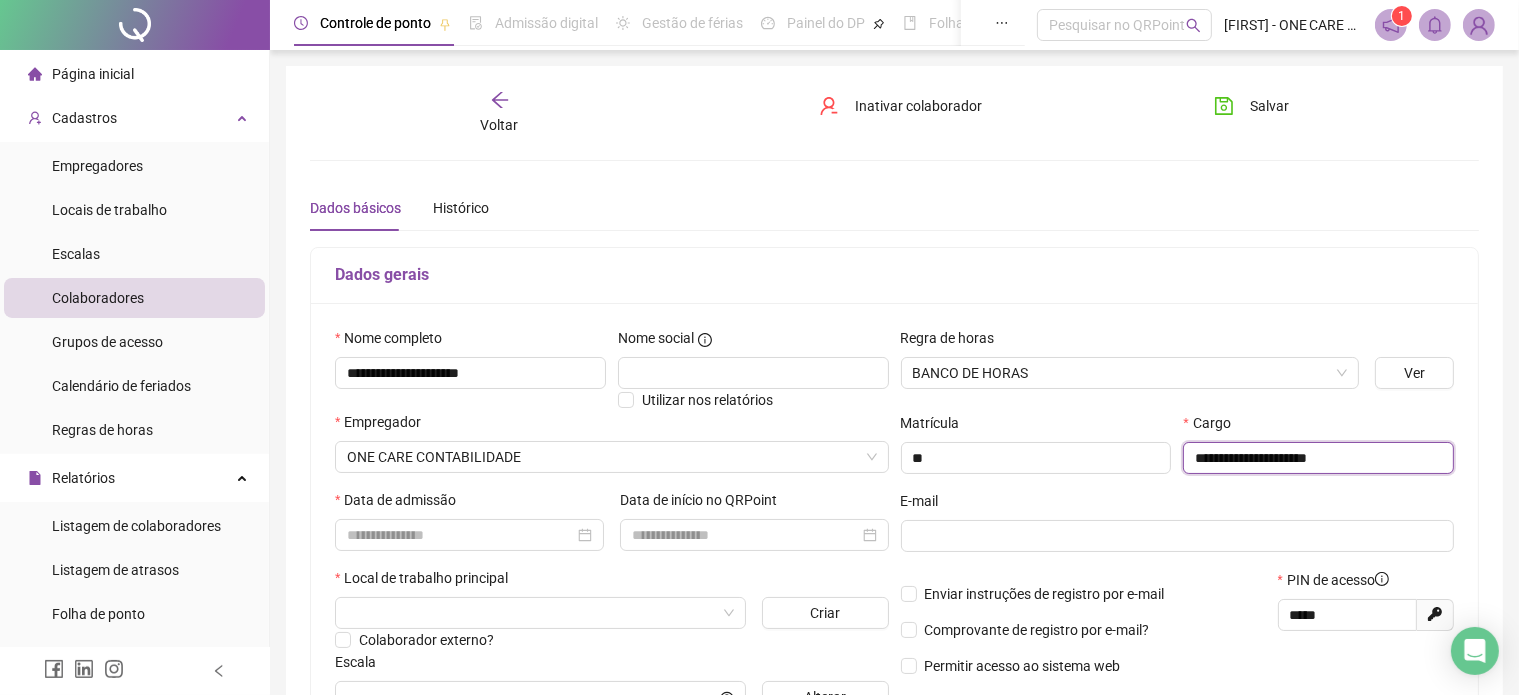 type on "**********" 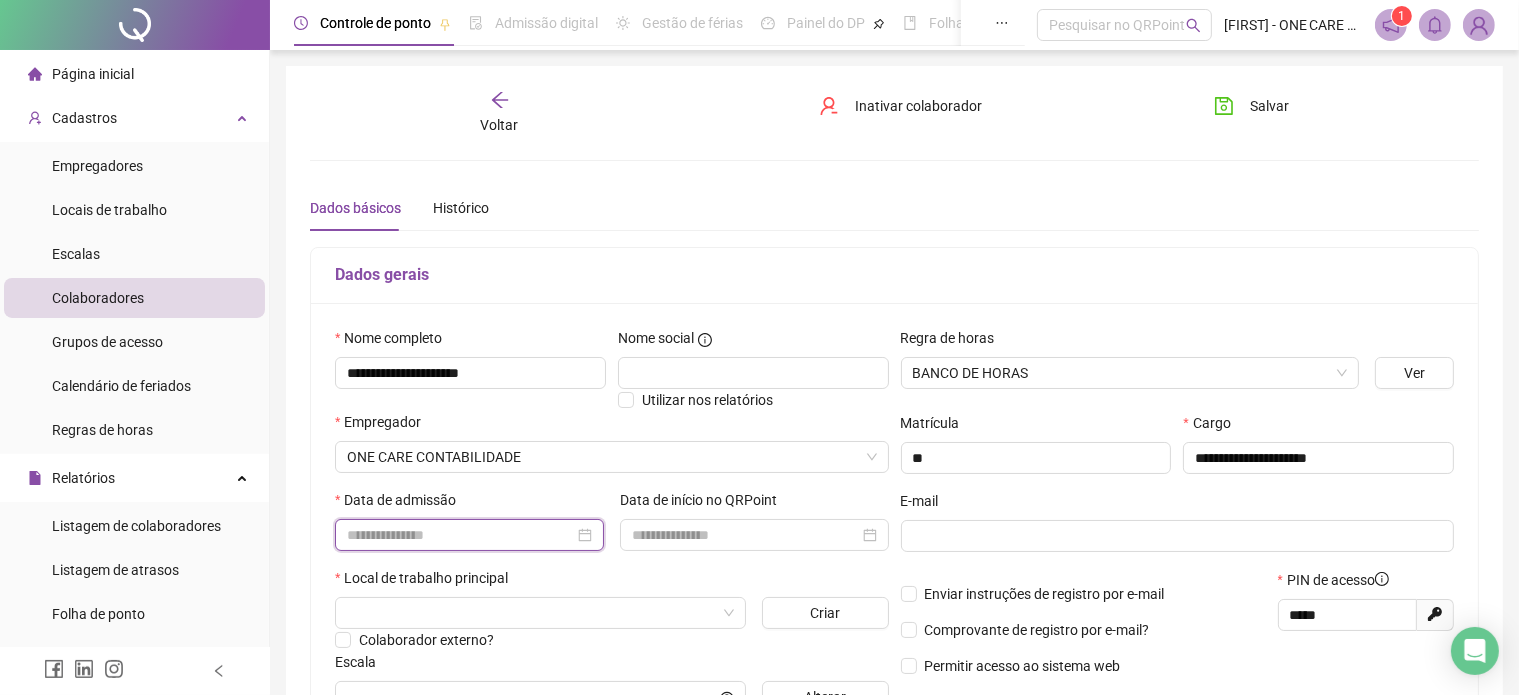 drag, startPoint x: 457, startPoint y: 537, endPoint x: 468, endPoint y: 529, distance: 13.601471 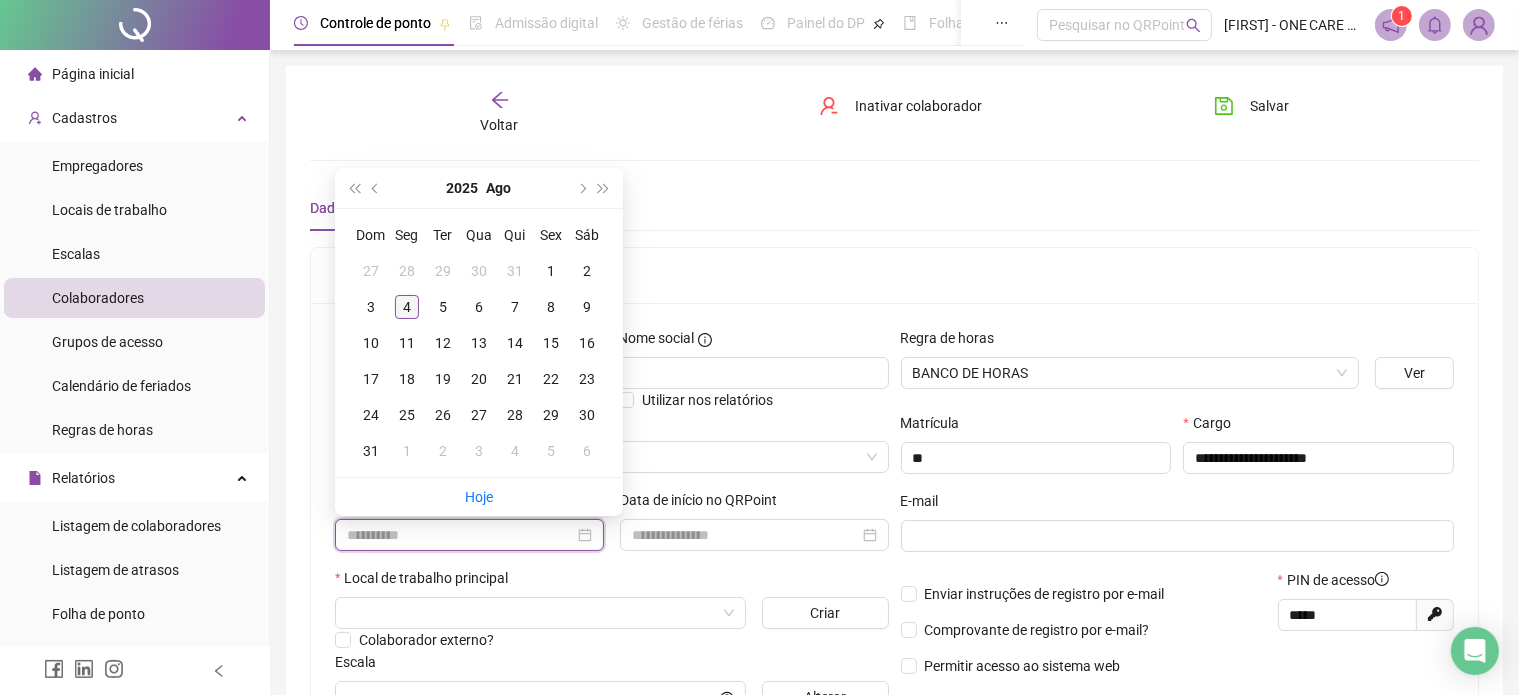 type on "**********" 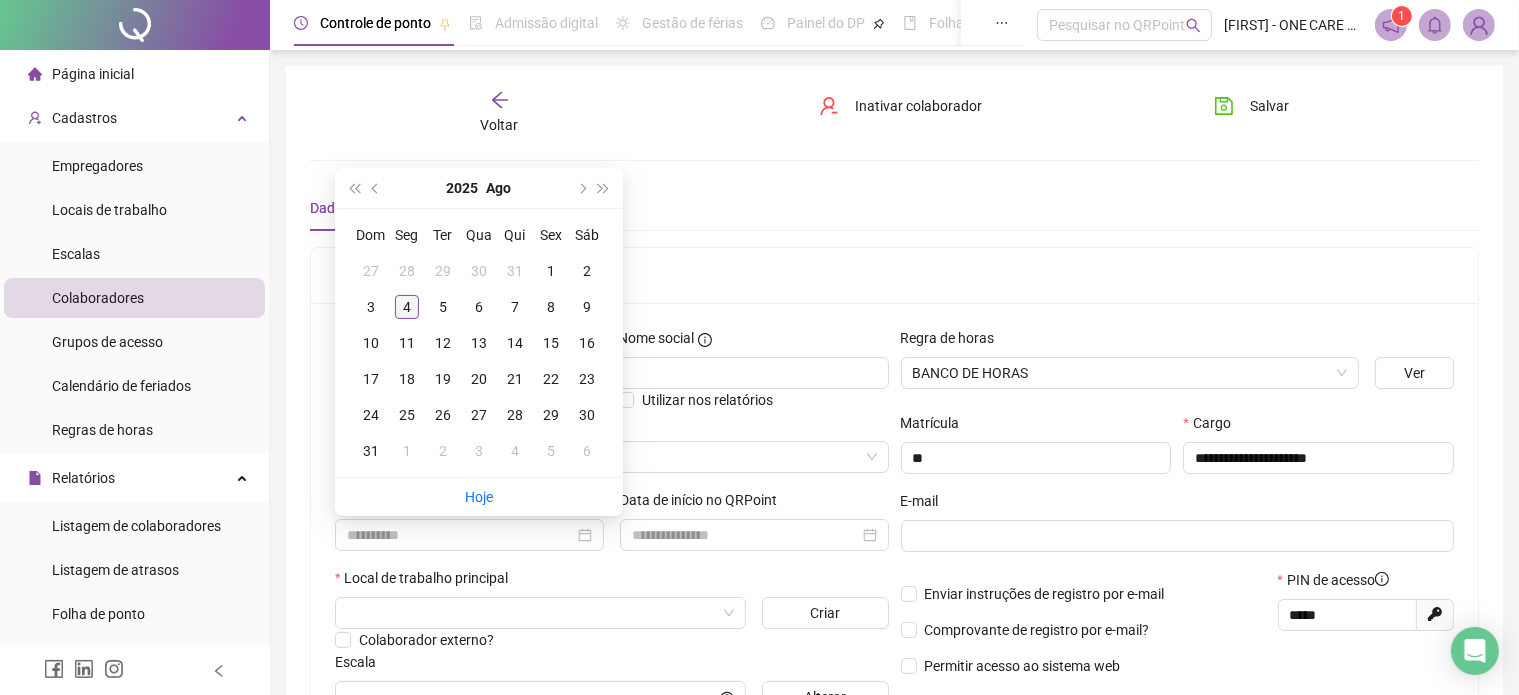 click on "4" at bounding box center (407, 307) 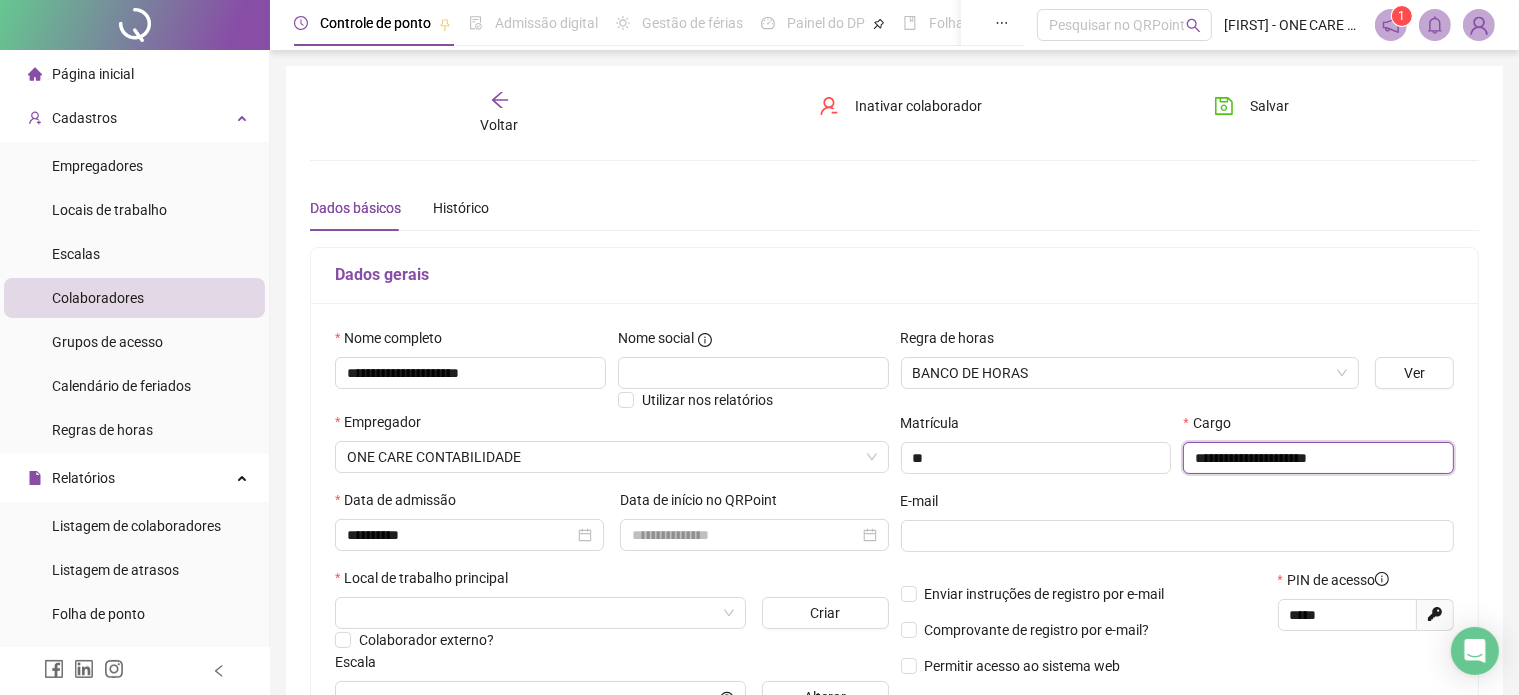 click on "**********" at bounding box center [1318, 458] 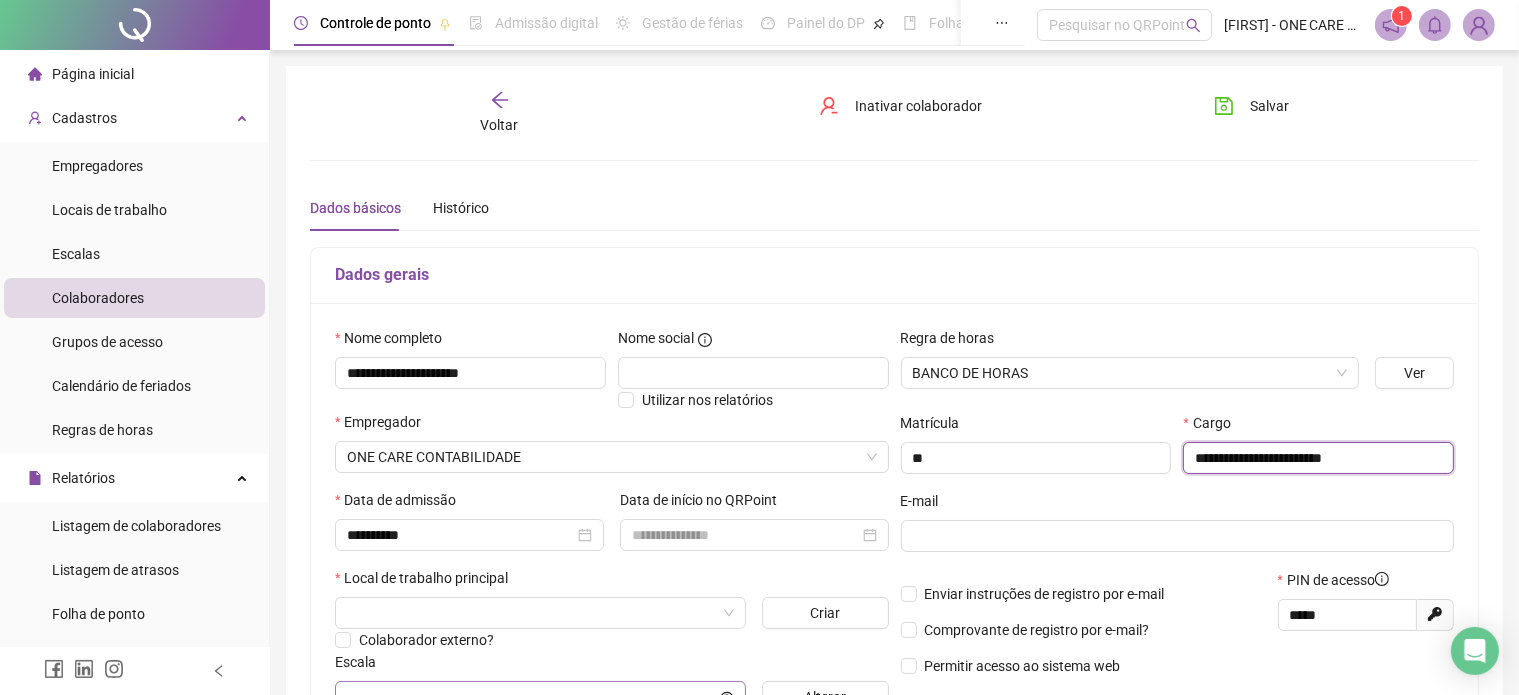 type on "**********" 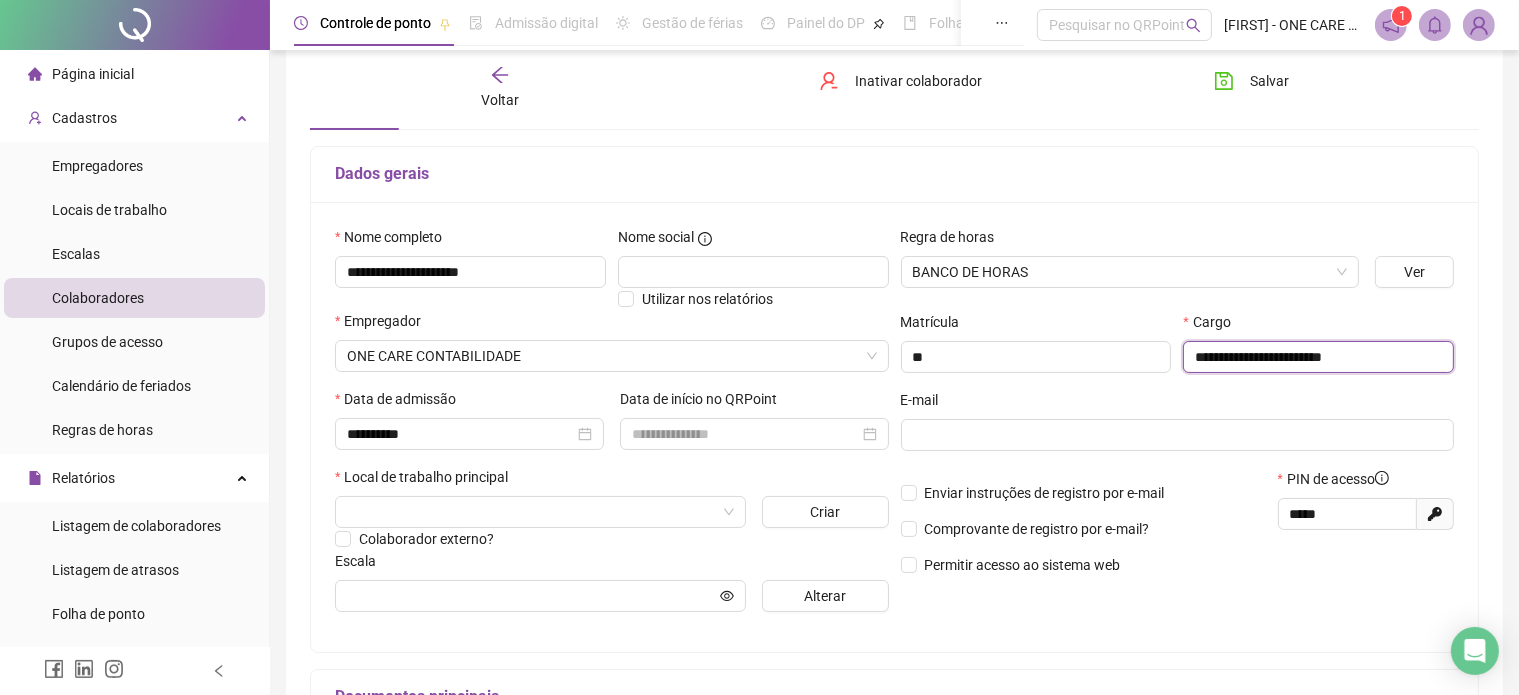 scroll, scrollTop: 200, scrollLeft: 0, axis: vertical 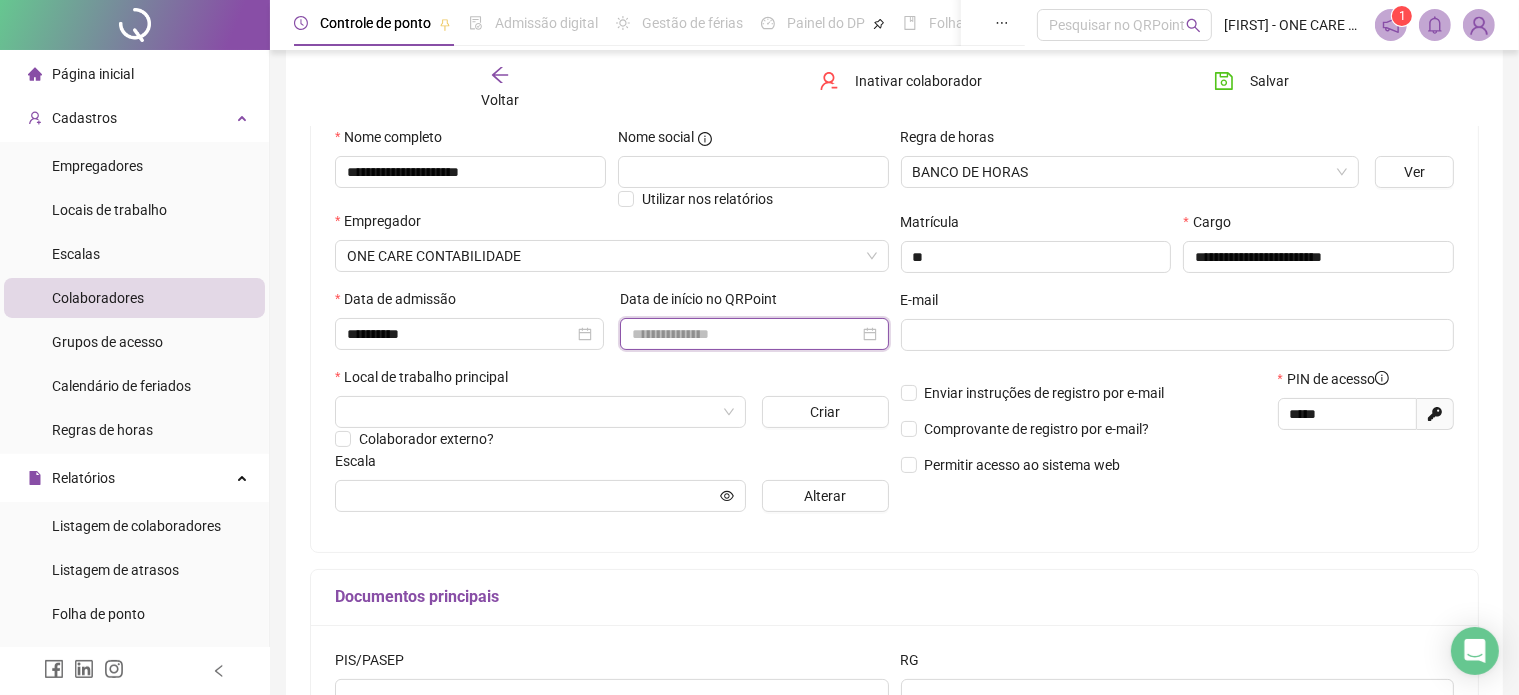 click at bounding box center [745, 334] 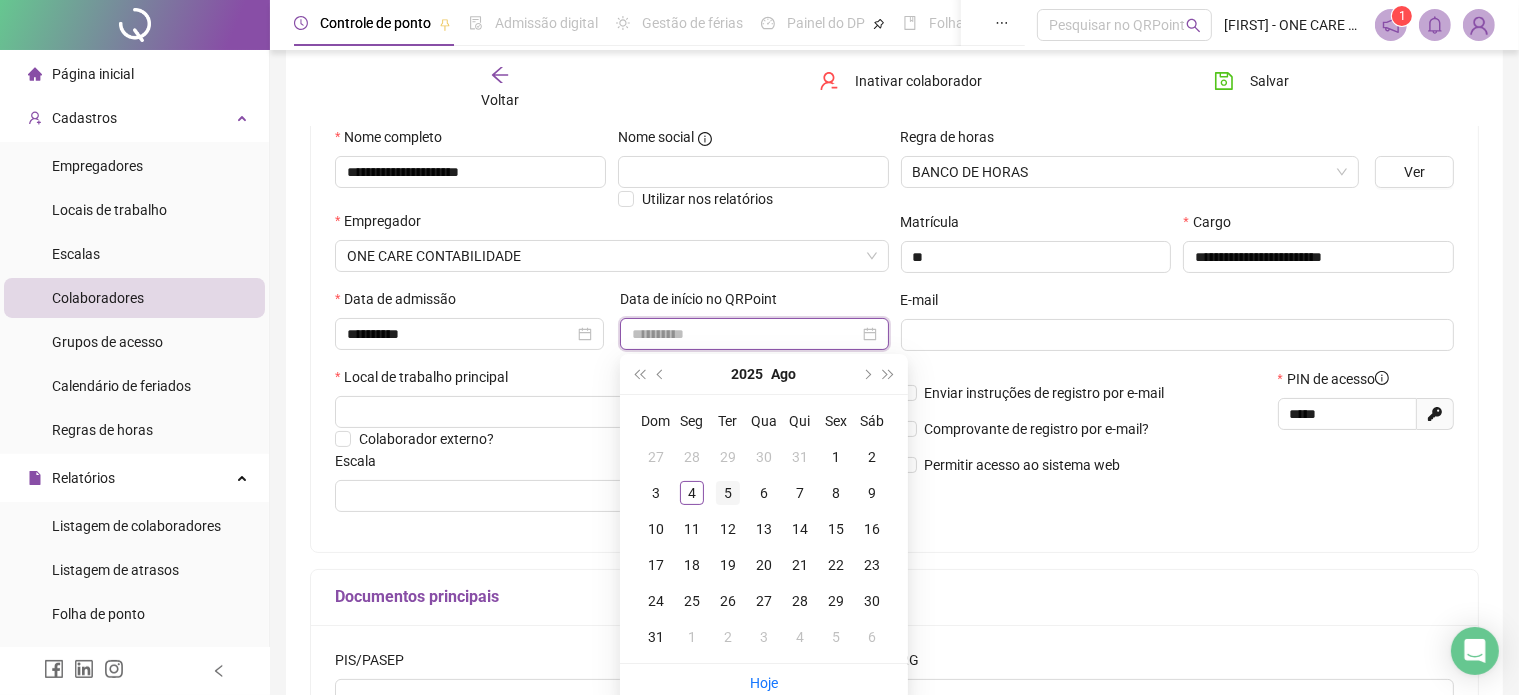 type on "**********" 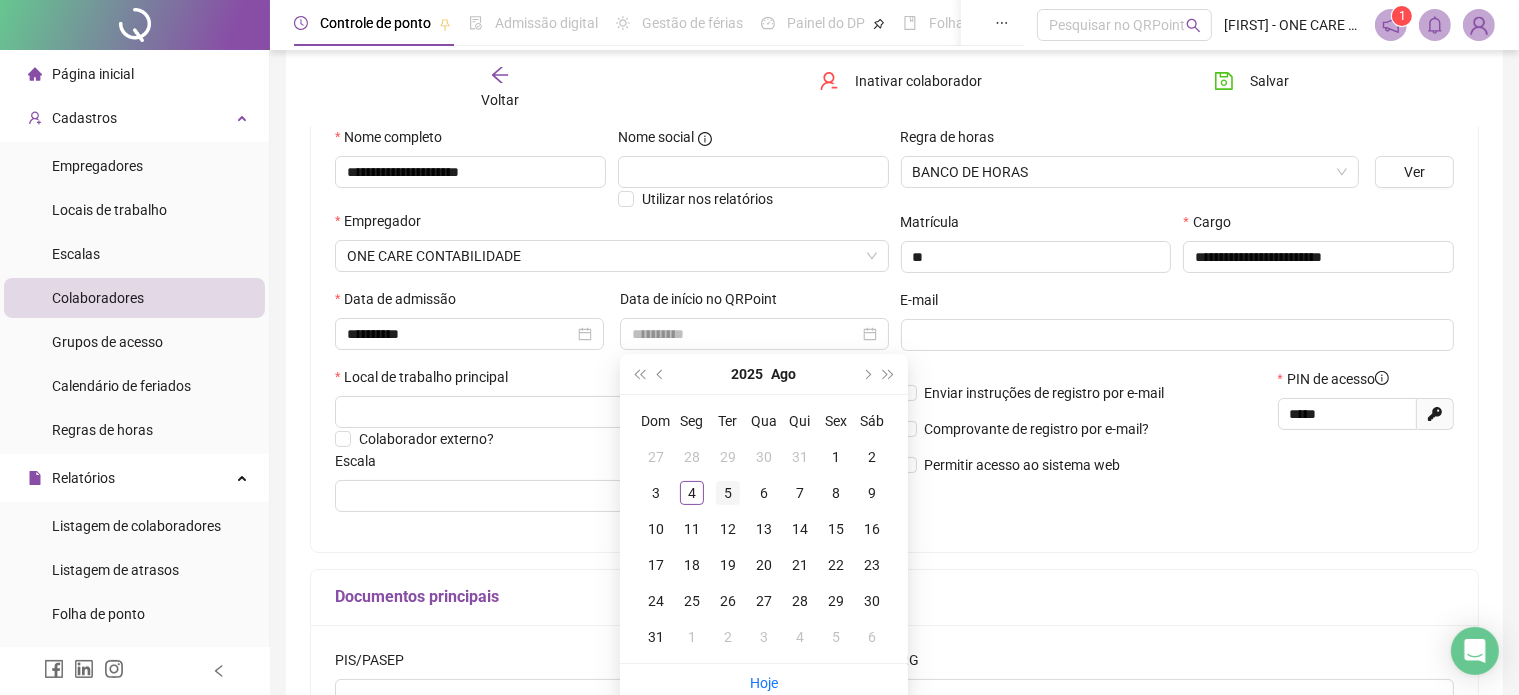 click on "5" at bounding box center (728, 493) 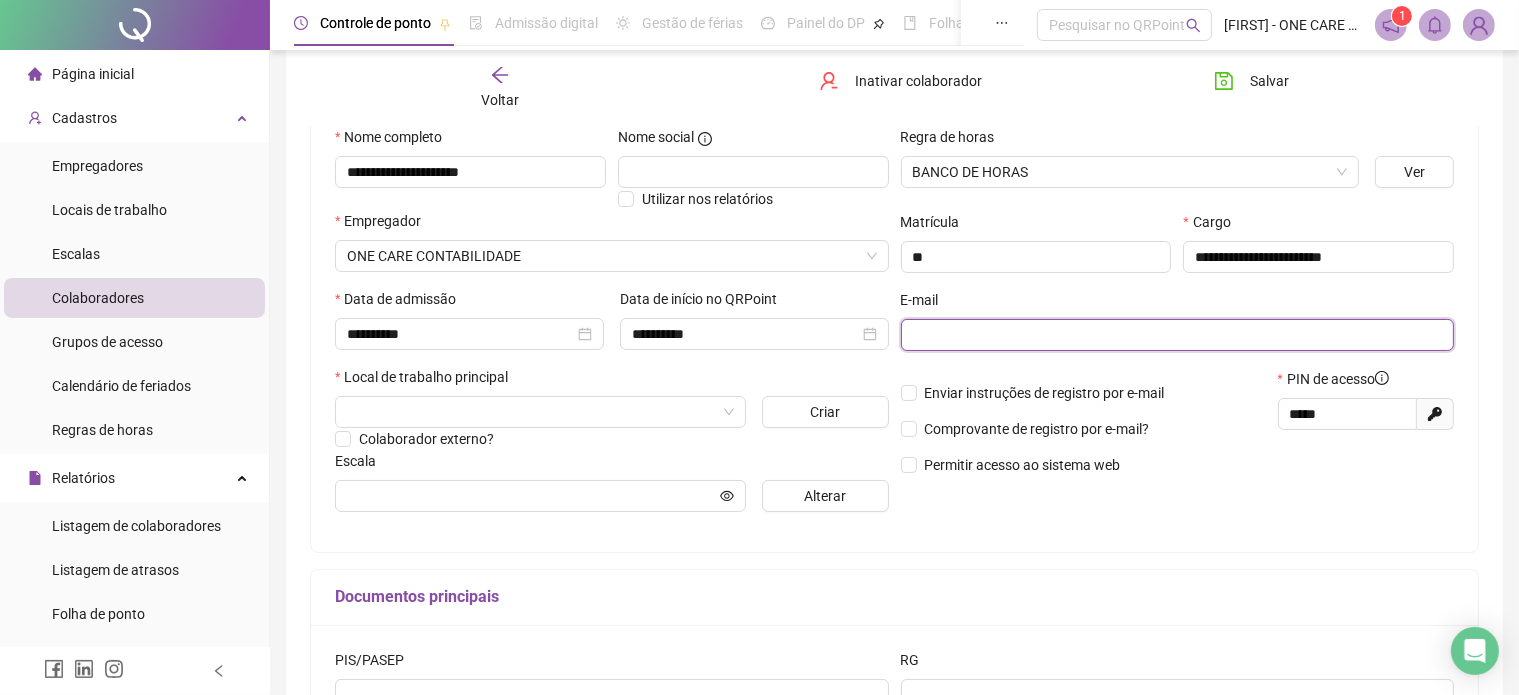 click at bounding box center [1176, 335] 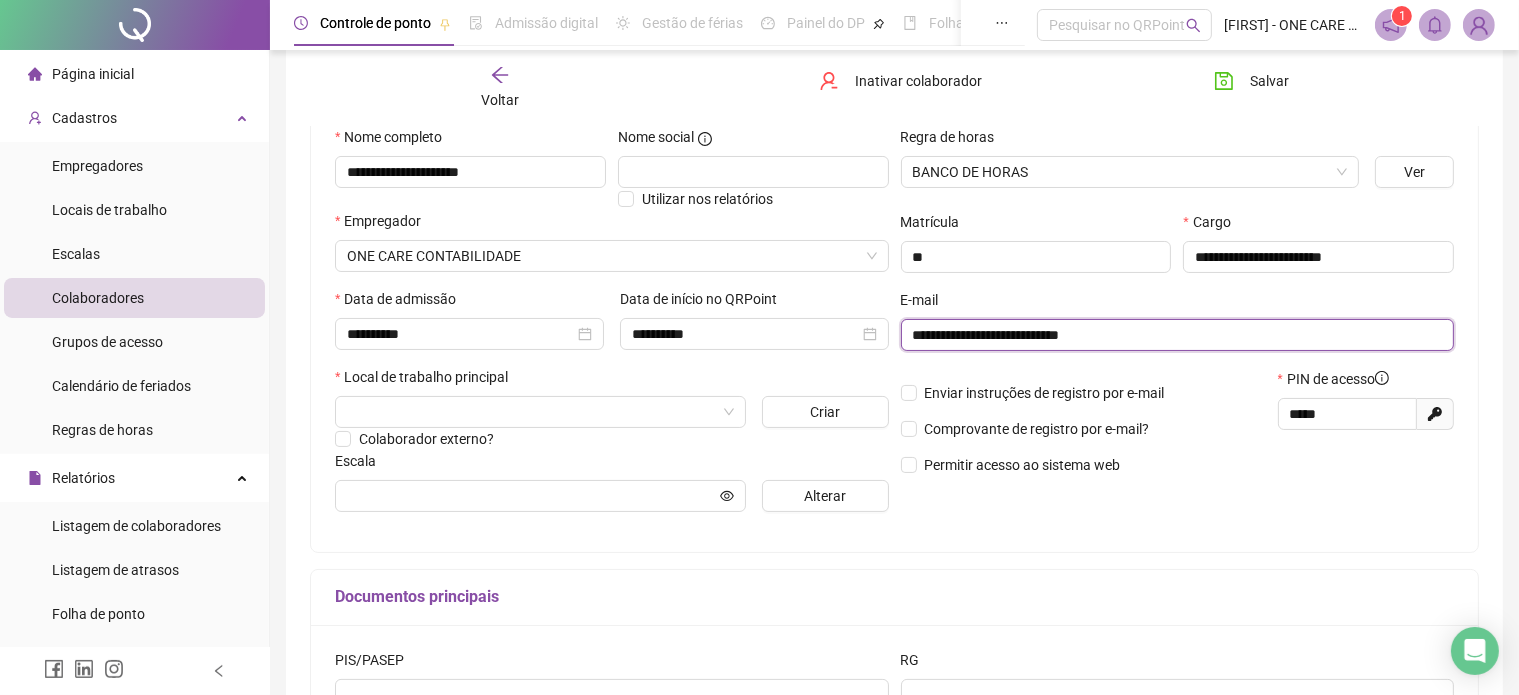 type on "**********" 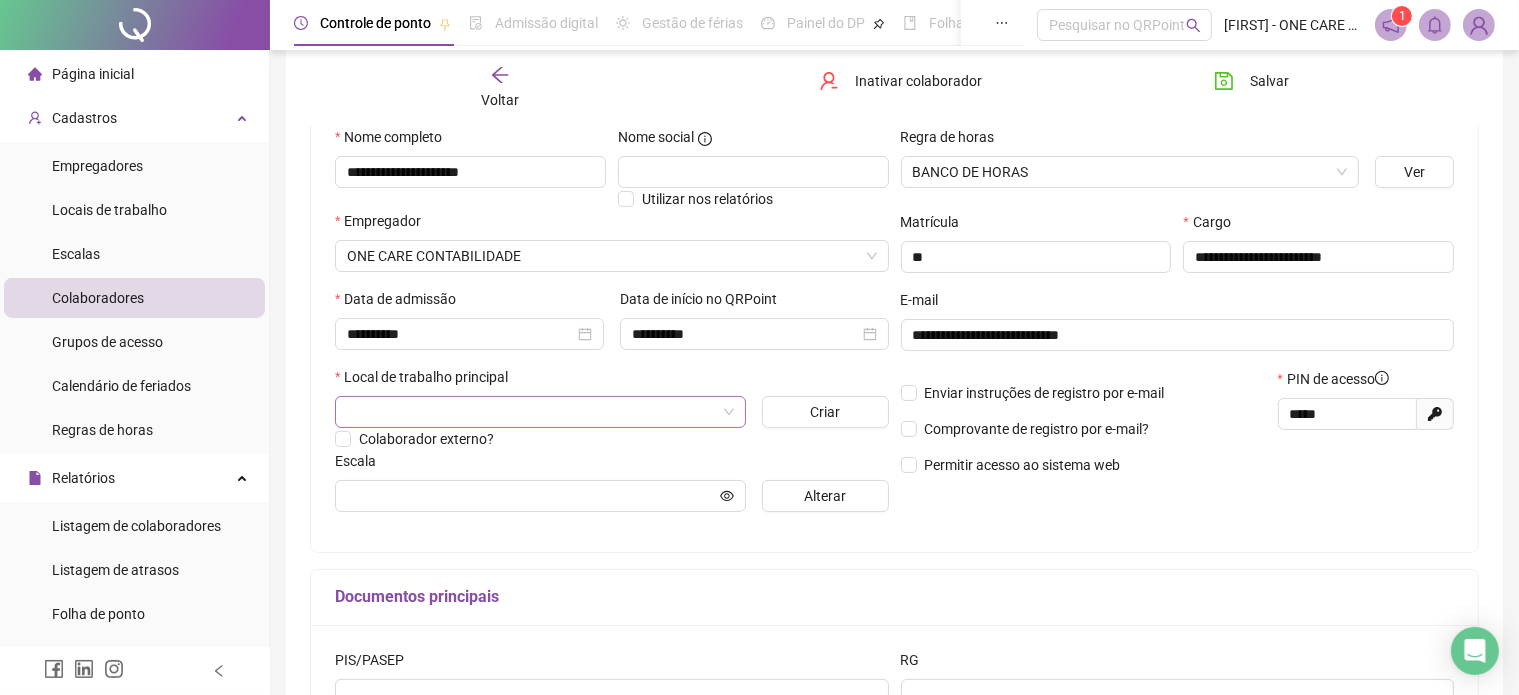 click at bounding box center (531, 412) 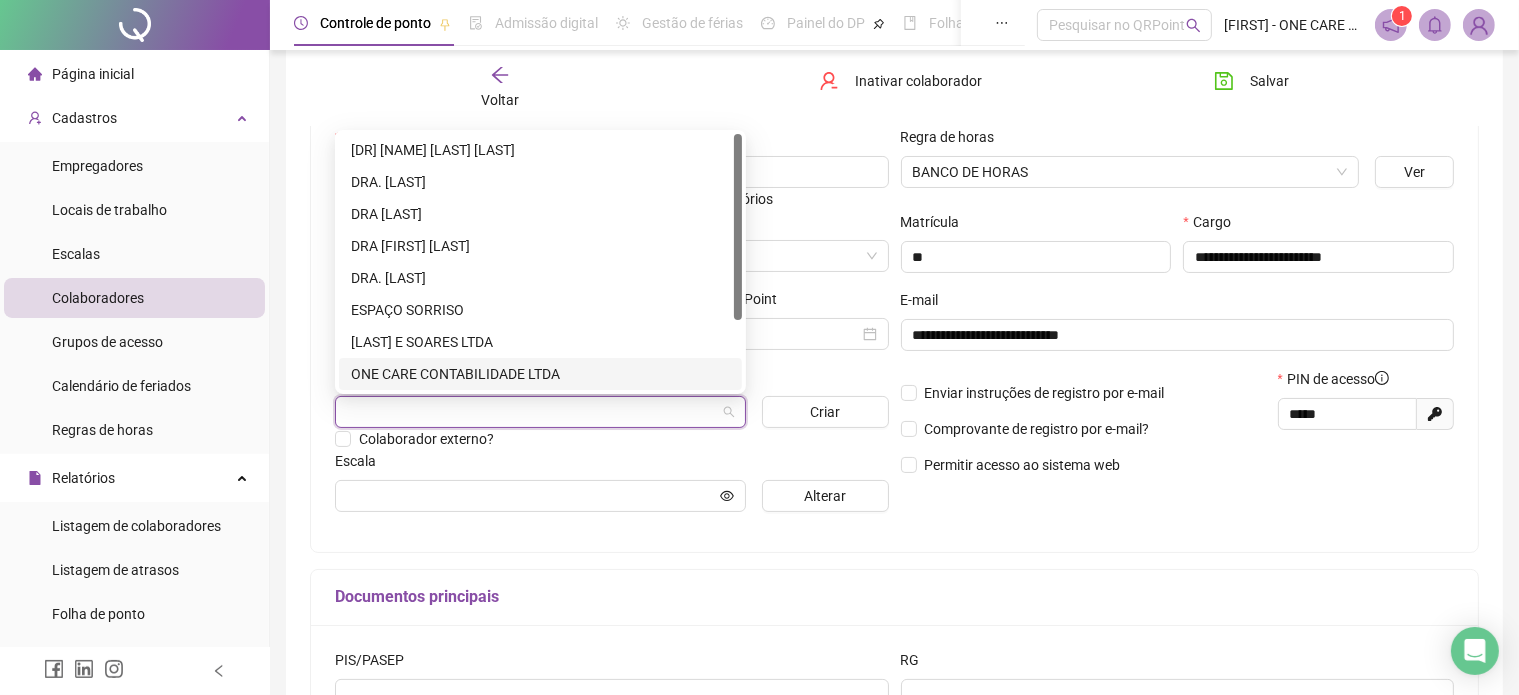drag, startPoint x: 482, startPoint y: 369, endPoint x: 506, endPoint y: 366, distance: 24.186773 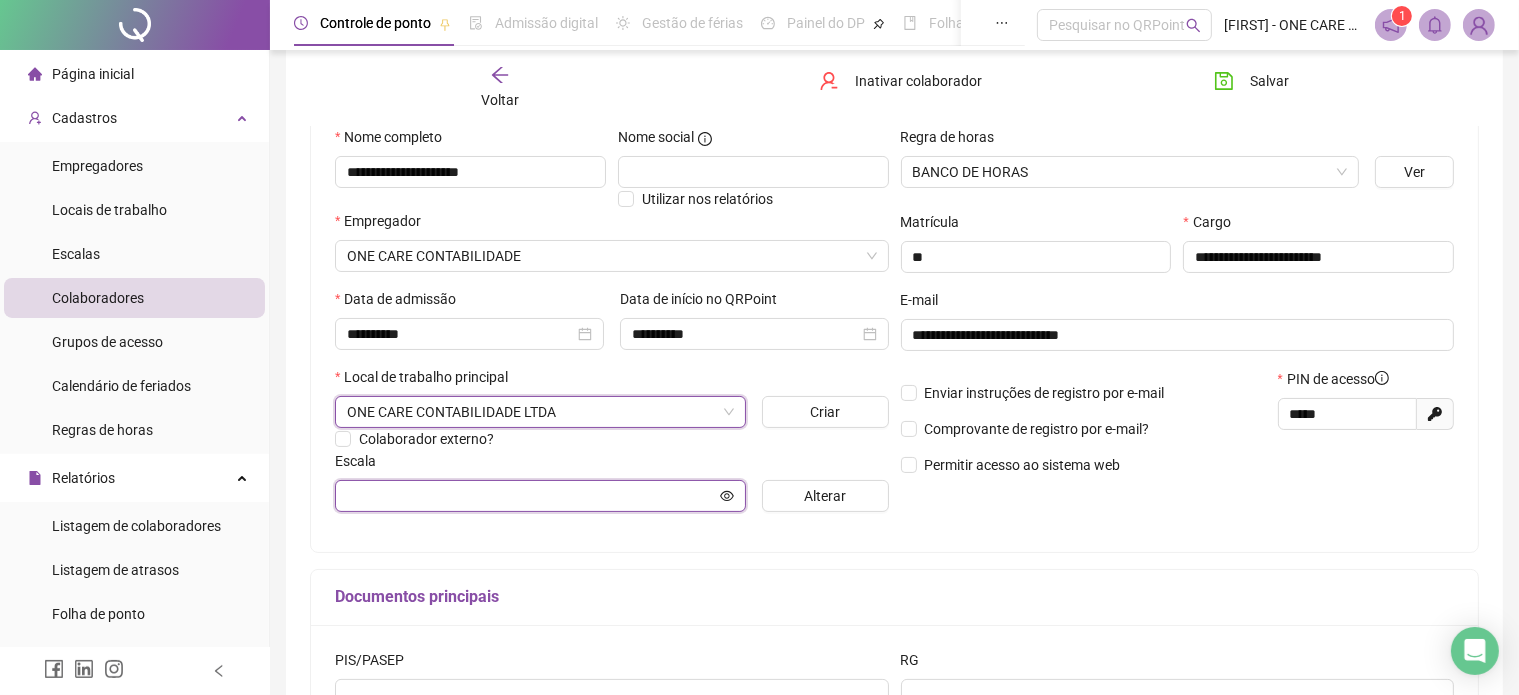 drag, startPoint x: 479, startPoint y: 507, endPoint x: 493, endPoint y: 494, distance: 19.104973 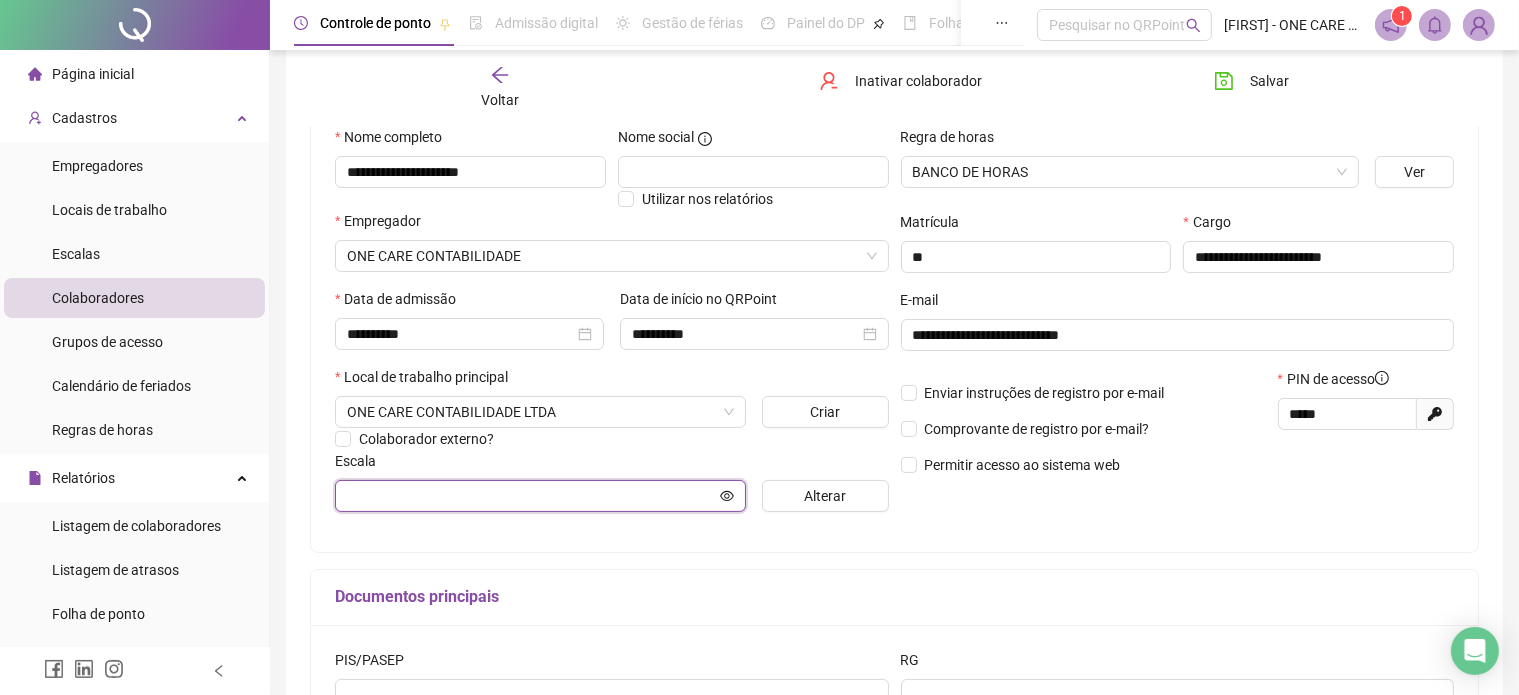 click at bounding box center (531, 496) 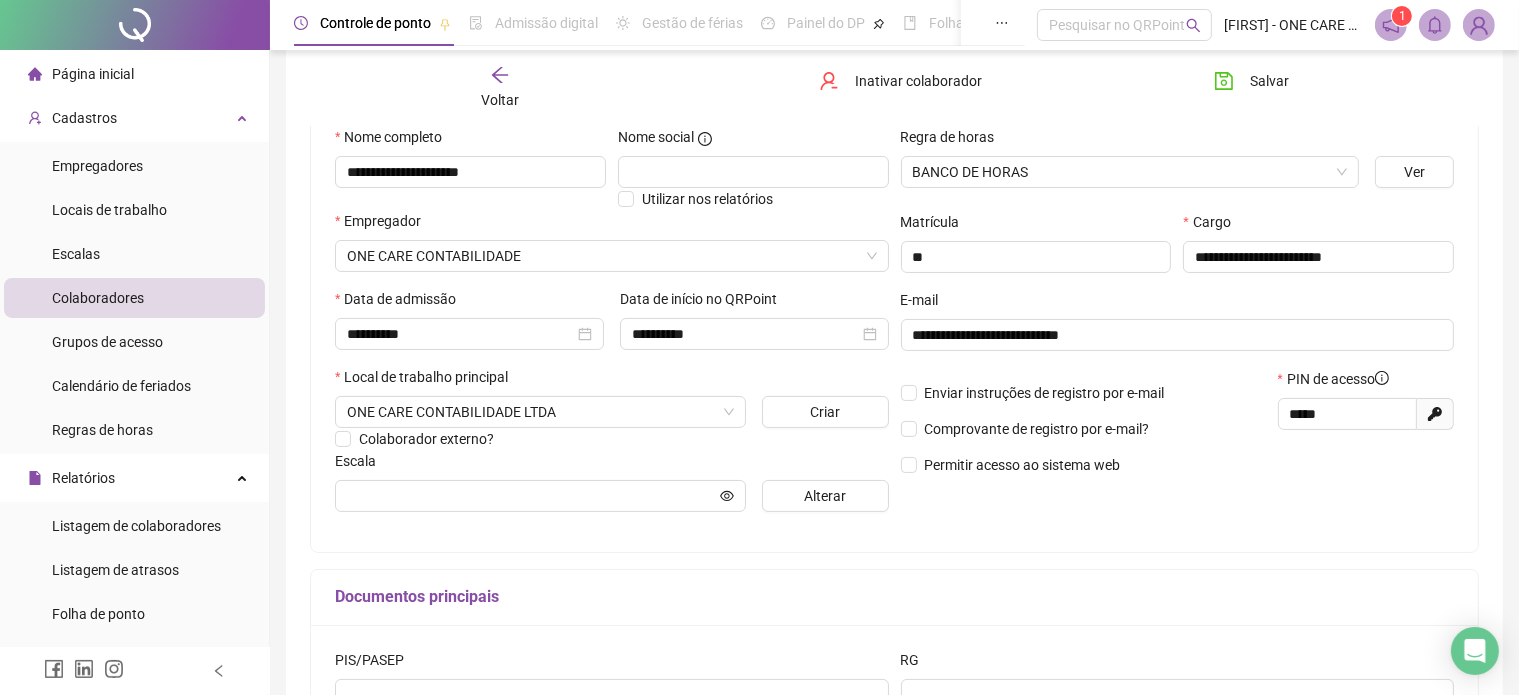 click on "Escala" at bounding box center (612, 465) 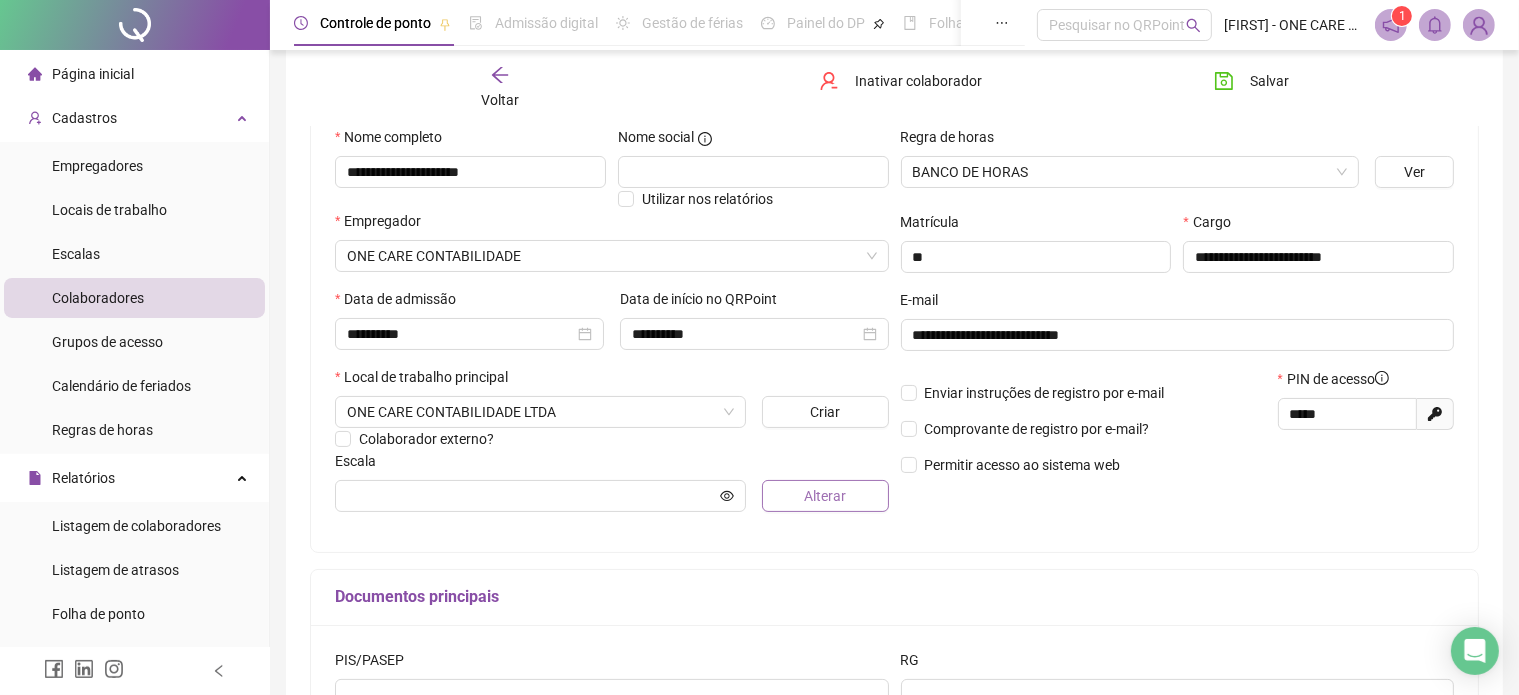 click on "Alterar" at bounding box center [825, 496] 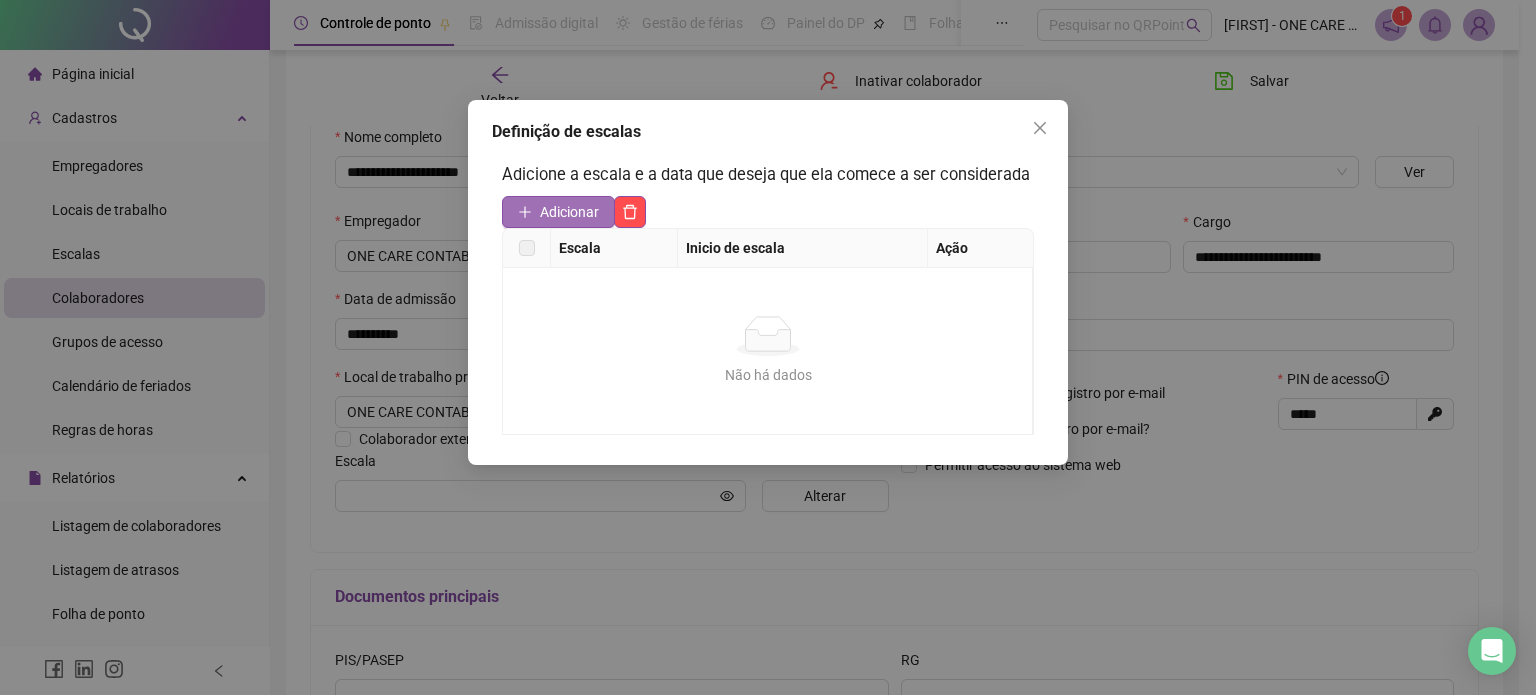 click on "Adicionar" at bounding box center (569, 212) 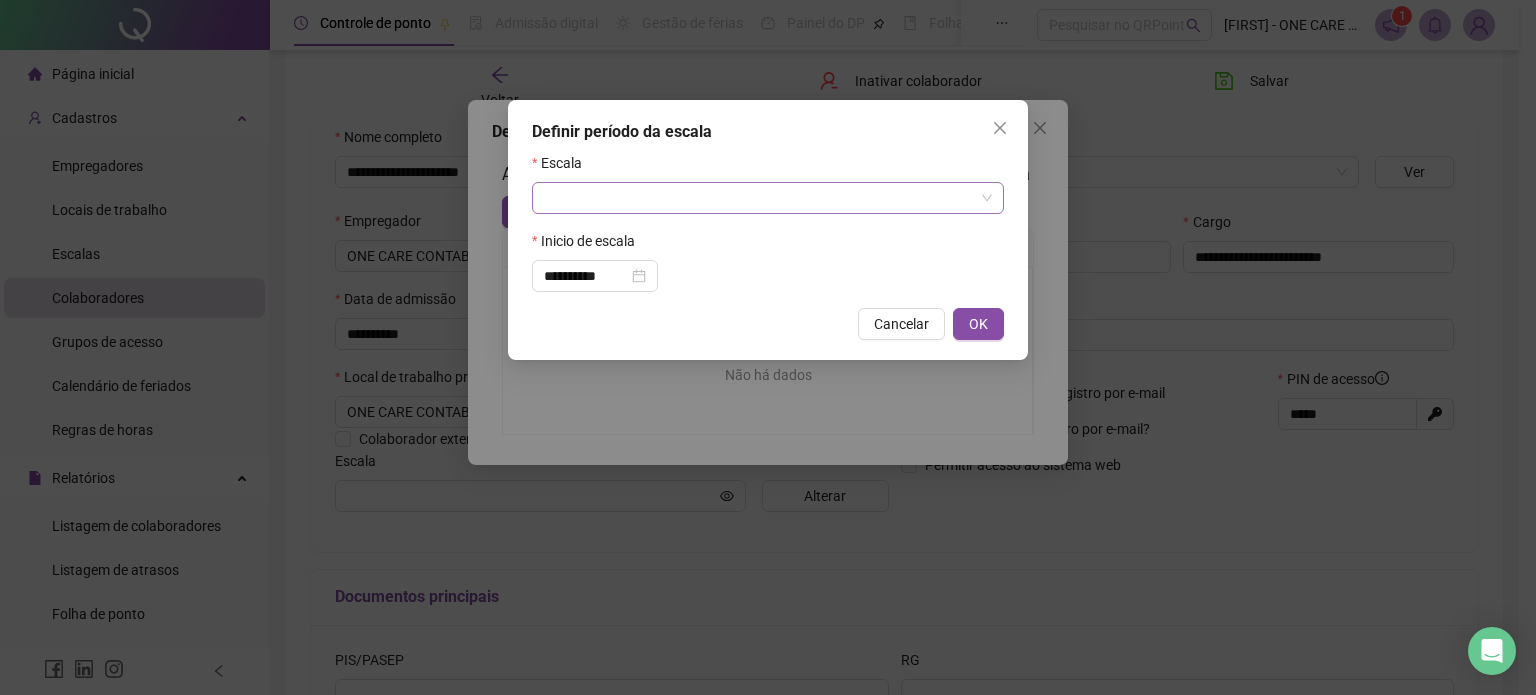 click at bounding box center [759, 198] 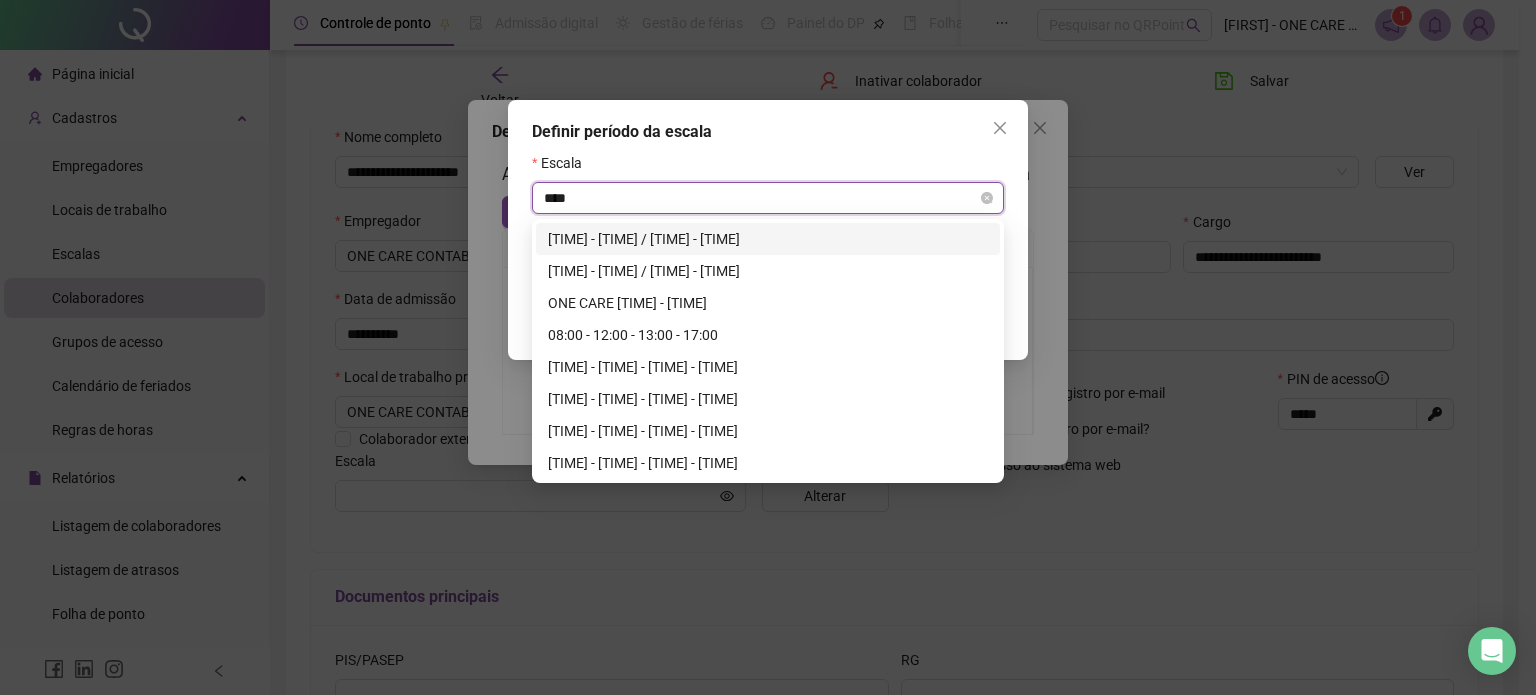 type on "*****" 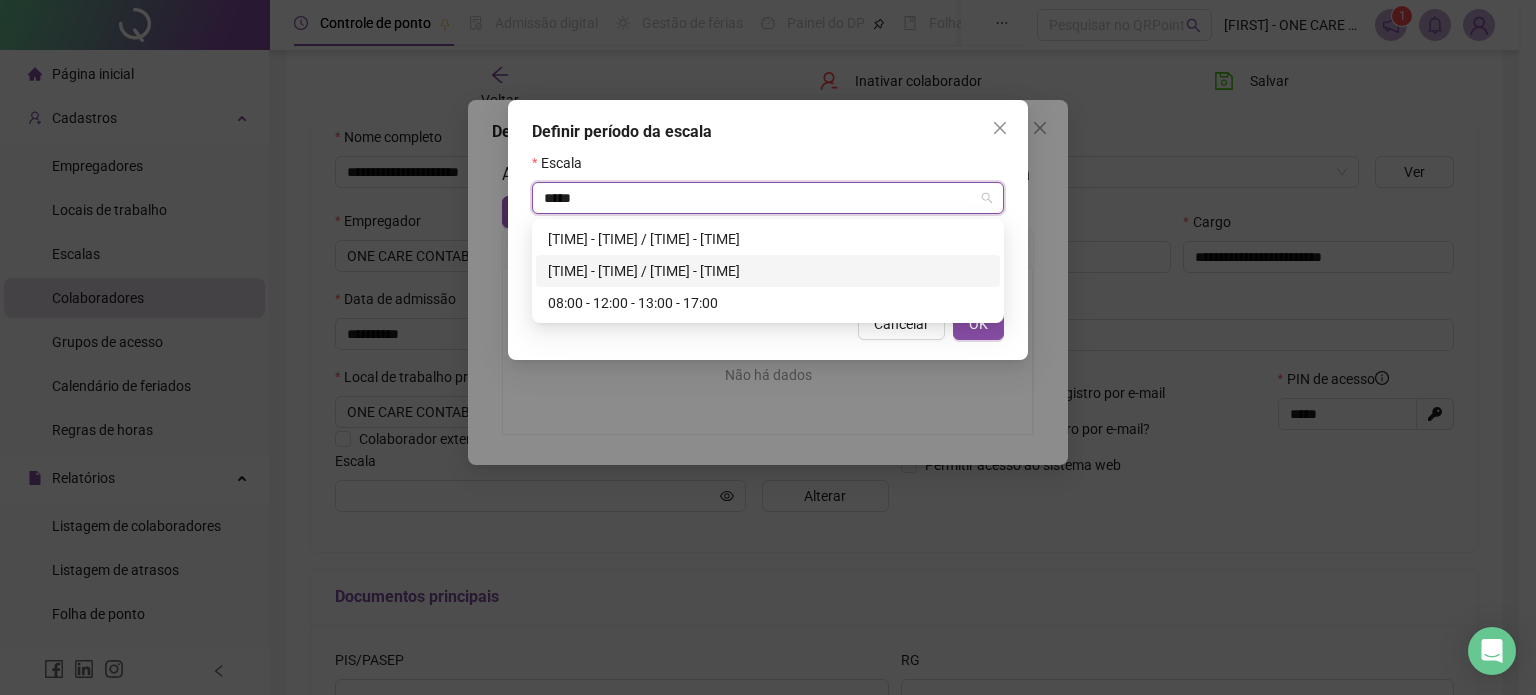 click on "[TIME] - [TIME] / [TIME] - [TIME]" at bounding box center (768, 271) 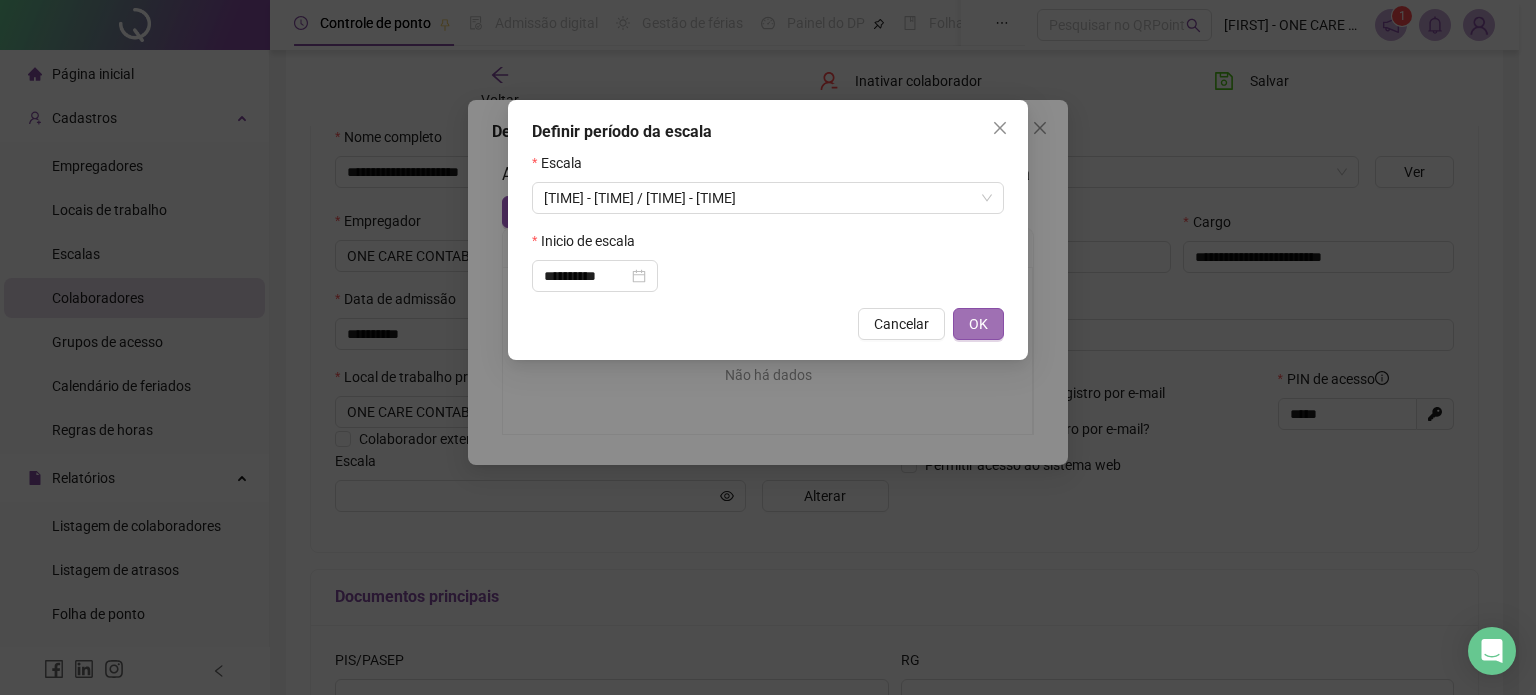 click on "OK" at bounding box center [978, 324] 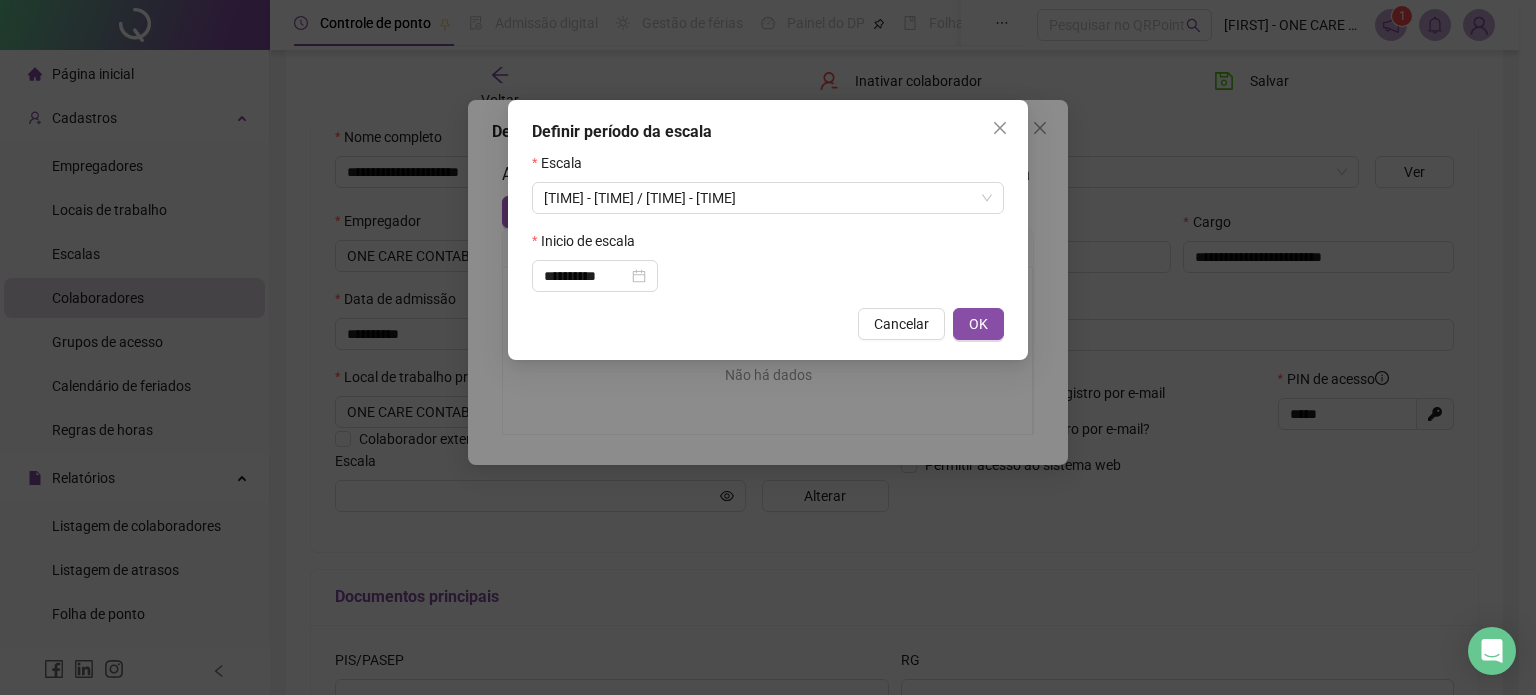 type on "**********" 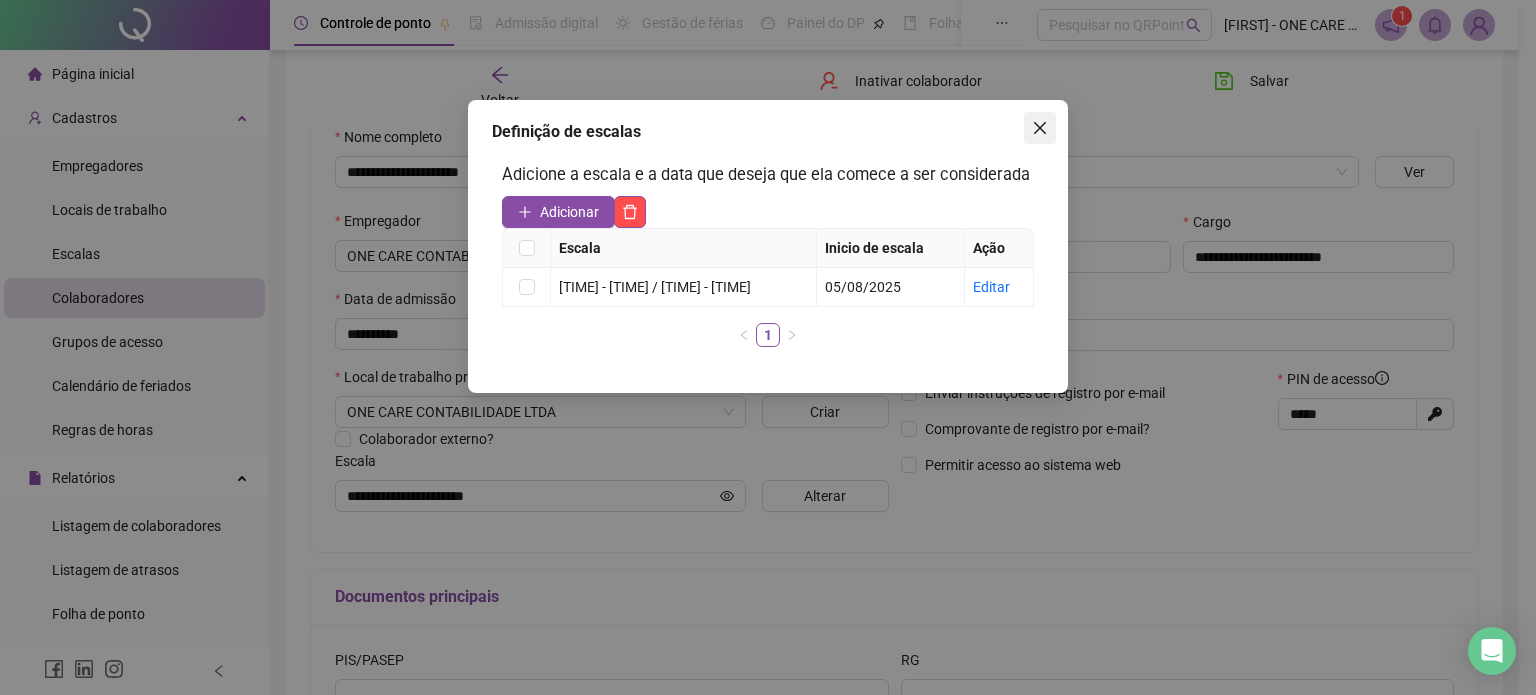 click at bounding box center [1040, 128] 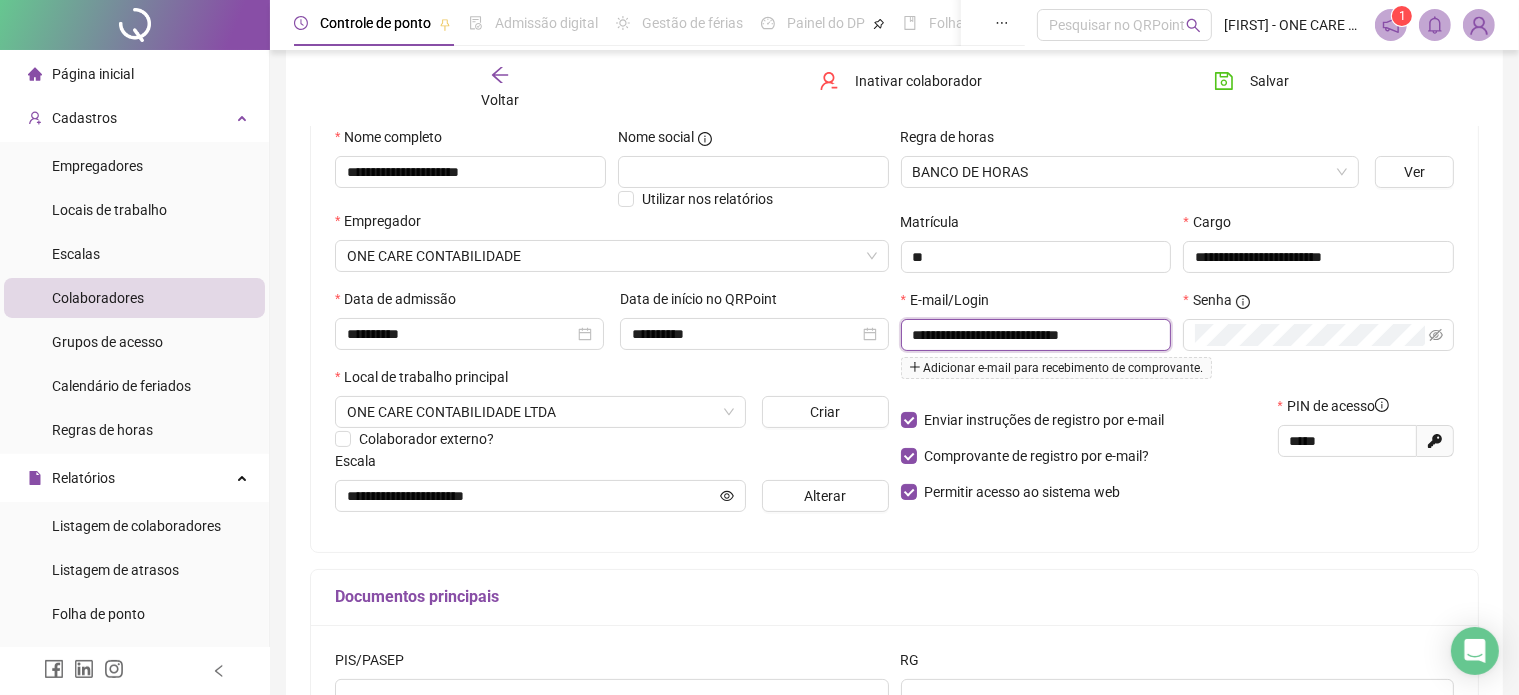 click on "**********" at bounding box center [1034, 335] 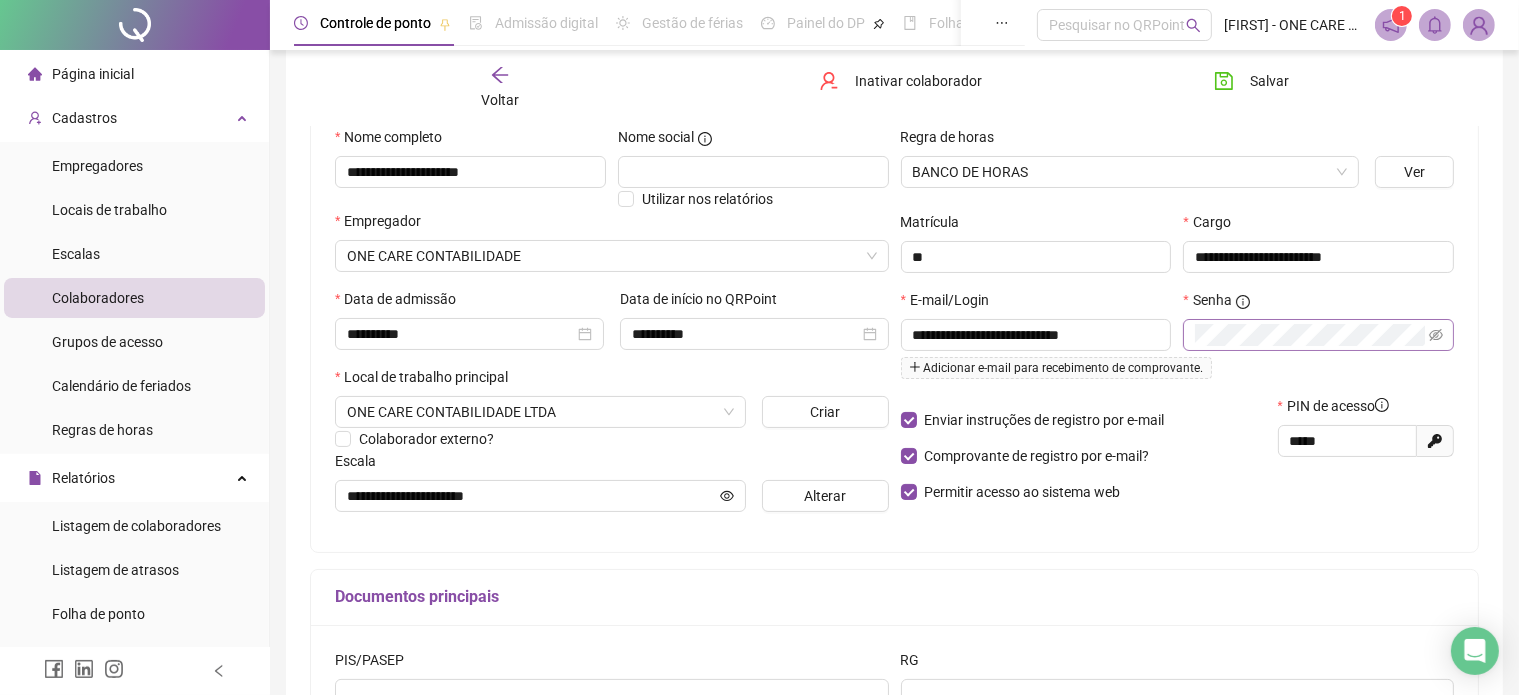 click at bounding box center (1318, 335) 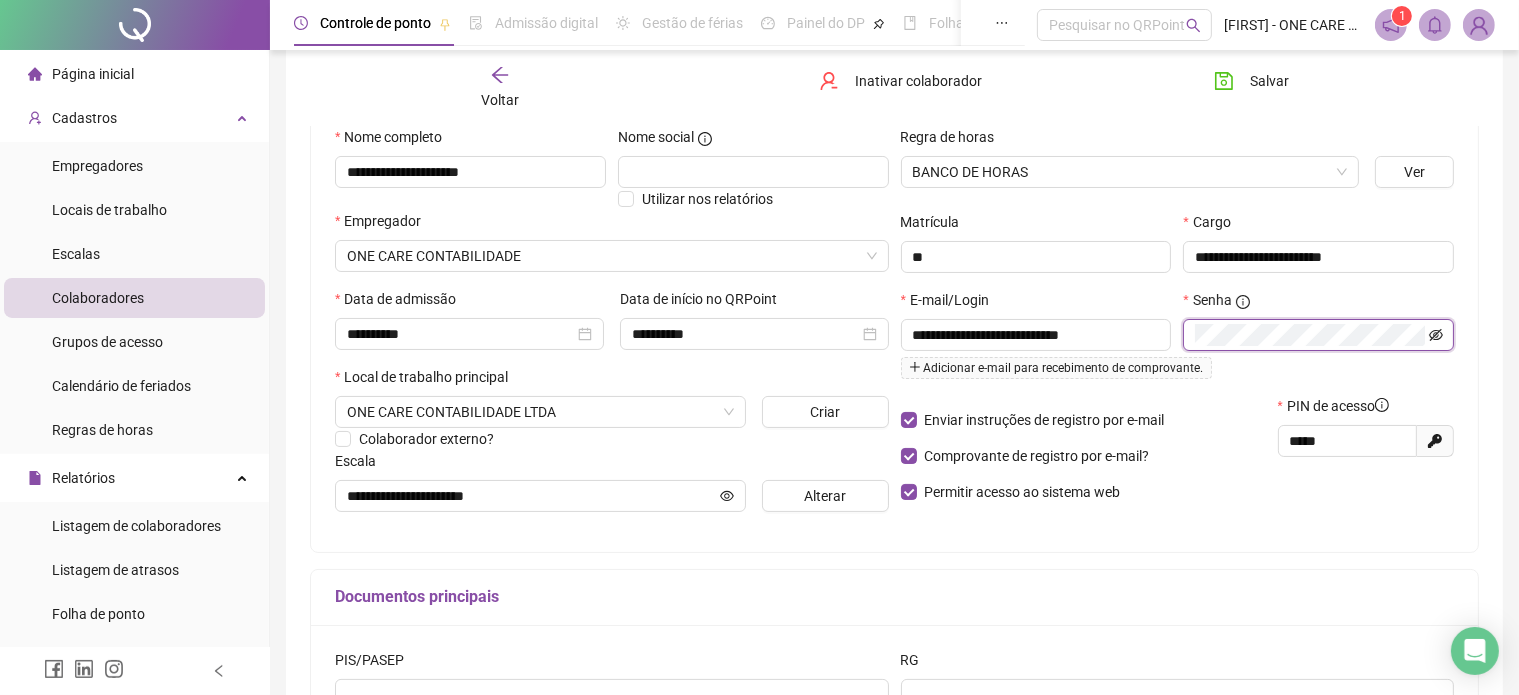 click 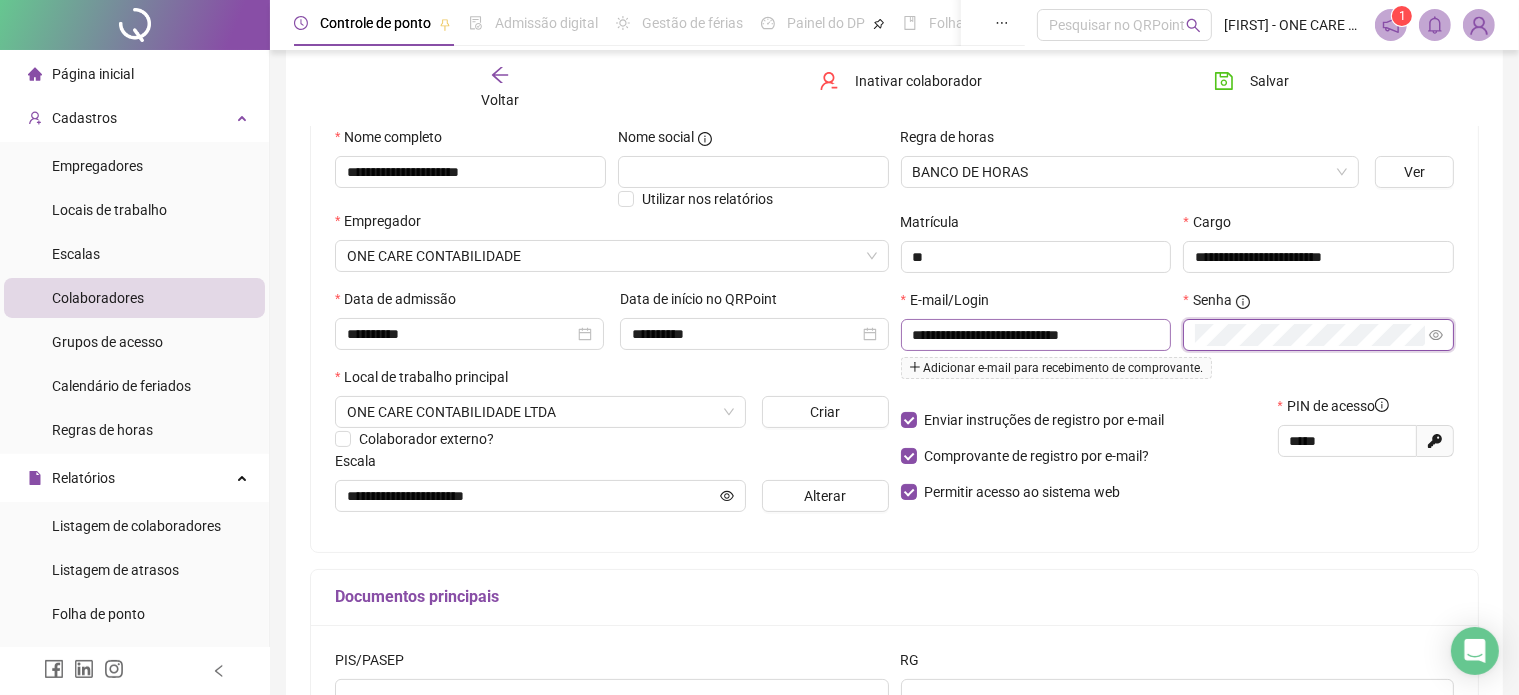 click on "**********" at bounding box center [1178, 342] 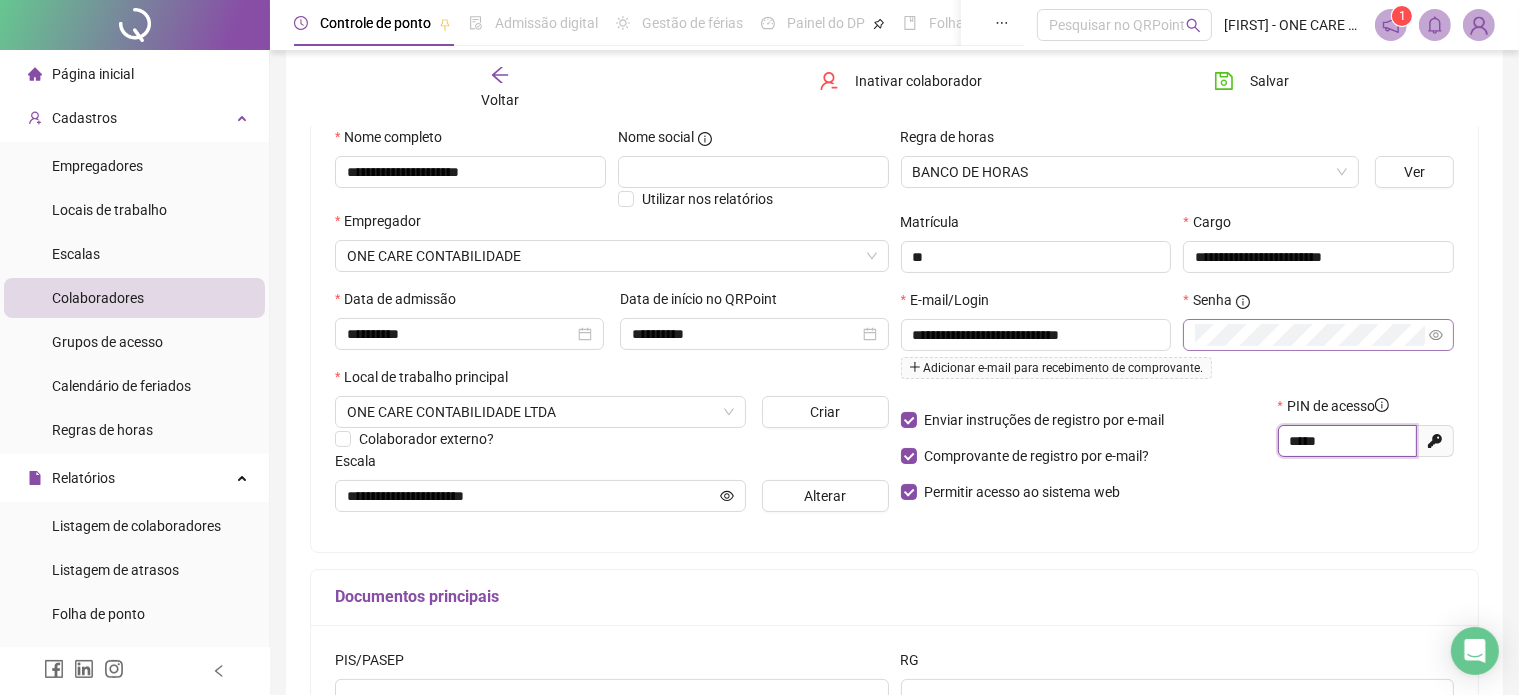 drag, startPoint x: 1296, startPoint y: 448, endPoint x: 1248, endPoint y: 444, distance: 48.166378 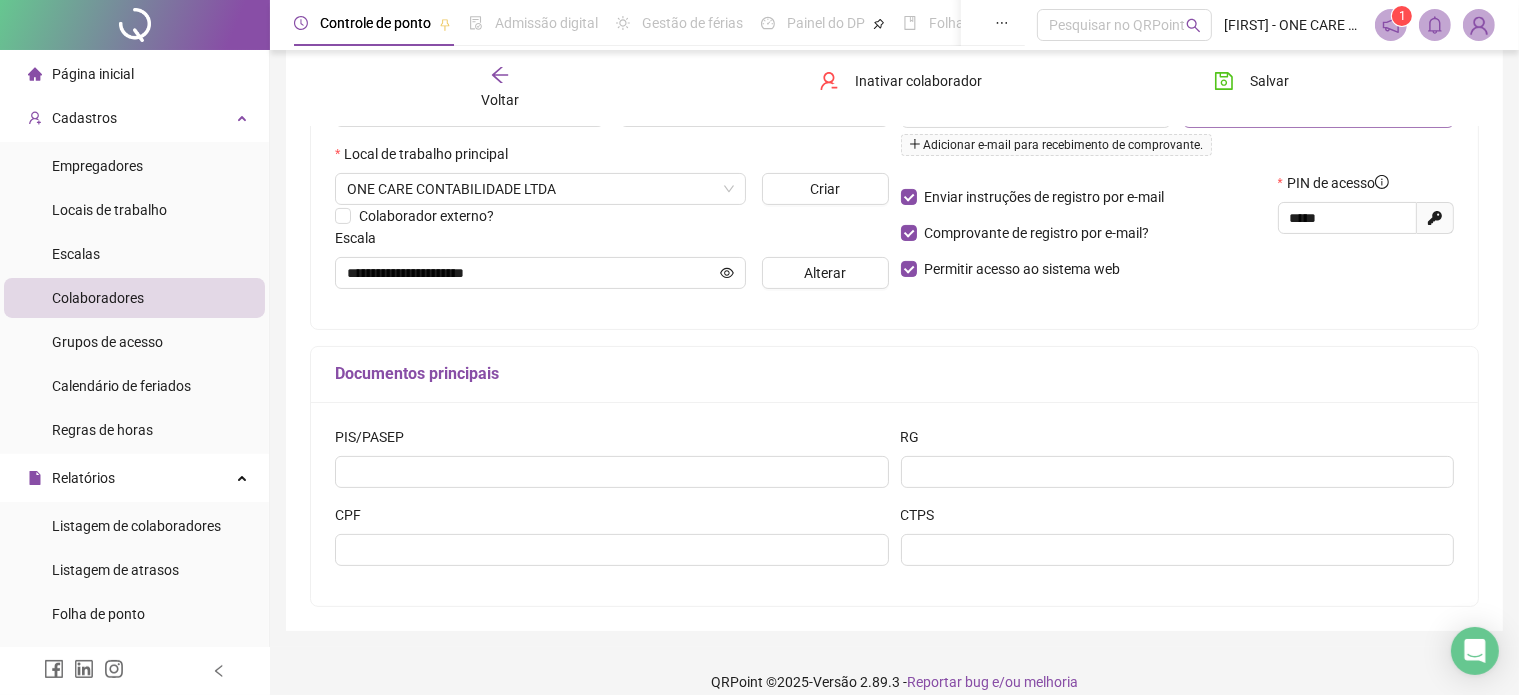 scroll, scrollTop: 445, scrollLeft: 0, axis: vertical 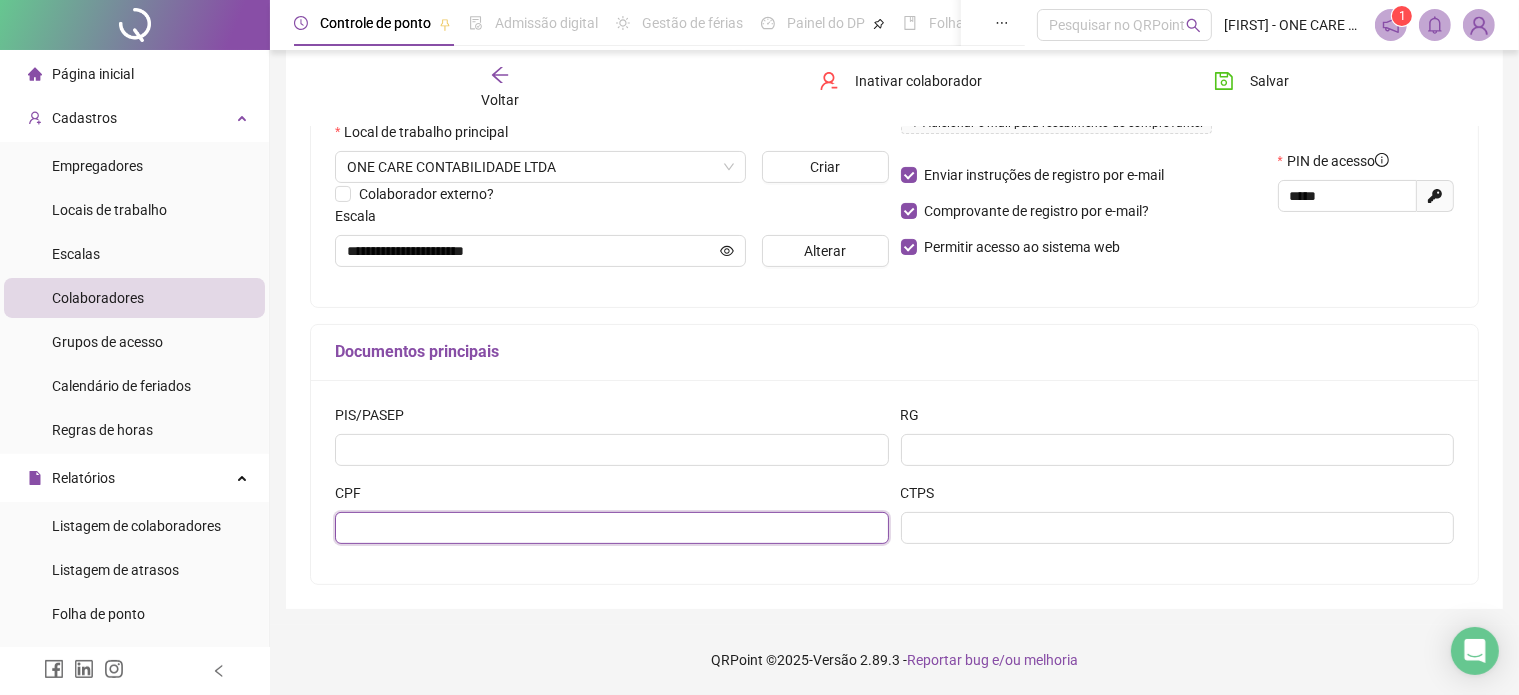 click at bounding box center [612, 528] 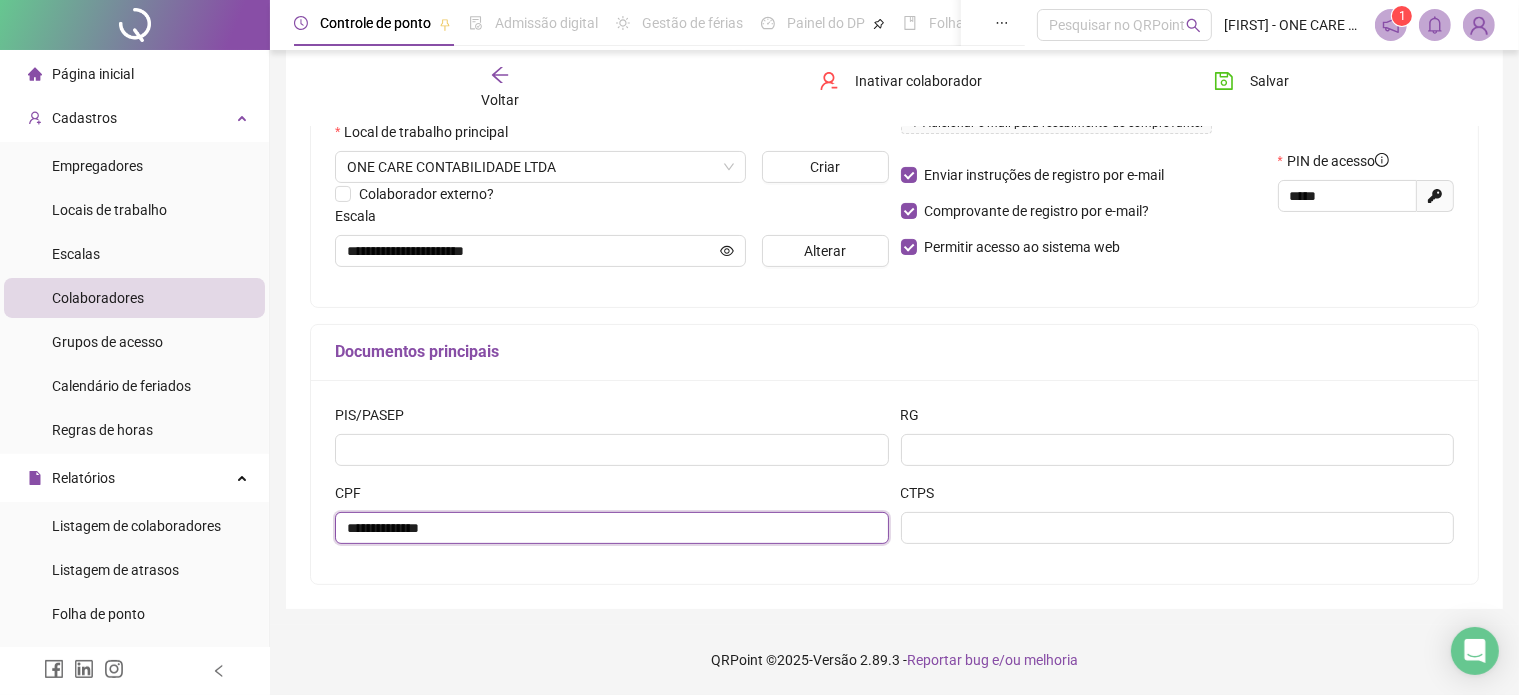 type on "**********" 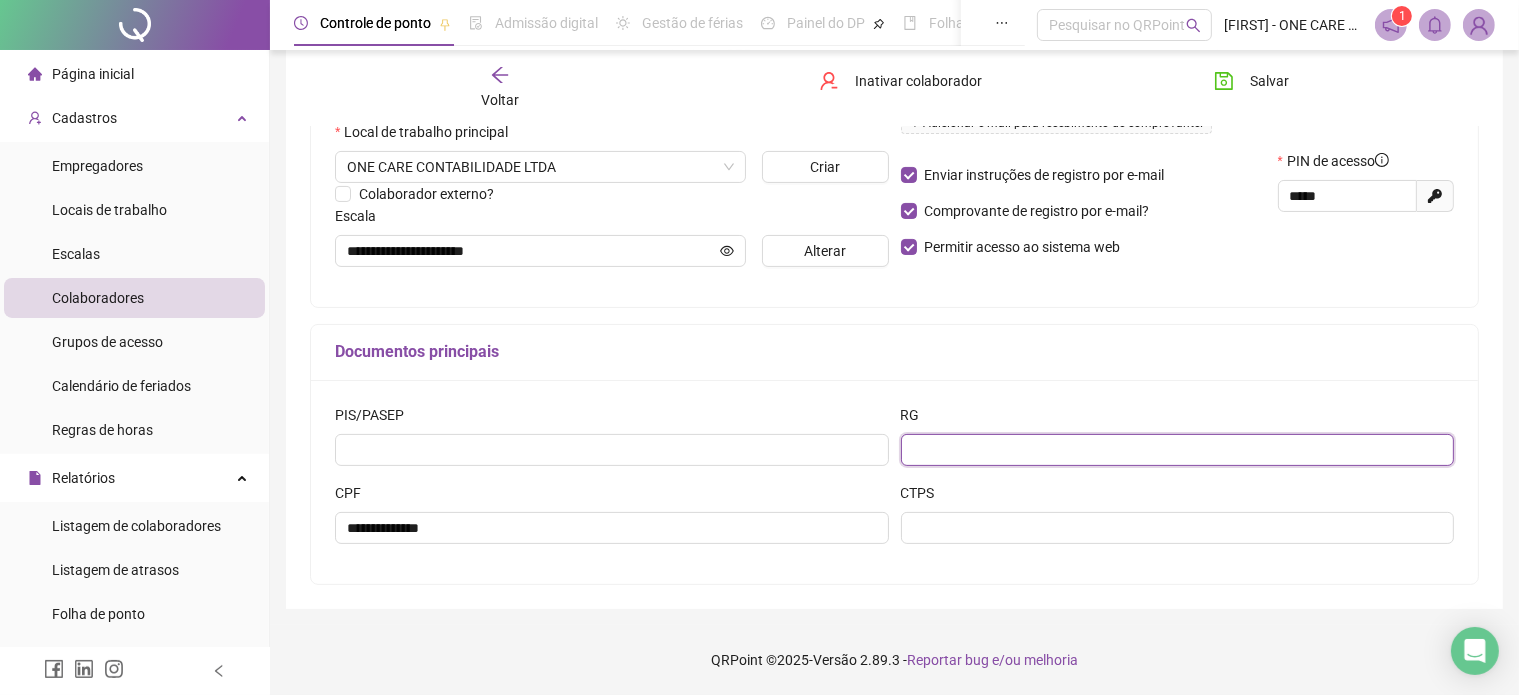 drag, startPoint x: 1062, startPoint y: 443, endPoint x: 1075, endPoint y: 438, distance: 13.928389 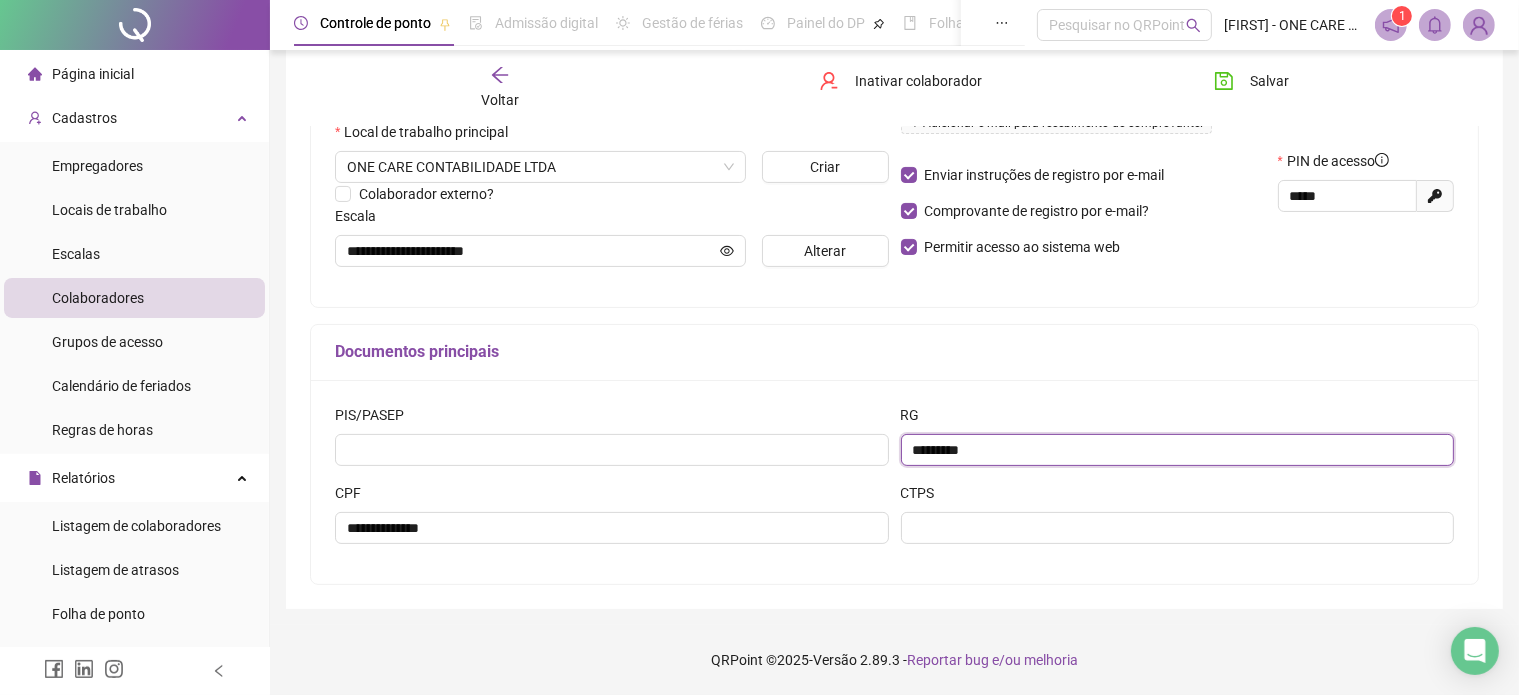 type on "*********" 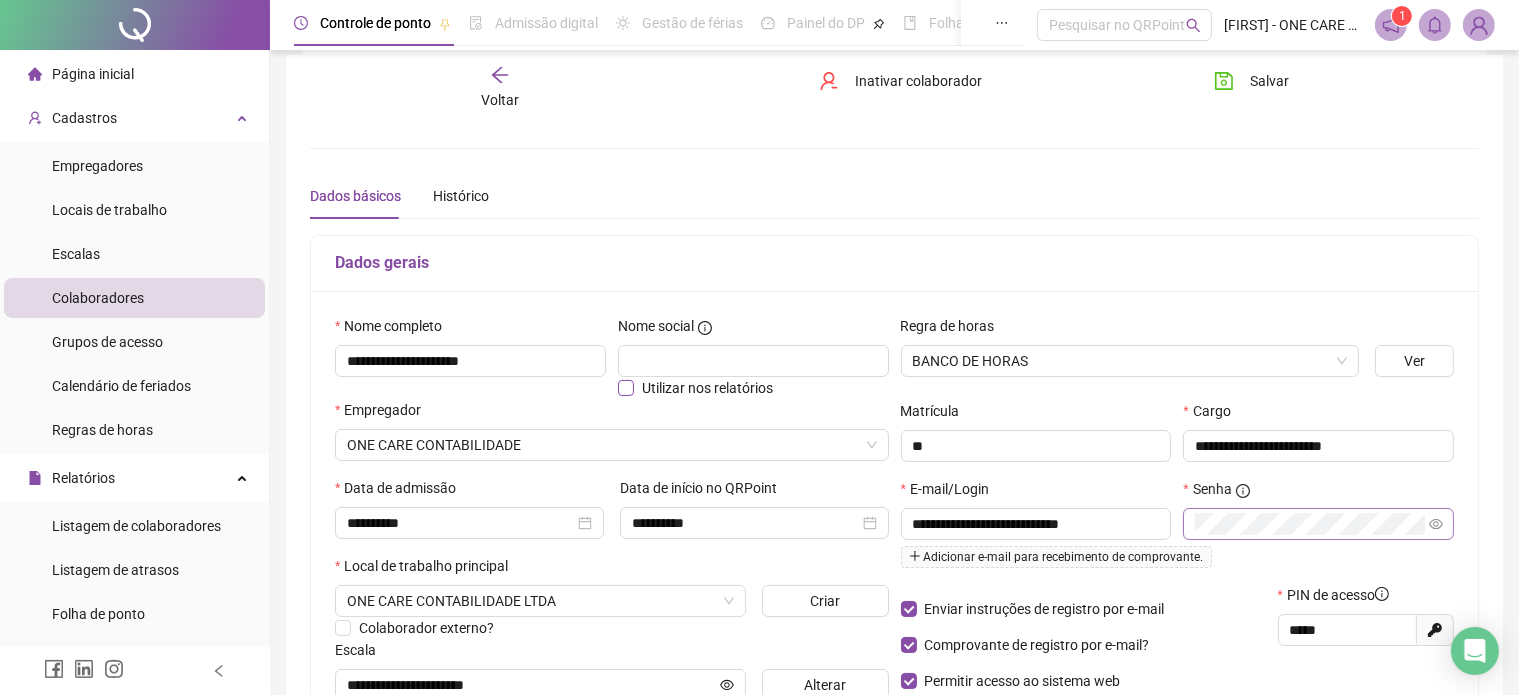scroll, scrollTop: 0, scrollLeft: 0, axis: both 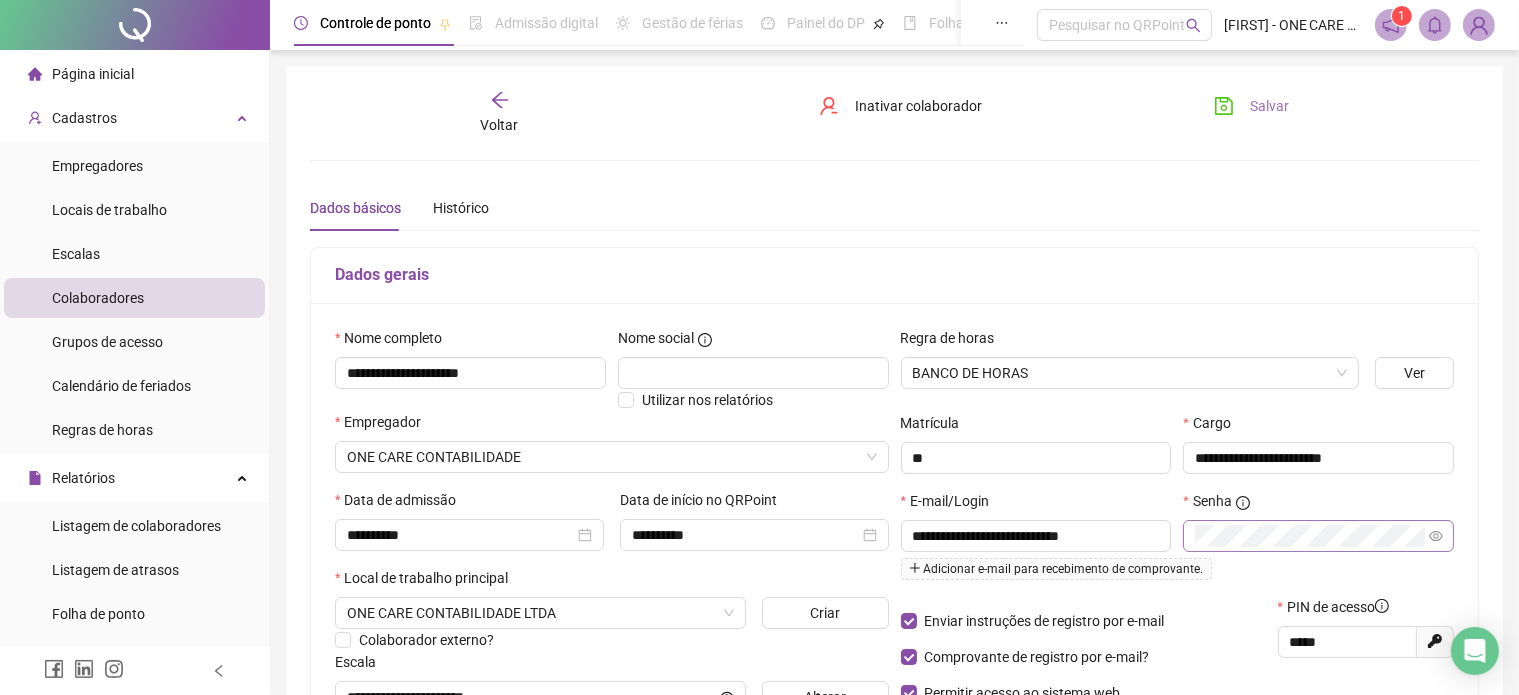 drag, startPoint x: 1228, startPoint y: 115, endPoint x: 1233, endPoint y: 102, distance: 13.928389 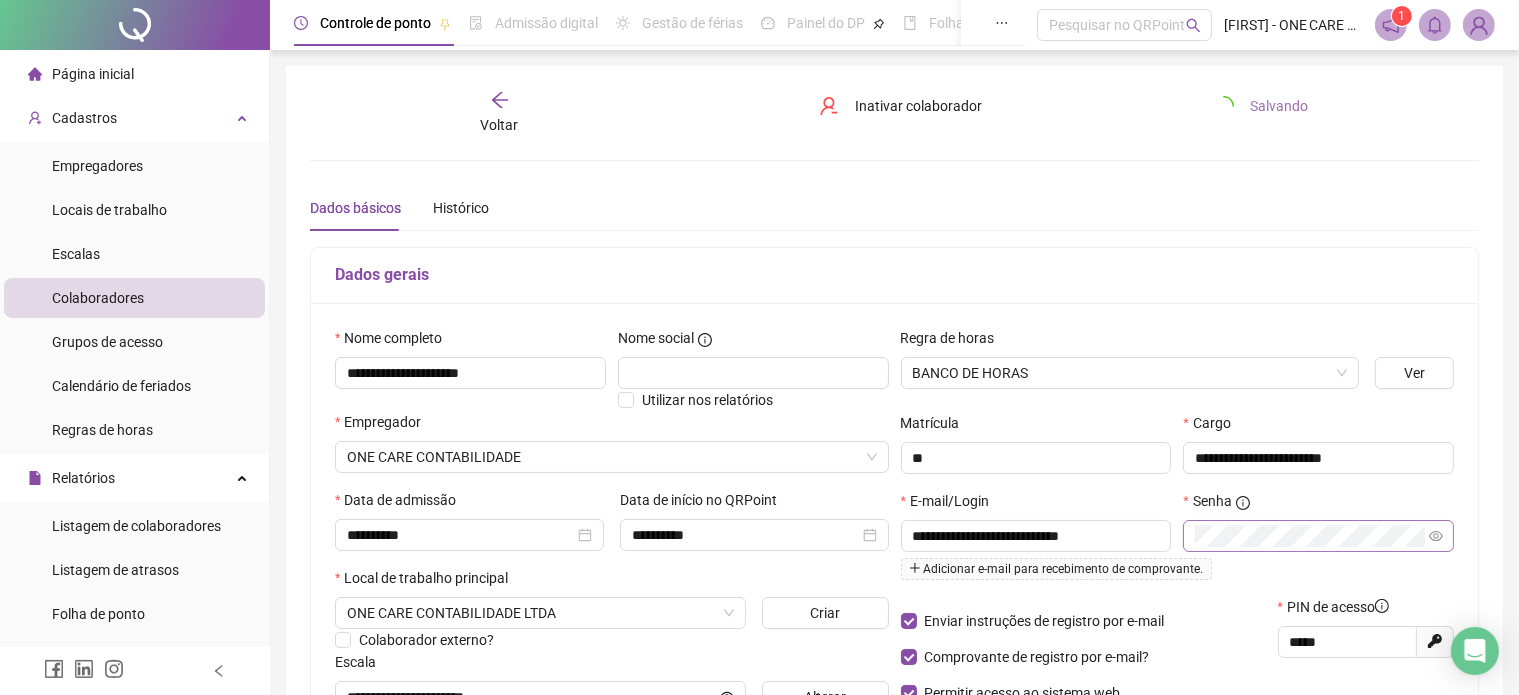 click at bounding box center (1224, 106) 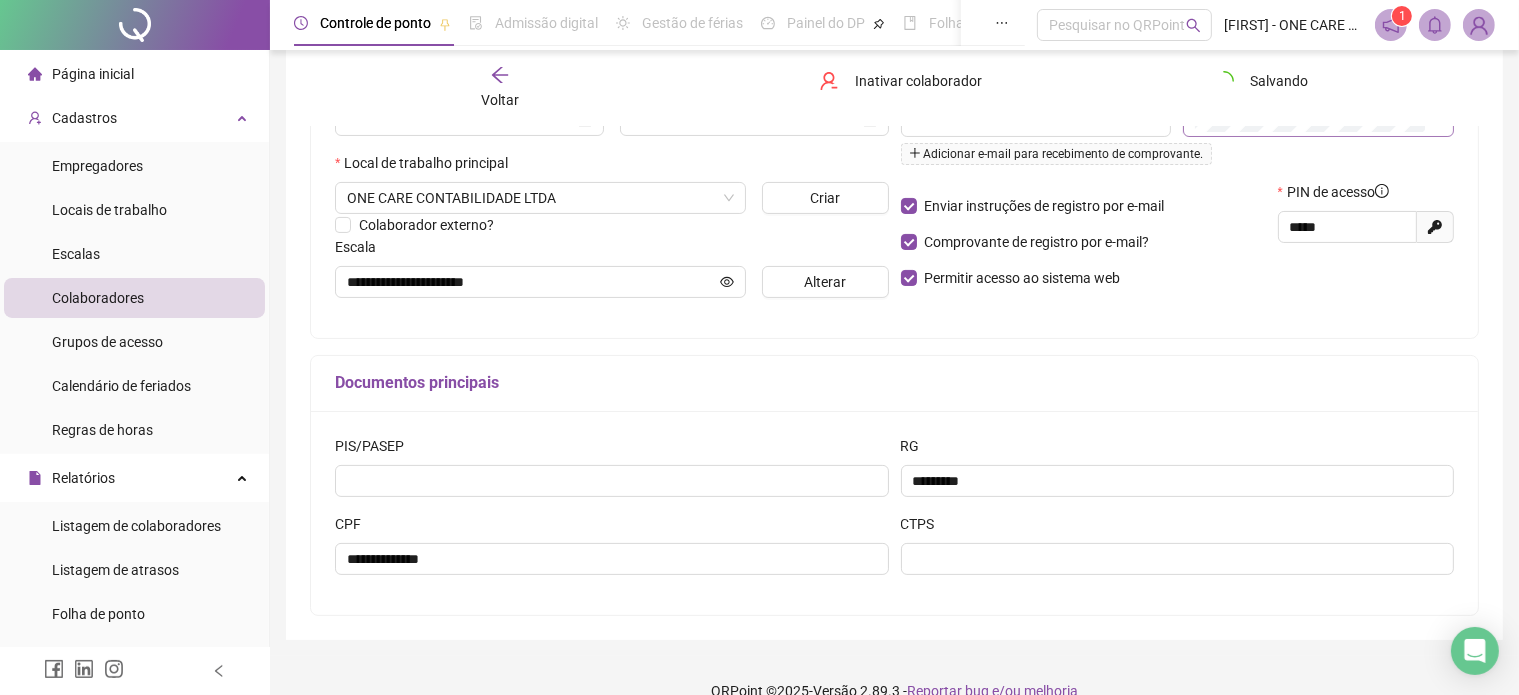 scroll, scrollTop: 445, scrollLeft: 0, axis: vertical 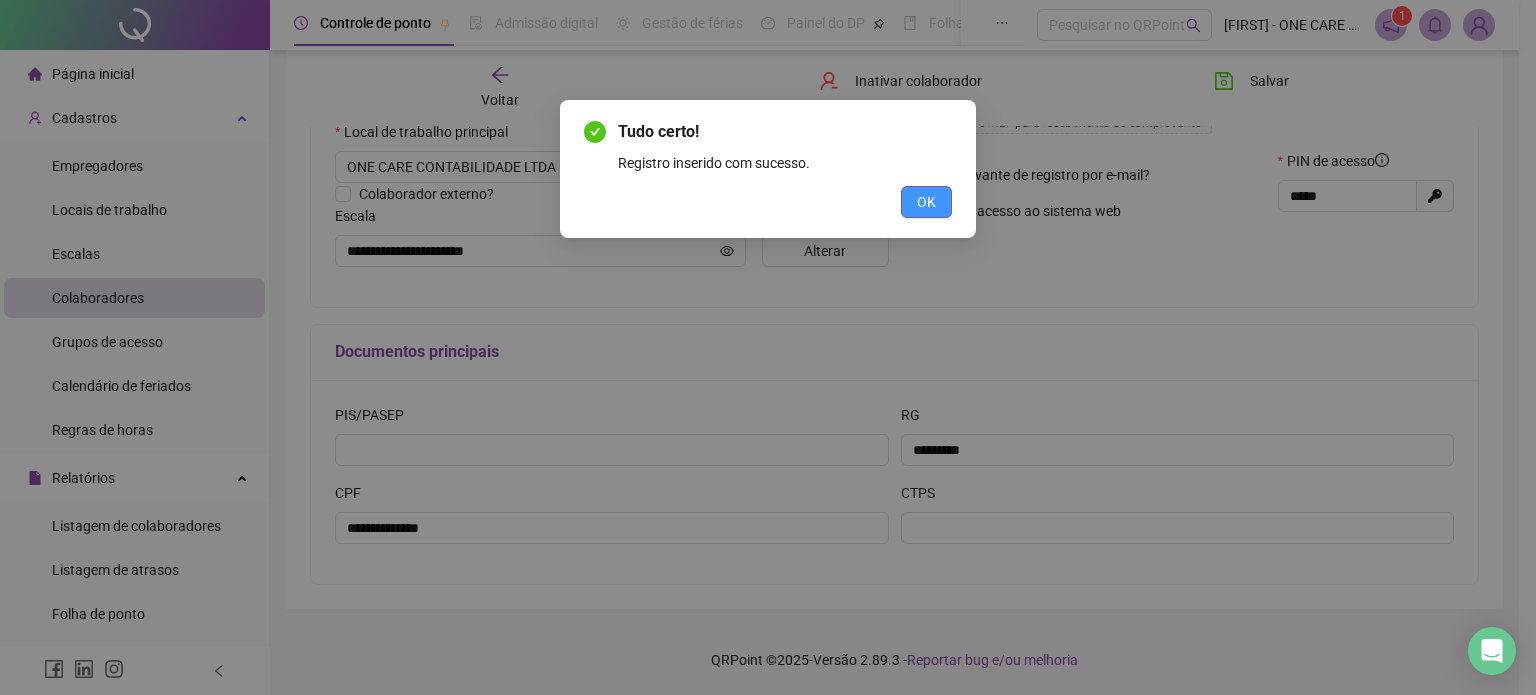 click on "OK" at bounding box center [926, 202] 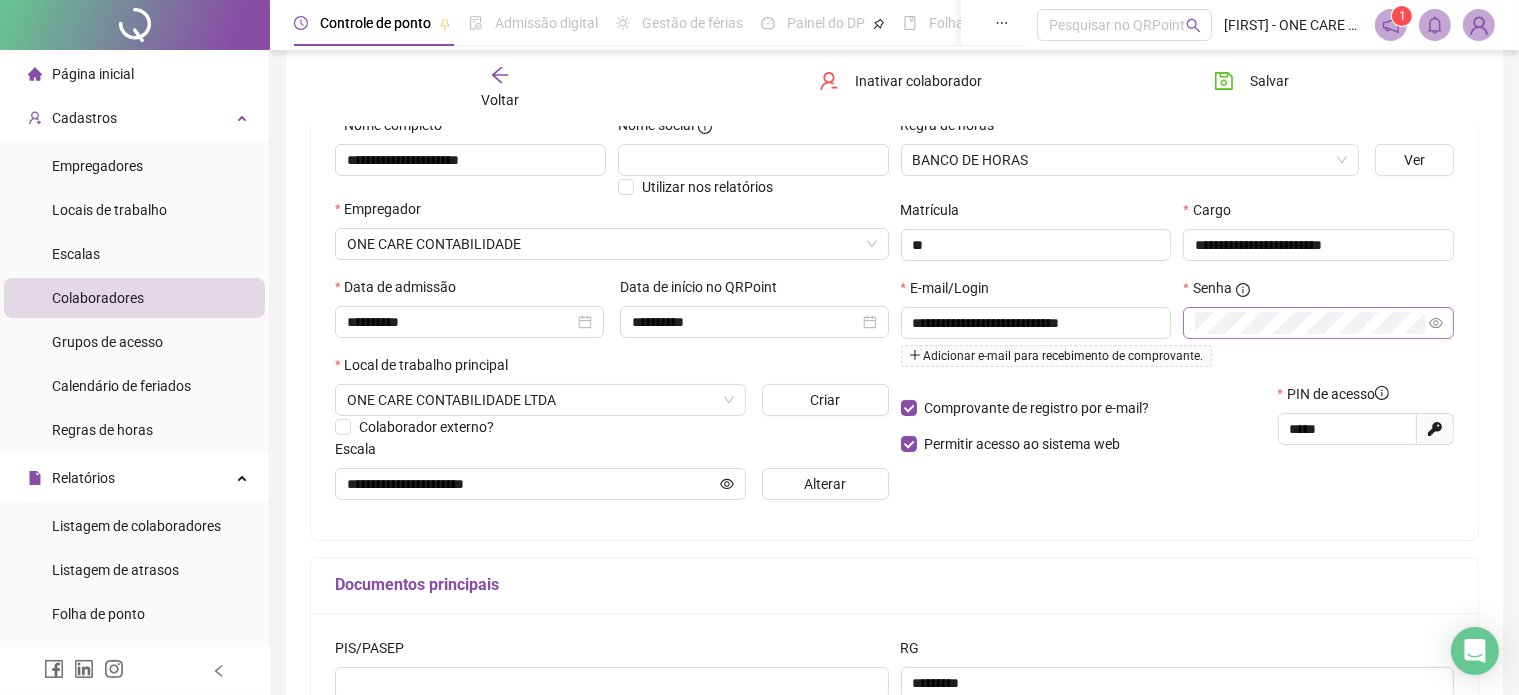 scroll, scrollTop: 0, scrollLeft: 0, axis: both 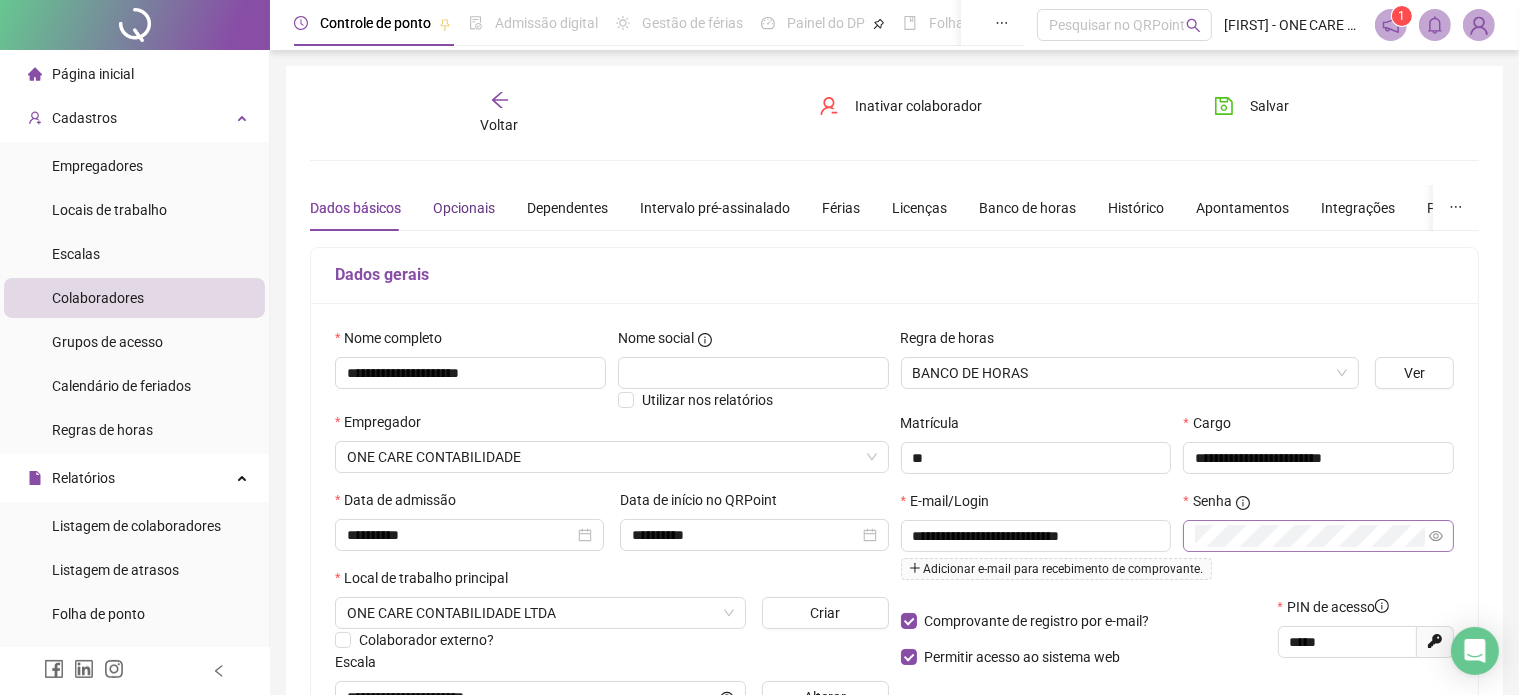 click on "Opcionais" at bounding box center [464, 208] 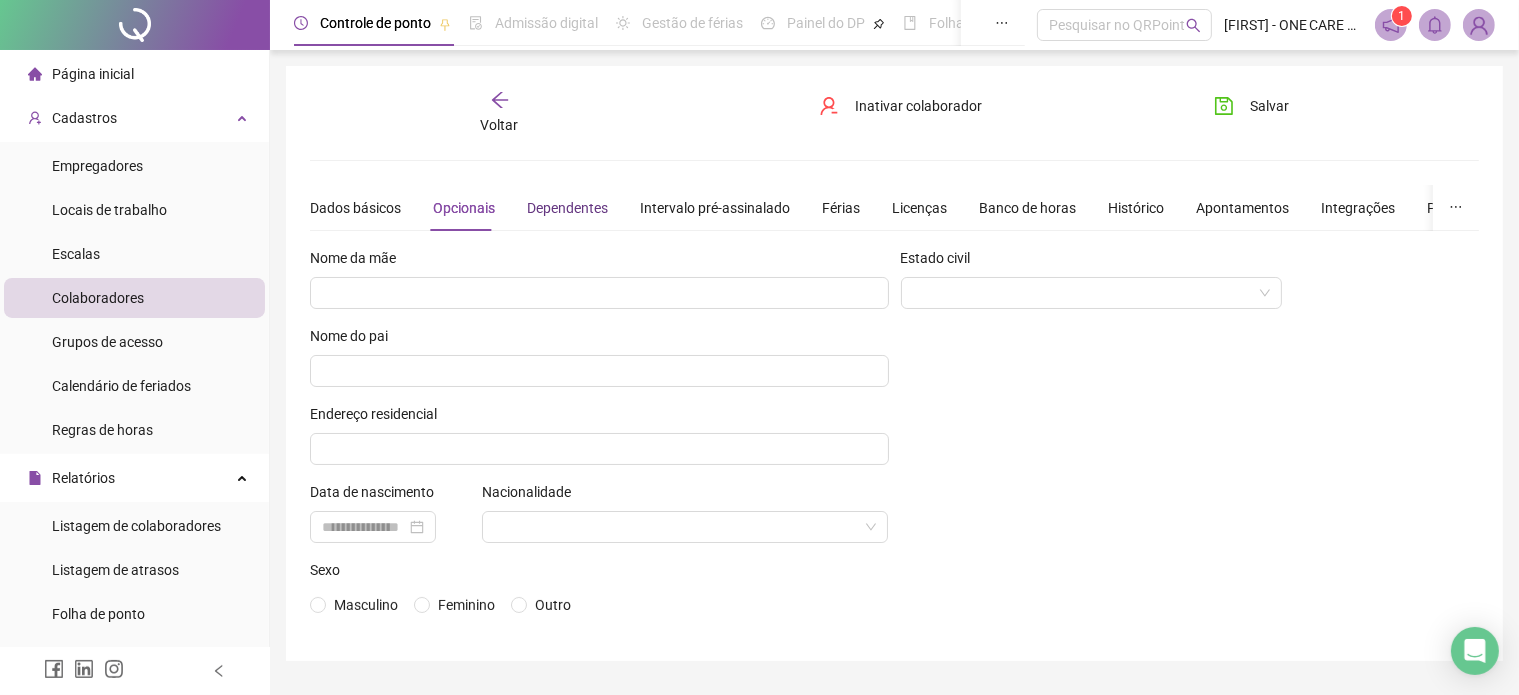 drag, startPoint x: 561, startPoint y: 196, endPoint x: 598, endPoint y: 199, distance: 37.12142 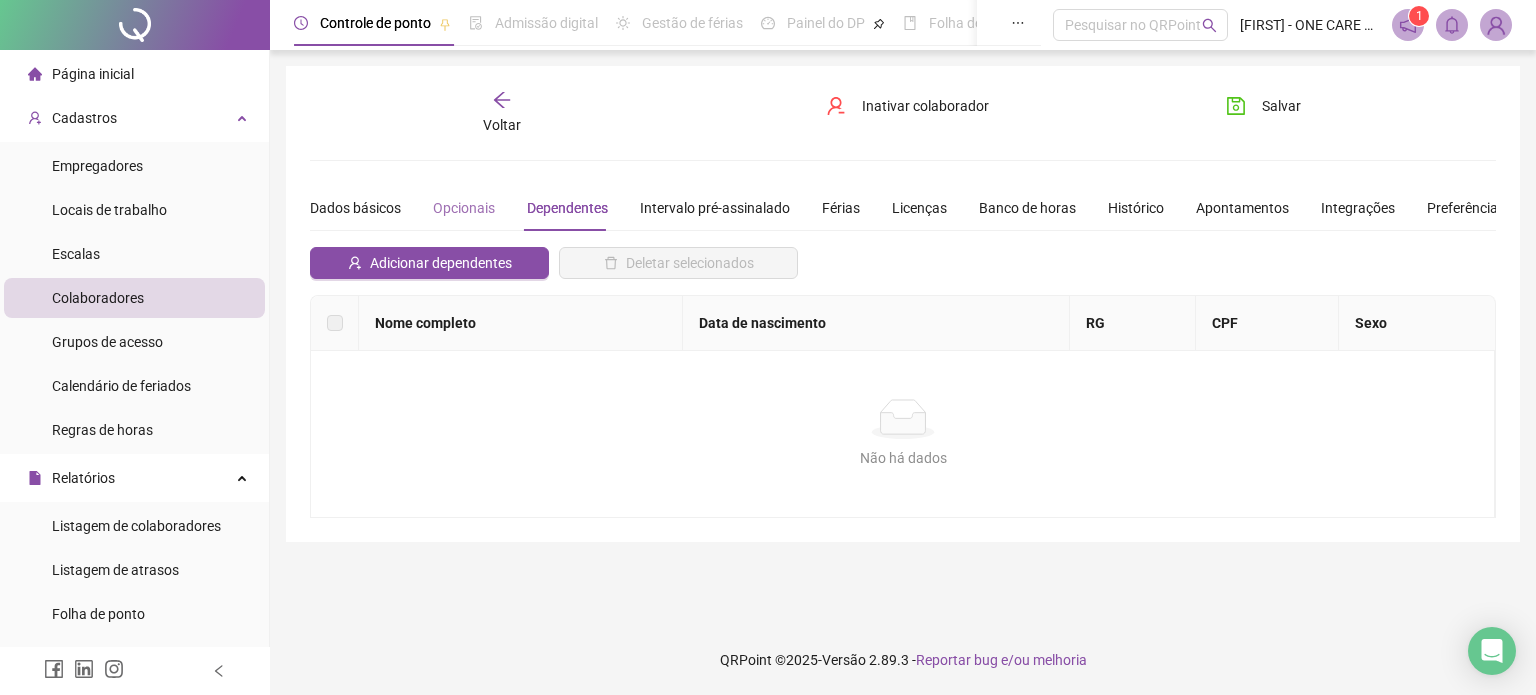 click on "Opcionais" at bounding box center (464, 208) 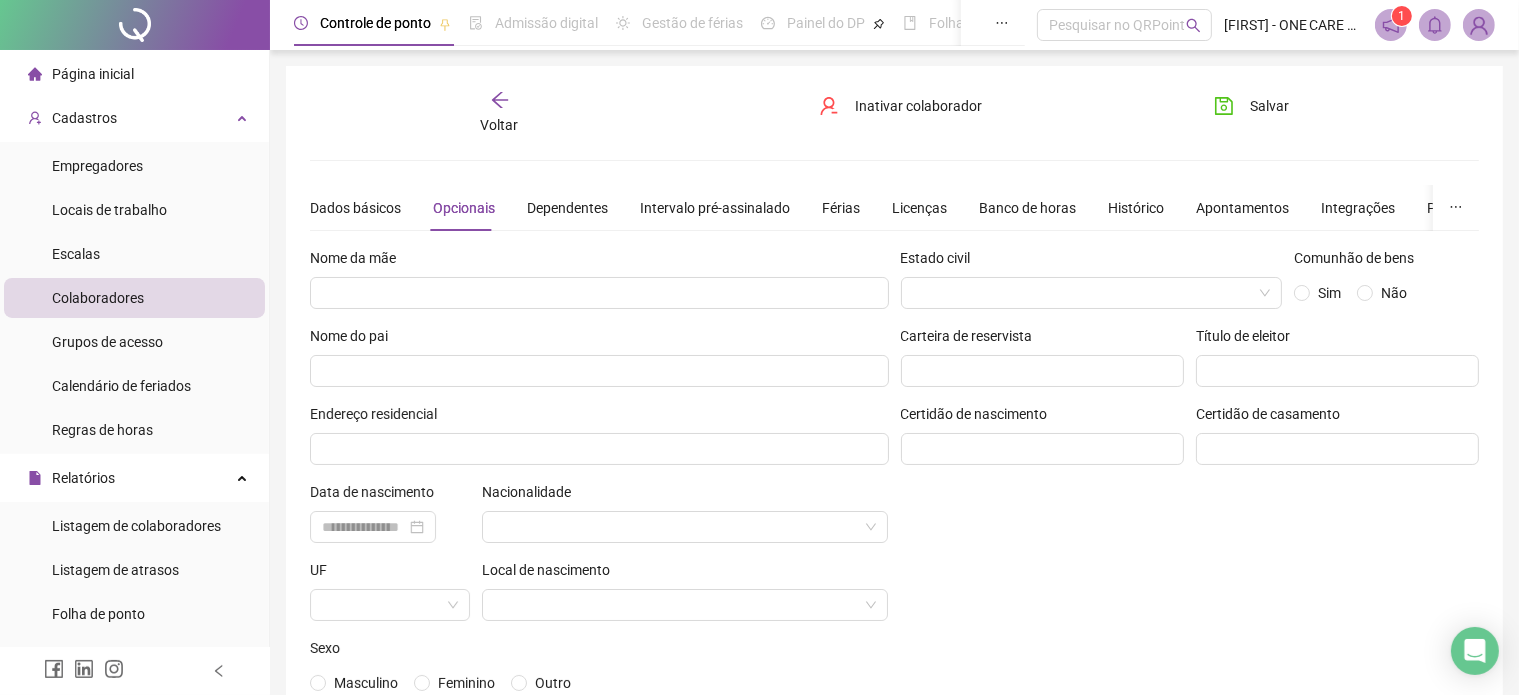 click on "Opcionais" at bounding box center (464, 208) 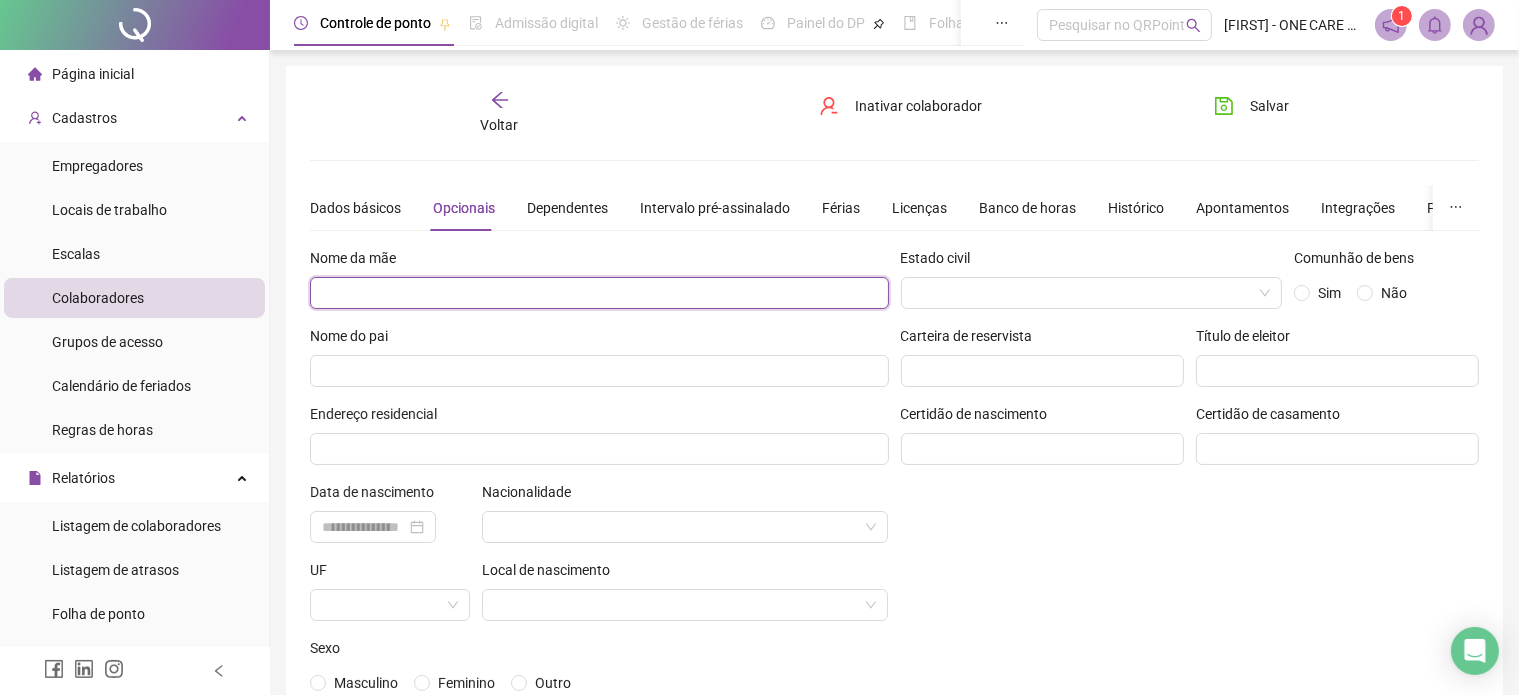 click at bounding box center (599, 293) 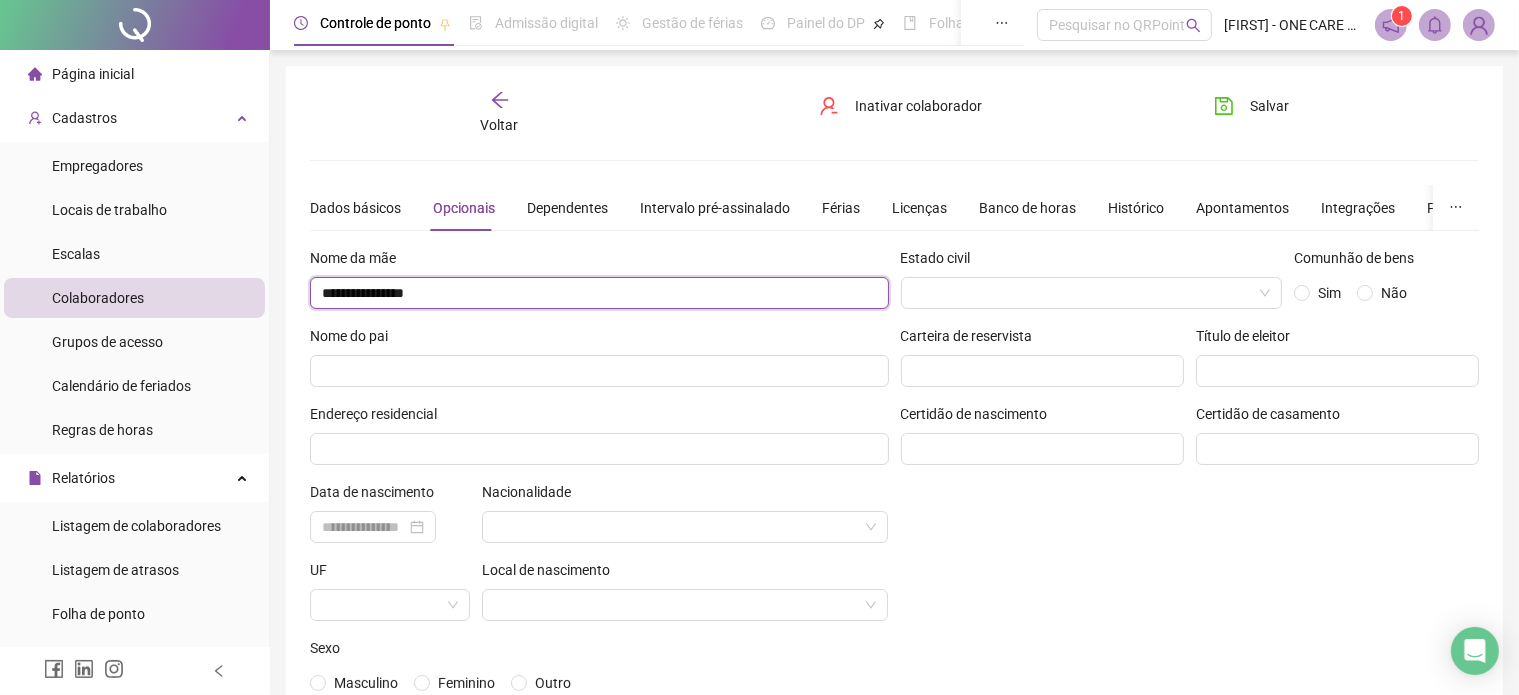 type on "**********" 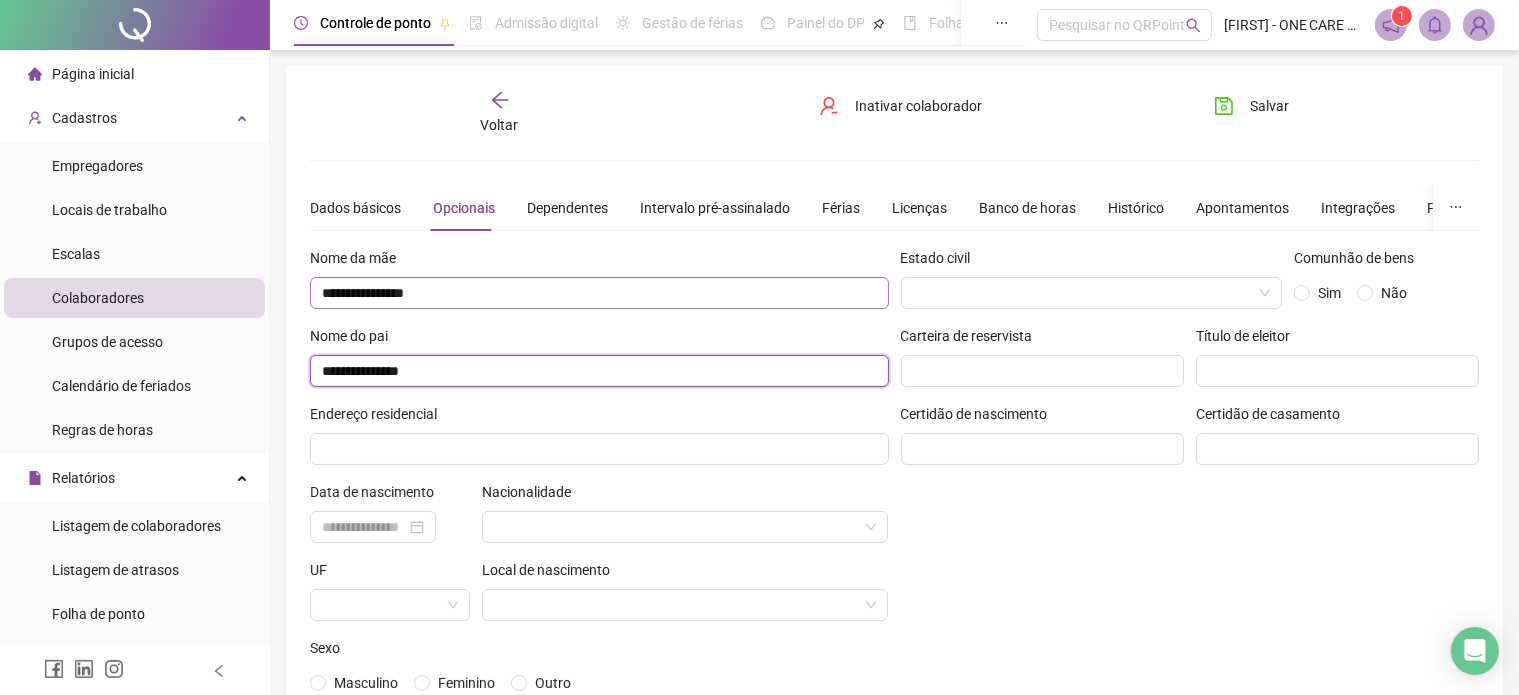 type on "**********" 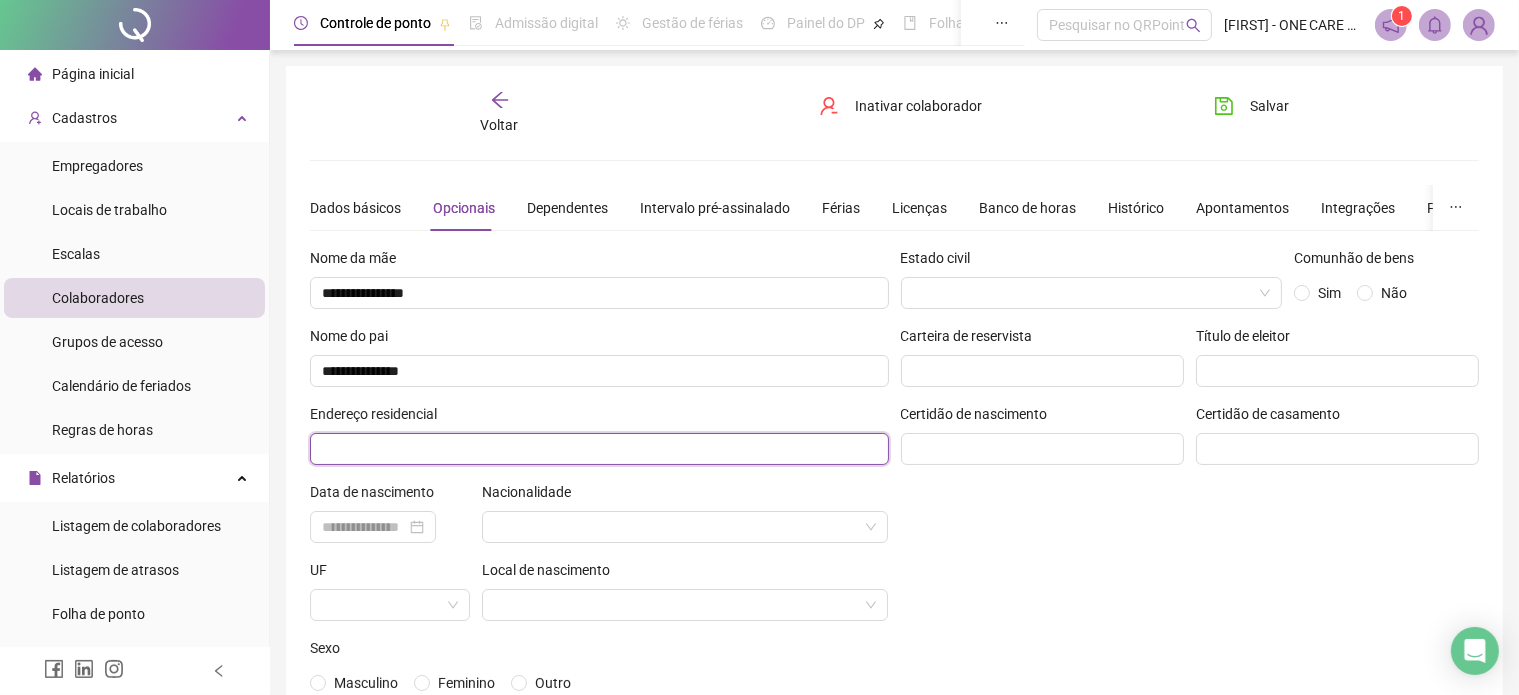 click at bounding box center (599, 449) 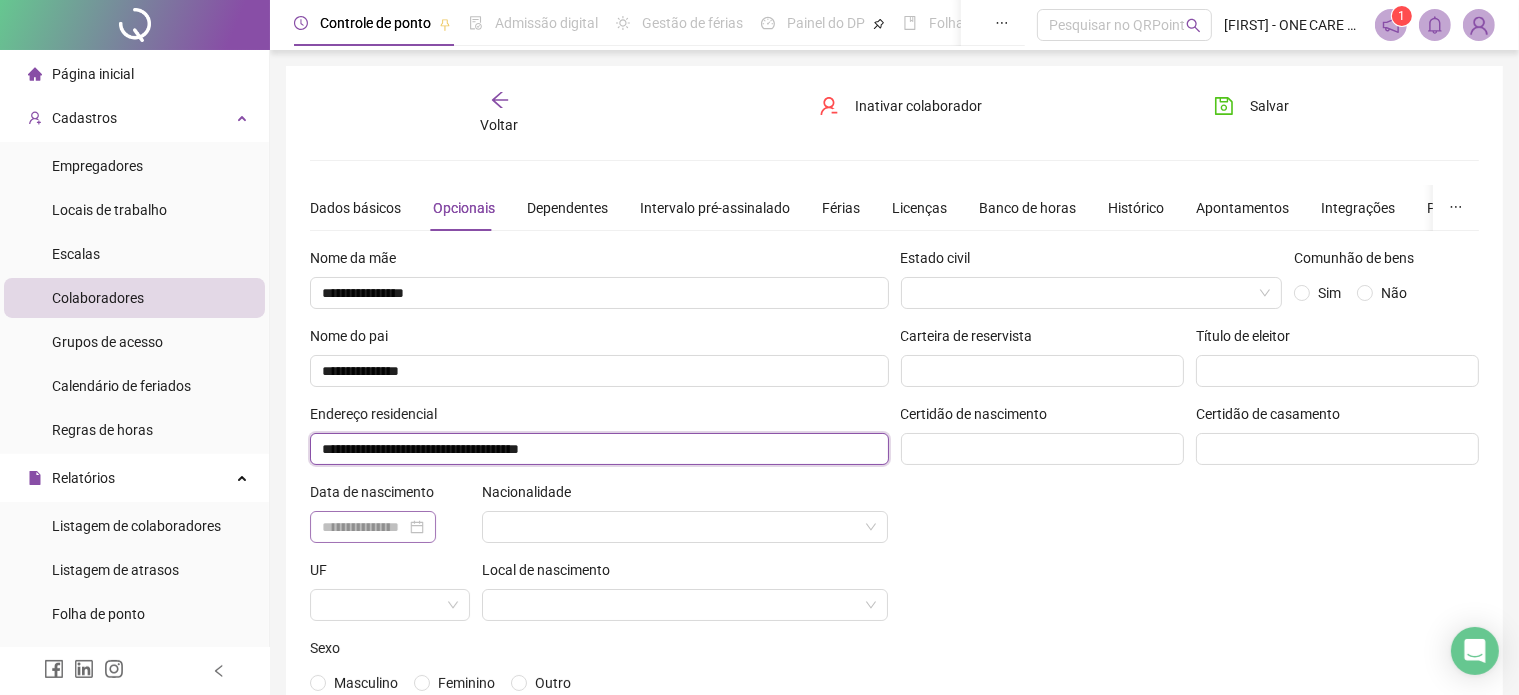 type on "**********" 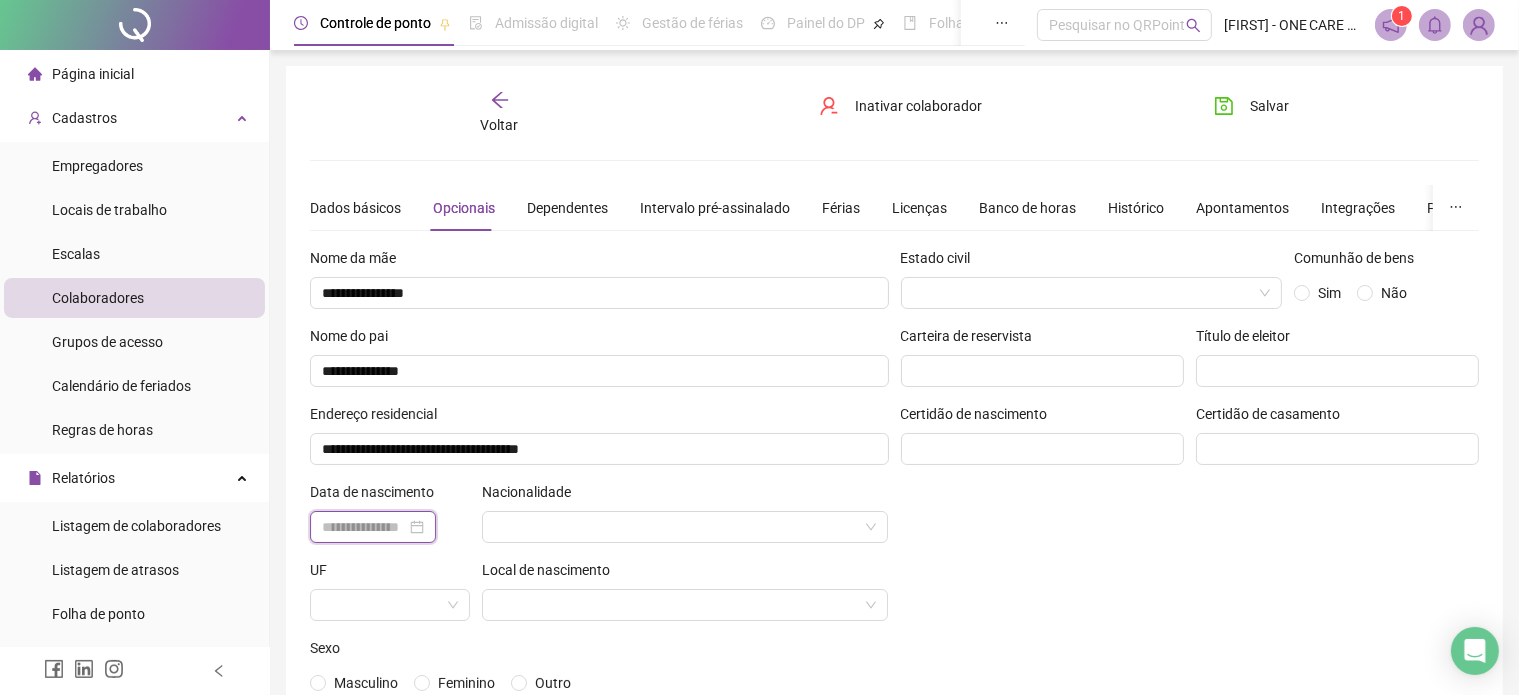 click at bounding box center (364, 527) 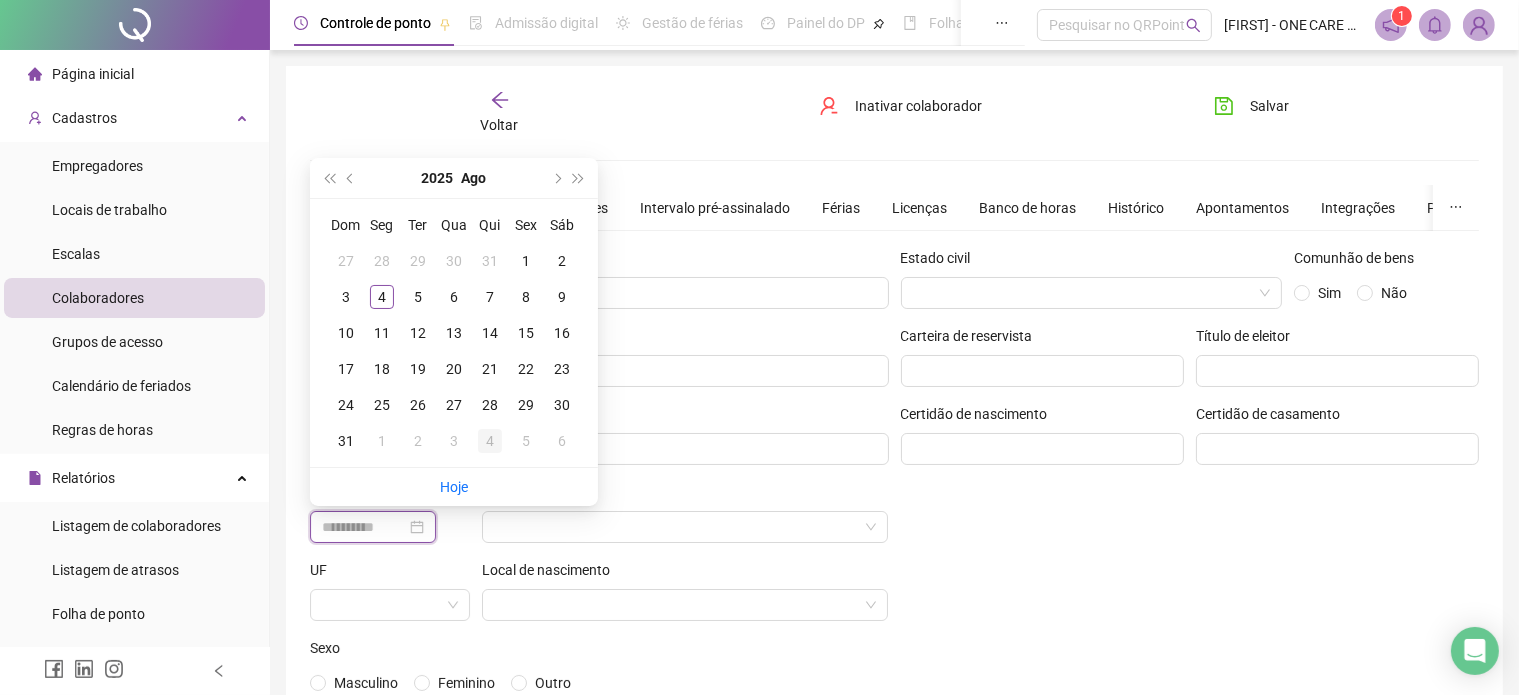 type on "**********" 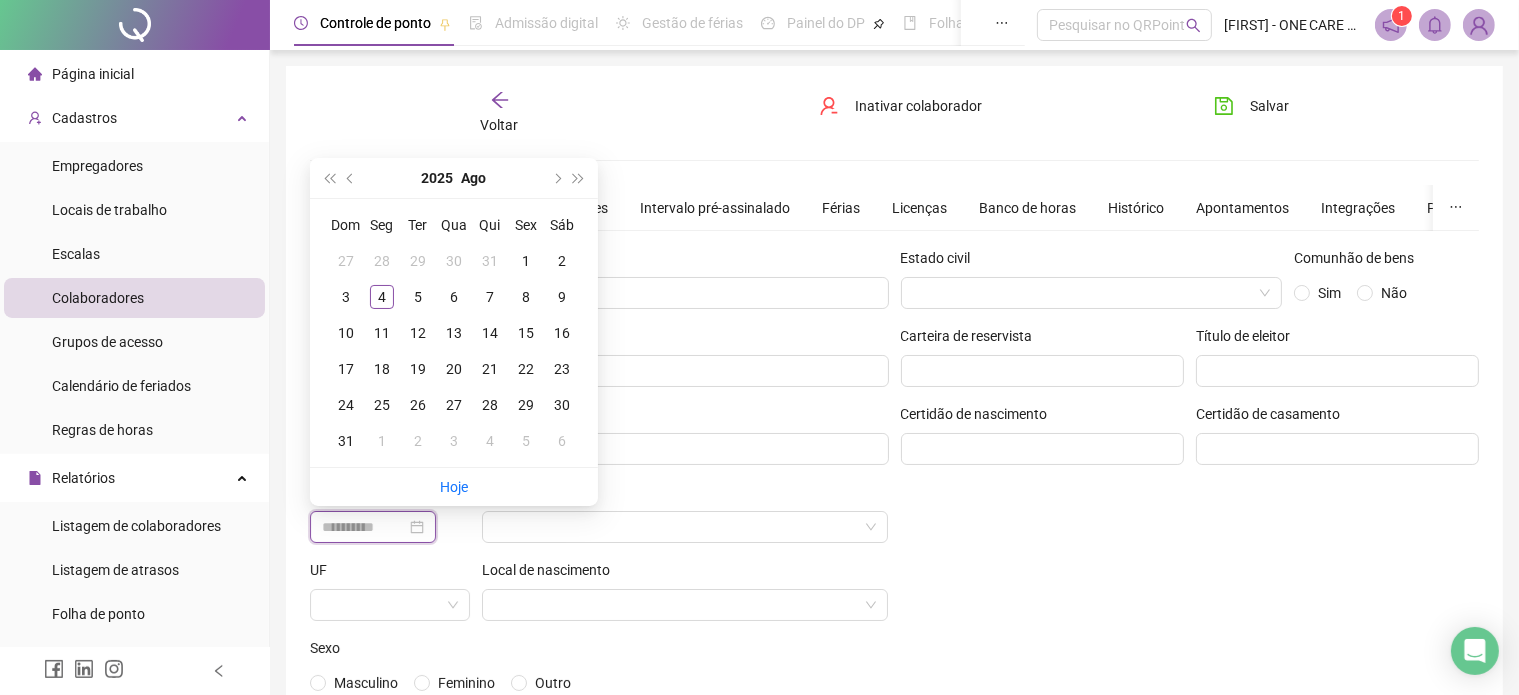 type on "**********" 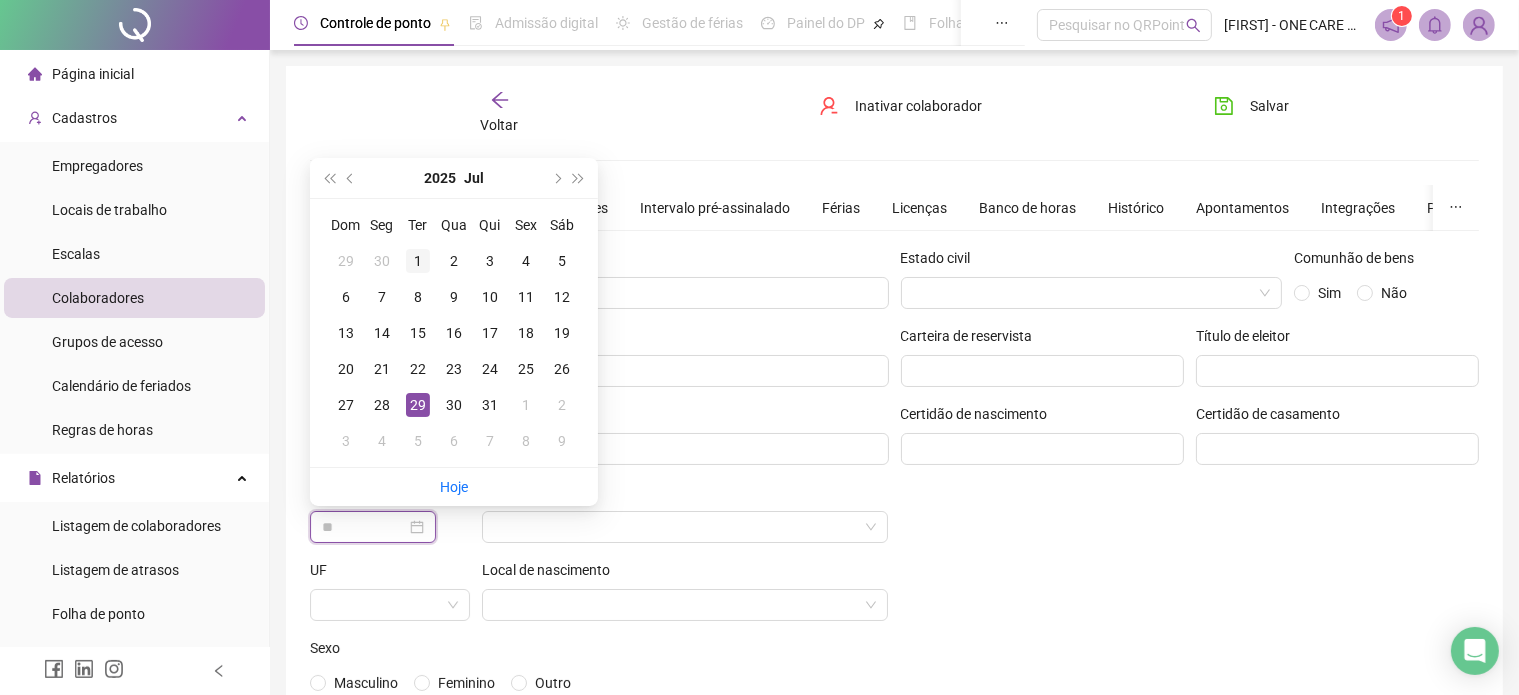 type on "*" 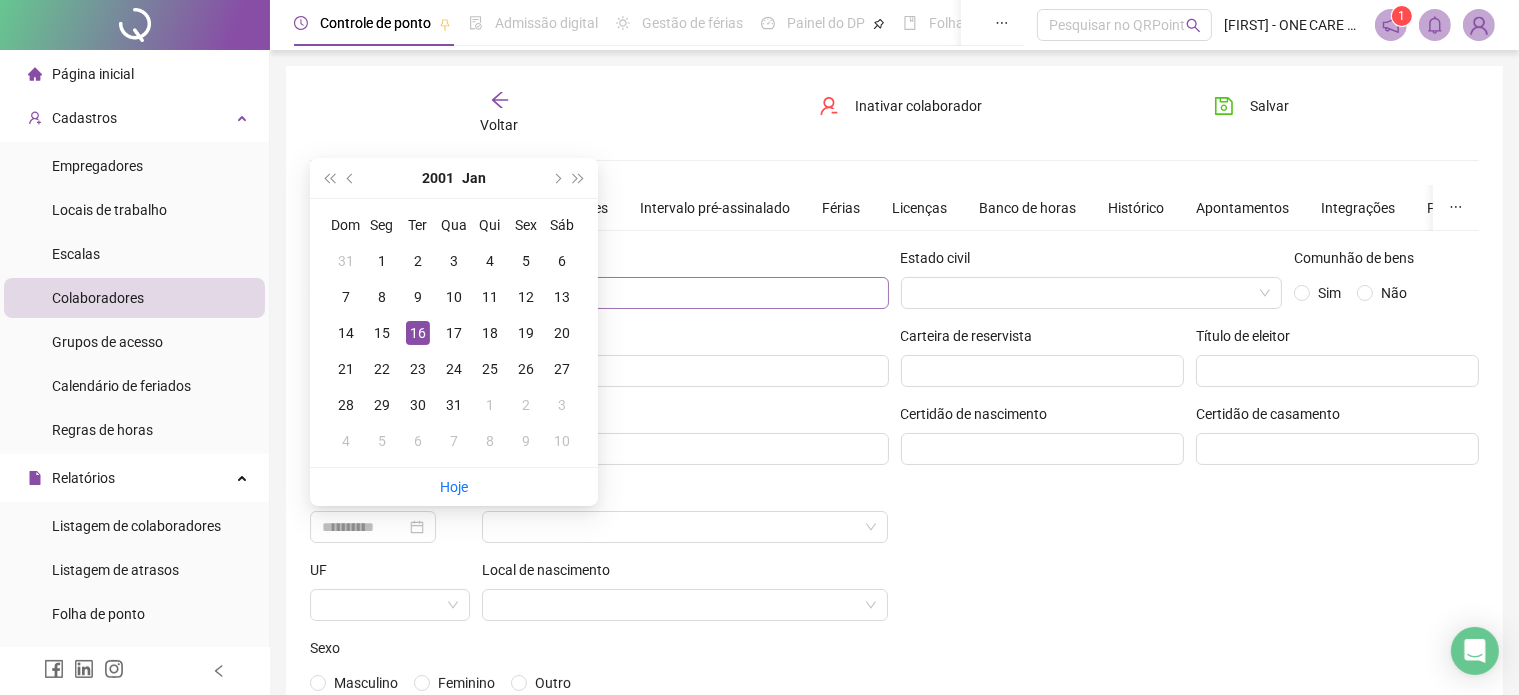 type on "**********" 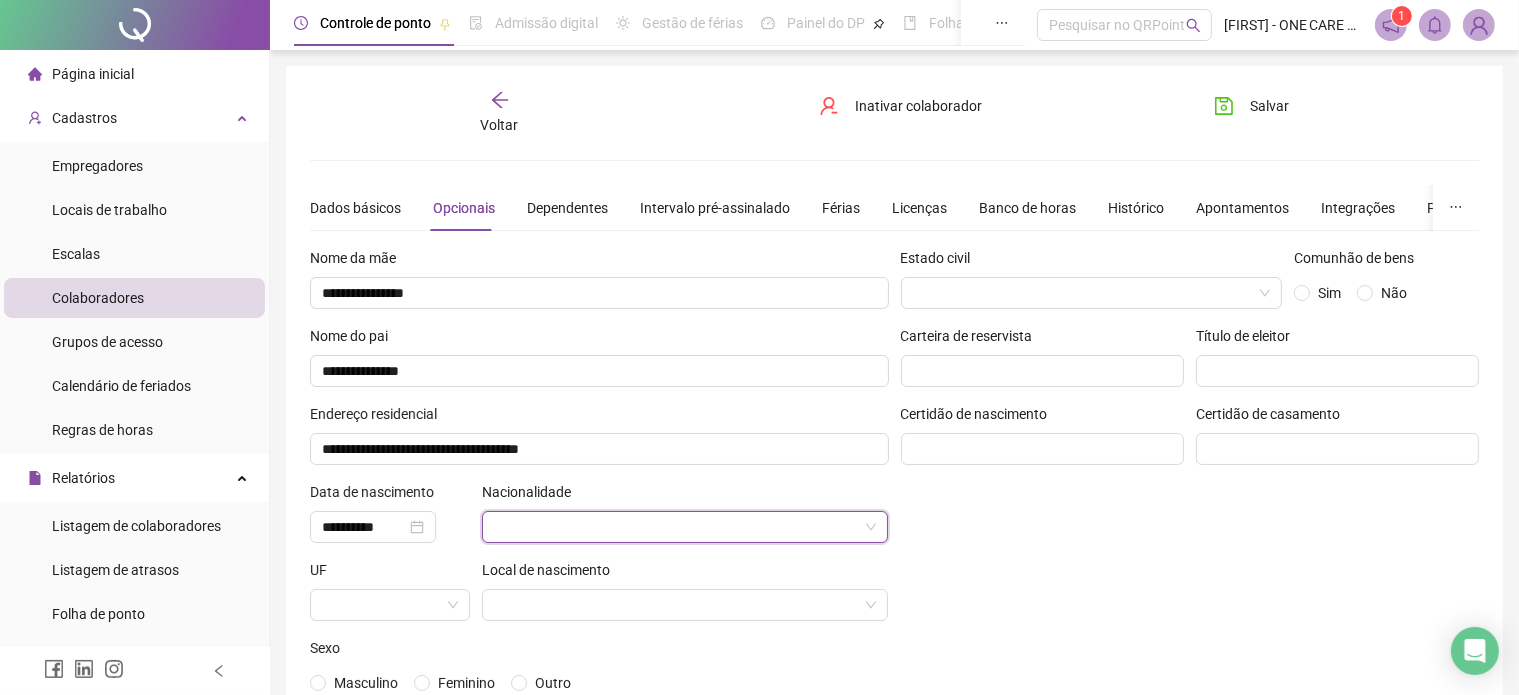 click at bounding box center [676, 527] 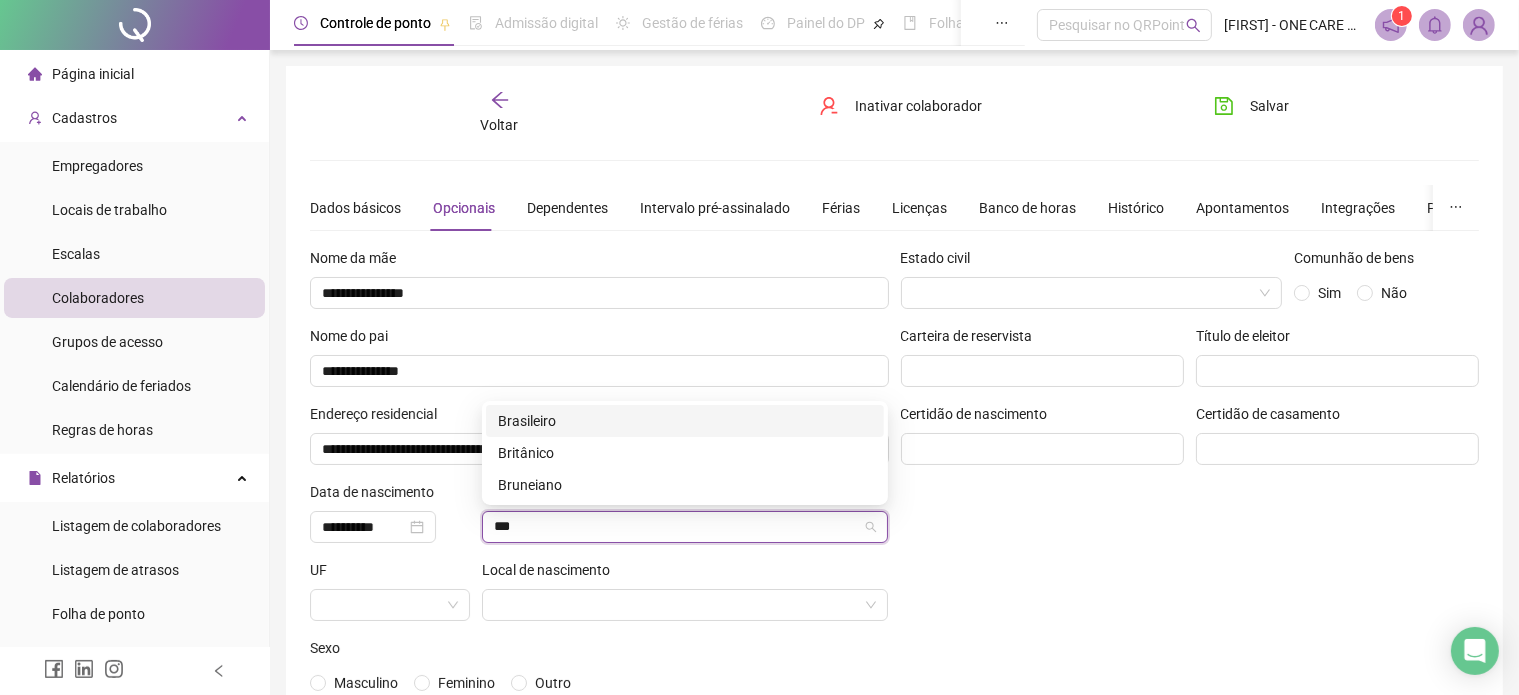 type on "****" 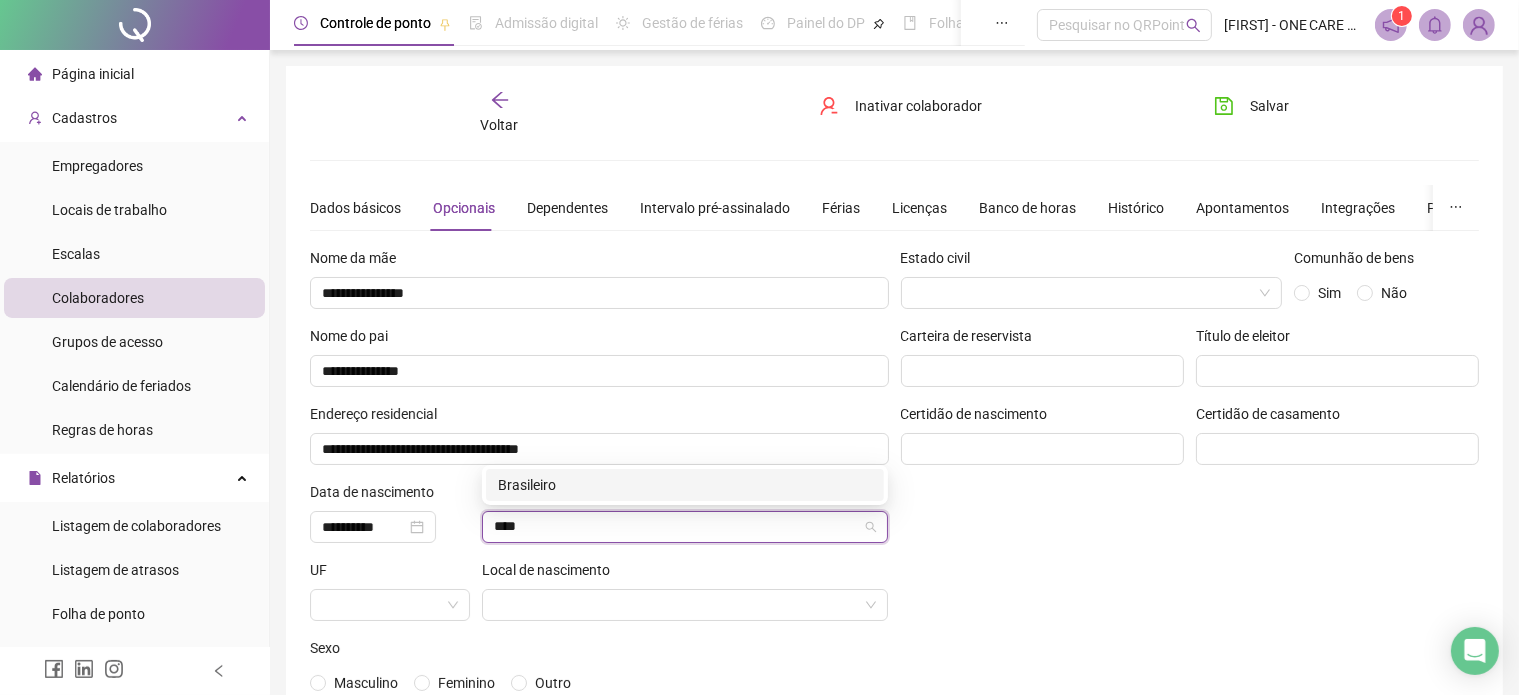 drag, startPoint x: 573, startPoint y: 480, endPoint x: 558, endPoint y: 503, distance: 27.45906 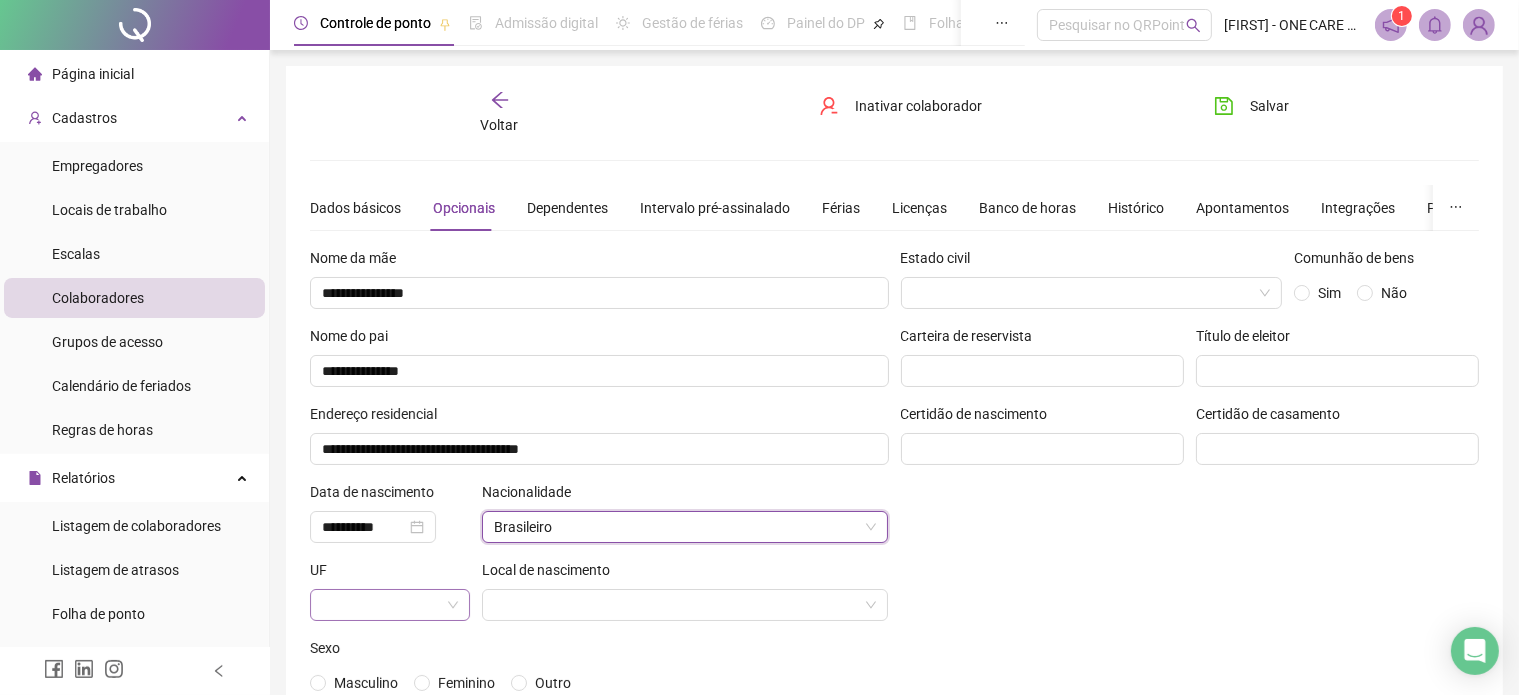 click at bounding box center (381, 605) 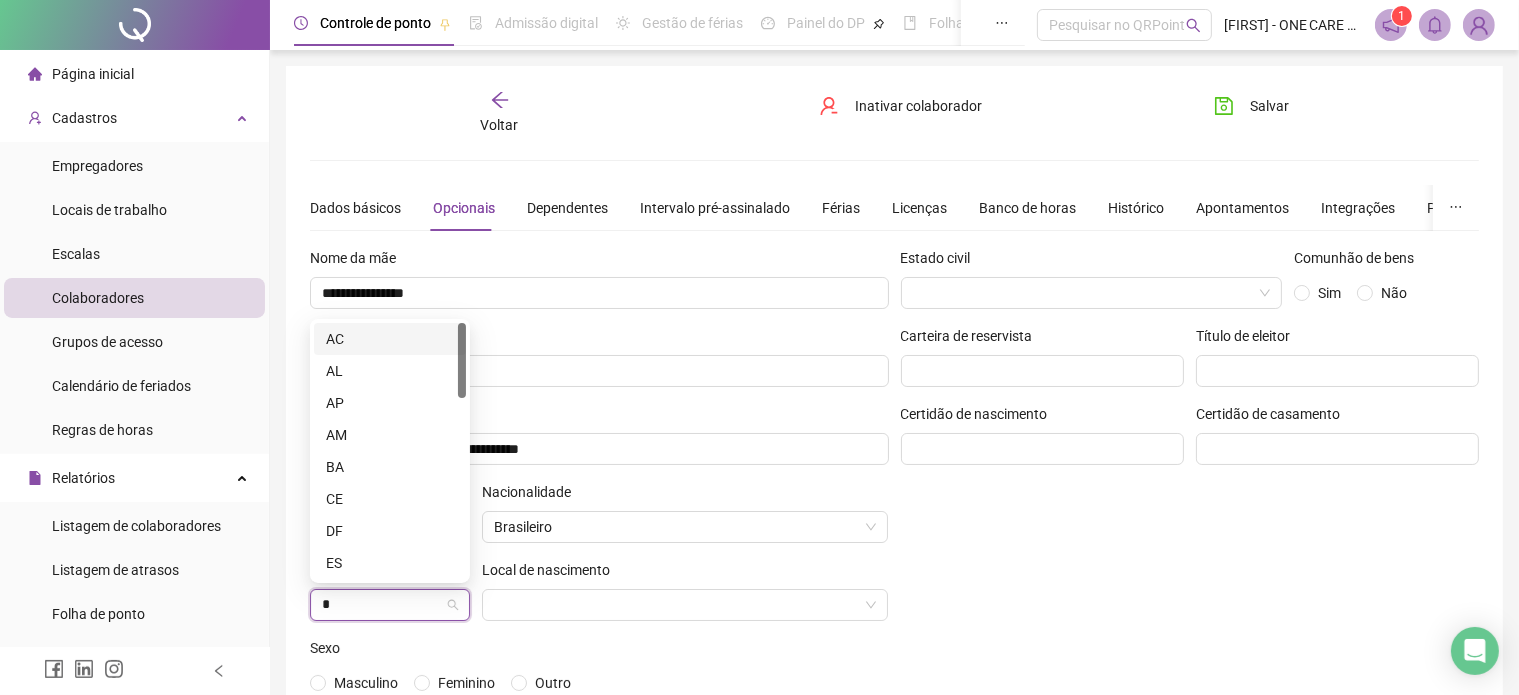 type on "**" 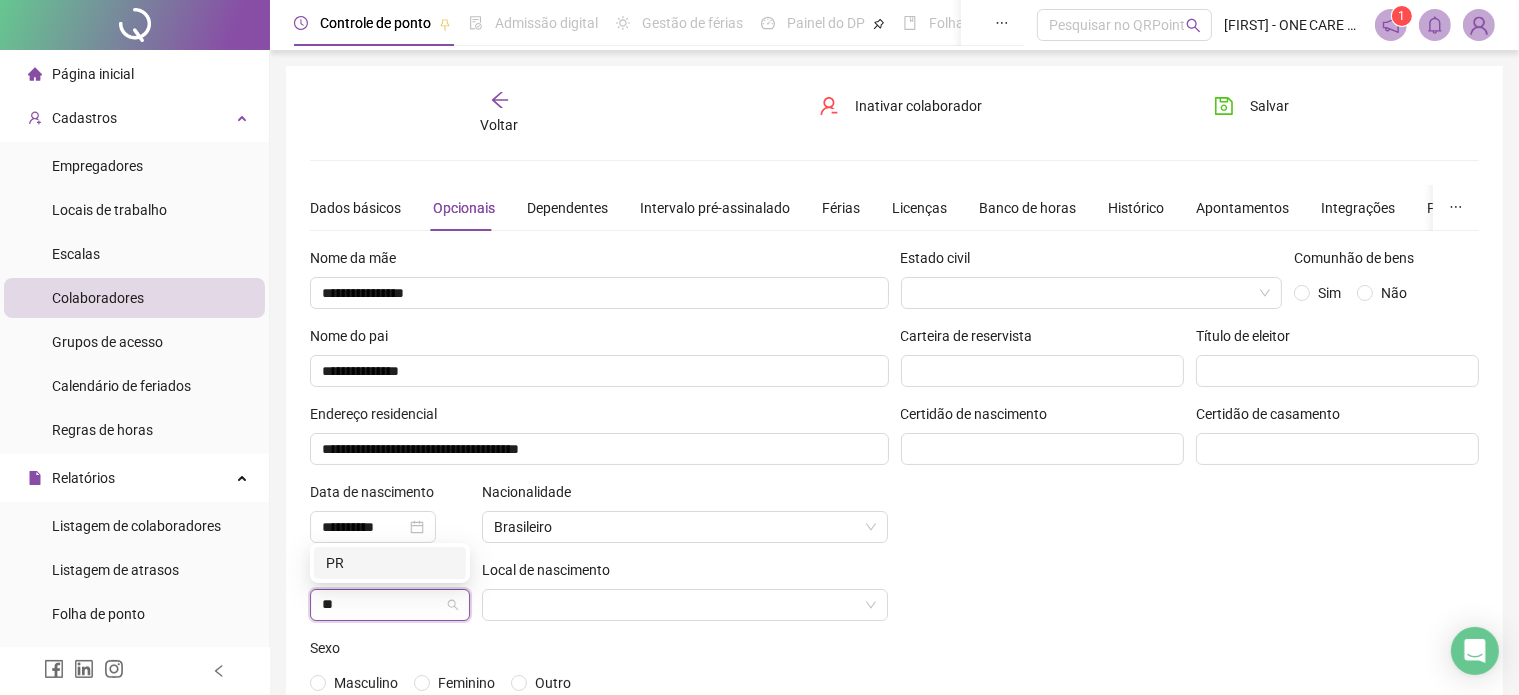 type 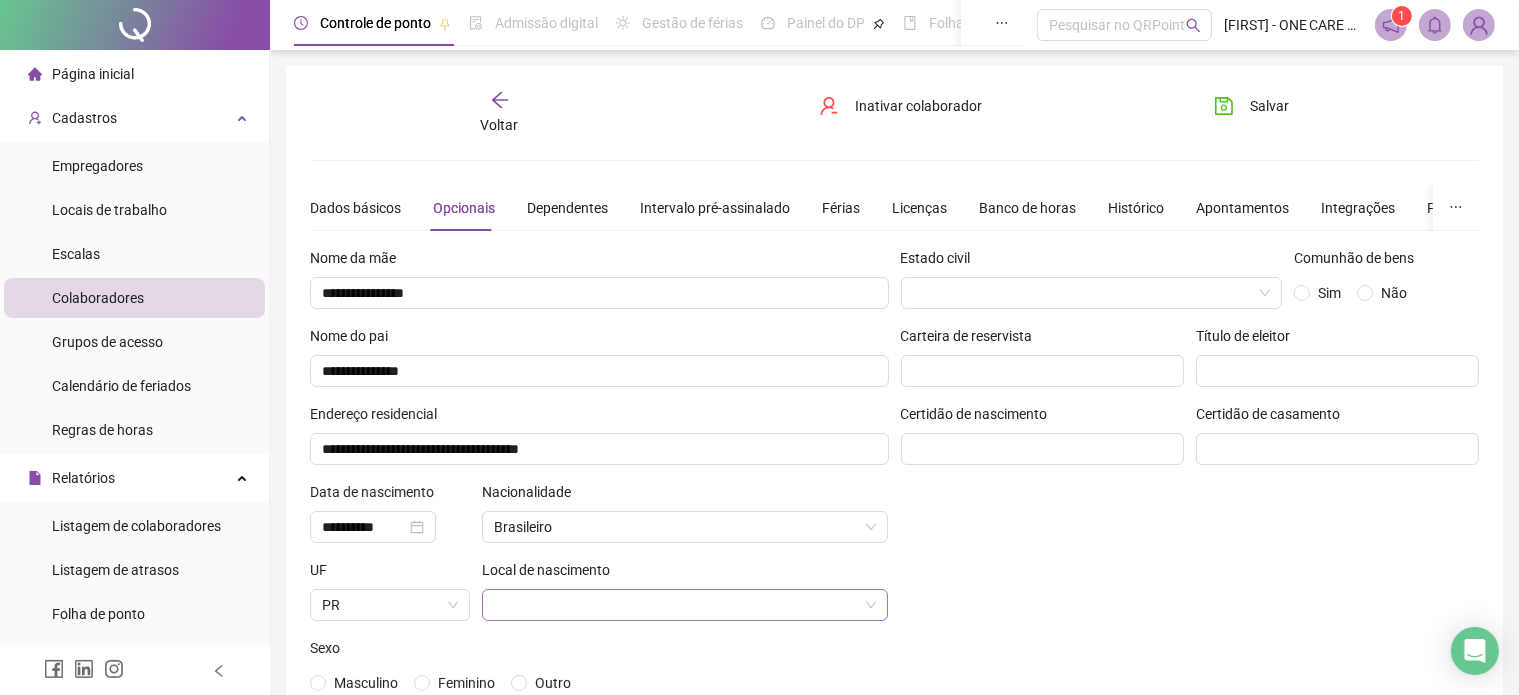 click at bounding box center [676, 605] 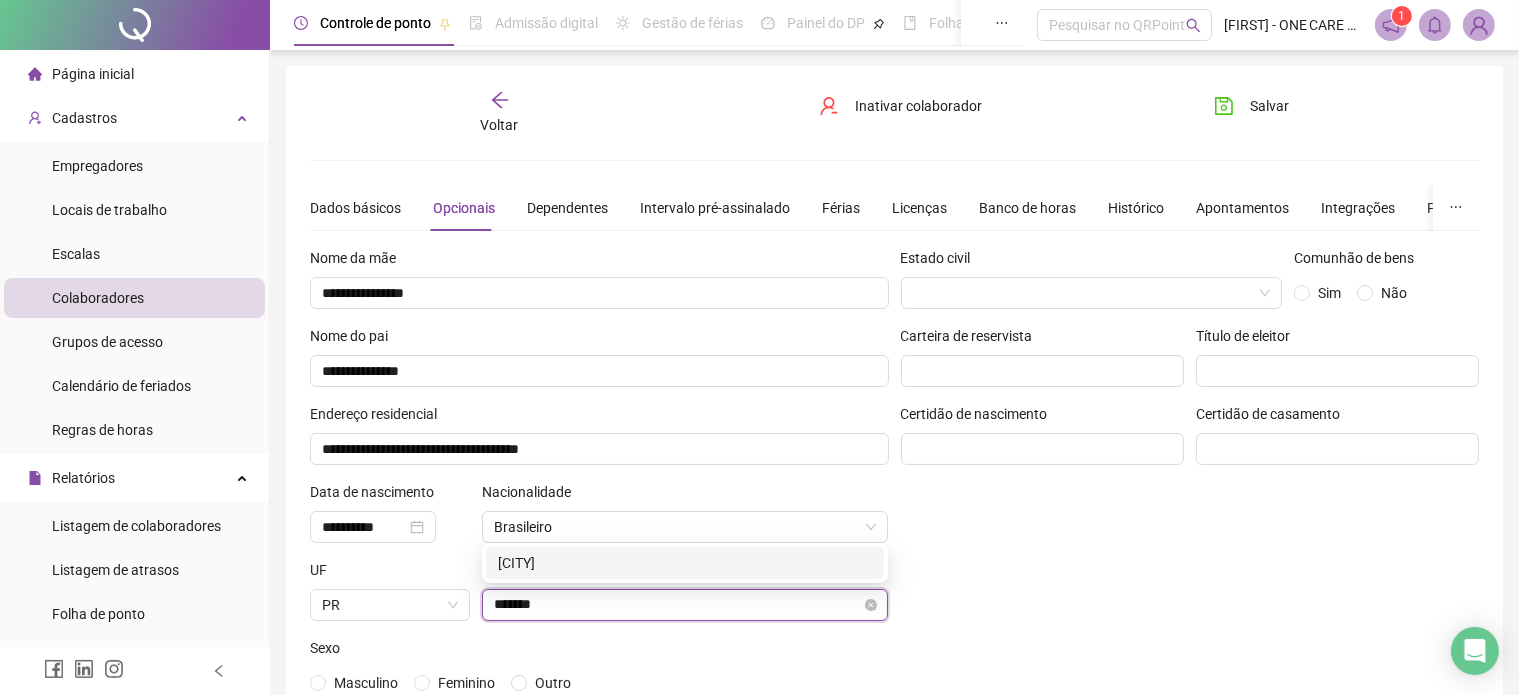 type on "********" 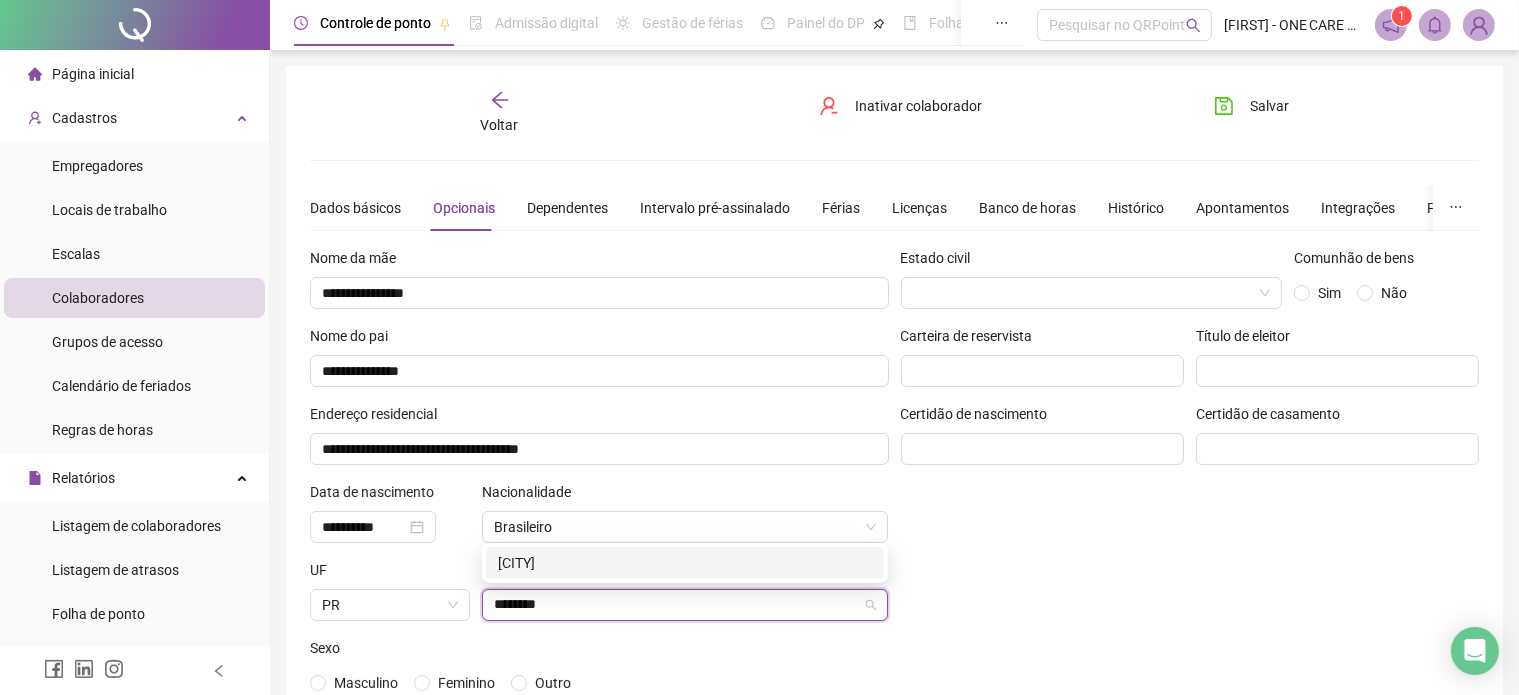 drag, startPoint x: 591, startPoint y: 575, endPoint x: 603, endPoint y: 563, distance: 16.970562 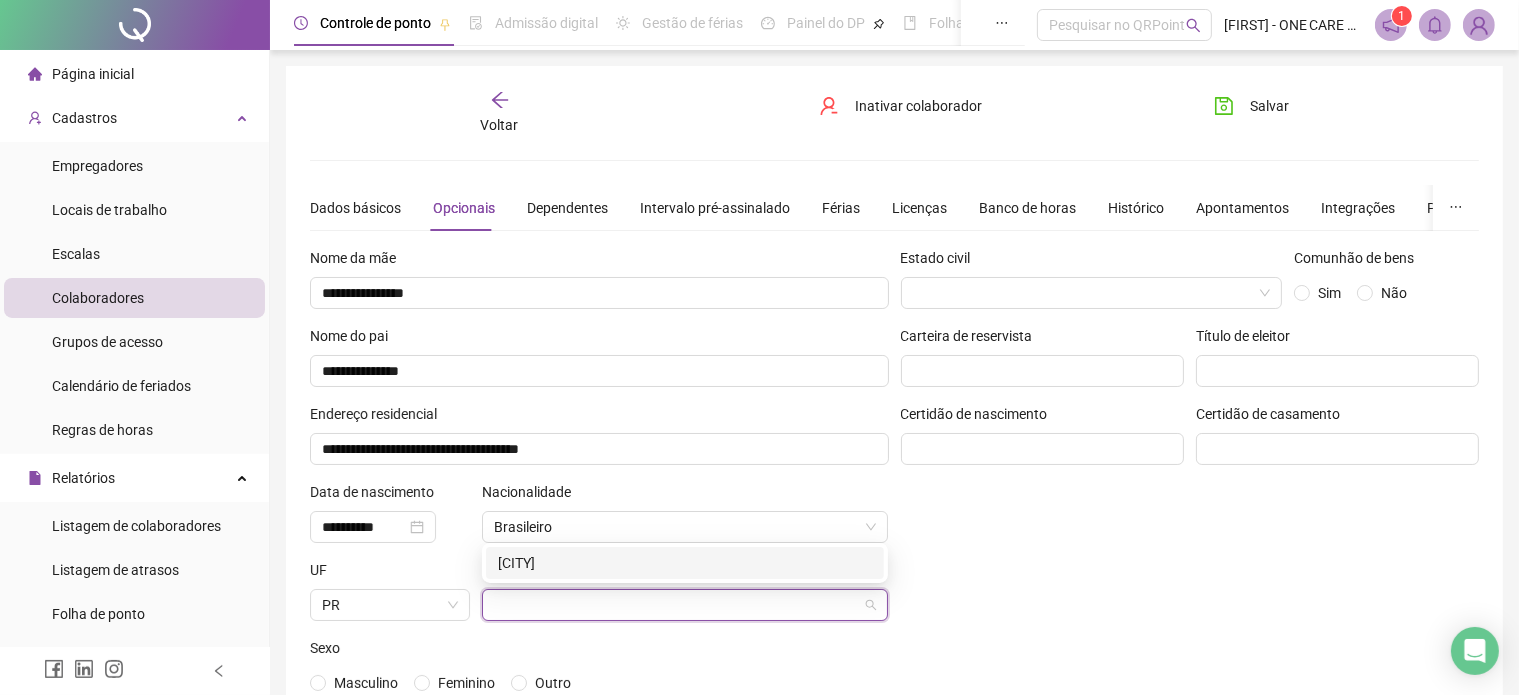 click on "Local de nascimento" at bounding box center [552, 570] 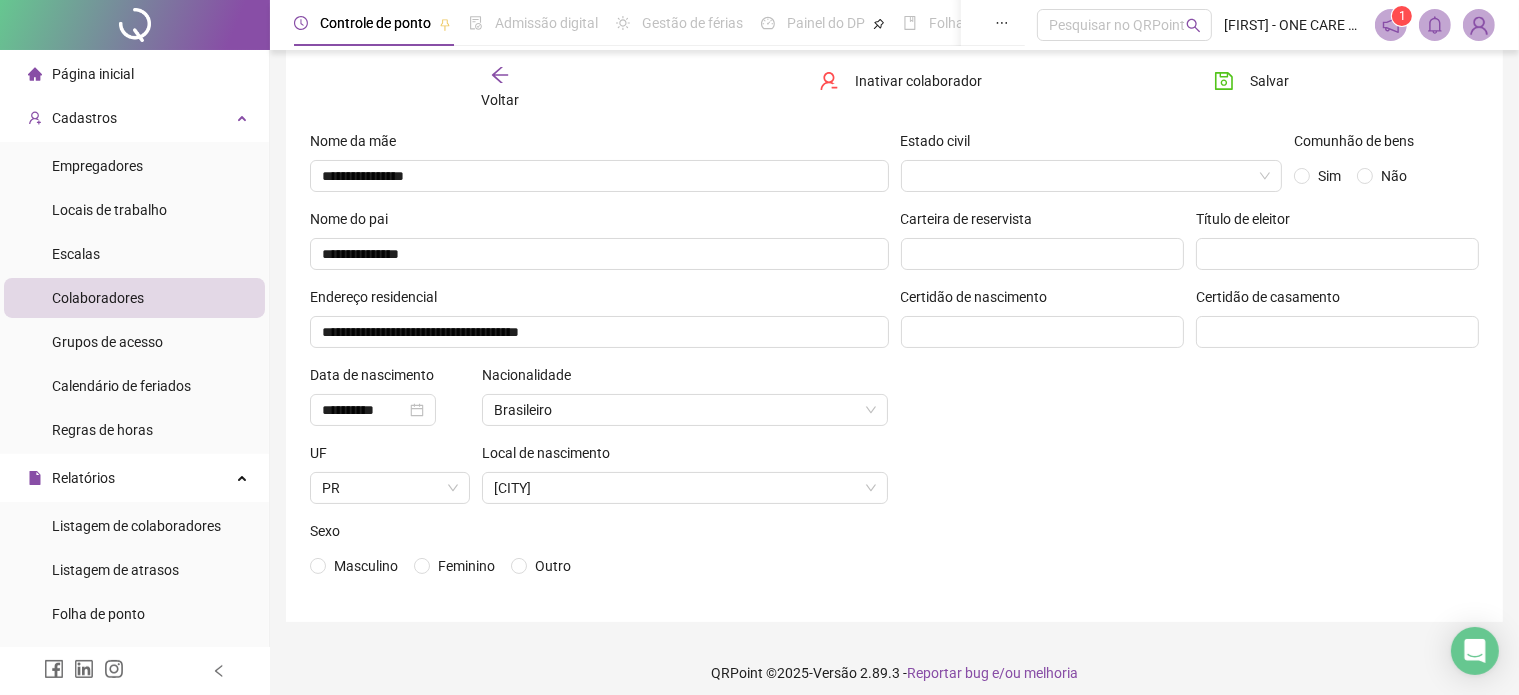 scroll, scrollTop: 128, scrollLeft: 0, axis: vertical 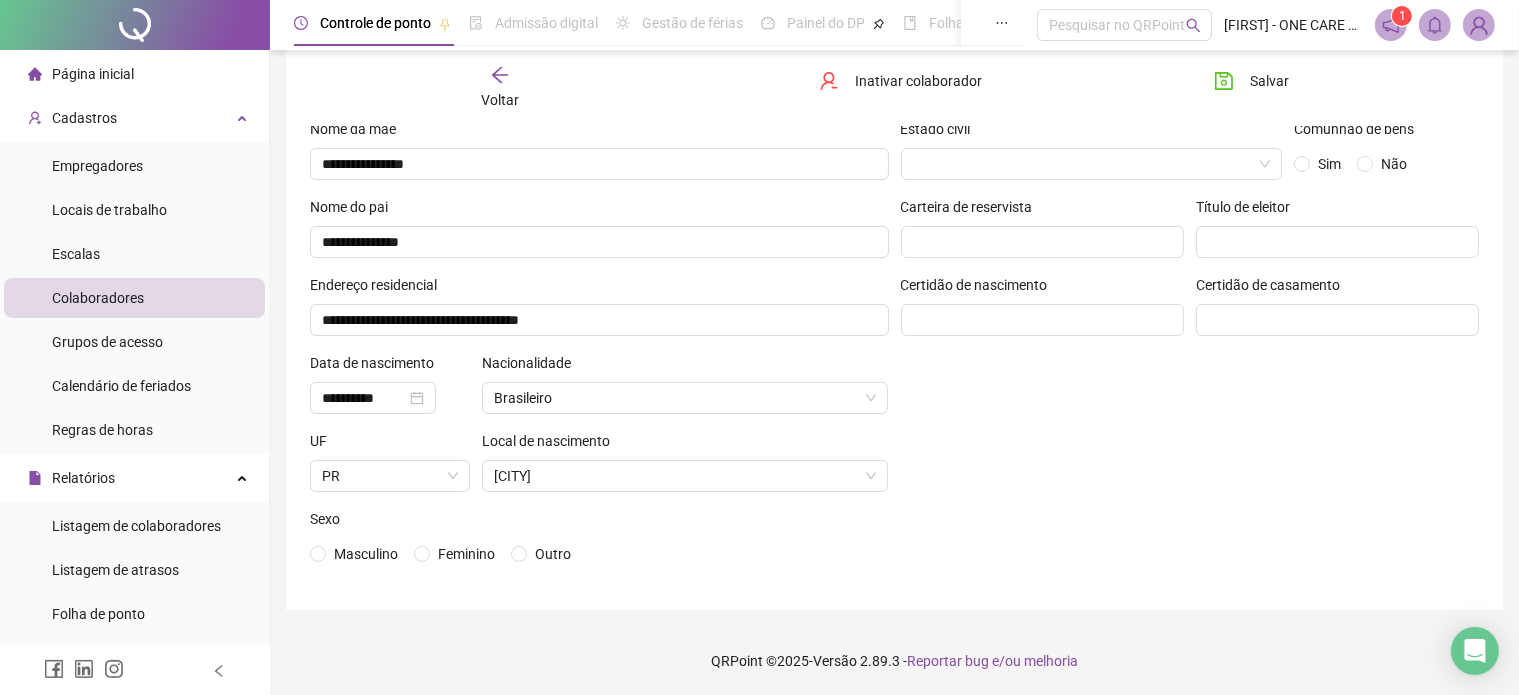 drag, startPoint x: 442, startPoint y: 555, endPoint x: 601, endPoint y: 527, distance: 161.44658 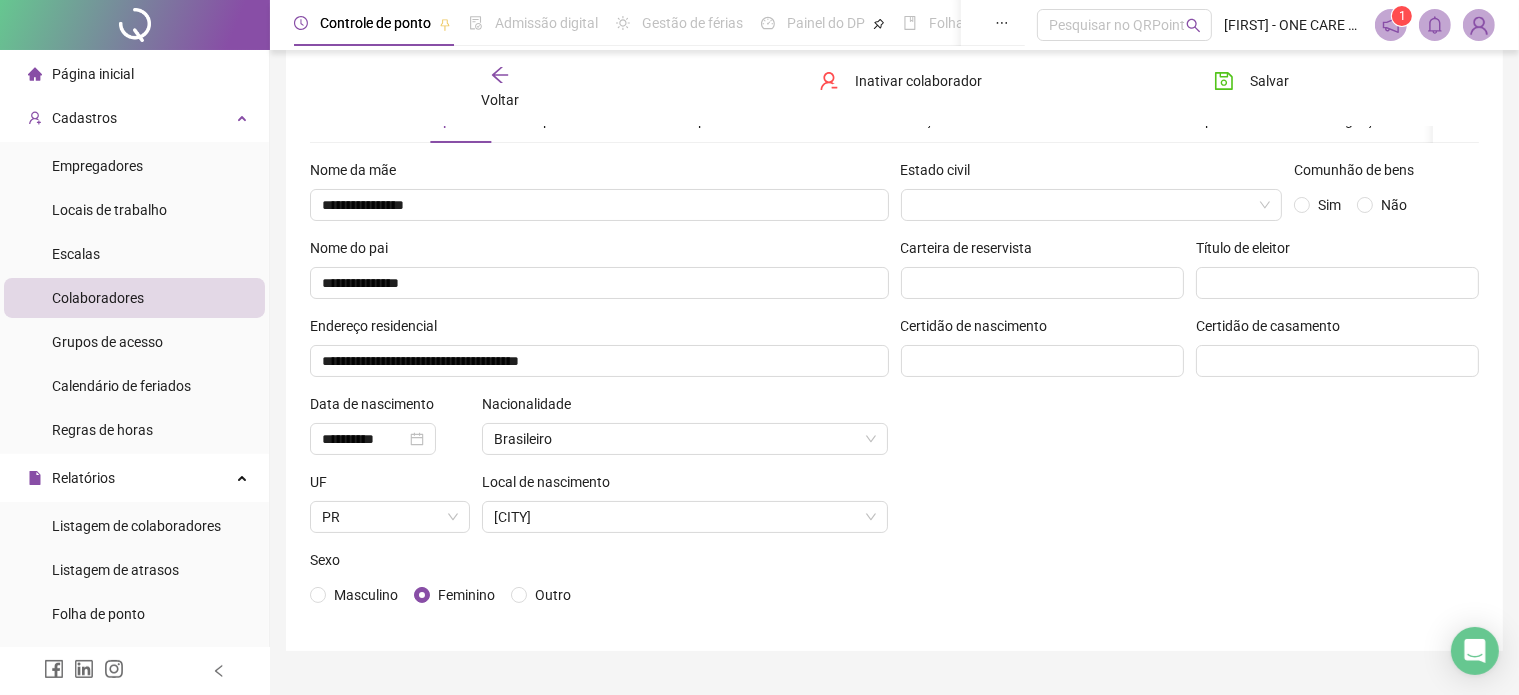 scroll, scrollTop: 0, scrollLeft: 0, axis: both 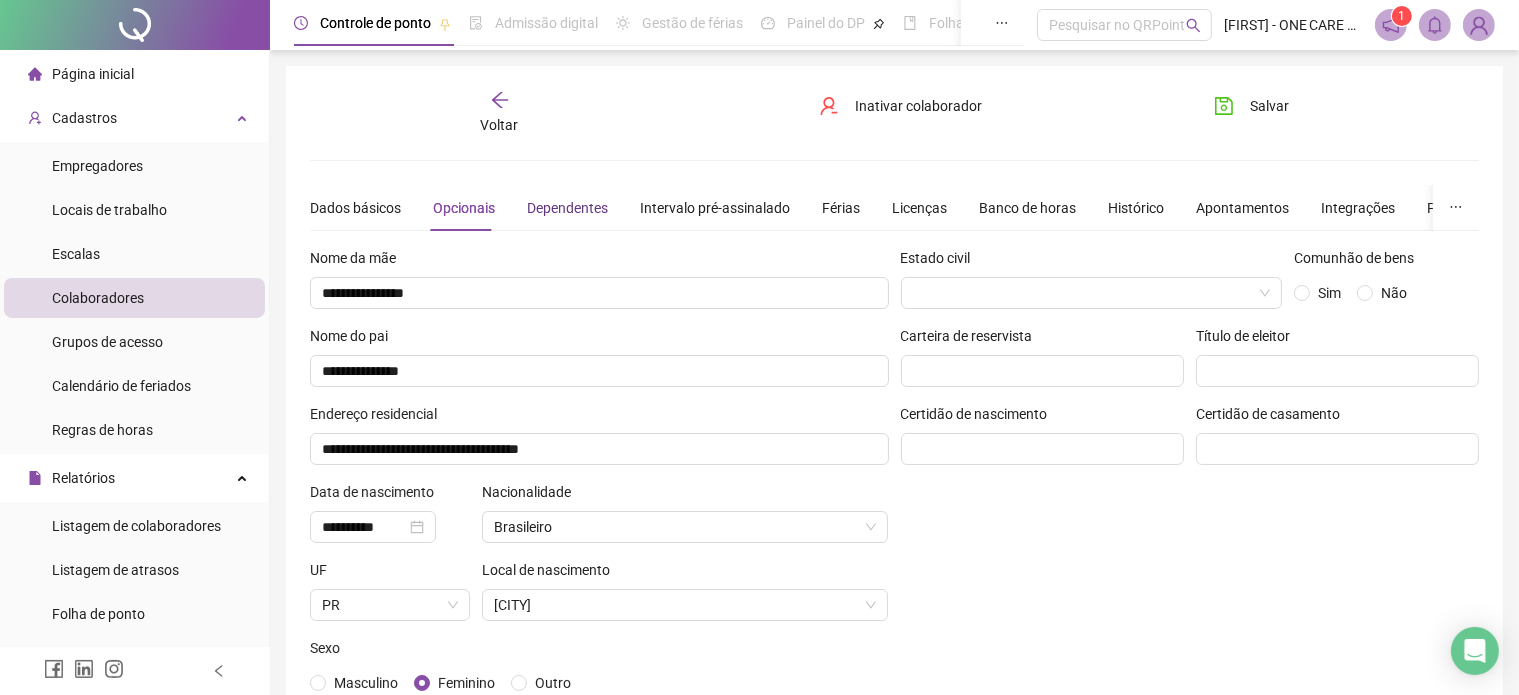 click on "Dependentes" at bounding box center [567, 208] 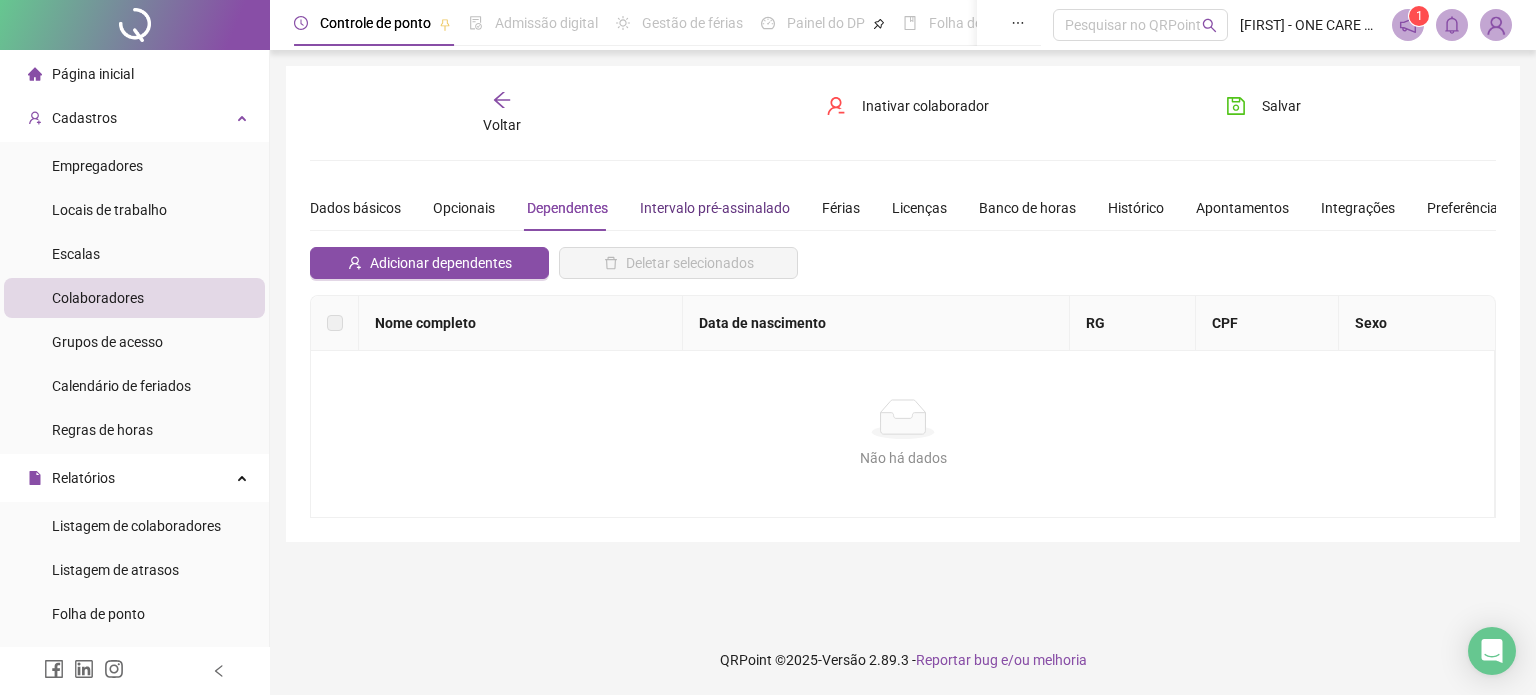 click on "Intervalo pré-assinalado" at bounding box center (715, 208) 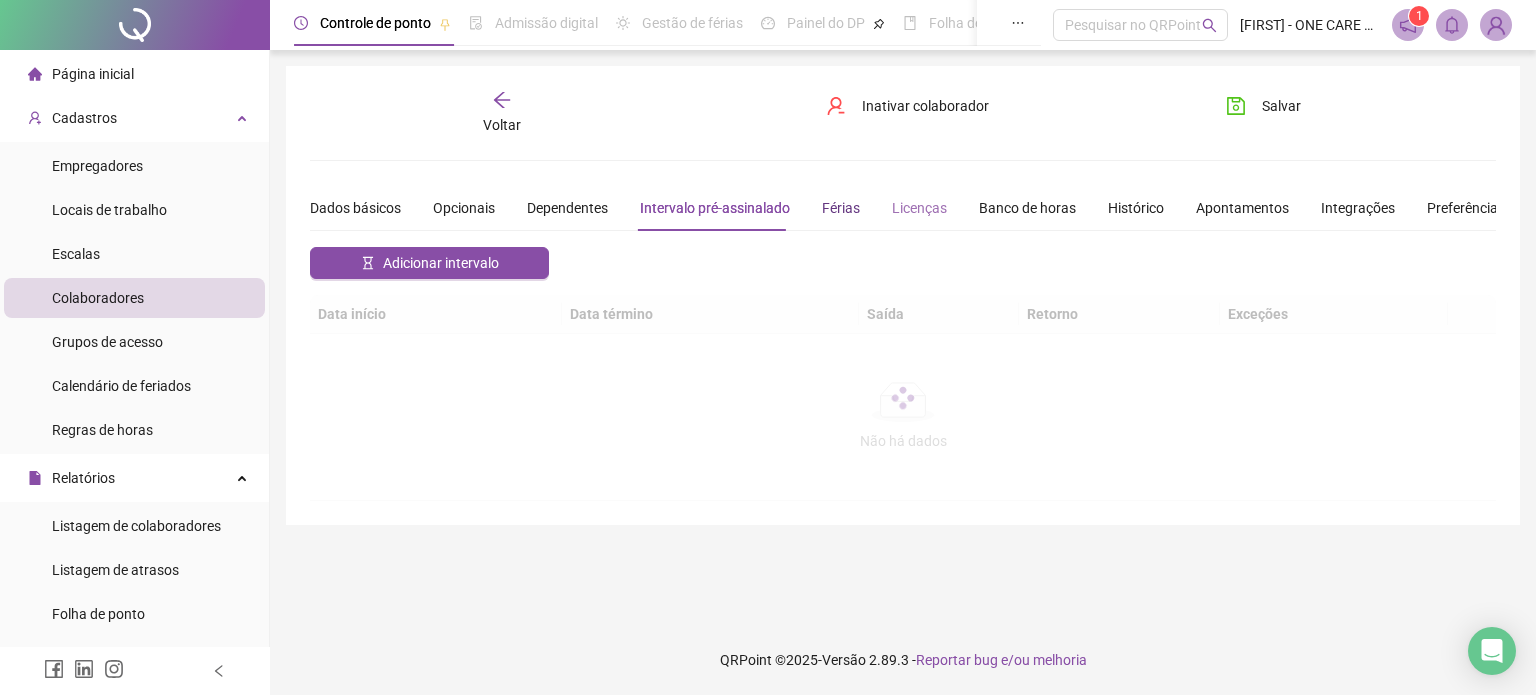 drag, startPoint x: 832, startPoint y: 202, endPoint x: 904, endPoint y: 205, distance: 72.06247 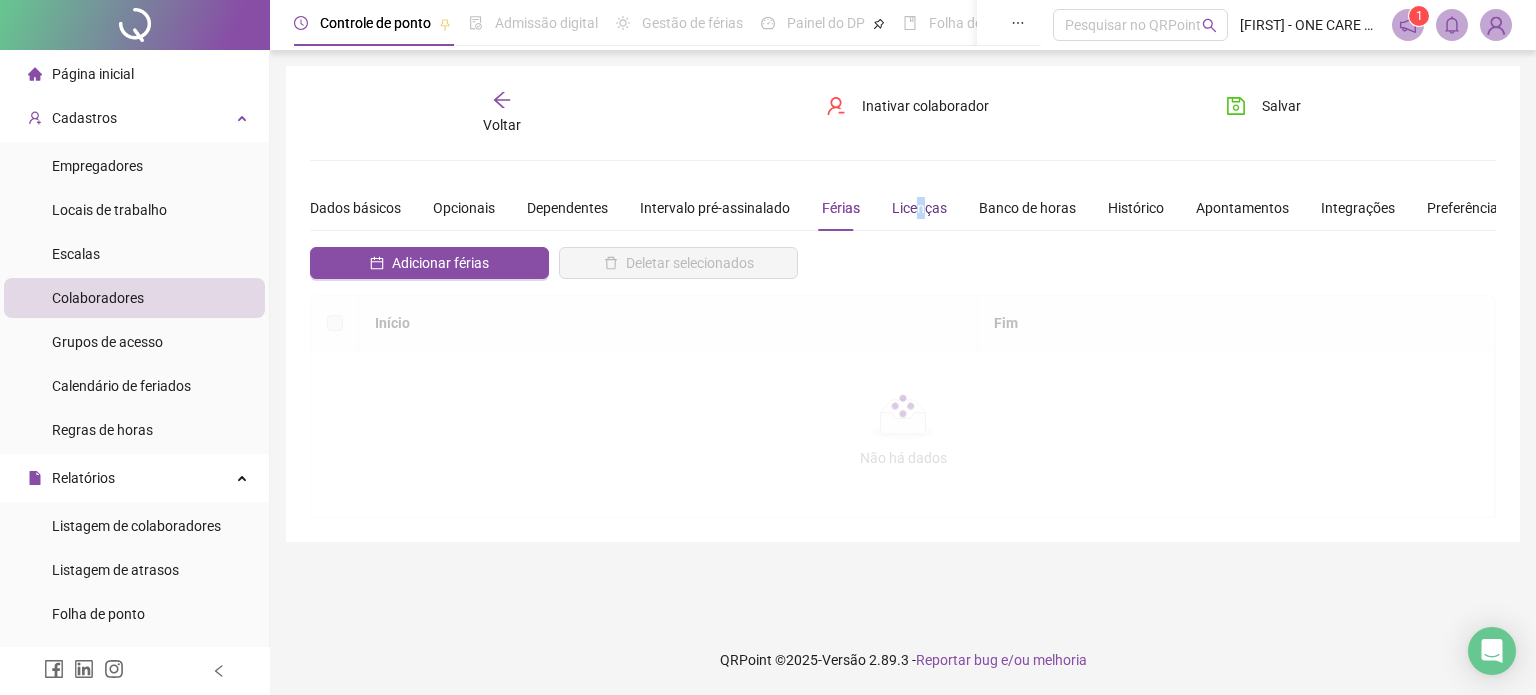 drag, startPoint x: 912, startPoint y: 207, endPoint x: 1092, endPoint y: 170, distance: 183.76343 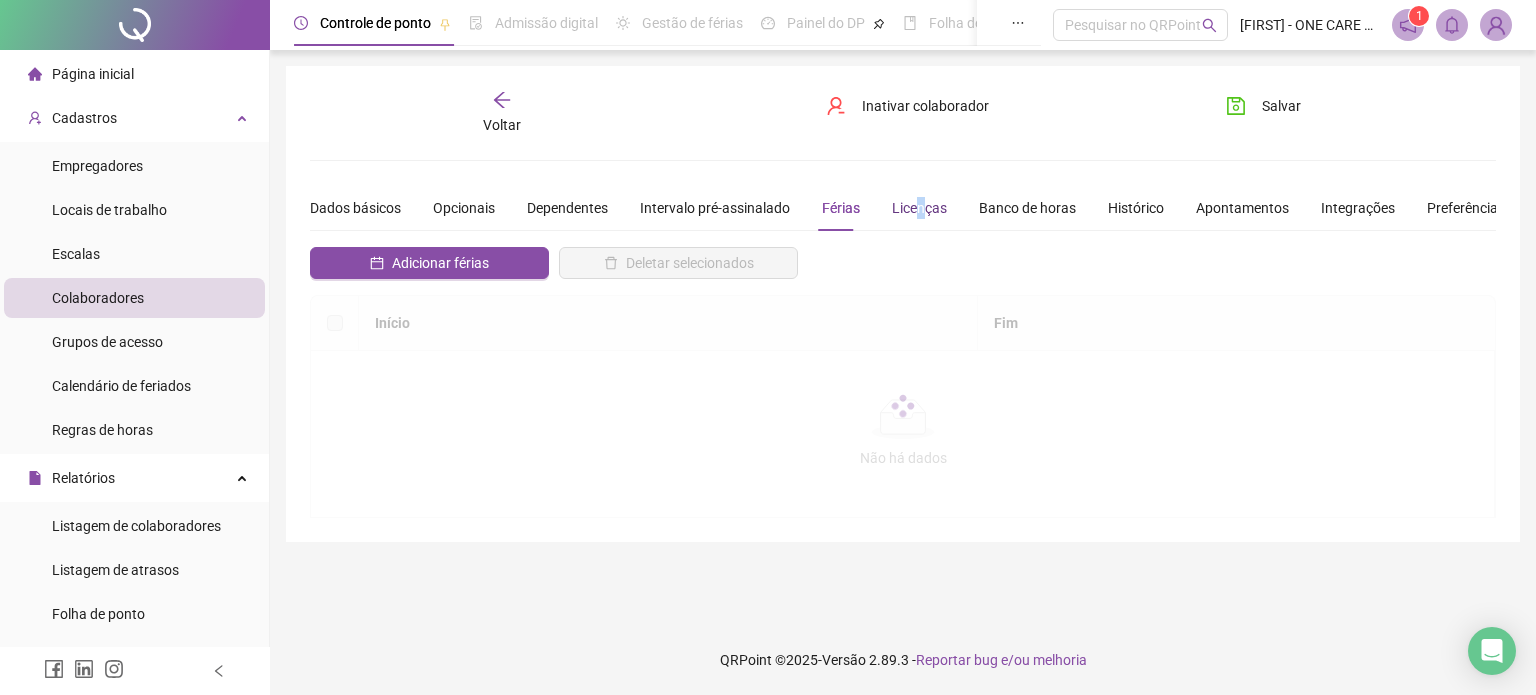 click on "Dados básicos Opcionais Dependentes Intervalo pré-assinalado Férias Licenças Banco de horas Histórico Apontamentos Integrações Preferências" at bounding box center [907, 208] 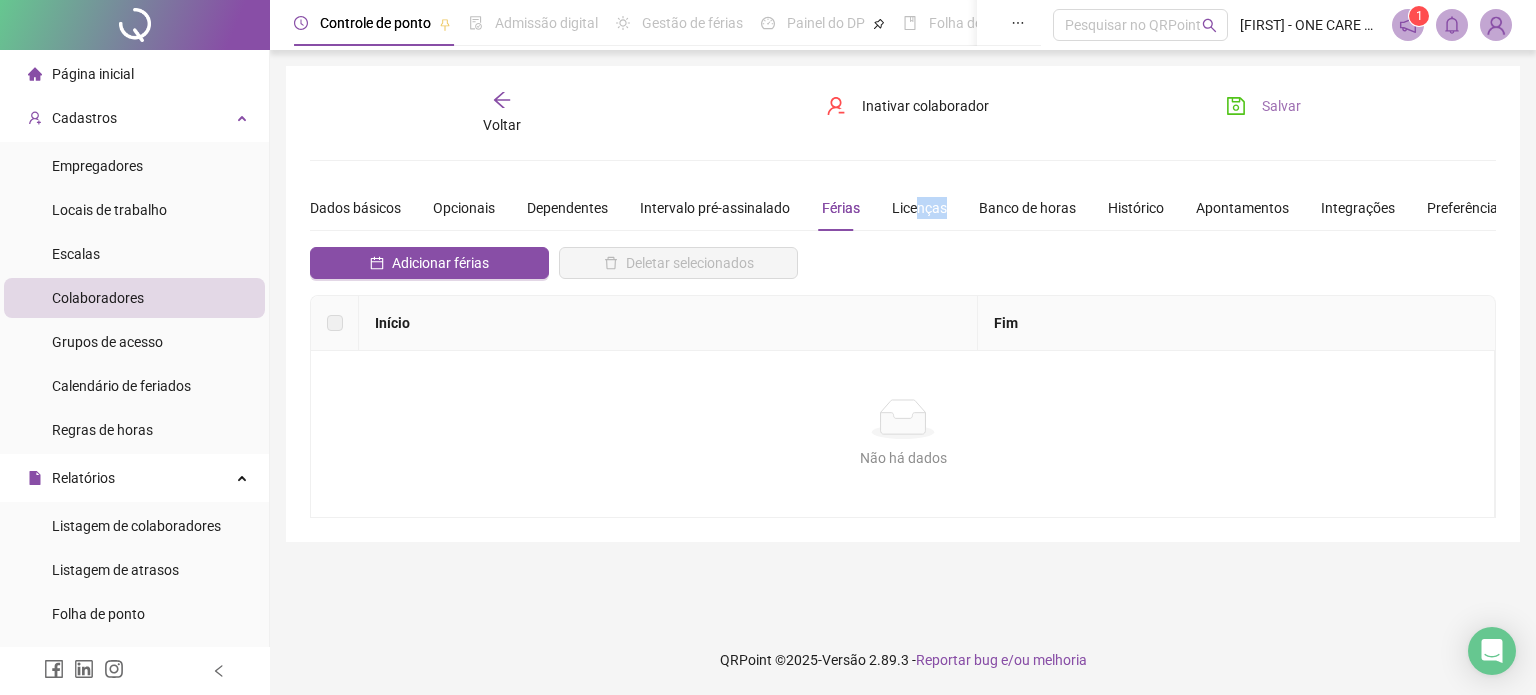 drag, startPoint x: 1274, startPoint y: 92, endPoint x: 1275, endPoint y: 105, distance: 13.038404 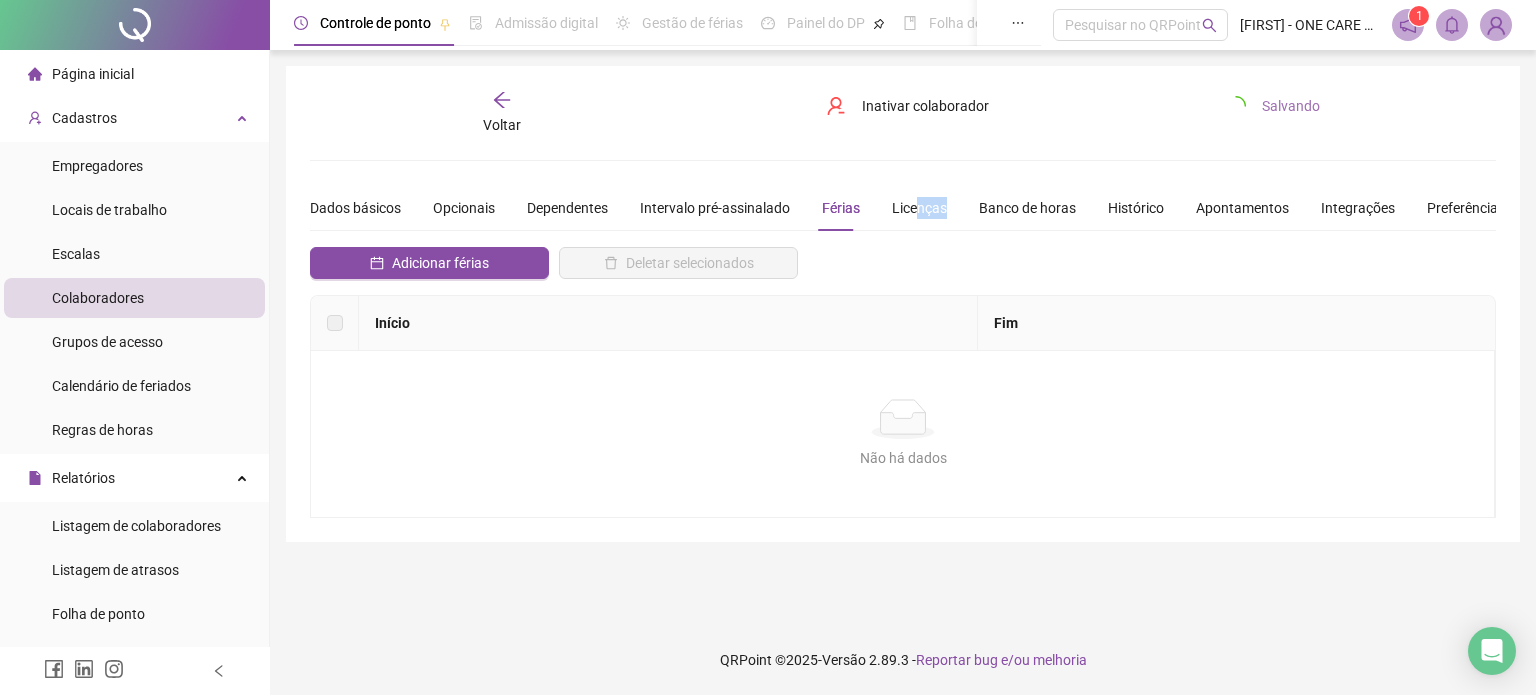 click on "Salvando" at bounding box center (1291, 106) 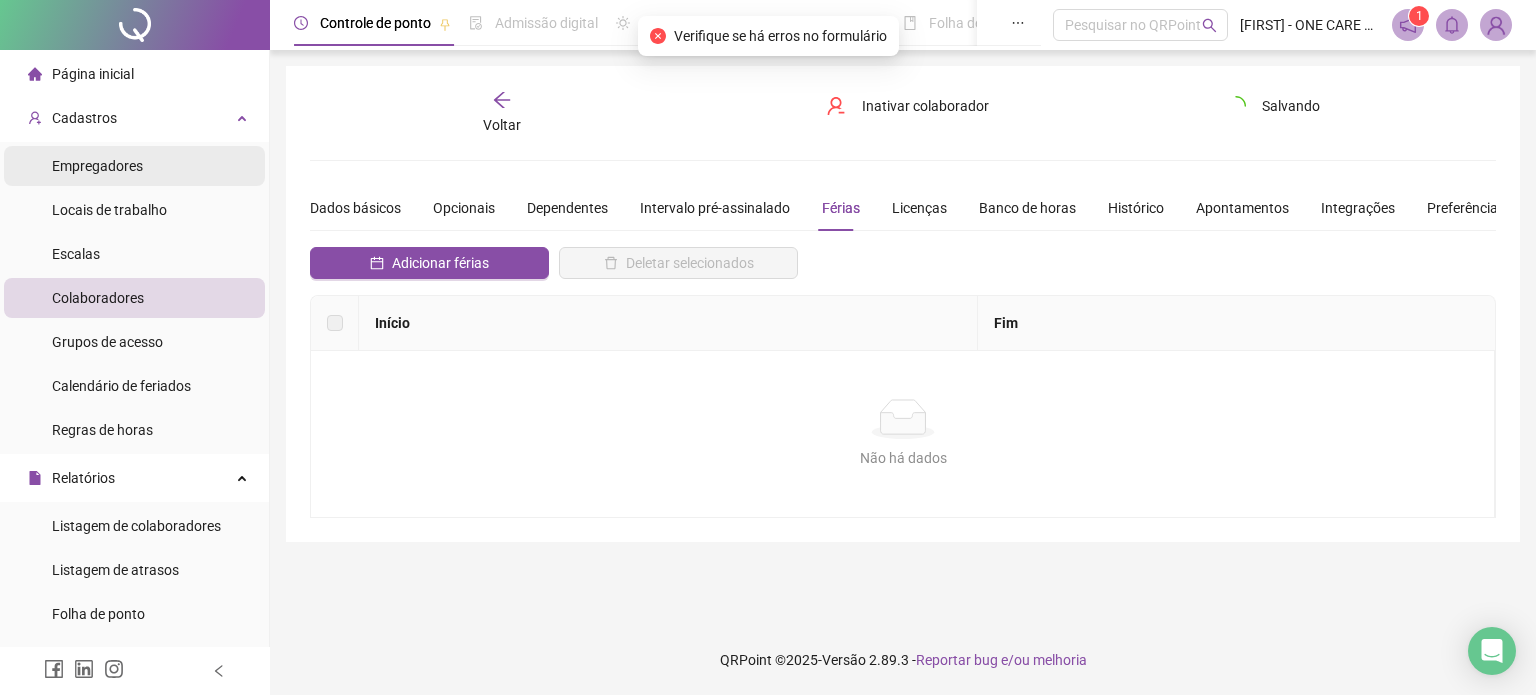 click on "Empregadores" at bounding box center [97, 166] 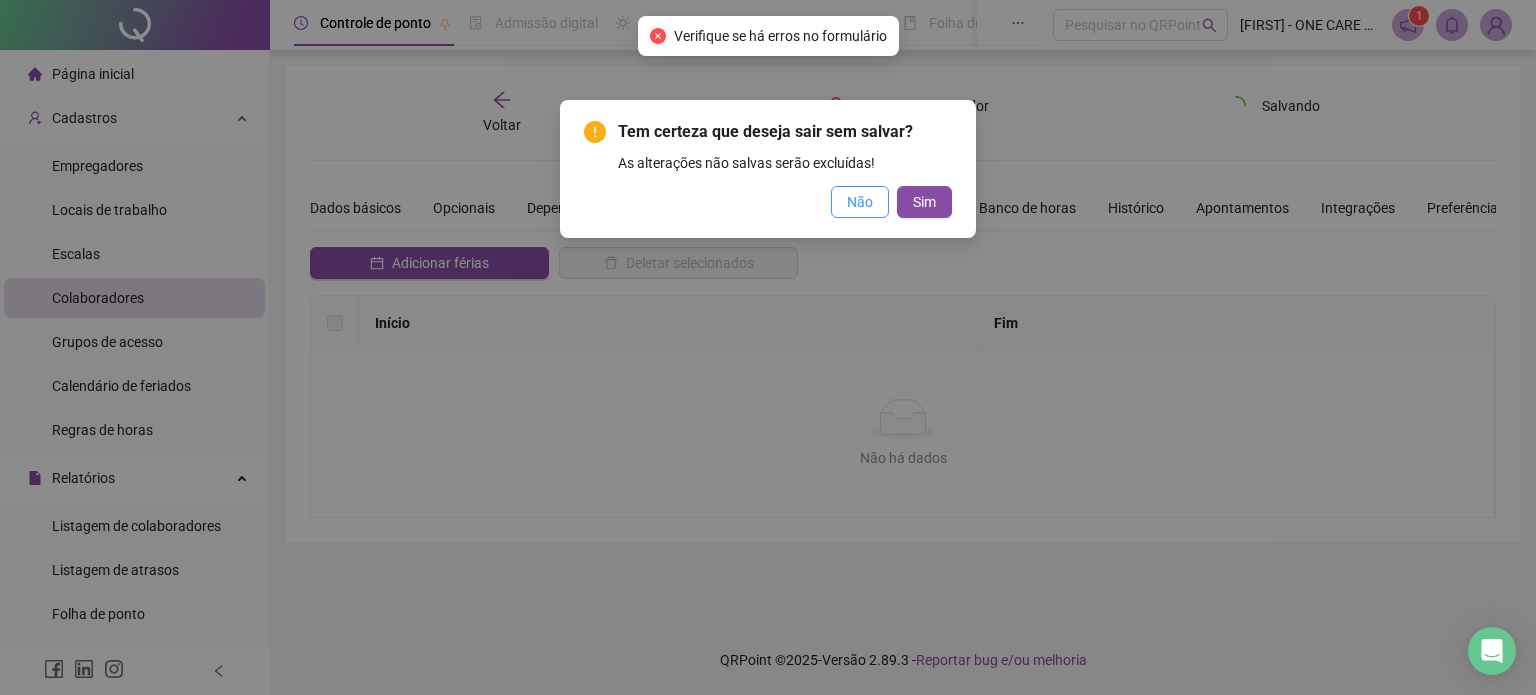 click on "Não" at bounding box center (860, 202) 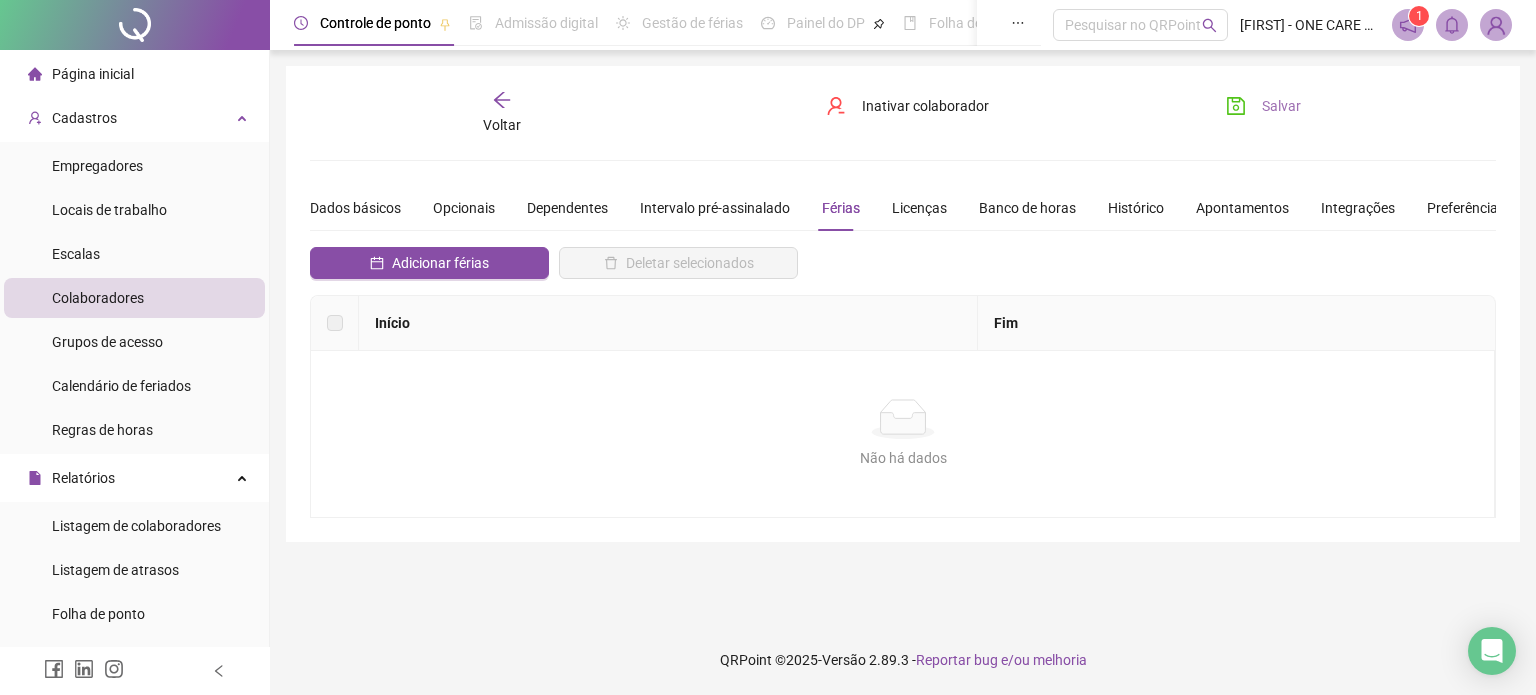 click 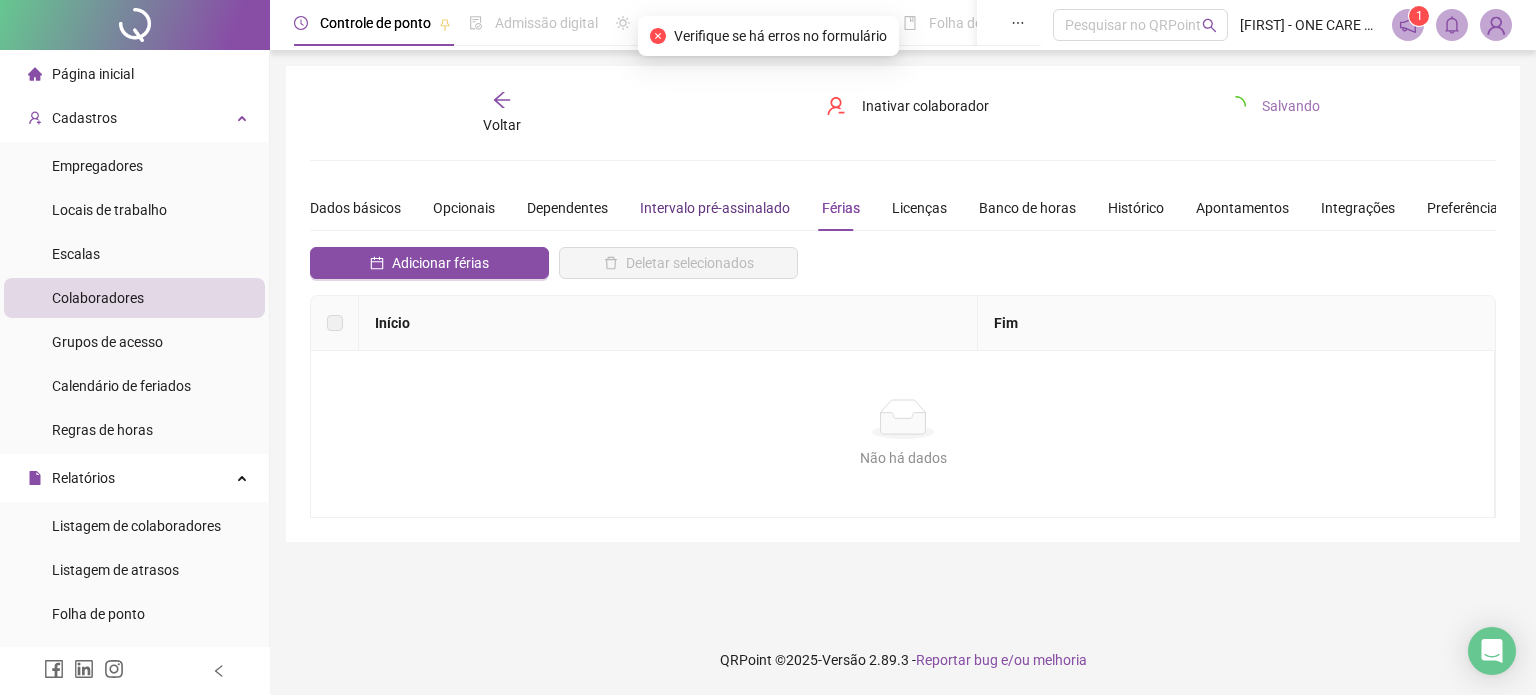drag, startPoint x: 725, startPoint y: 206, endPoint x: 655, endPoint y: 211, distance: 70.178345 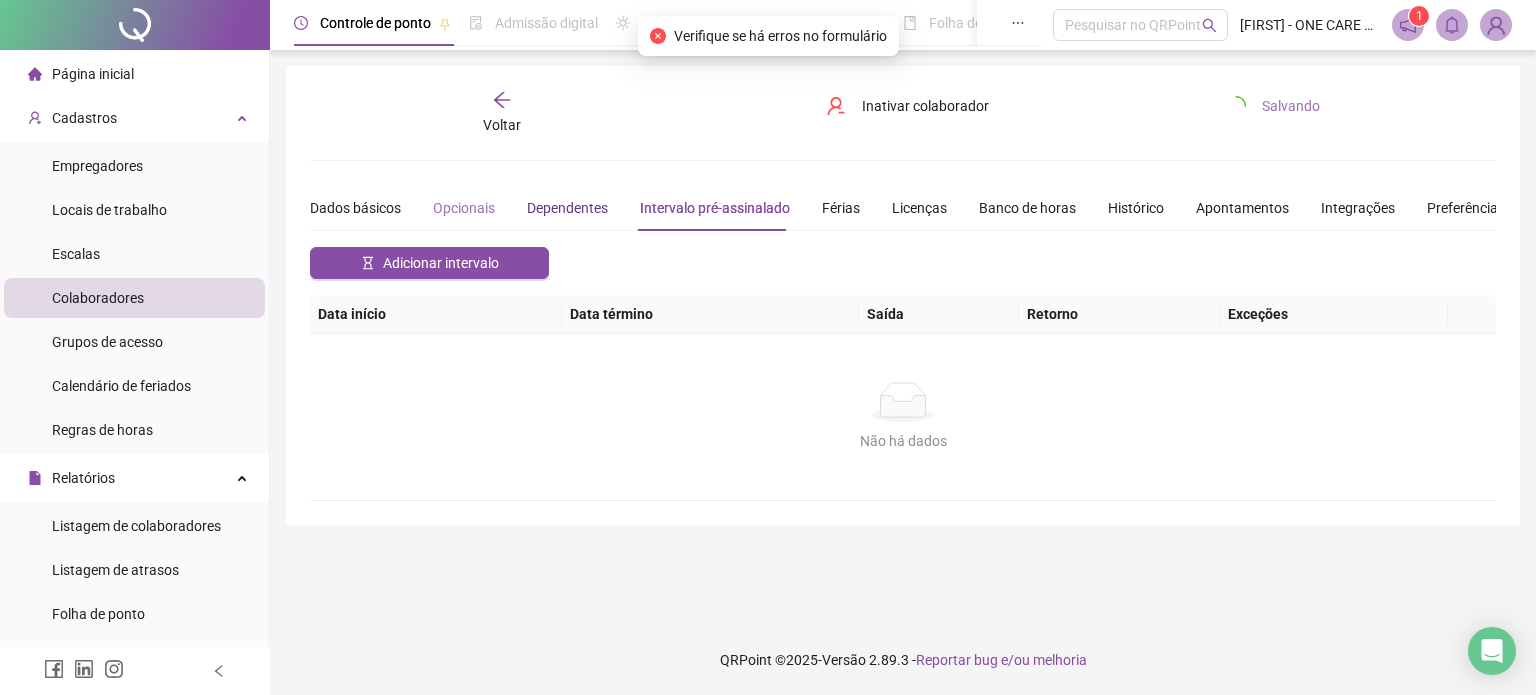 drag, startPoint x: 560, startPoint y: 210, endPoint x: 471, endPoint y: 215, distance: 89.140335 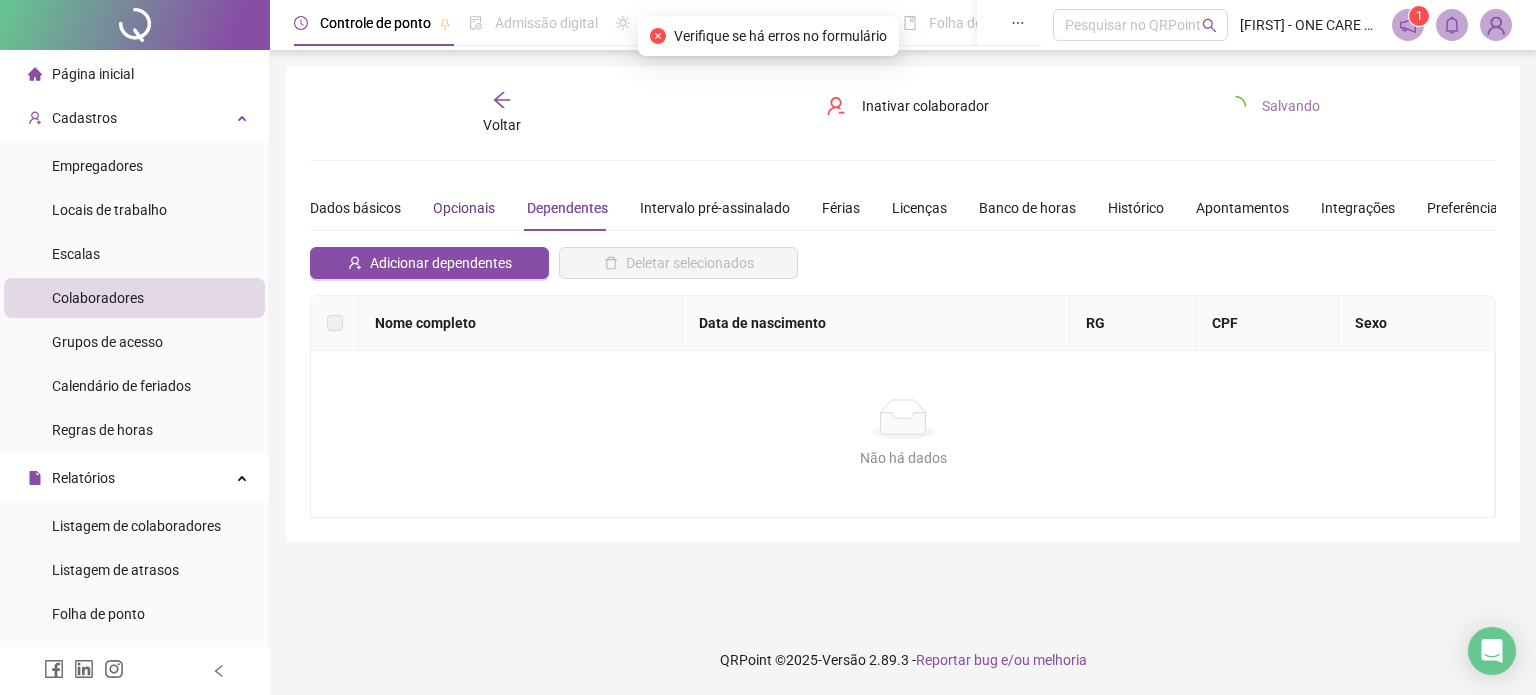 click on "Opcionais" at bounding box center (464, 208) 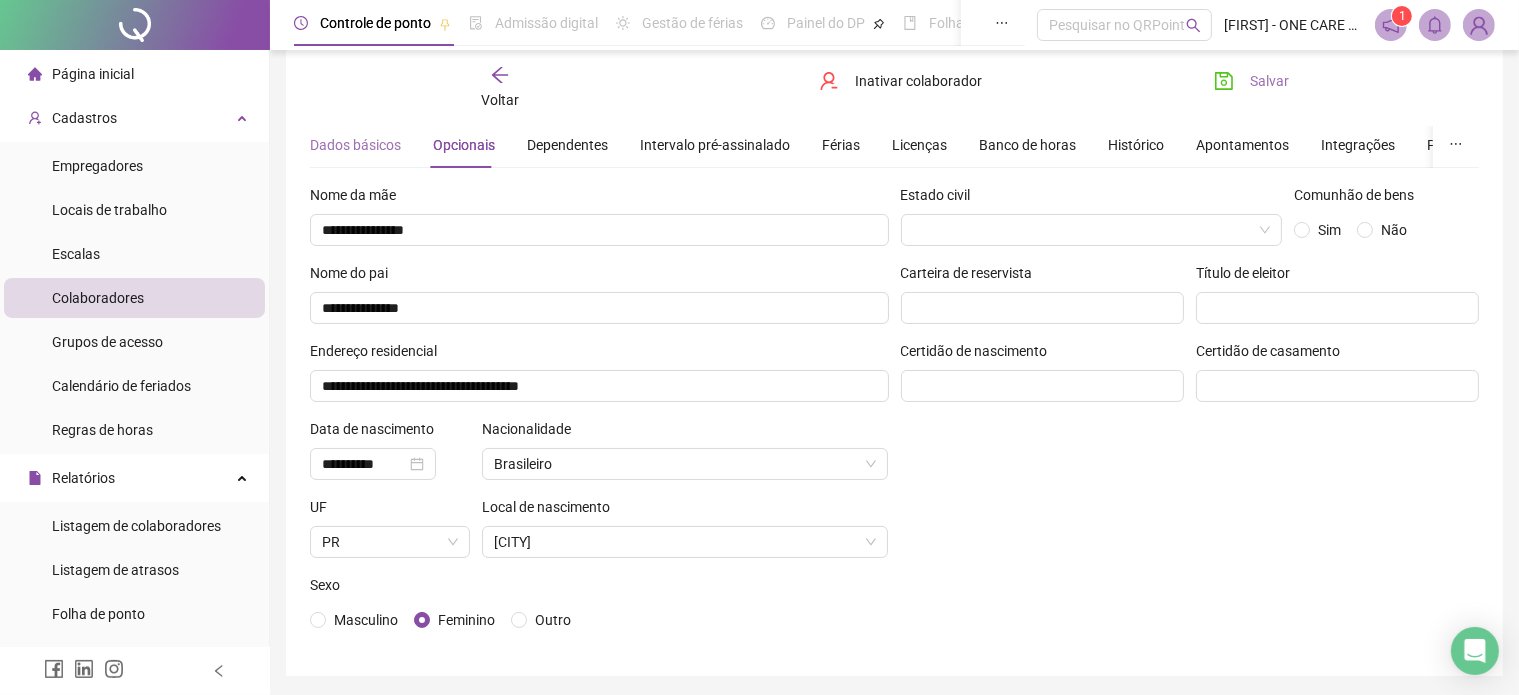 scroll, scrollTop: 0, scrollLeft: 0, axis: both 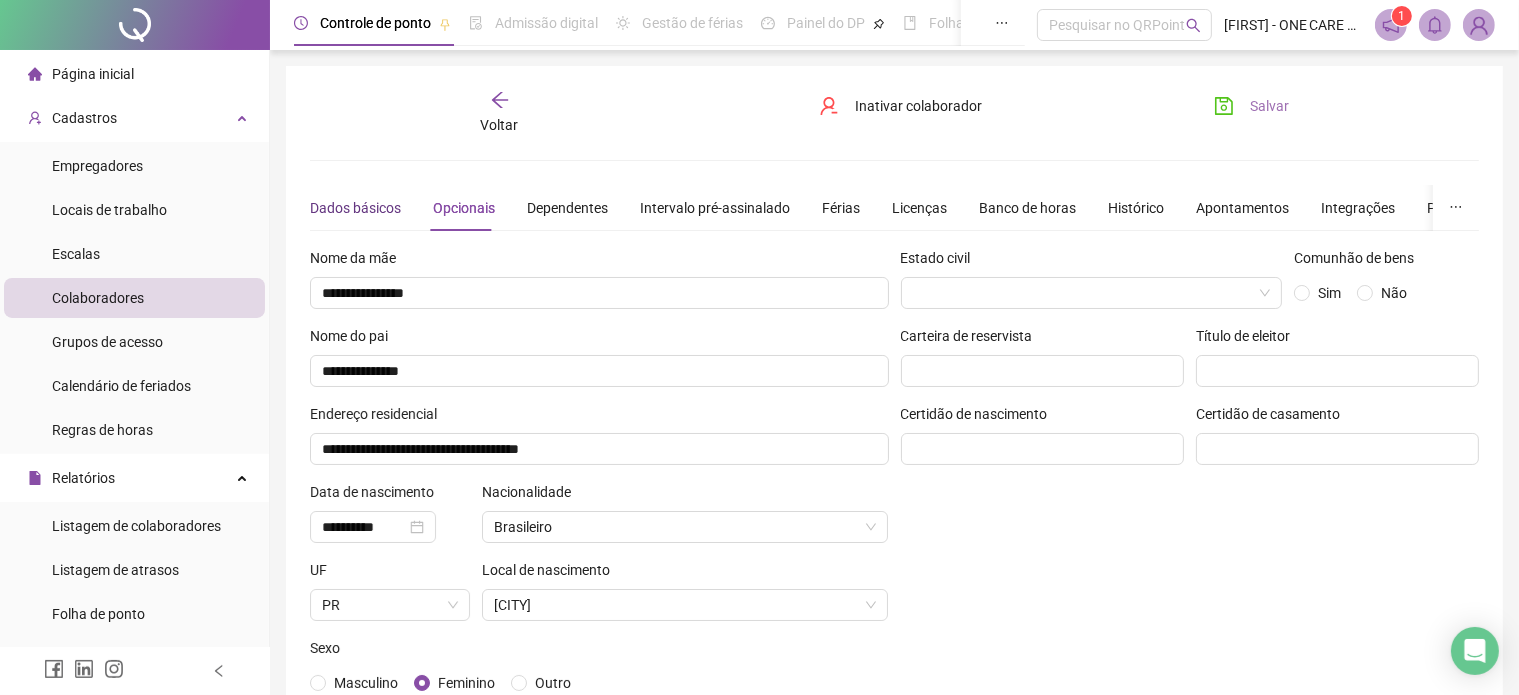 drag, startPoint x: 340, startPoint y: 204, endPoint x: 468, endPoint y: 201, distance: 128.03516 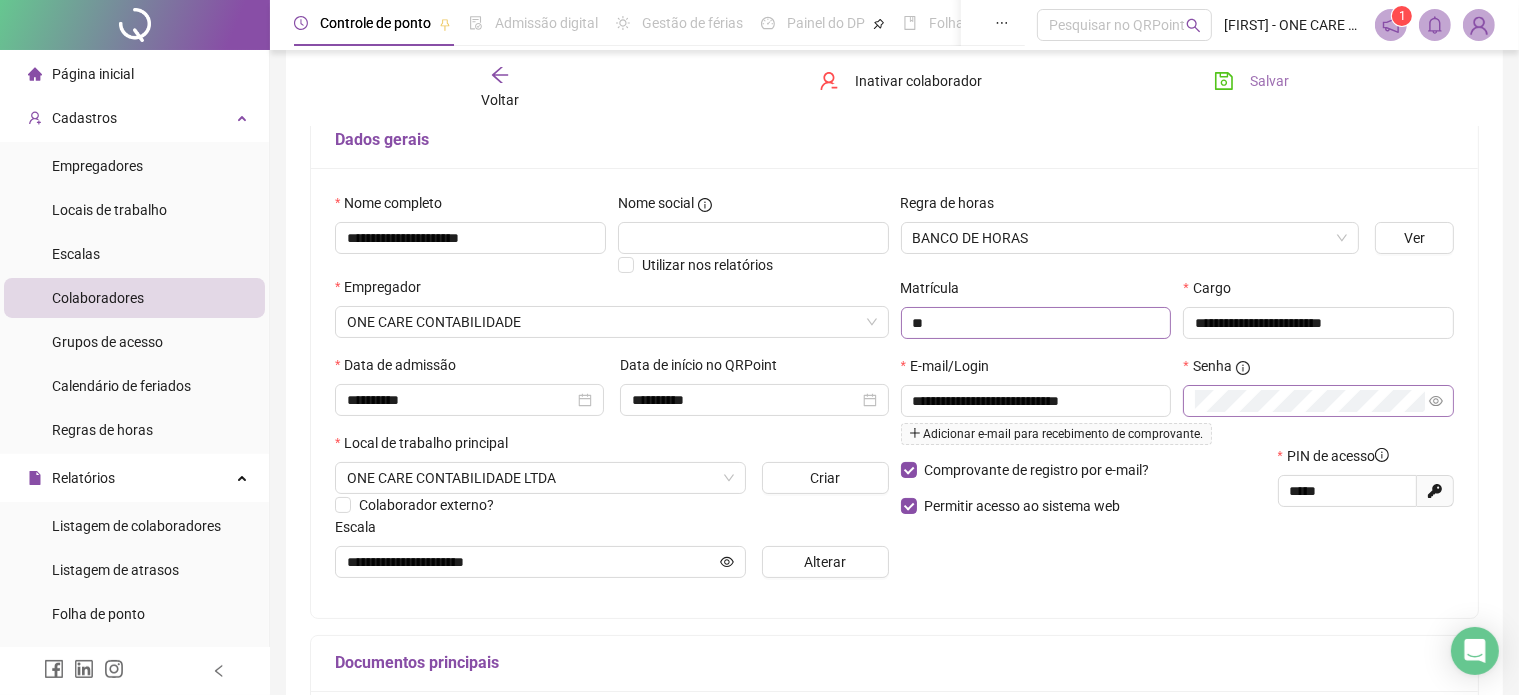 scroll, scrollTop: 200, scrollLeft: 0, axis: vertical 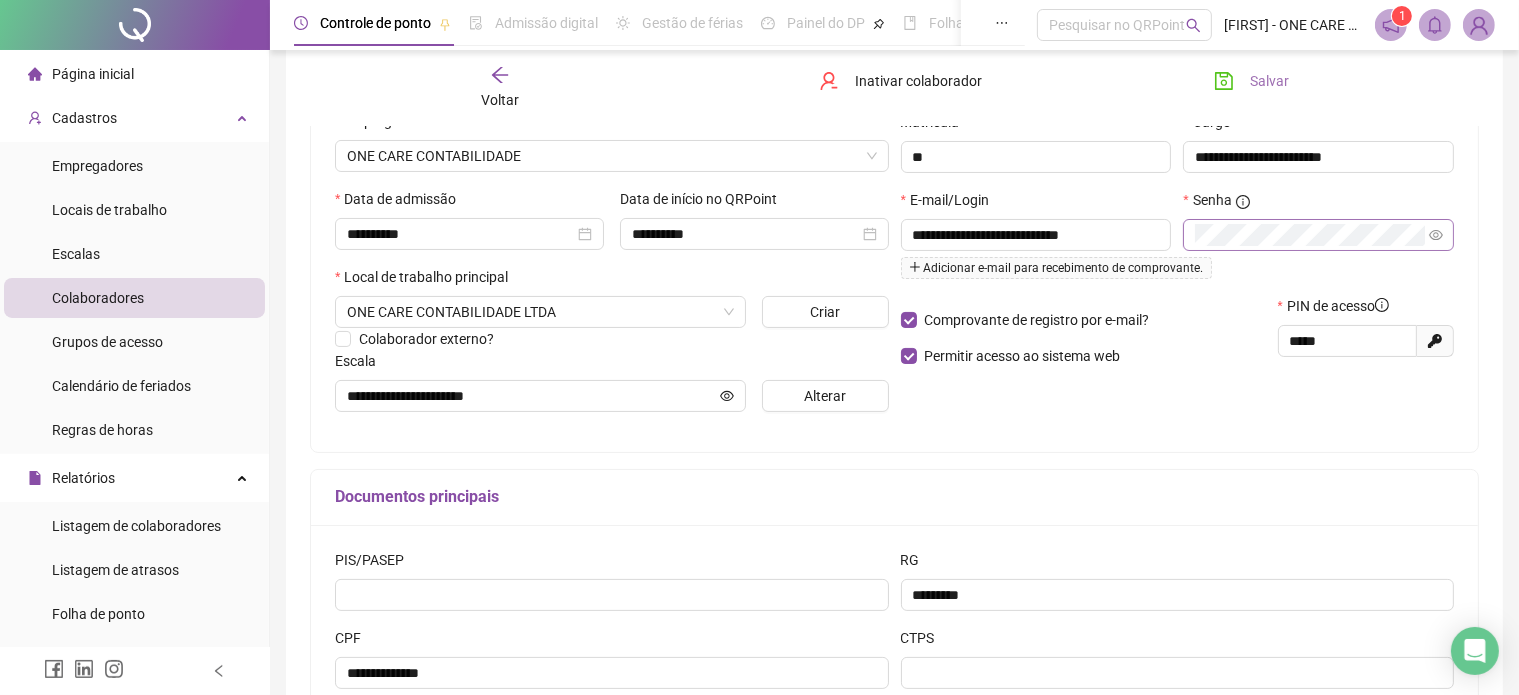 click on "Documentos principais" at bounding box center [894, 498] 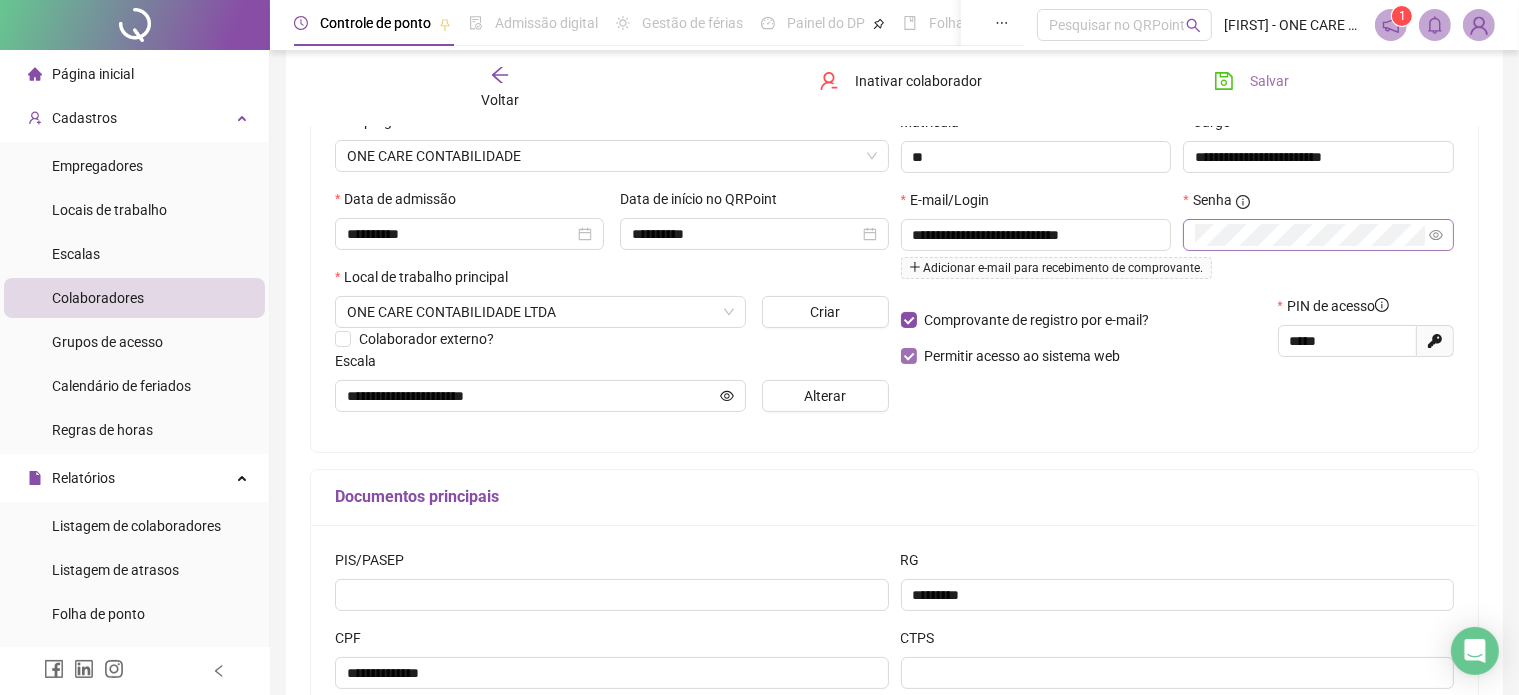 click on "Comprovante de registro por e-mail?" at bounding box center (1037, 320) 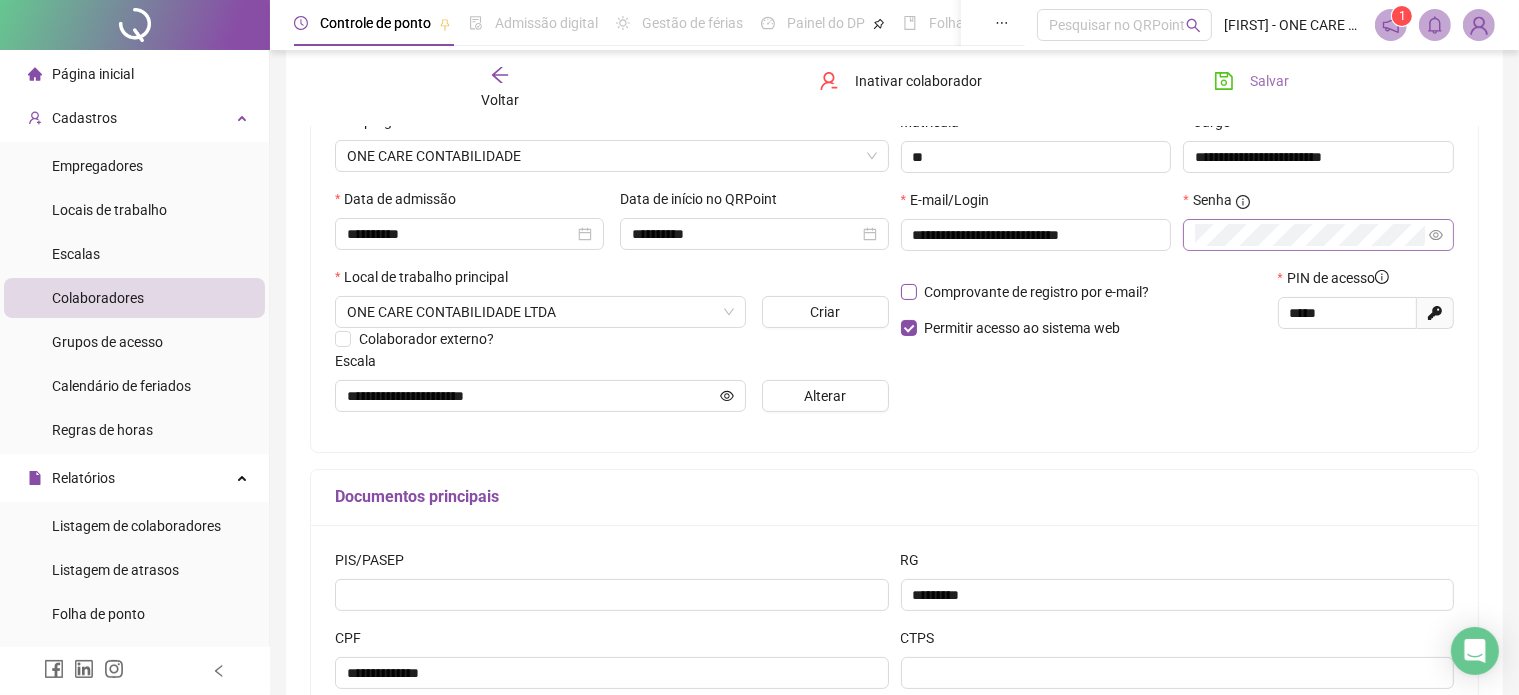 click on "Comprovante de registro por e-mail?" at bounding box center [1037, 292] 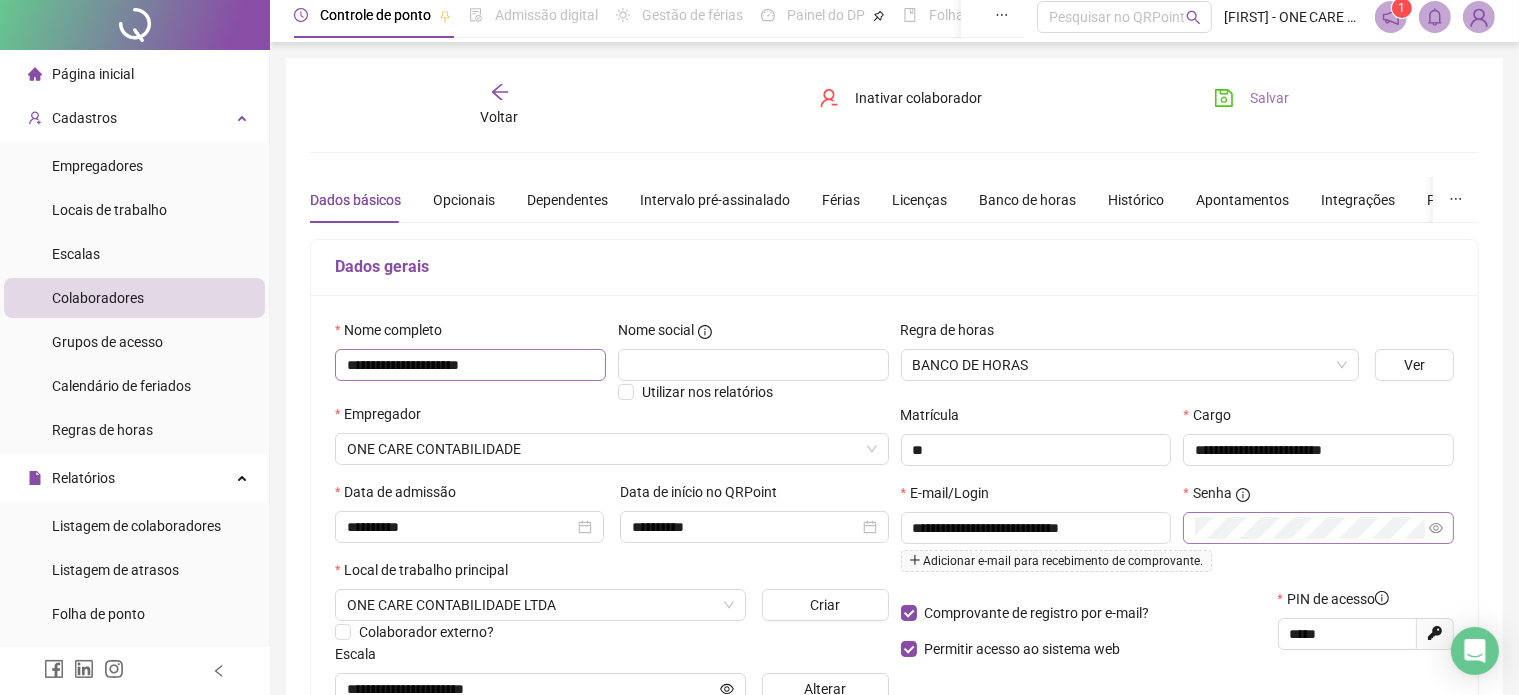 scroll, scrollTop: 0, scrollLeft: 0, axis: both 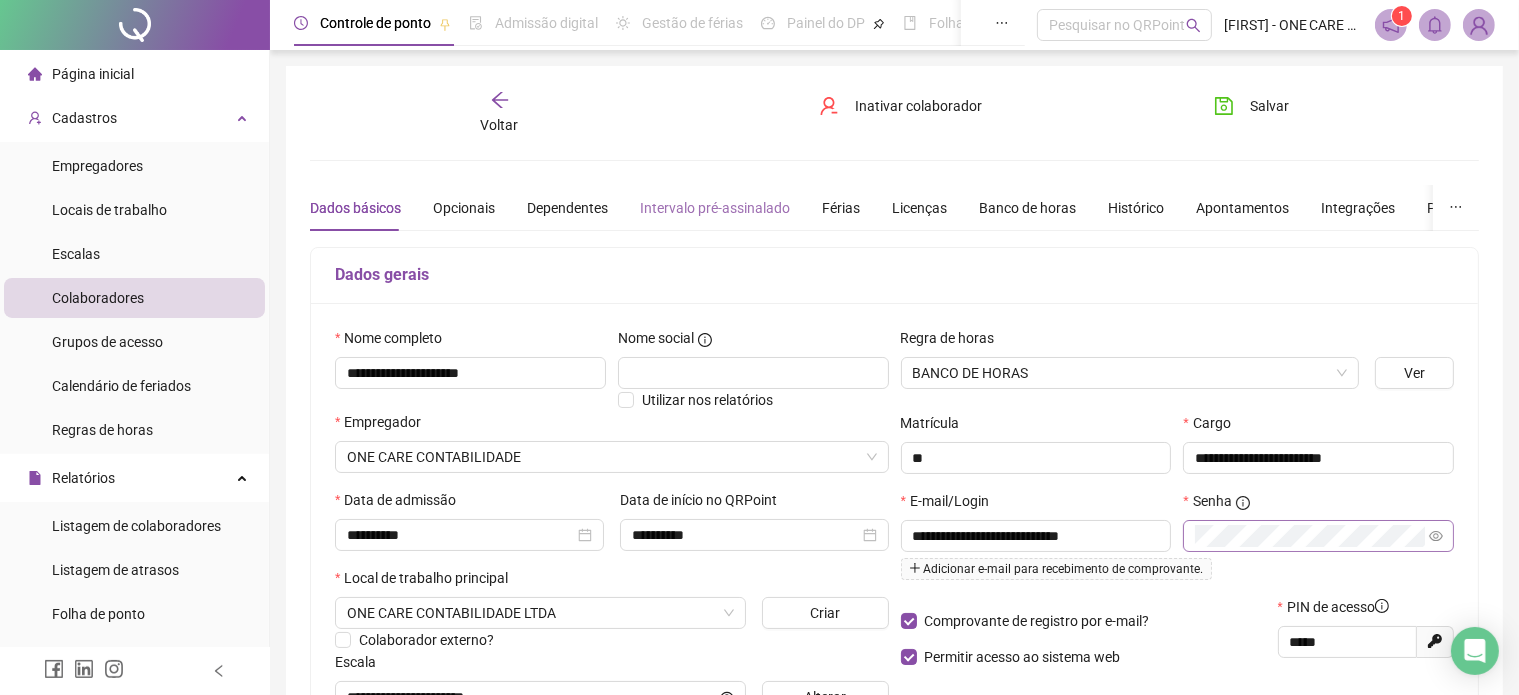 drag, startPoint x: 1245, startPoint y: 103, endPoint x: 664, endPoint y: 206, distance: 590.0593 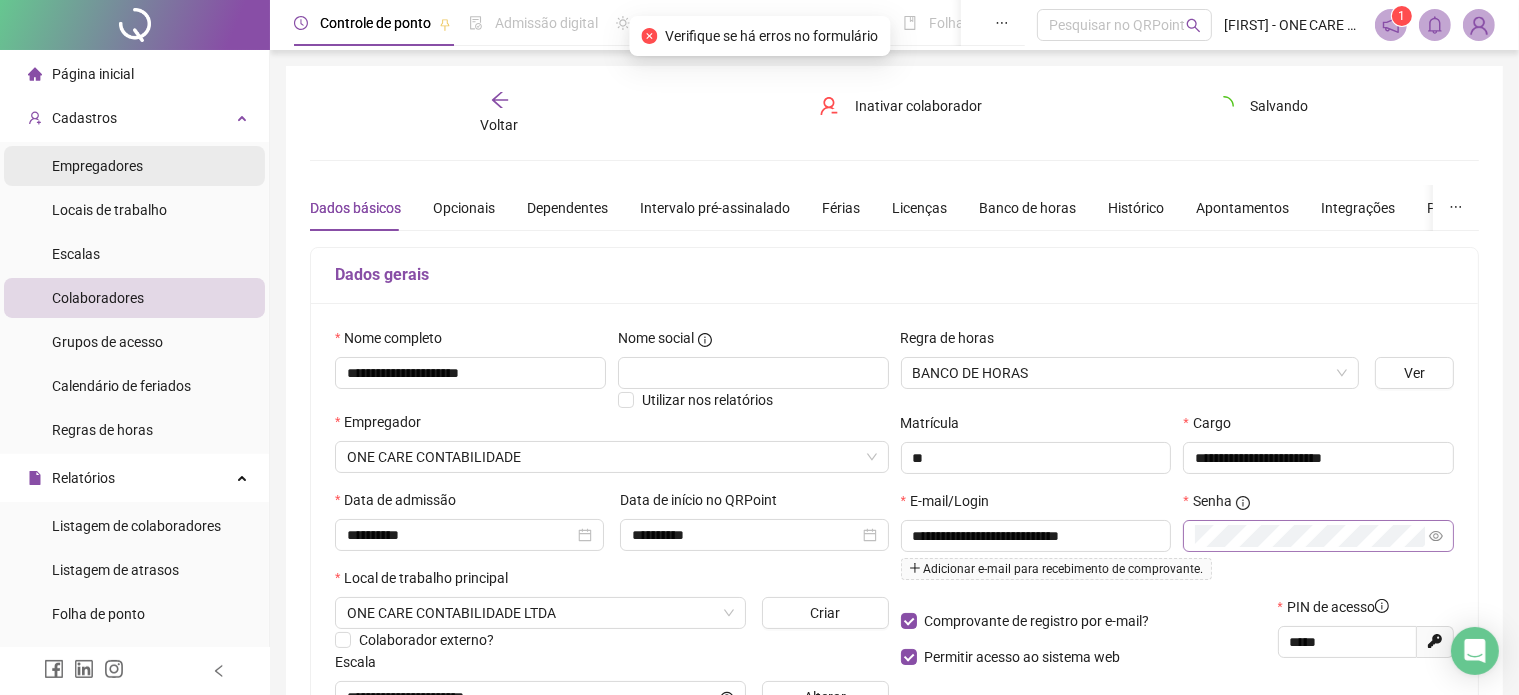 click on "Empregadores" at bounding box center [97, 166] 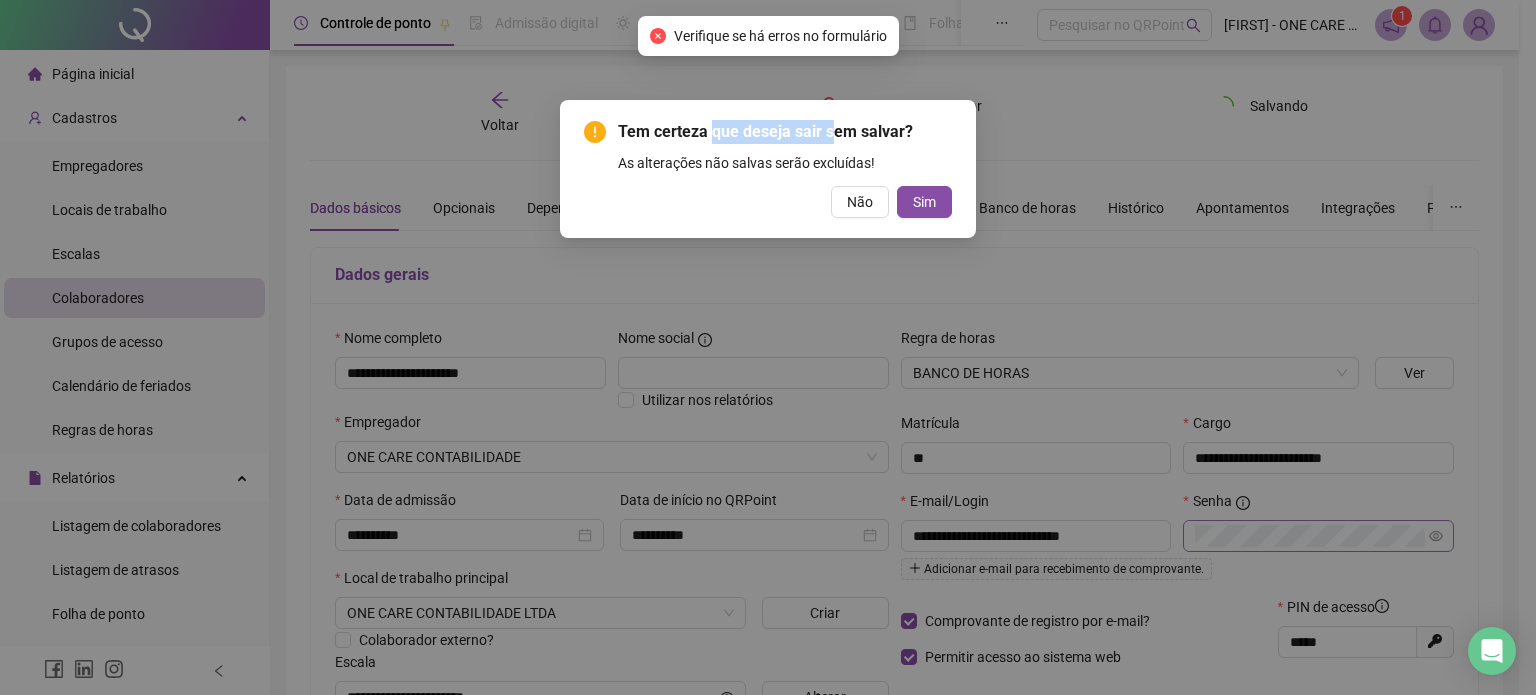 drag, startPoint x: 710, startPoint y: 142, endPoint x: 828, endPoint y: 131, distance: 118.511604 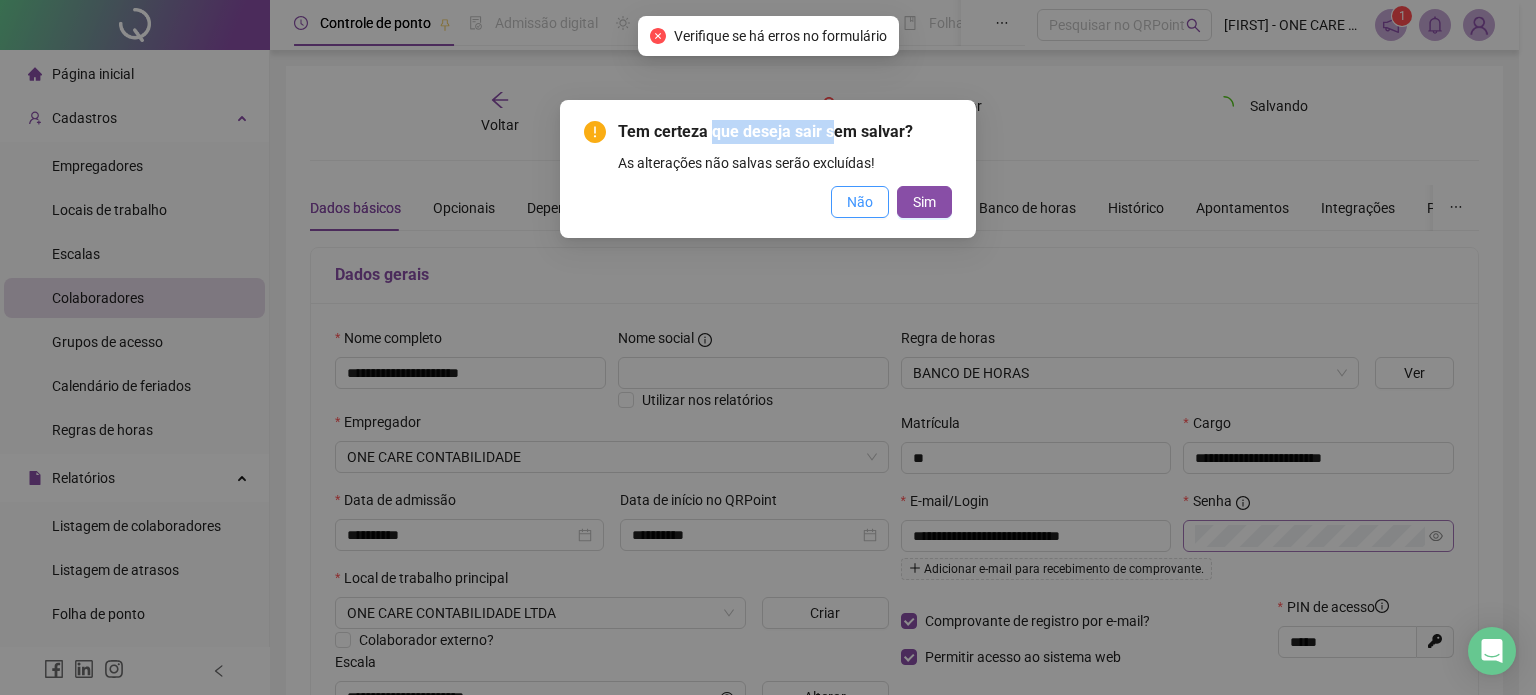 click on "Não" at bounding box center [860, 202] 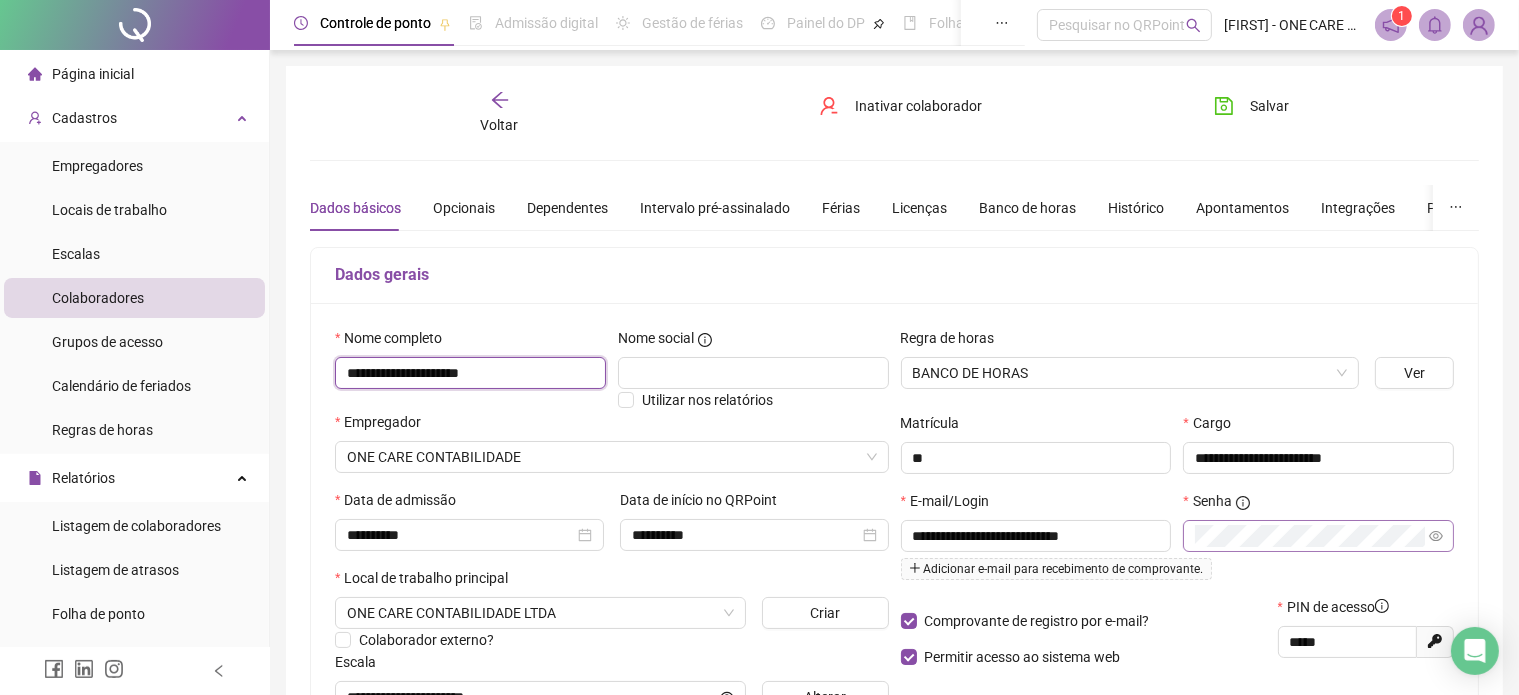 drag, startPoint x: 436, startPoint y: 369, endPoint x: 576, endPoint y: 355, distance: 140.69826 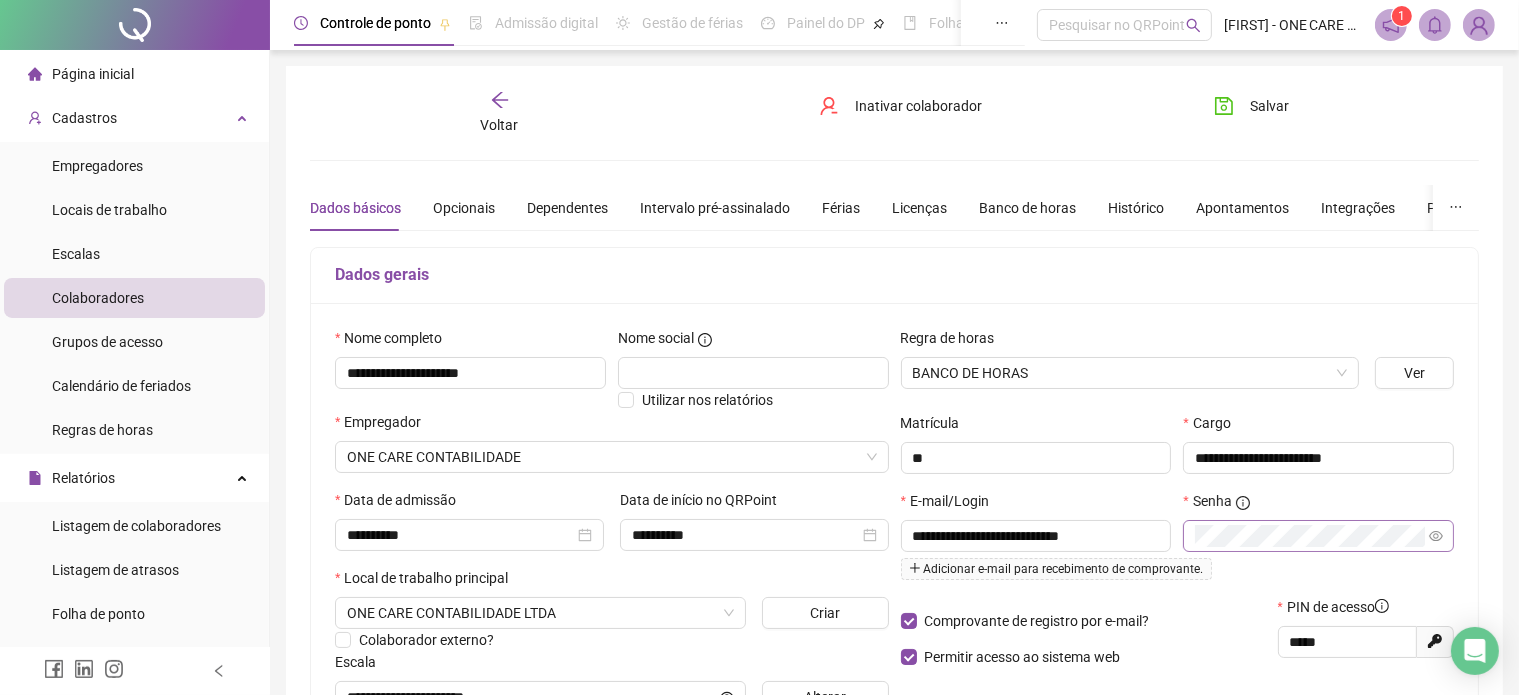 click on "Nome completo" at bounding box center [470, 342] 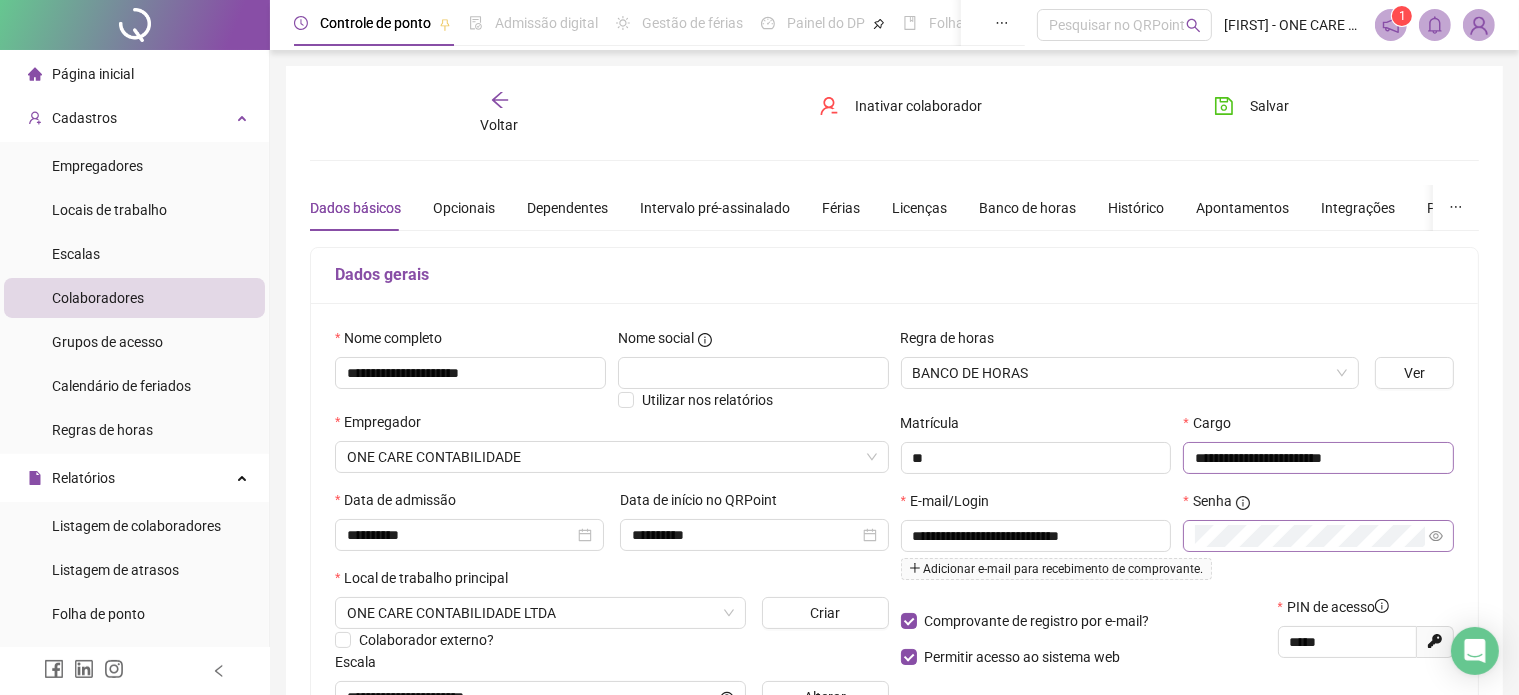 scroll, scrollTop: 100, scrollLeft: 0, axis: vertical 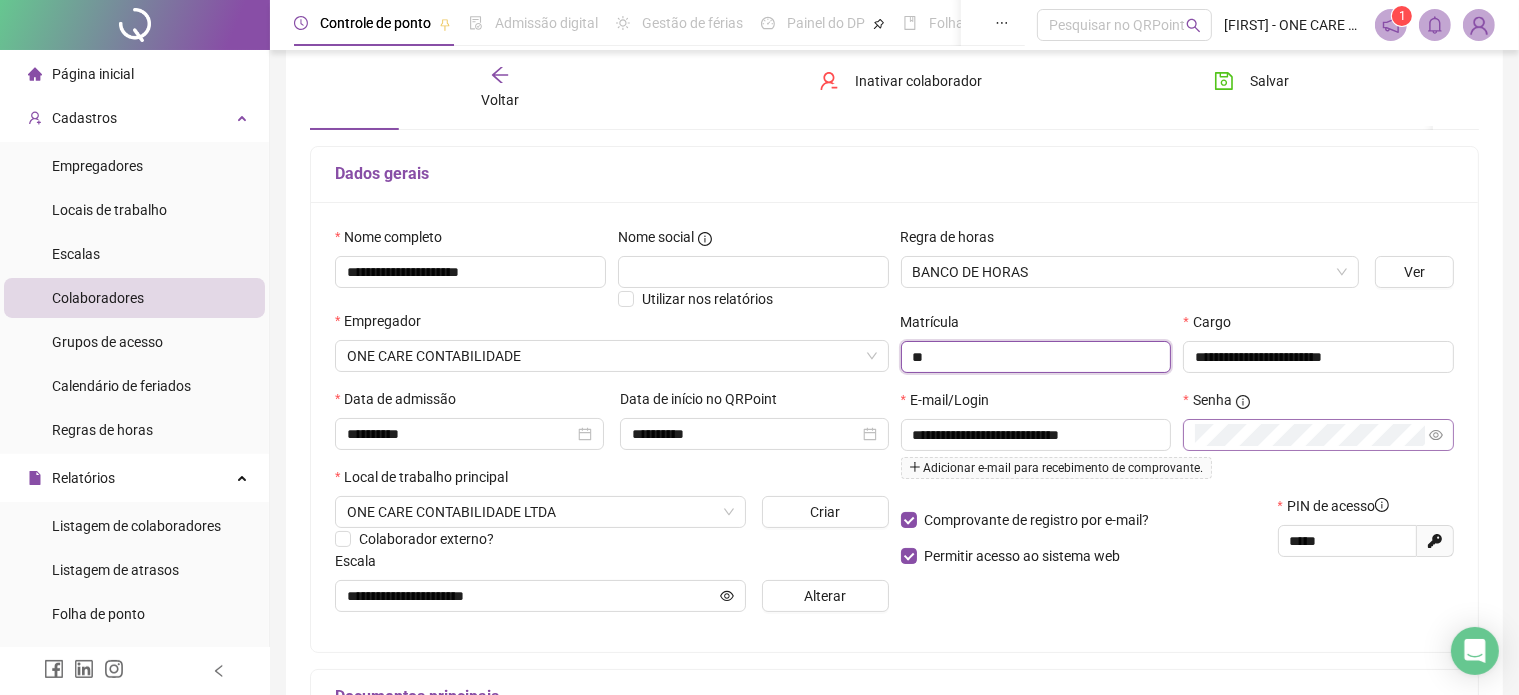 click on "**" at bounding box center [1036, 357] 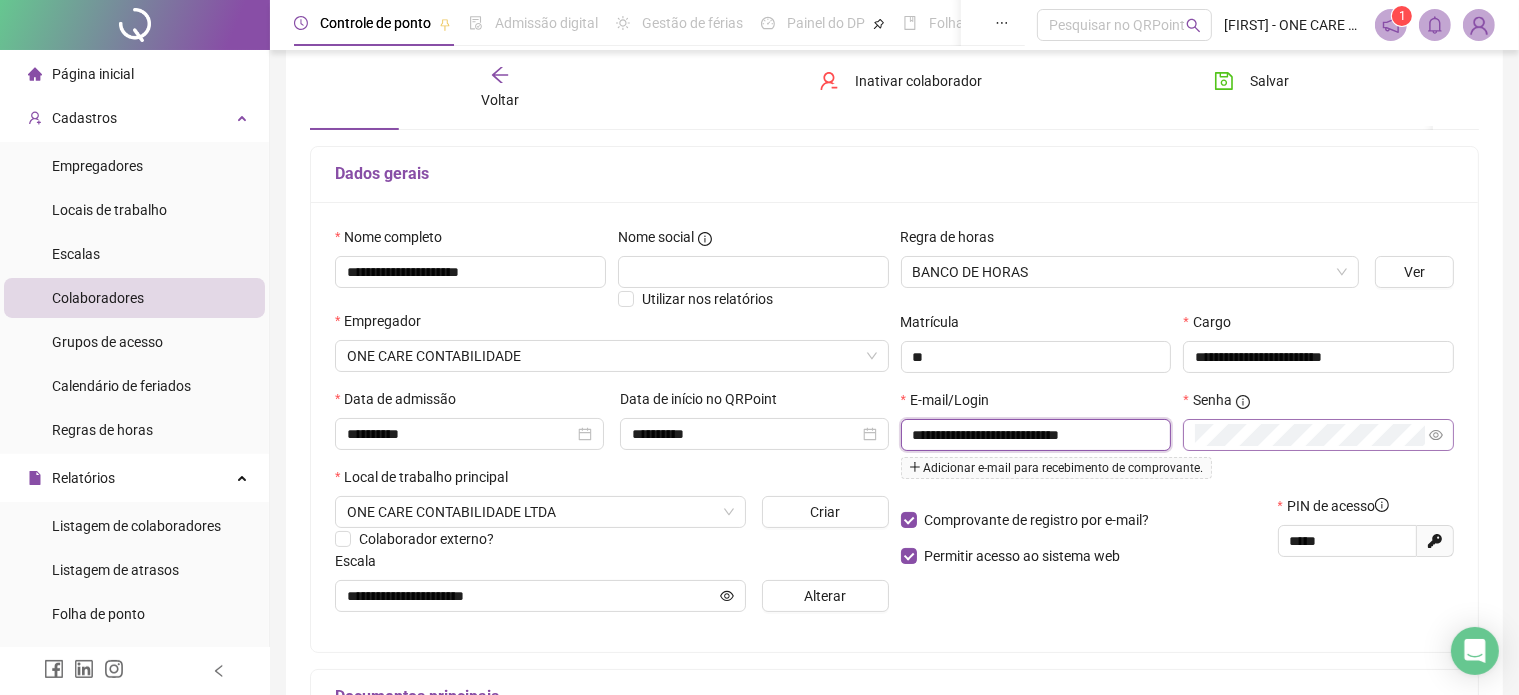 click on "**********" at bounding box center [1034, 435] 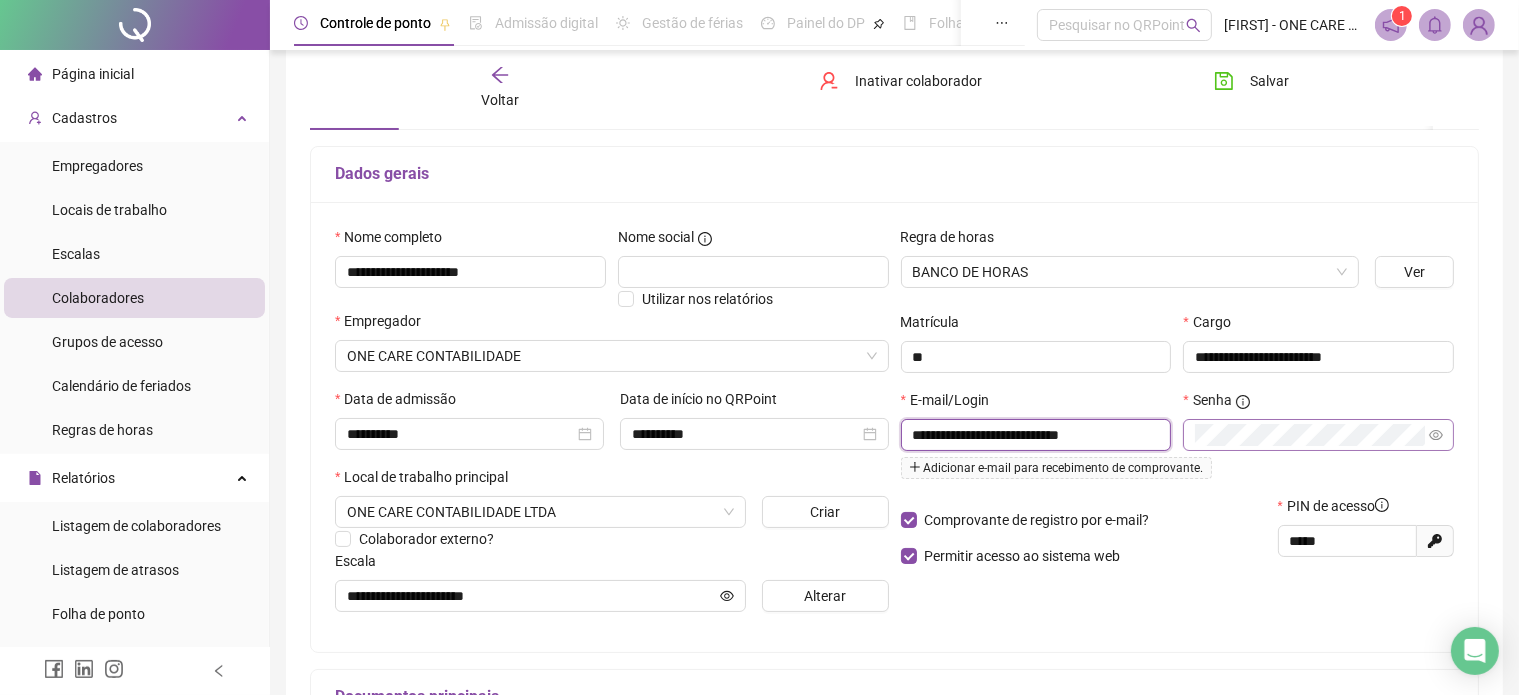 drag, startPoint x: 1025, startPoint y: 436, endPoint x: 1121, endPoint y: 436, distance: 96 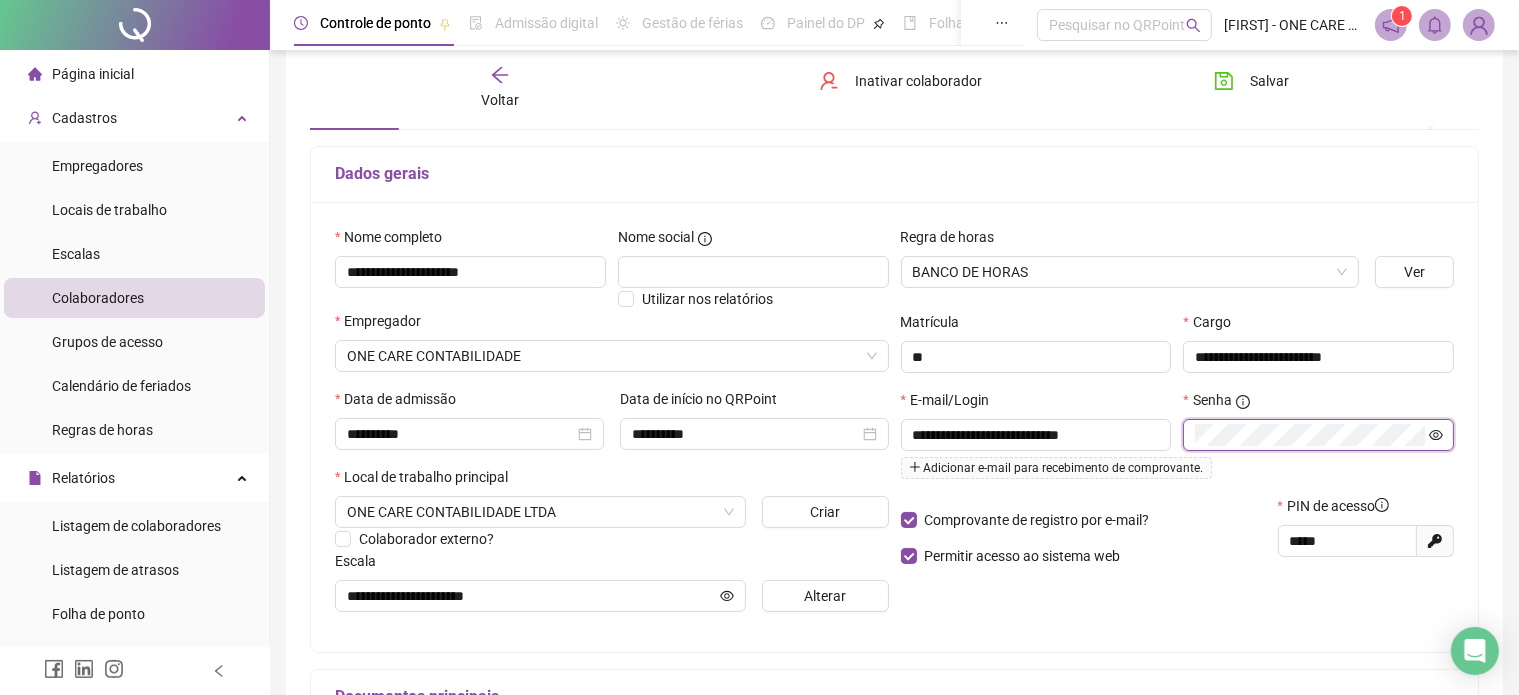 click 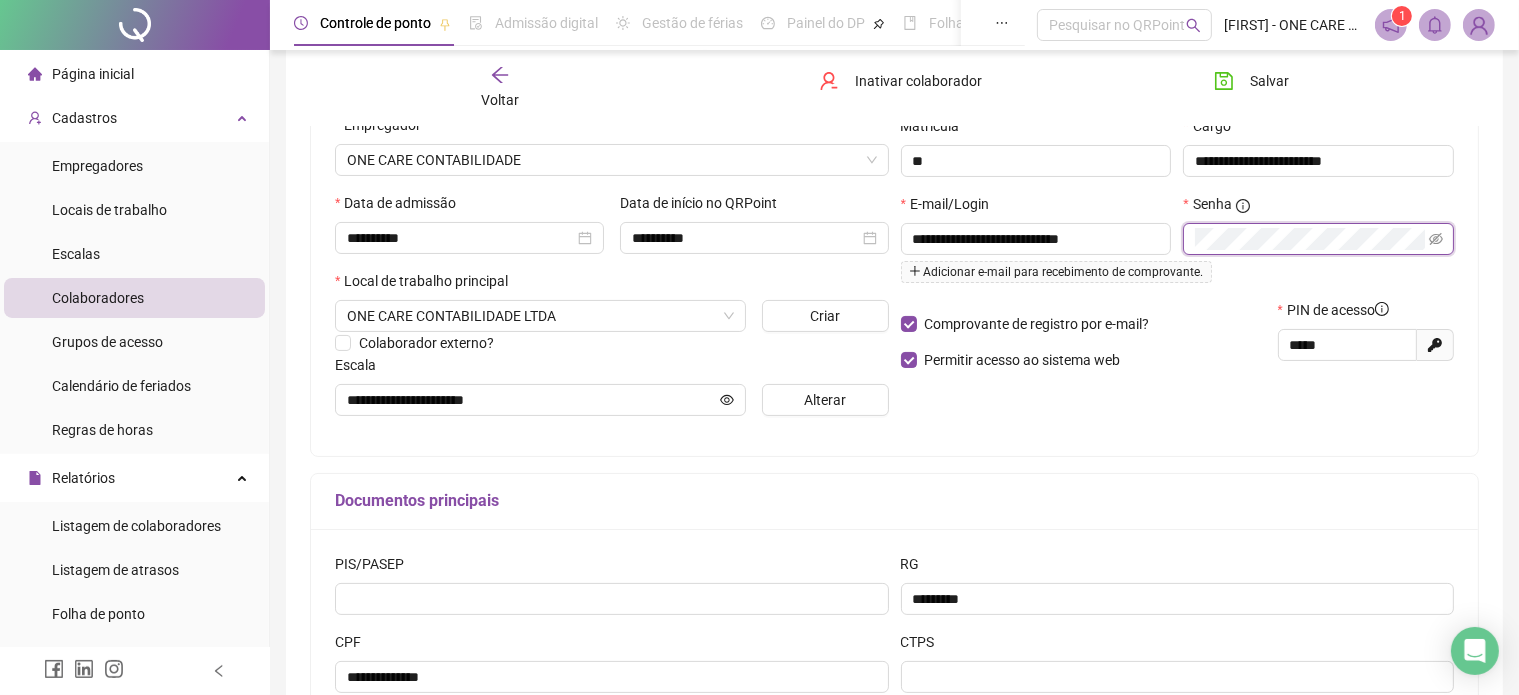 scroll, scrollTop: 300, scrollLeft: 0, axis: vertical 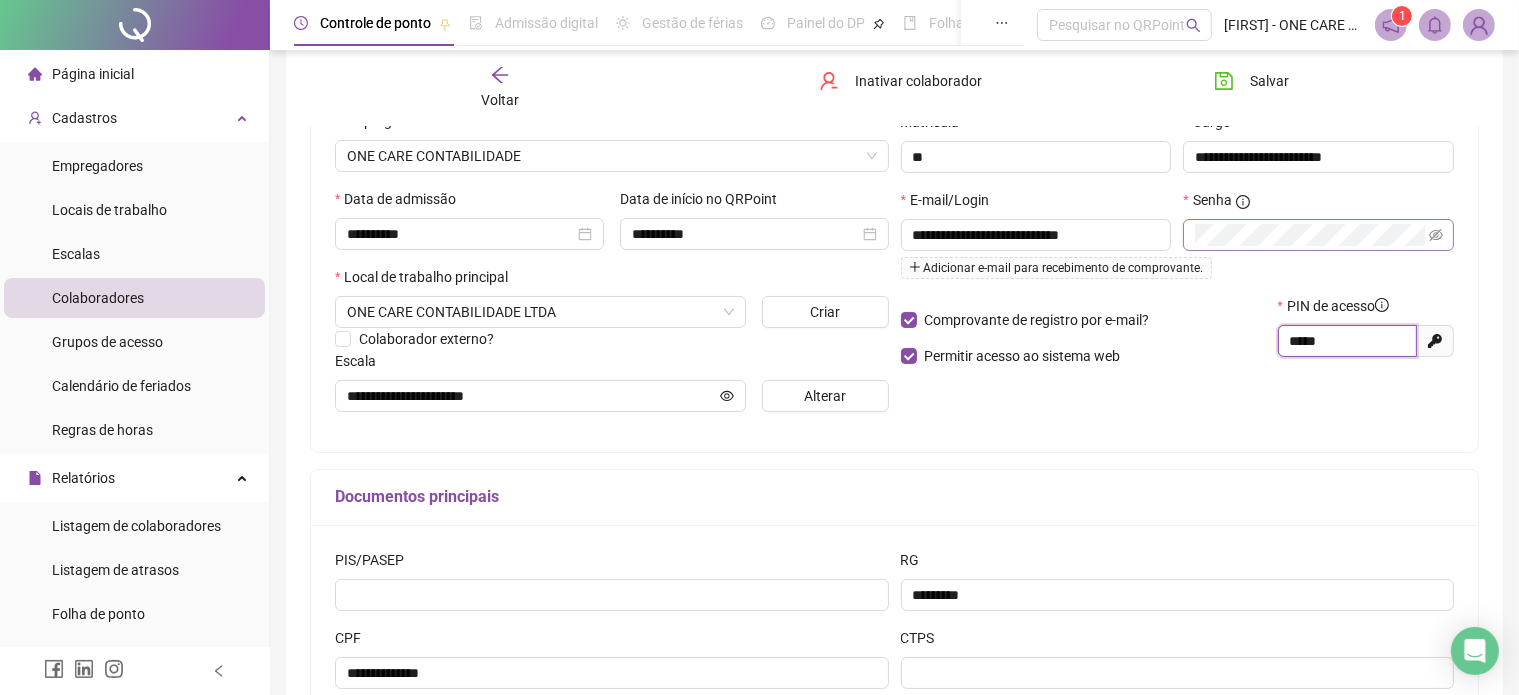click on "*****" at bounding box center [1345, 341] 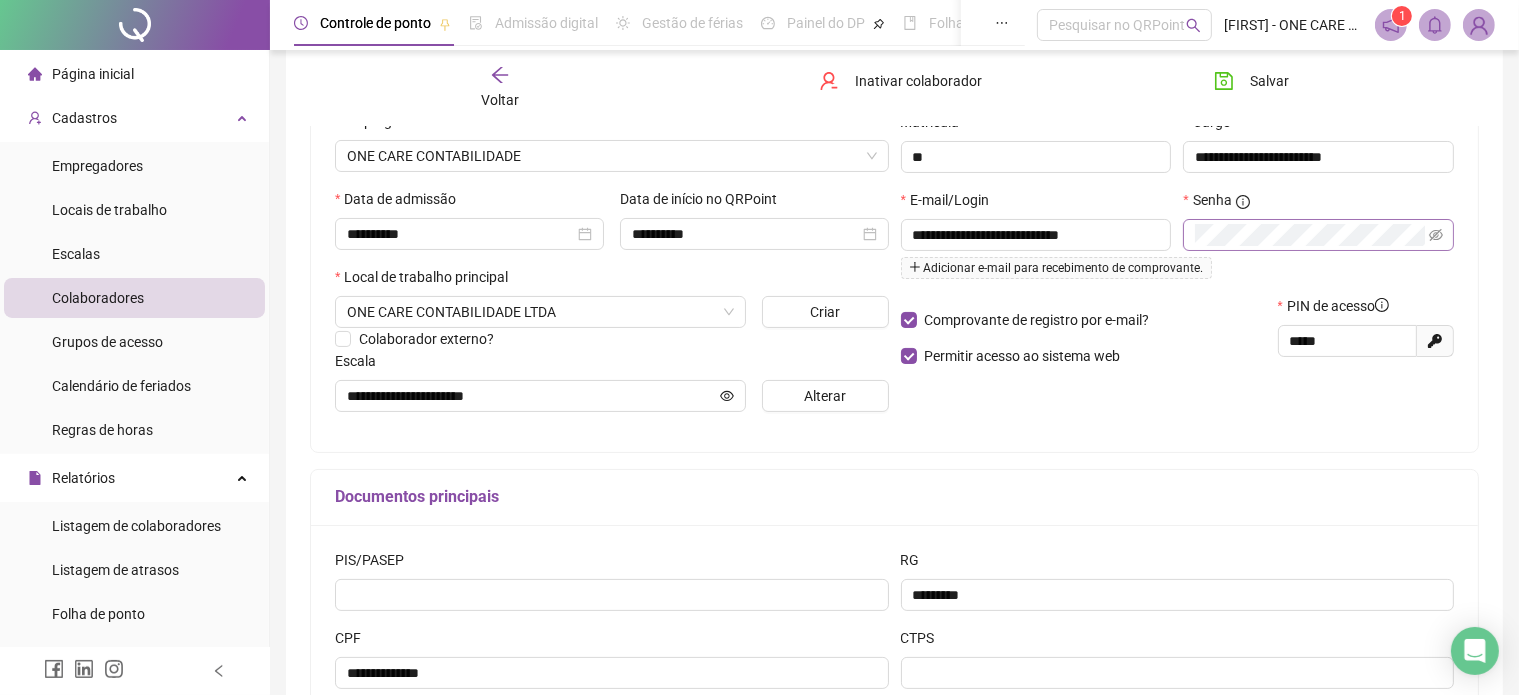 click on "Documentos principais" at bounding box center (894, 498) 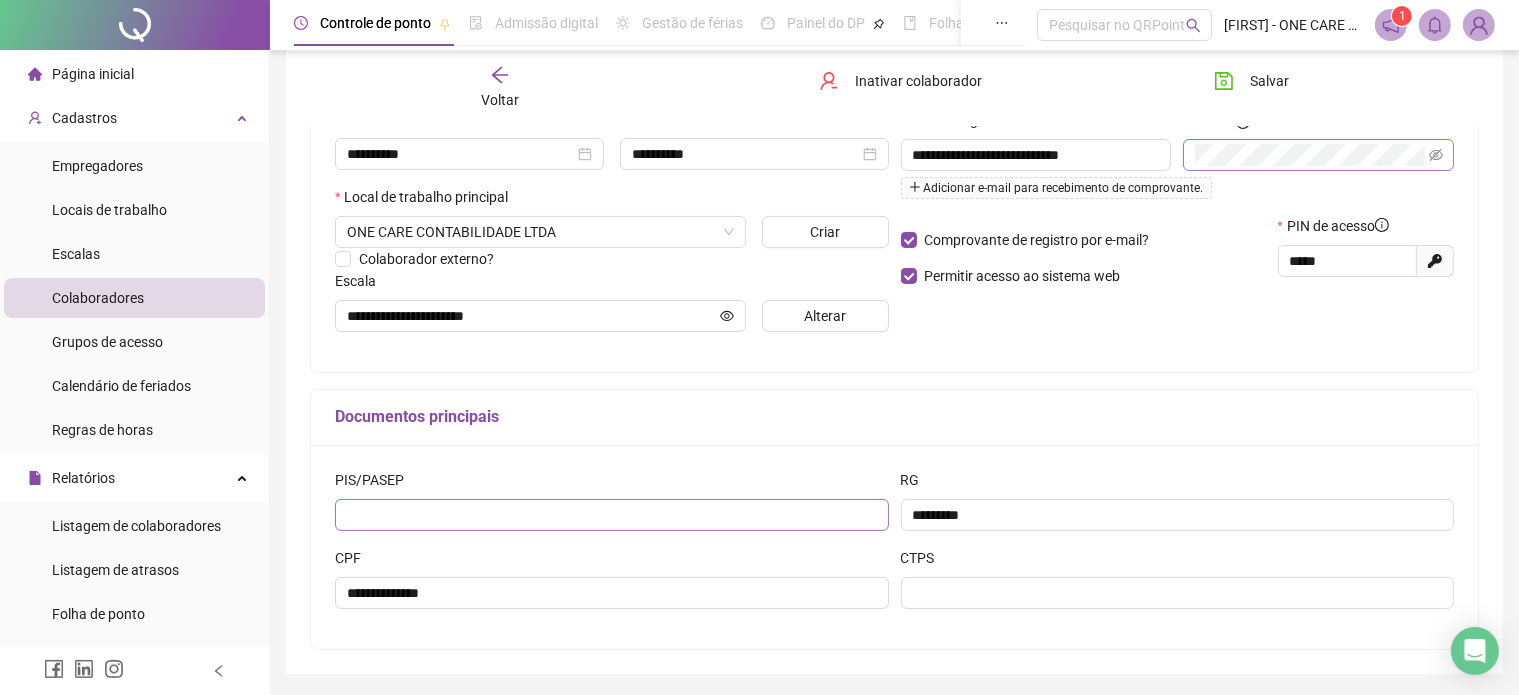 scroll, scrollTop: 445, scrollLeft: 0, axis: vertical 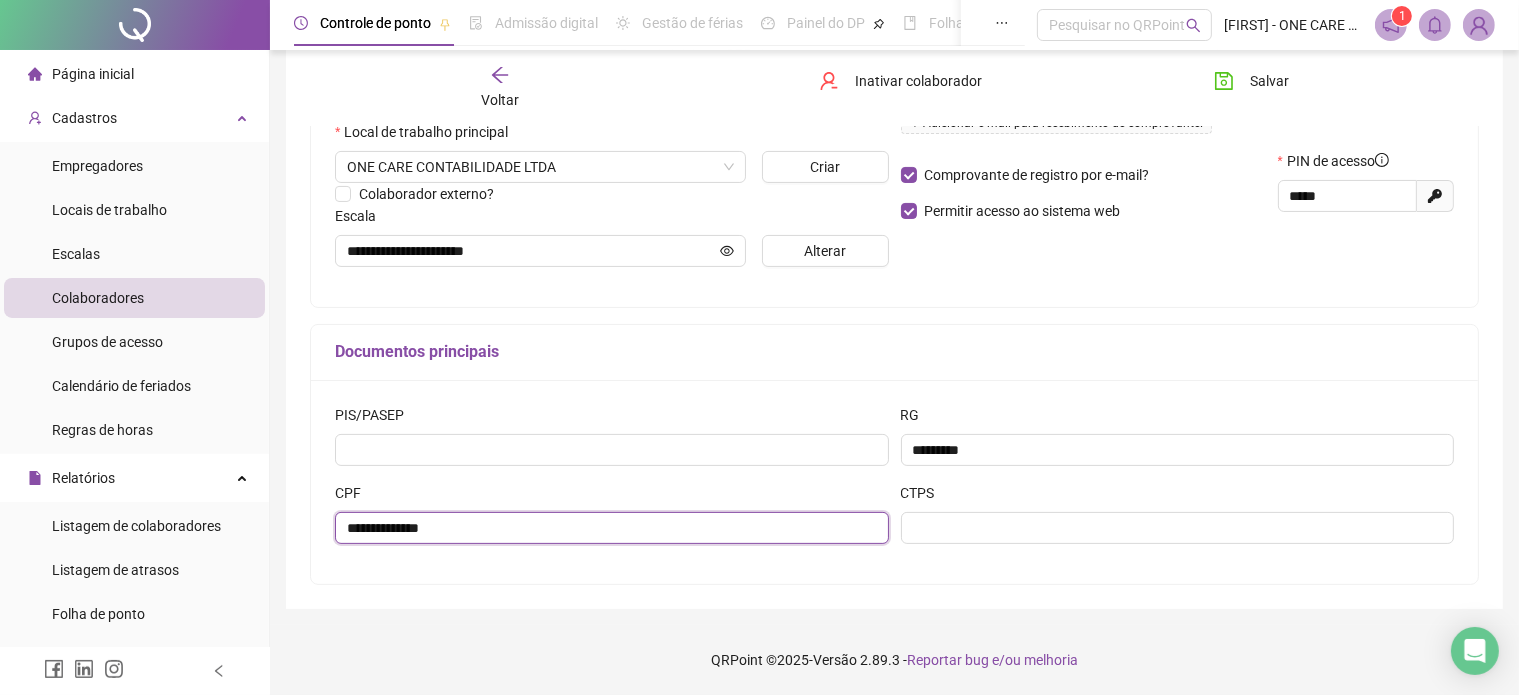 click on "**********" at bounding box center (612, 528) 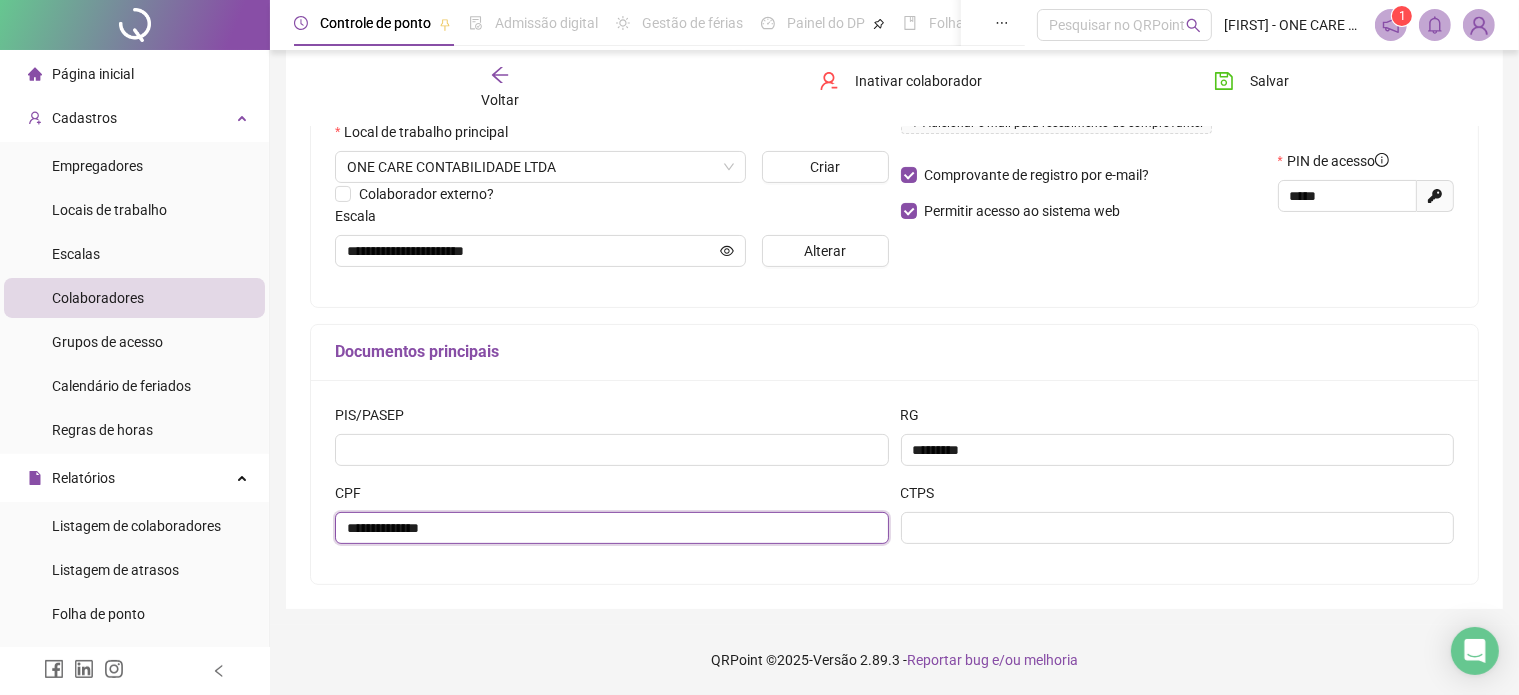 drag, startPoint x: 372, startPoint y: 526, endPoint x: 389, endPoint y: 515, distance: 20.248457 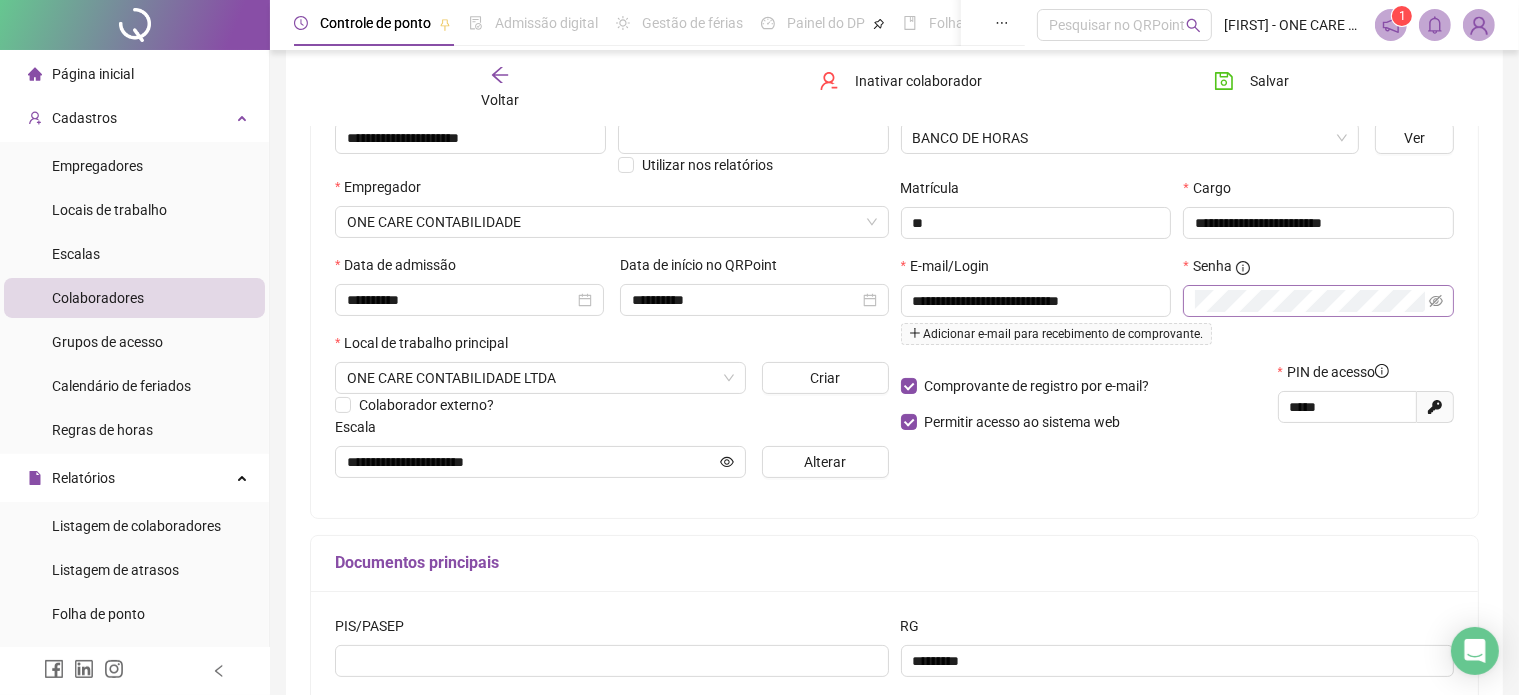 scroll, scrollTop: 0, scrollLeft: 0, axis: both 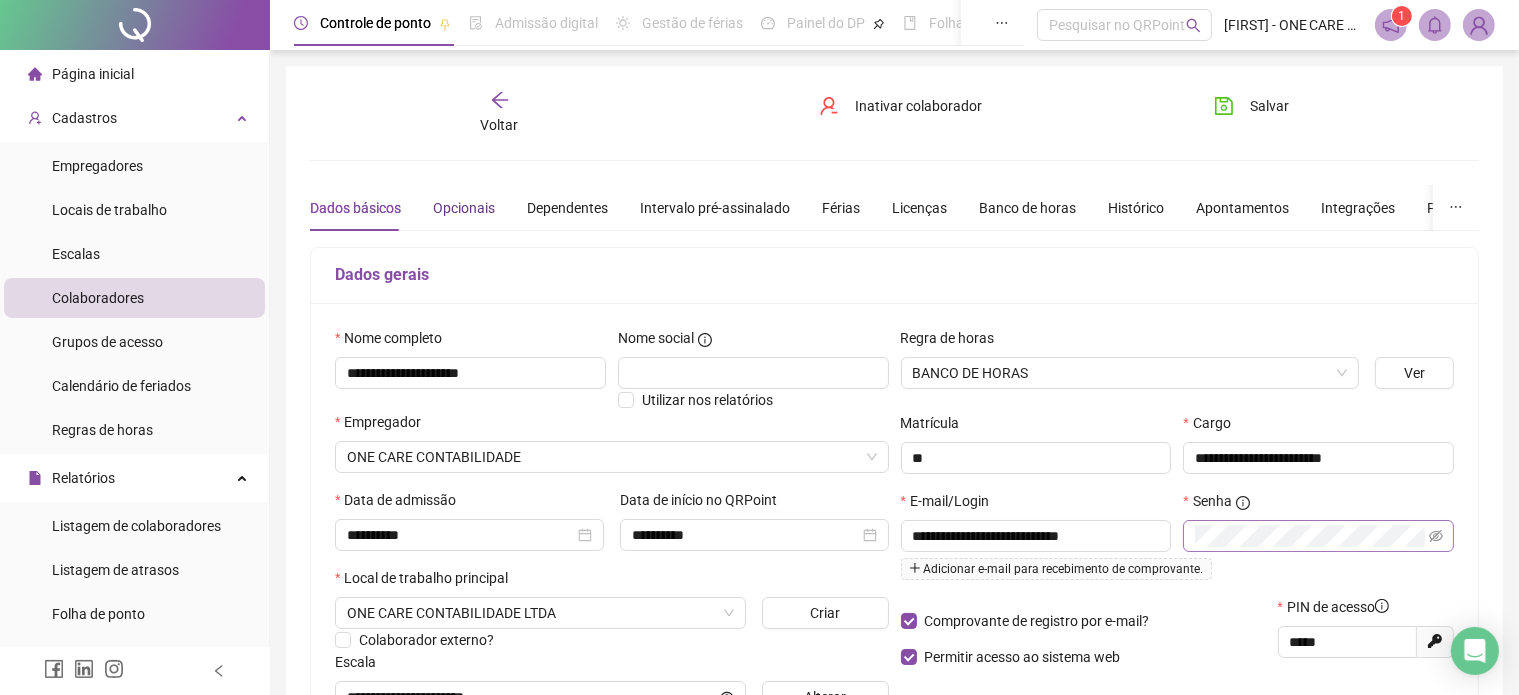 click on "Opcionais" at bounding box center [464, 208] 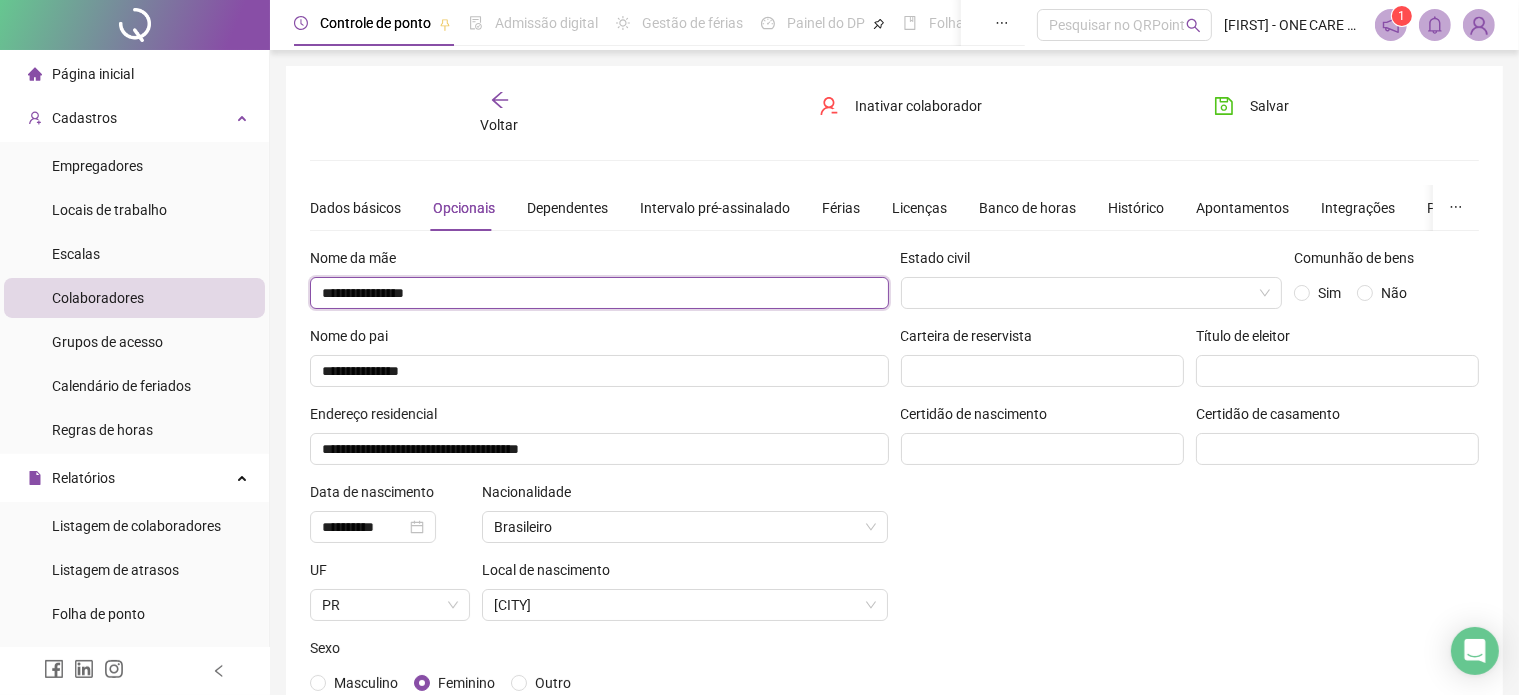 drag, startPoint x: 504, startPoint y: 282, endPoint x: 628, endPoint y: 300, distance: 125.299644 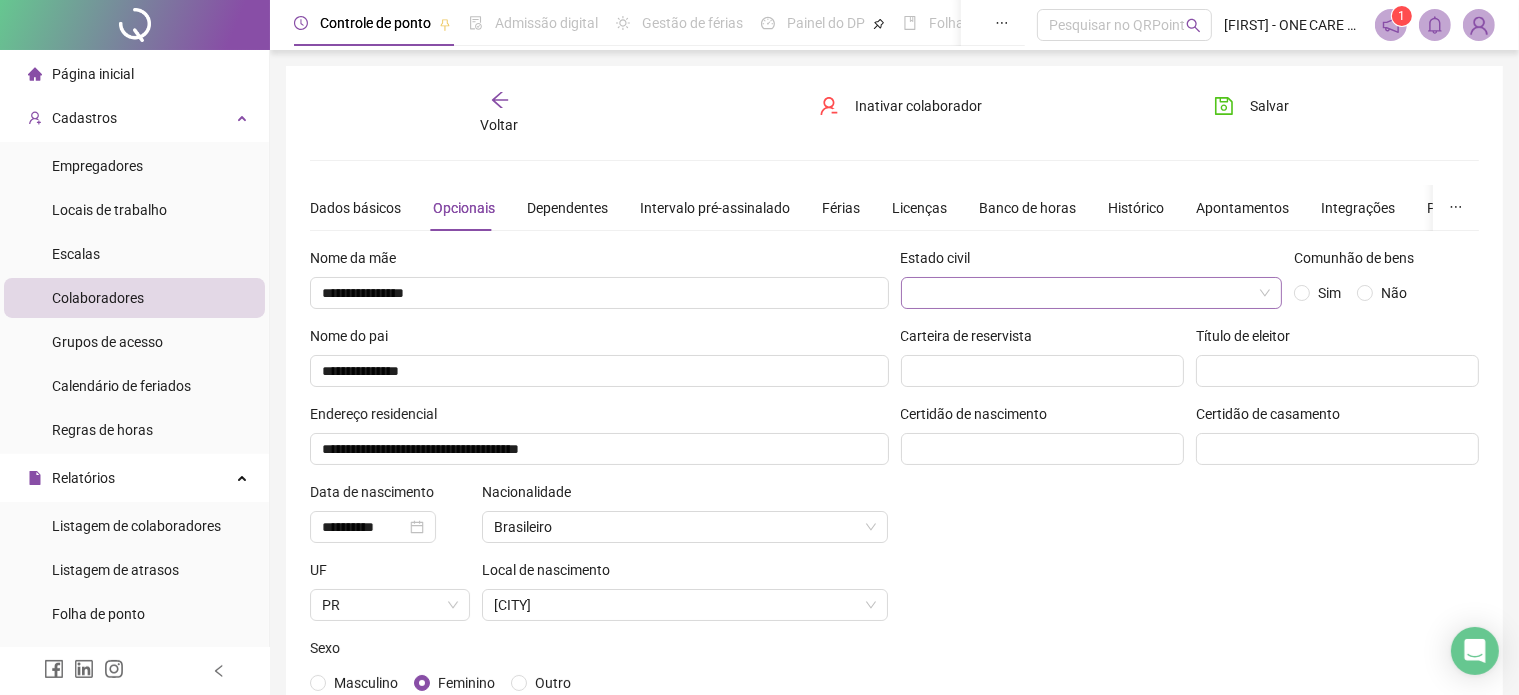 click at bounding box center (1083, 293) 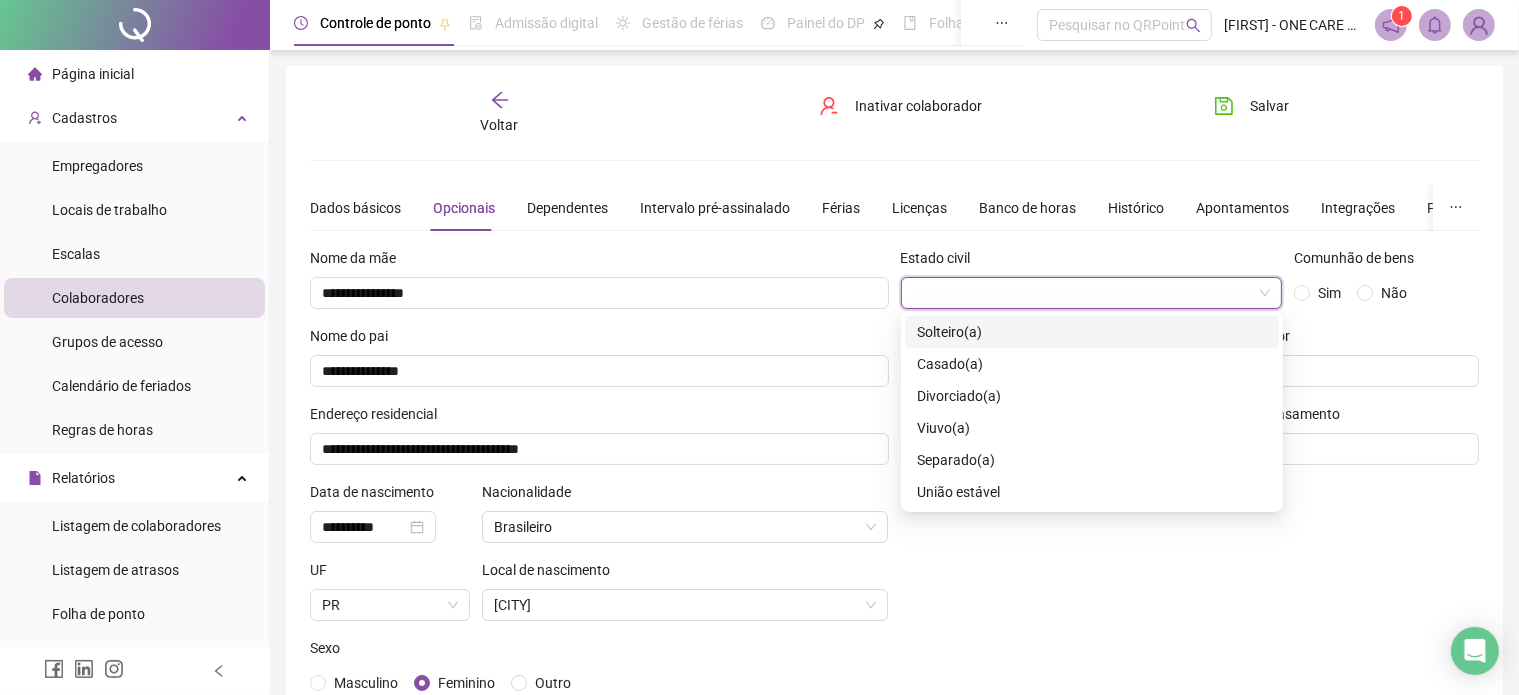 click on "Solteiro(a)" at bounding box center [949, 332] 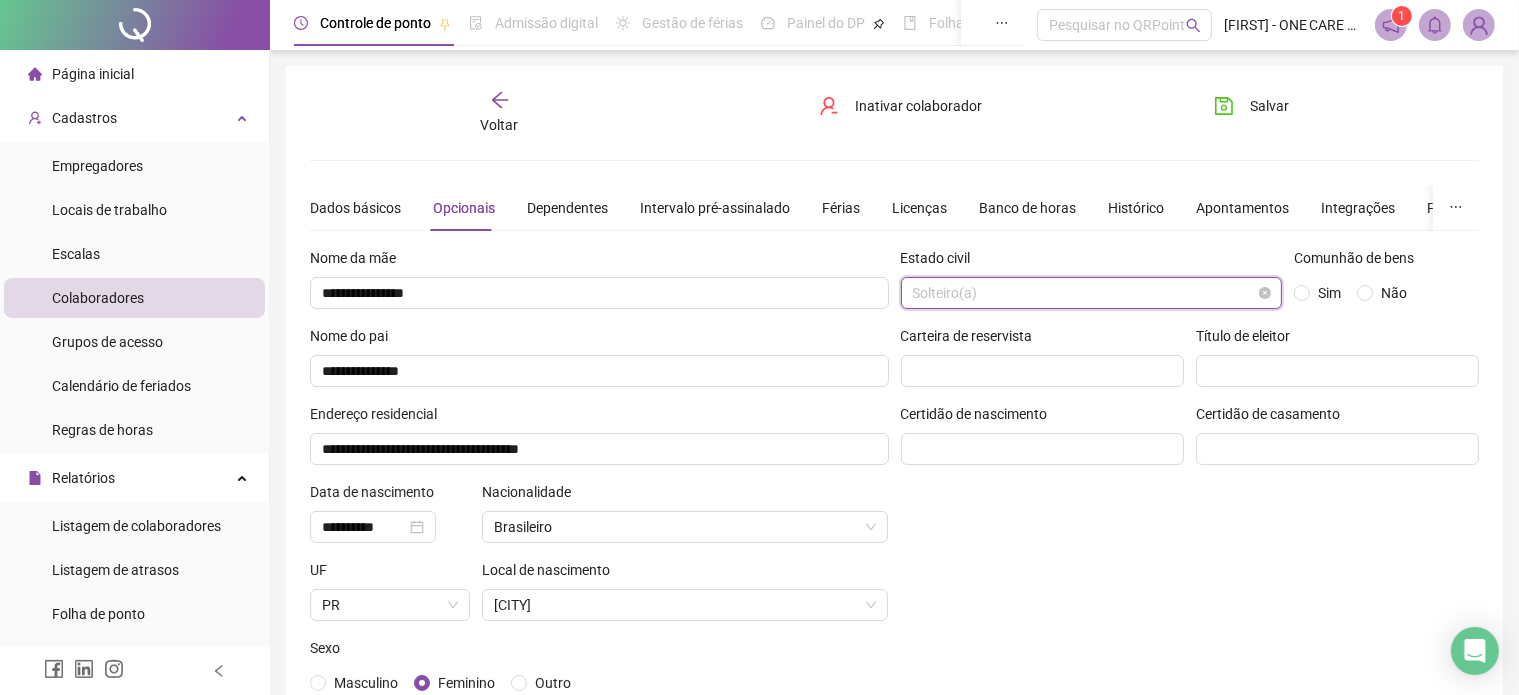 click on "Solteiro(a)" at bounding box center (1092, 293) 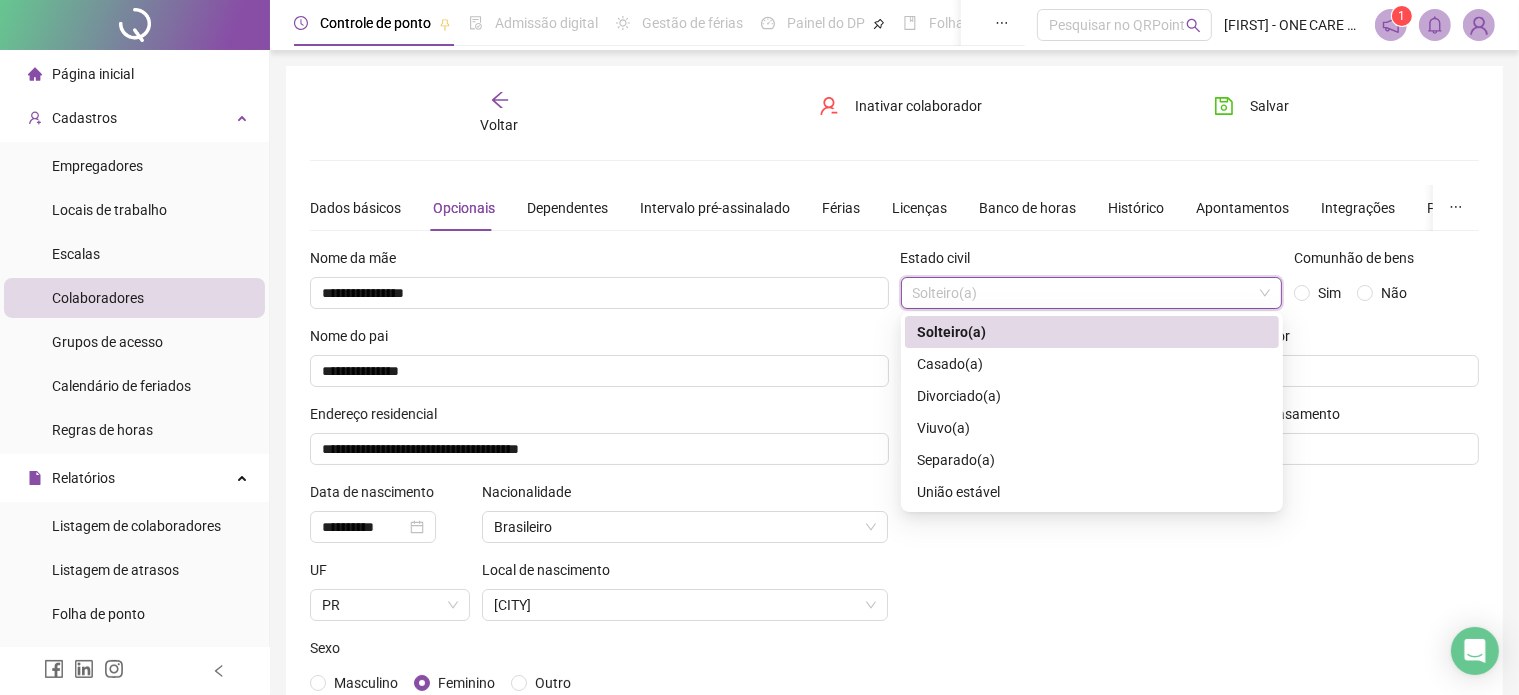 drag, startPoint x: 982, startPoint y: 323, endPoint x: 1054, endPoint y: 339, distance: 73.756355 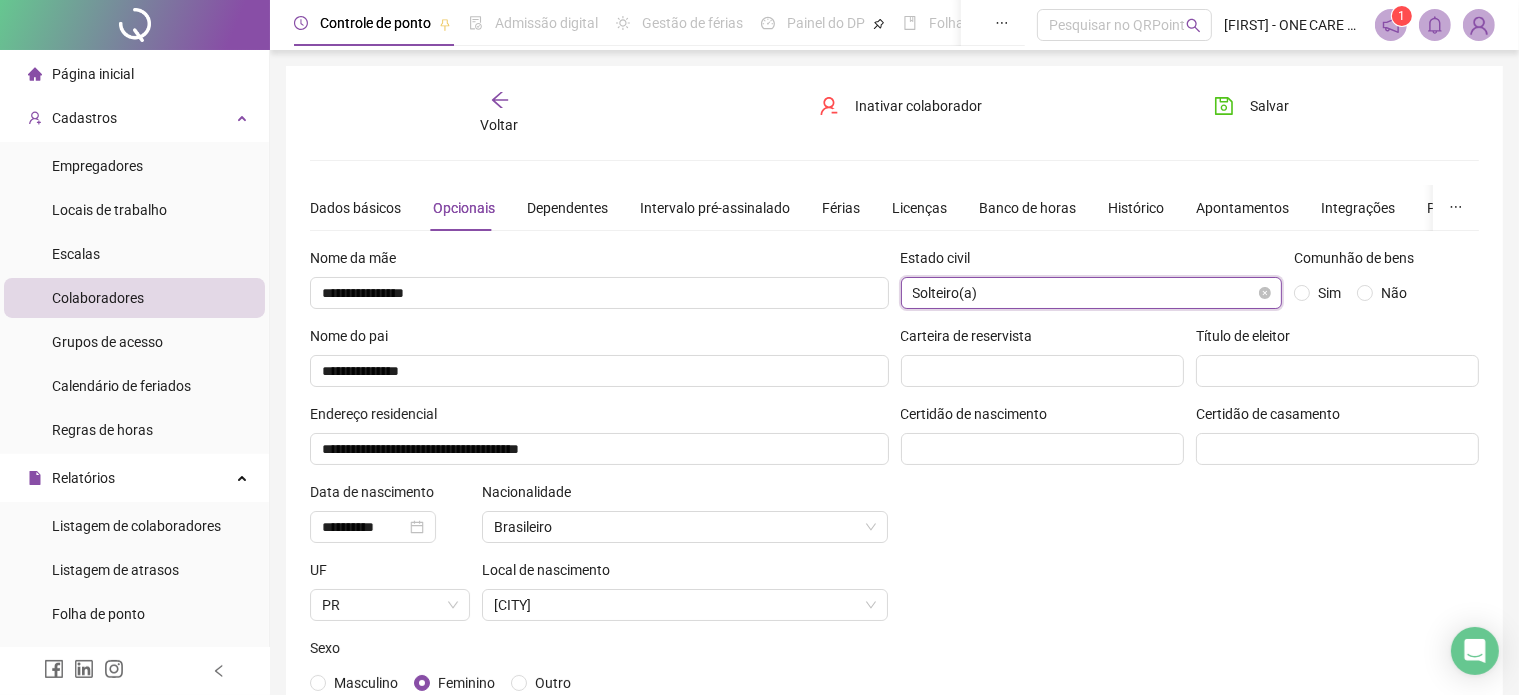 click on "Solteiro(a)" at bounding box center (1092, 293) 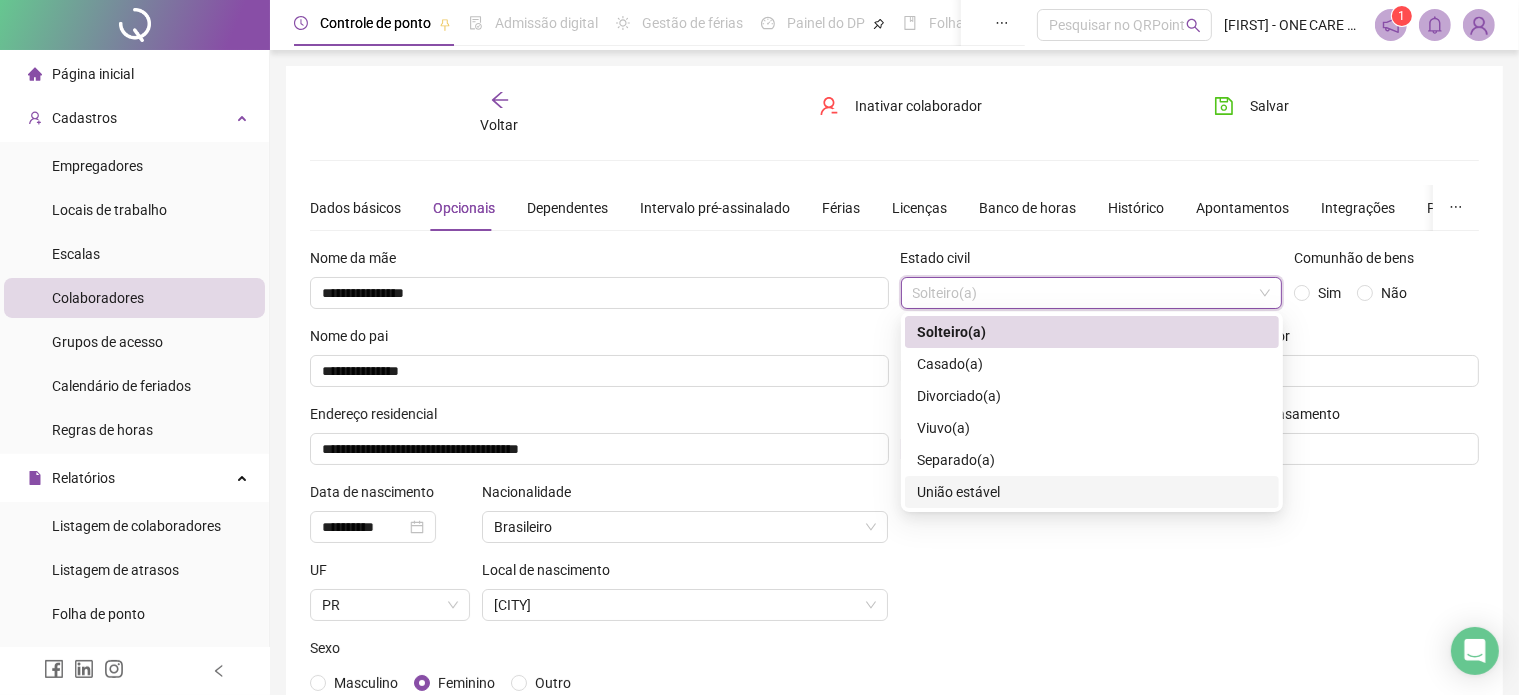 drag, startPoint x: 994, startPoint y: 485, endPoint x: 982, endPoint y: 463, distance: 25.059929 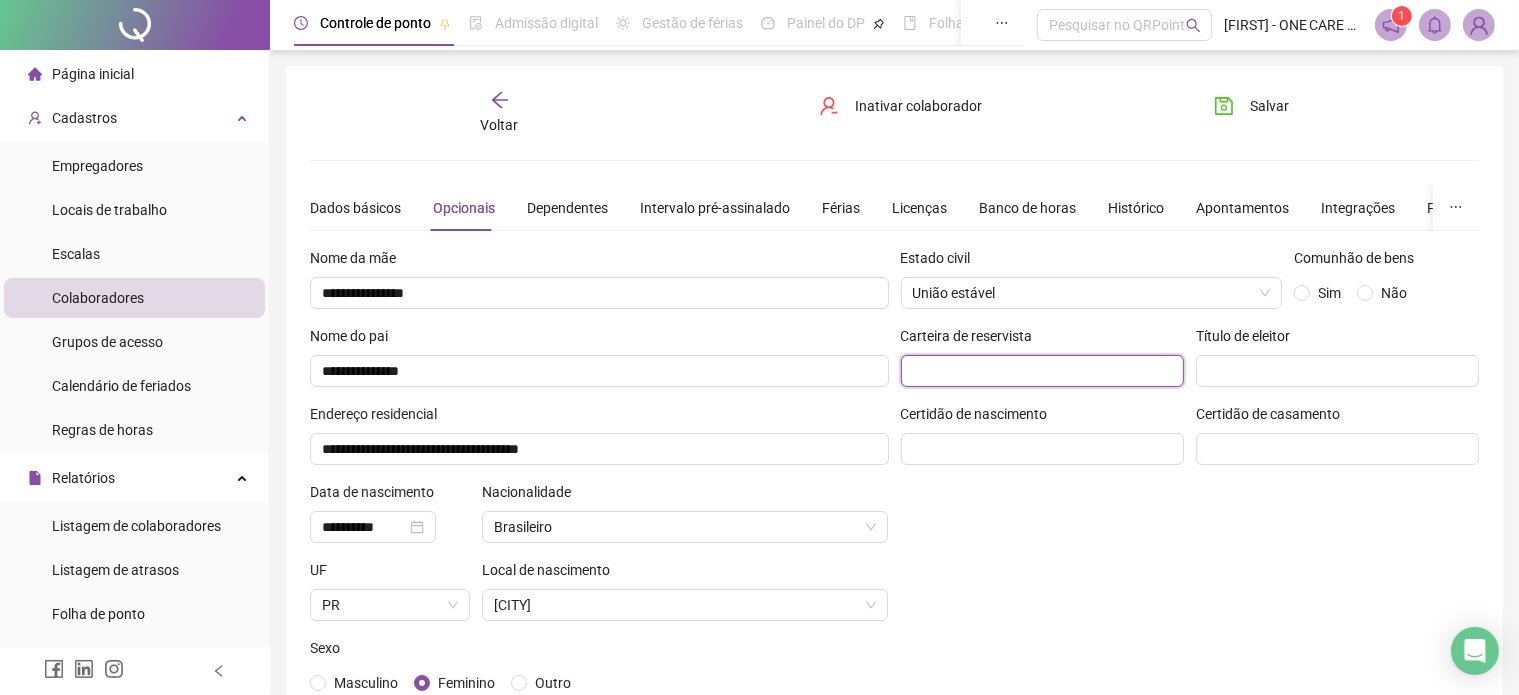 click at bounding box center (1042, 371) 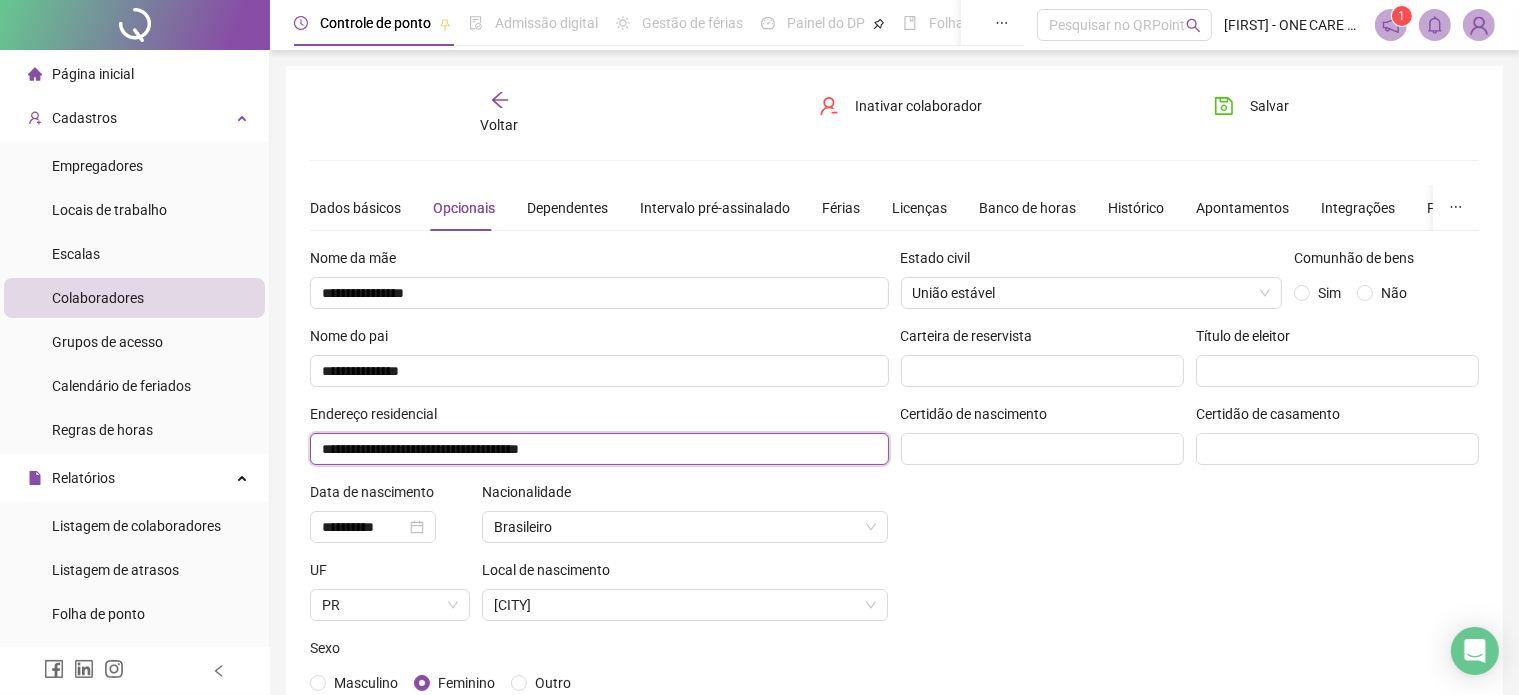 drag, startPoint x: 665, startPoint y: 443, endPoint x: 577, endPoint y: 443, distance: 88 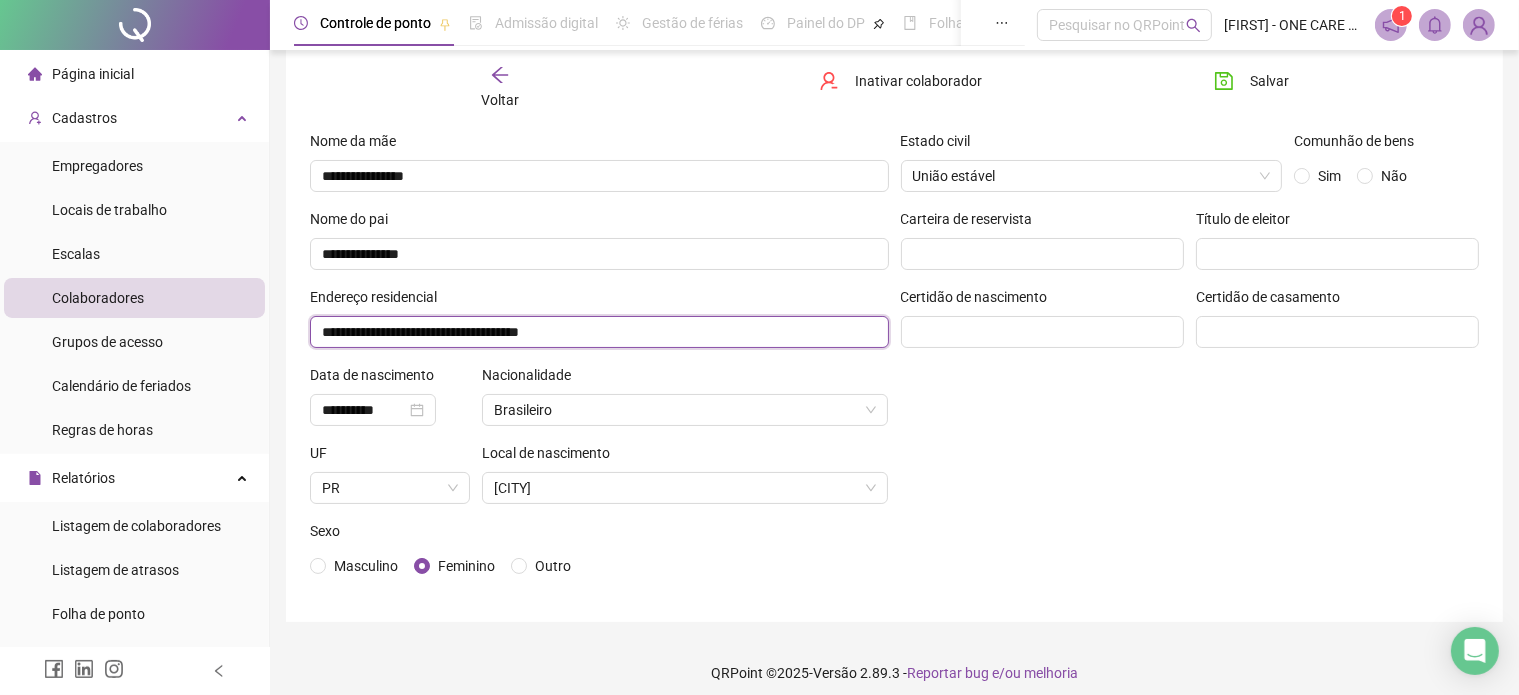 scroll, scrollTop: 128, scrollLeft: 0, axis: vertical 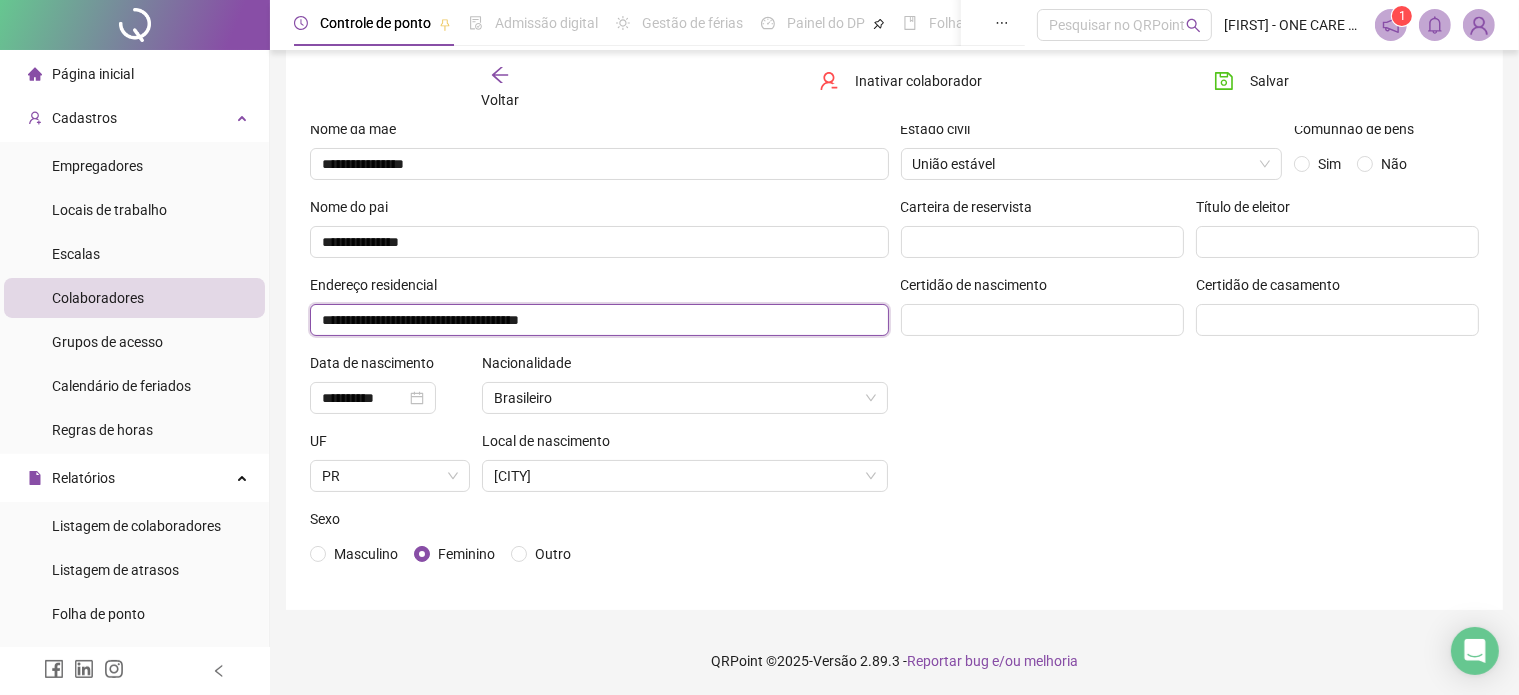drag, startPoint x: 372, startPoint y: 318, endPoint x: 388, endPoint y: 309, distance: 18.35756 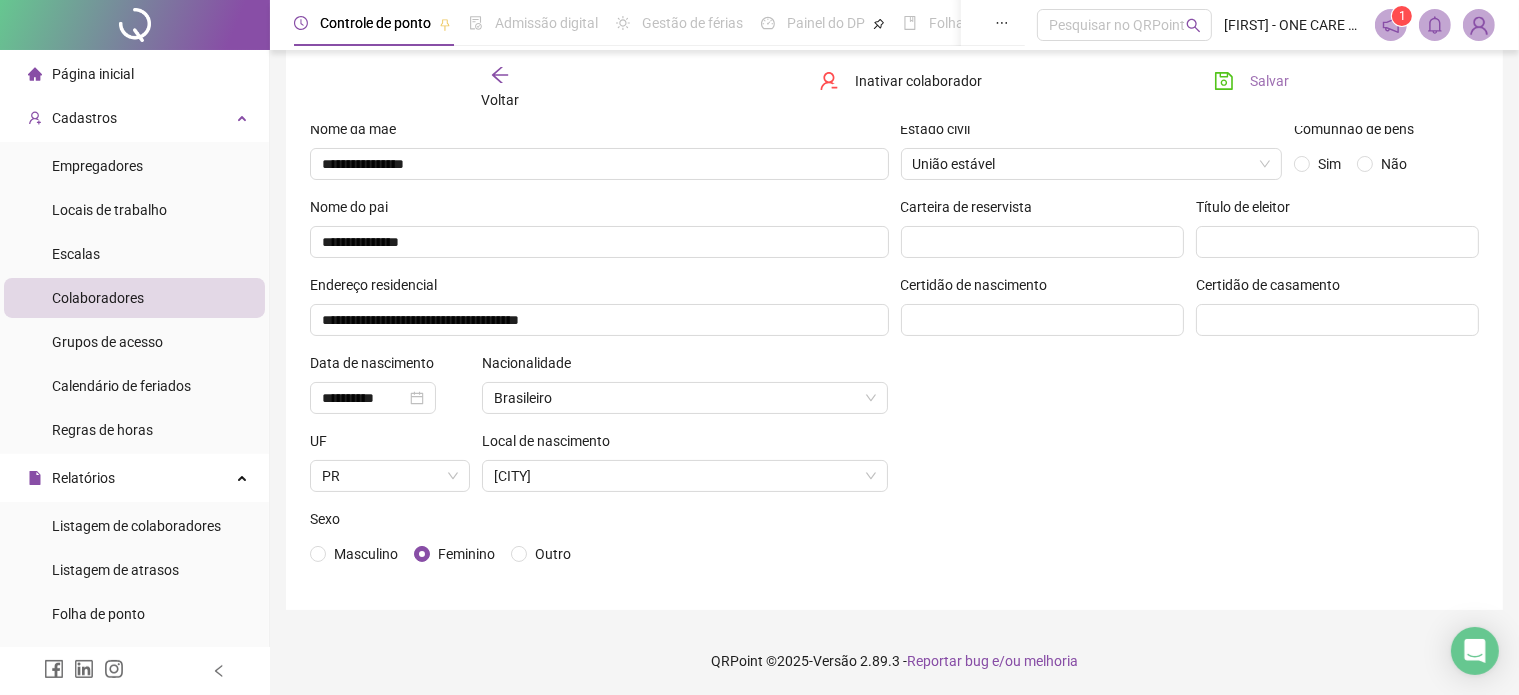 click on "Salvar" at bounding box center (1269, 81) 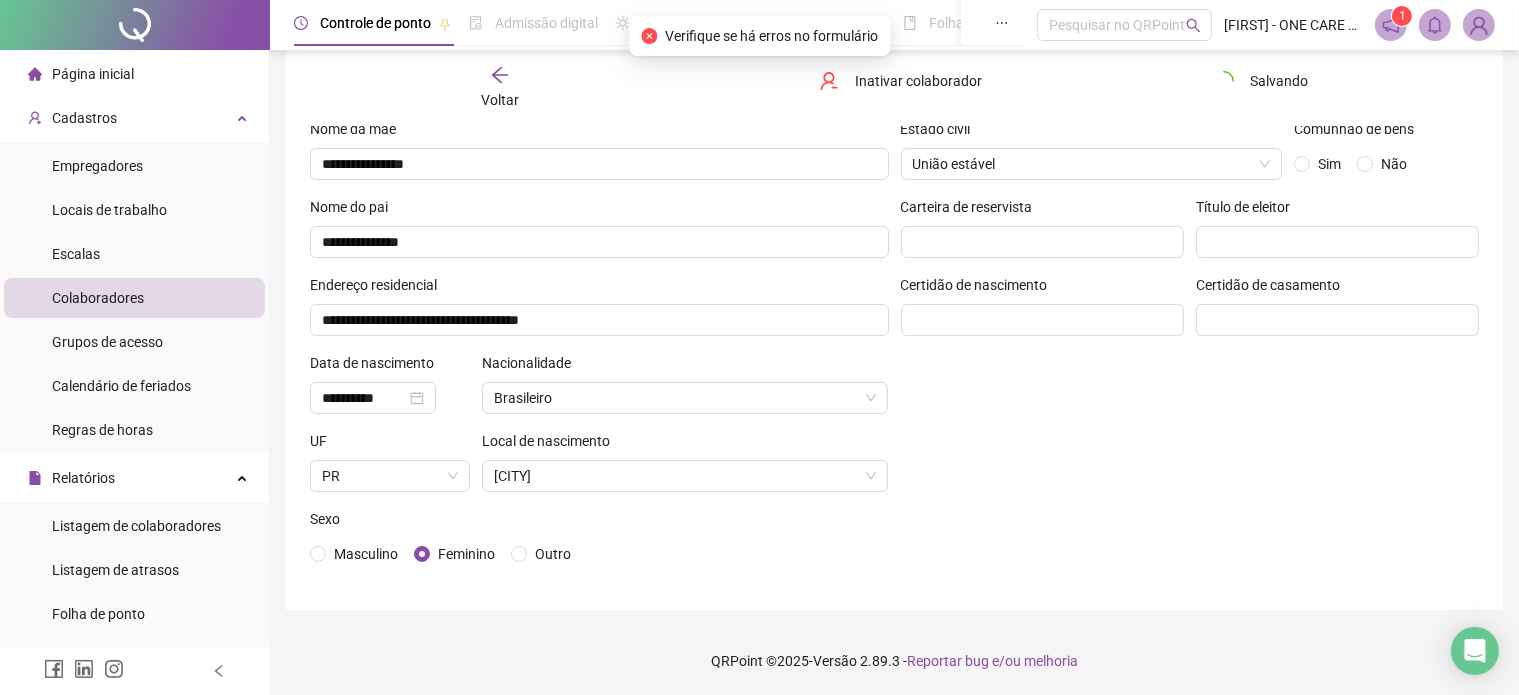 click on "Verifique se há erros no formulário" at bounding box center [771, 36] 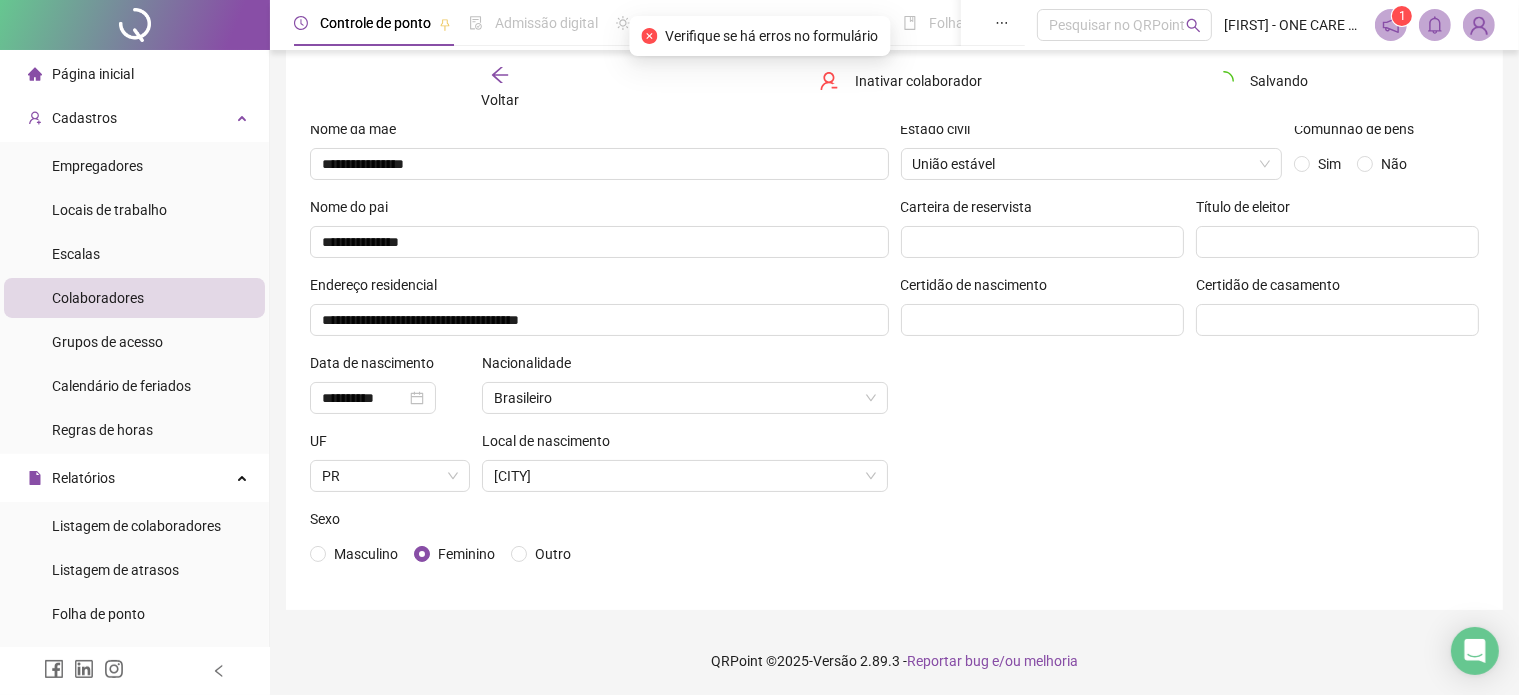 click 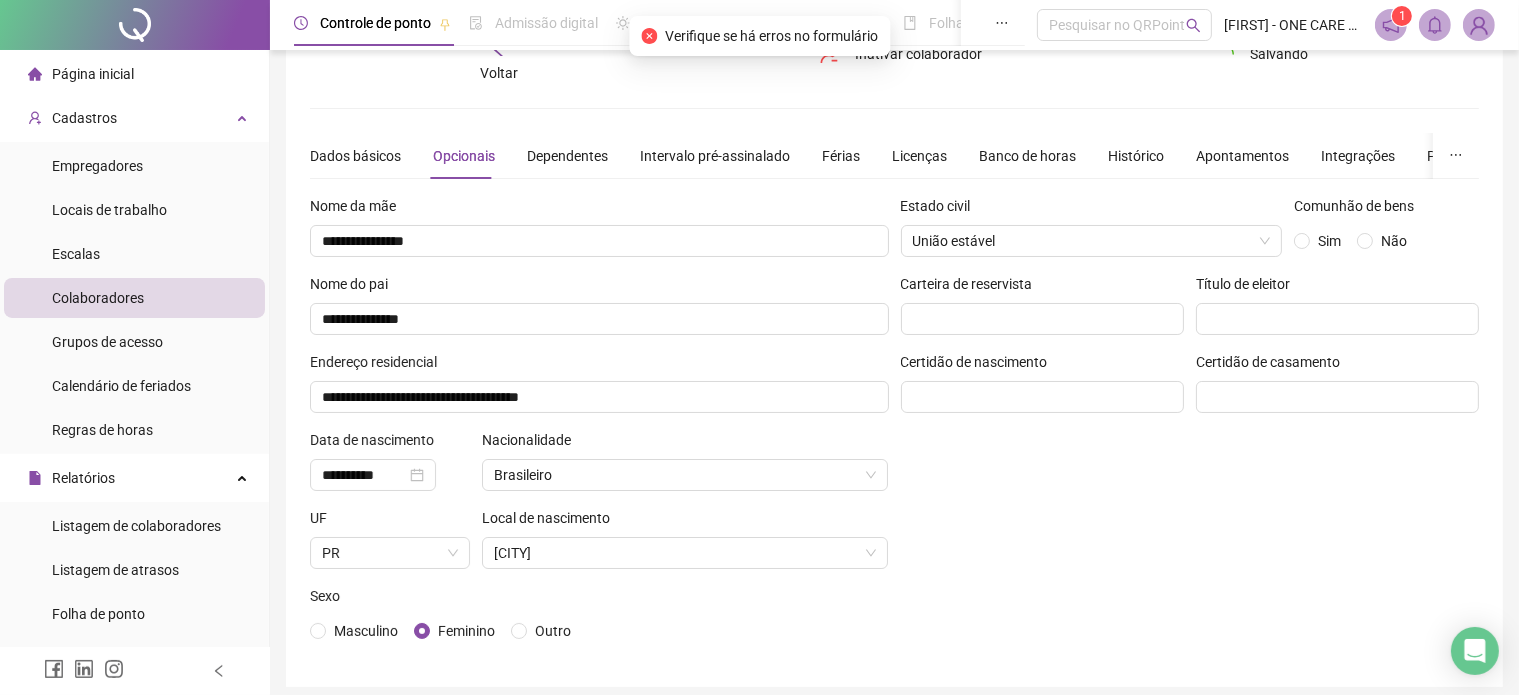 scroll, scrollTop: 0, scrollLeft: 0, axis: both 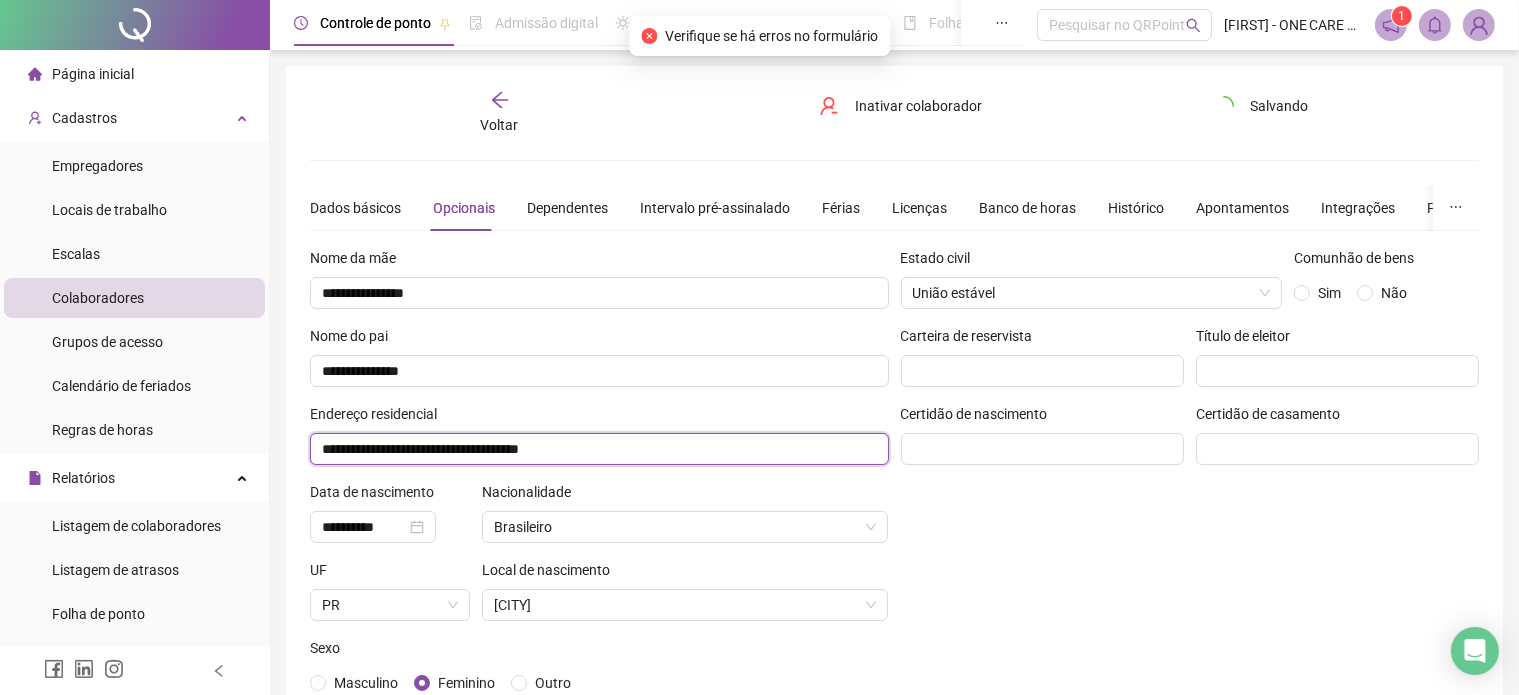 click on "**********" at bounding box center (599, 449) 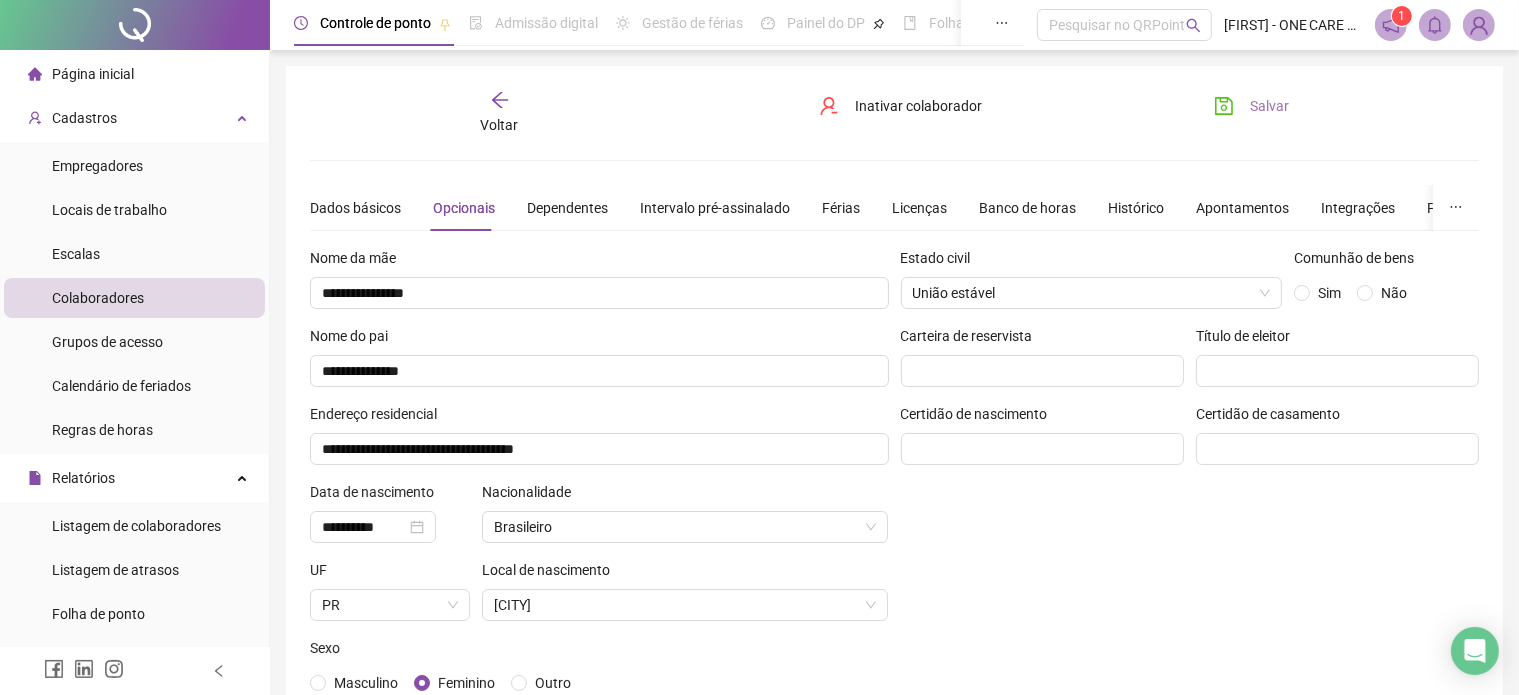 click on "Salvar" at bounding box center [1251, 106] 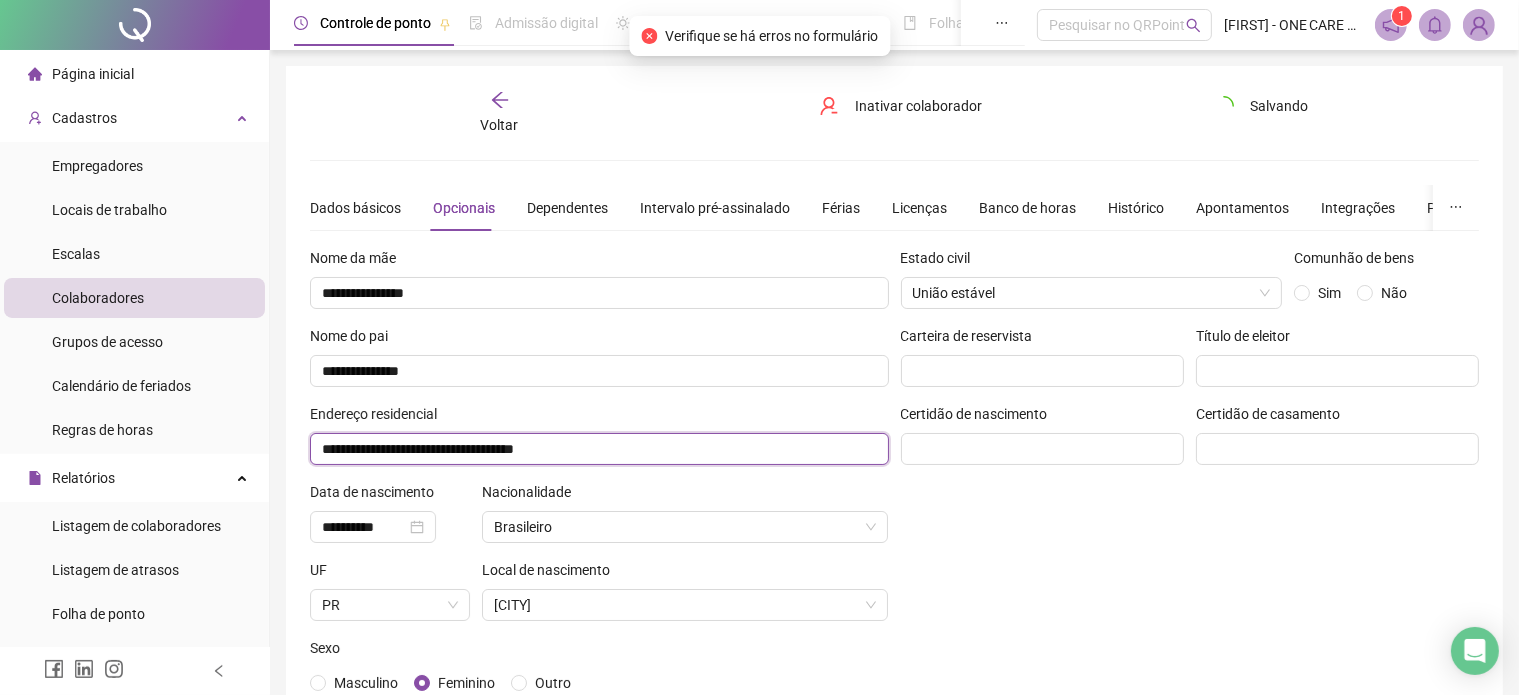 click on "**********" at bounding box center (599, 449) 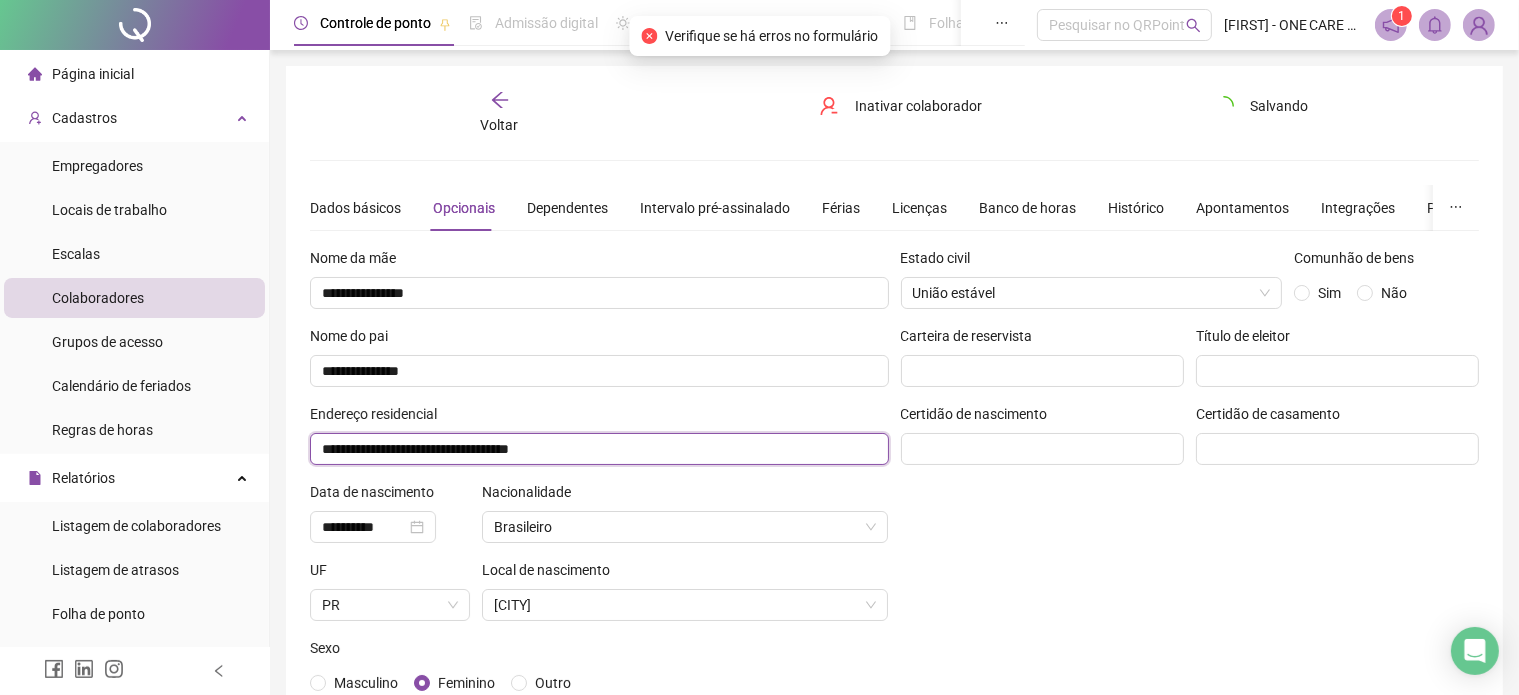 click on "**********" at bounding box center (599, 449) 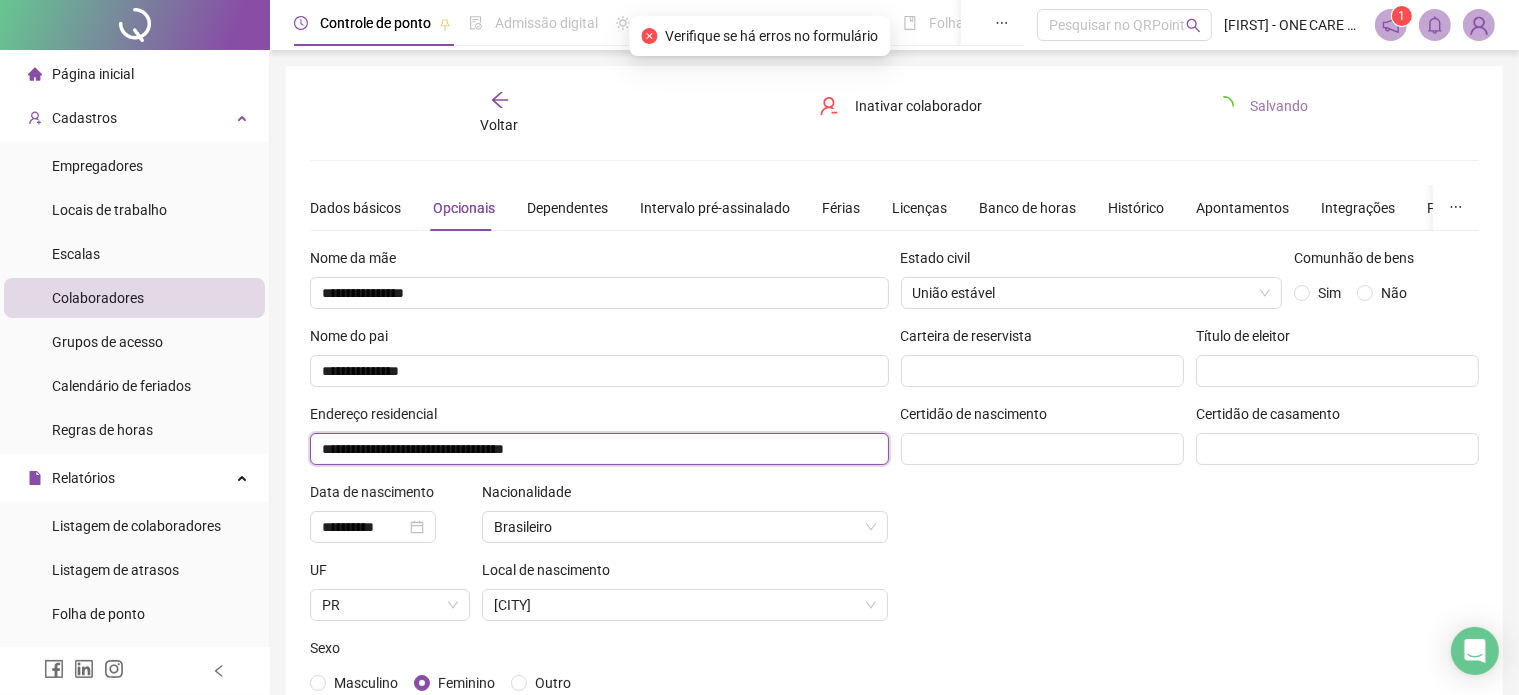 type on "**********" 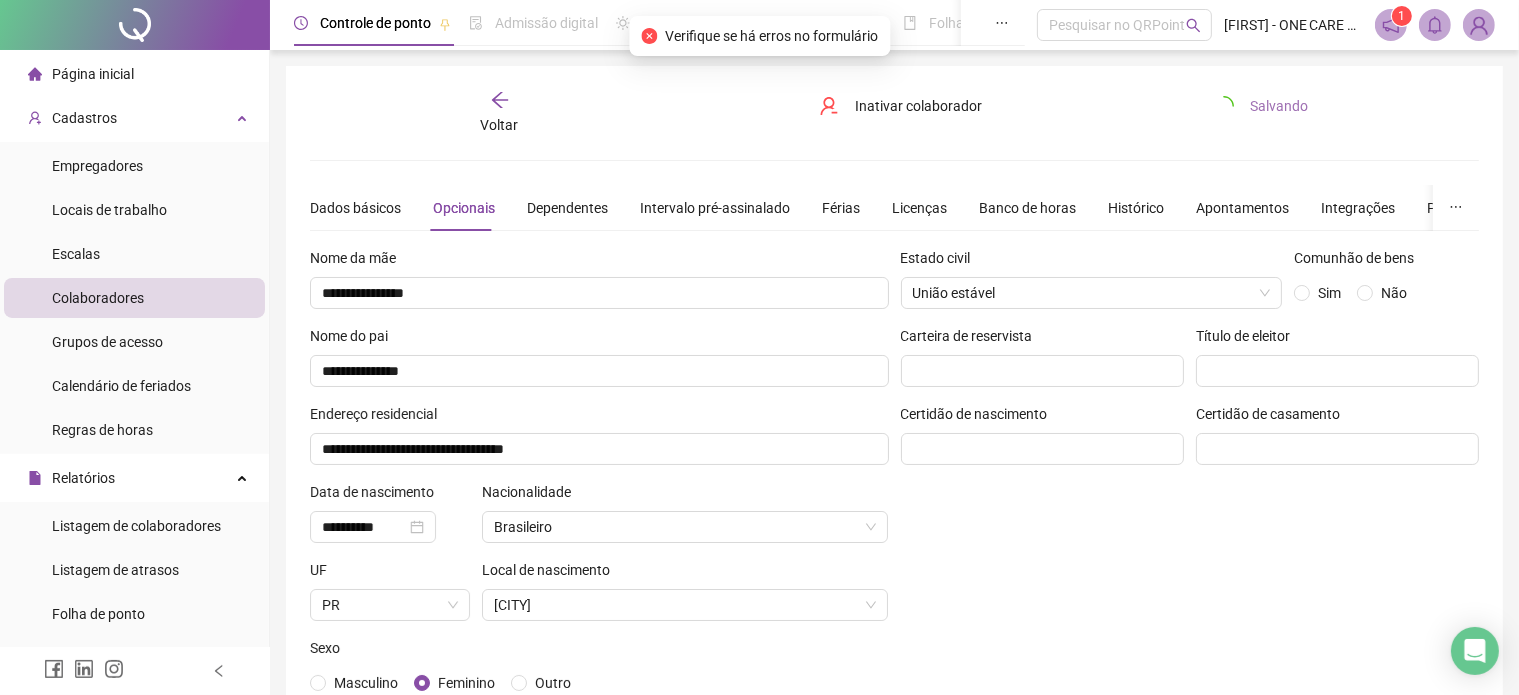 click on "Salvando" at bounding box center (1279, 106) 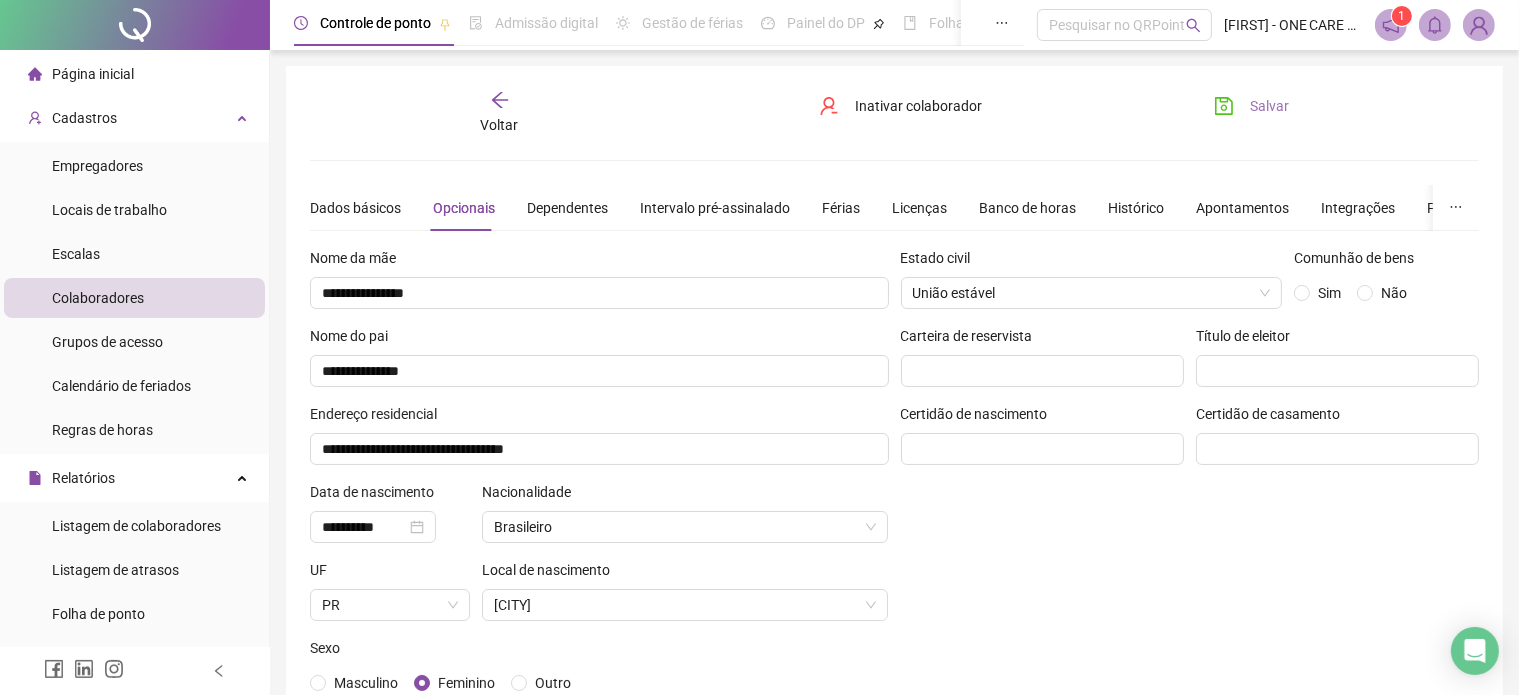 click on "Salvar" at bounding box center (1269, 106) 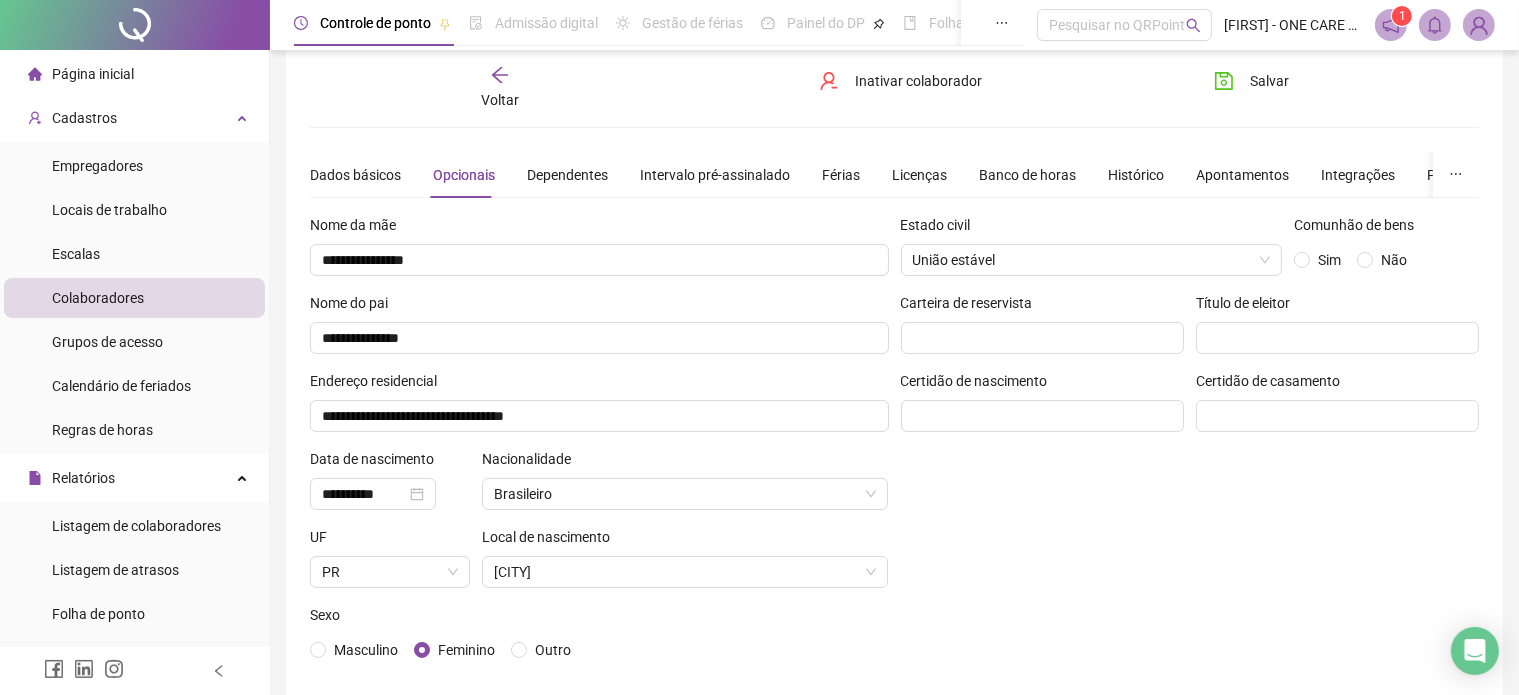 scroll, scrollTop: 0, scrollLeft: 0, axis: both 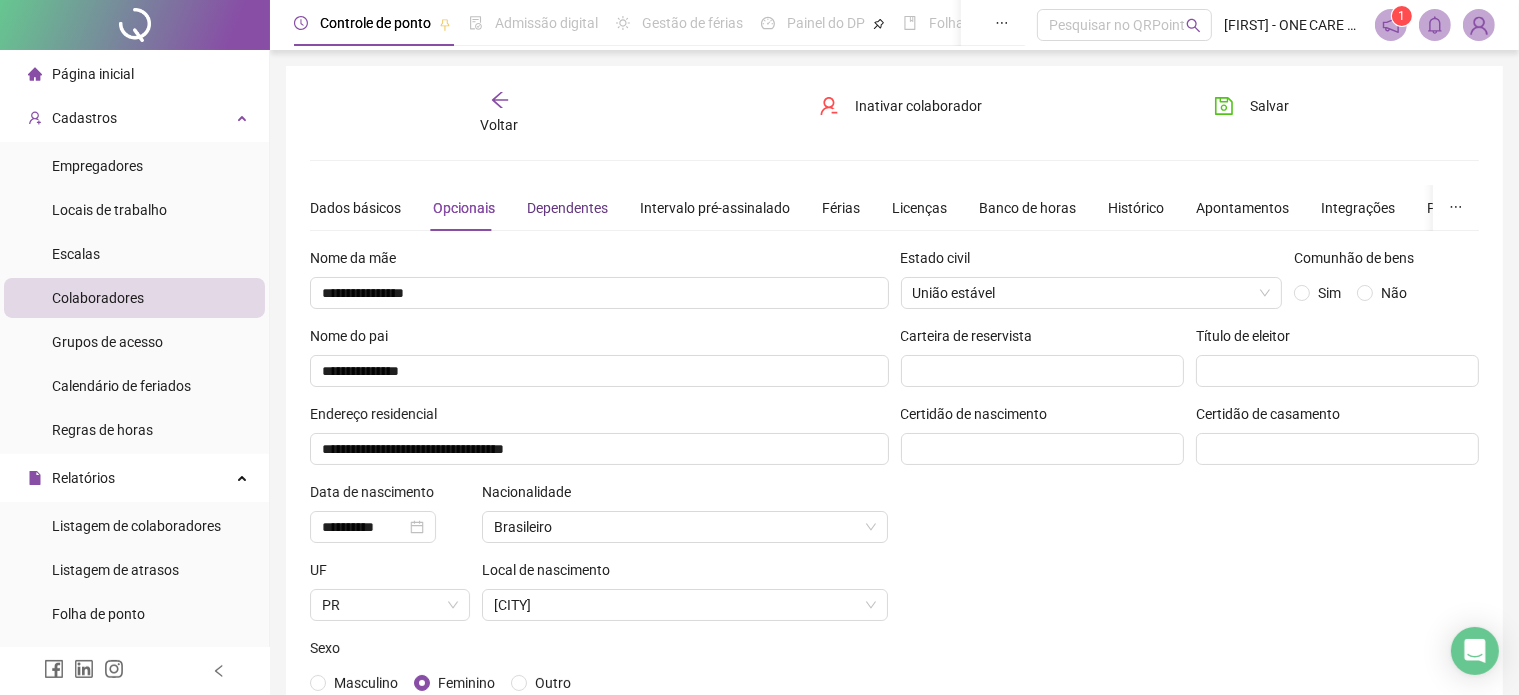 click on "Dependentes" at bounding box center [567, 208] 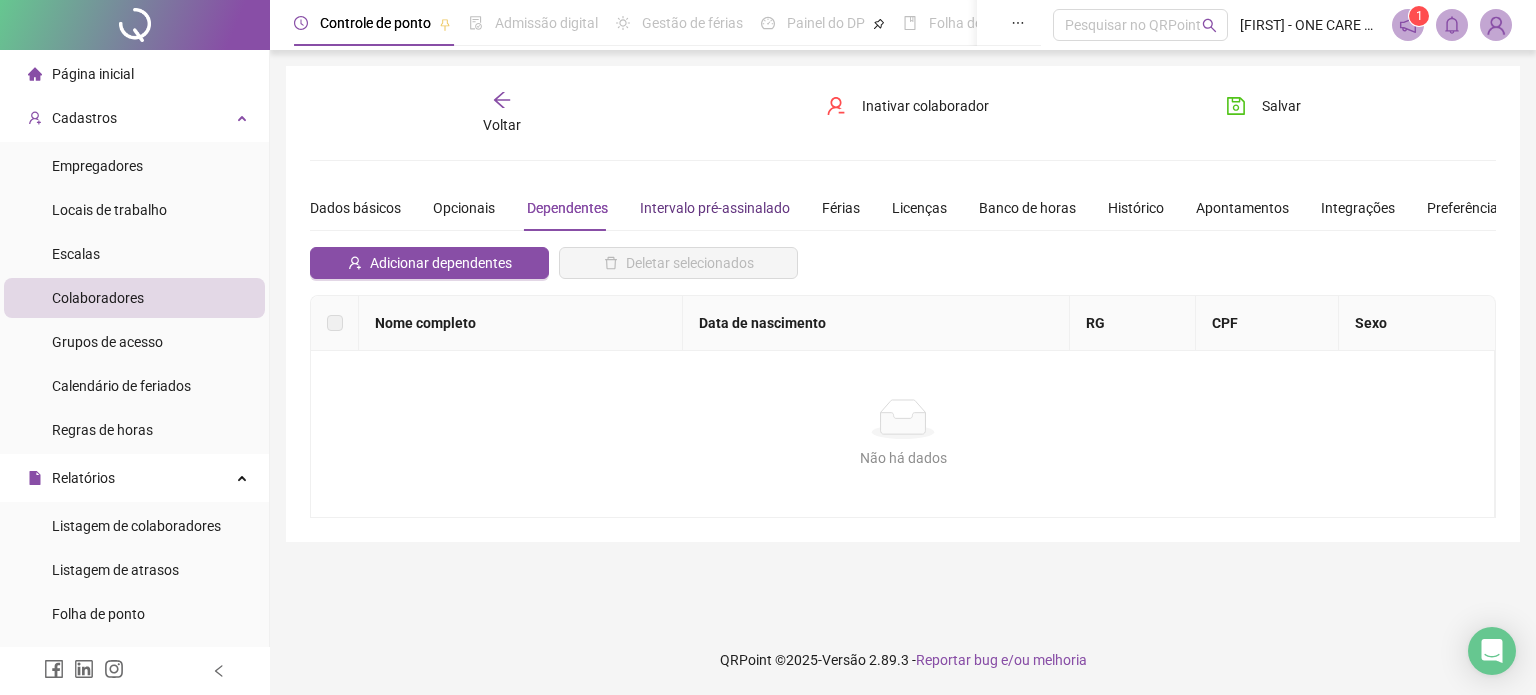 click on "Intervalo pré-assinalado" at bounding box center [715, 208] 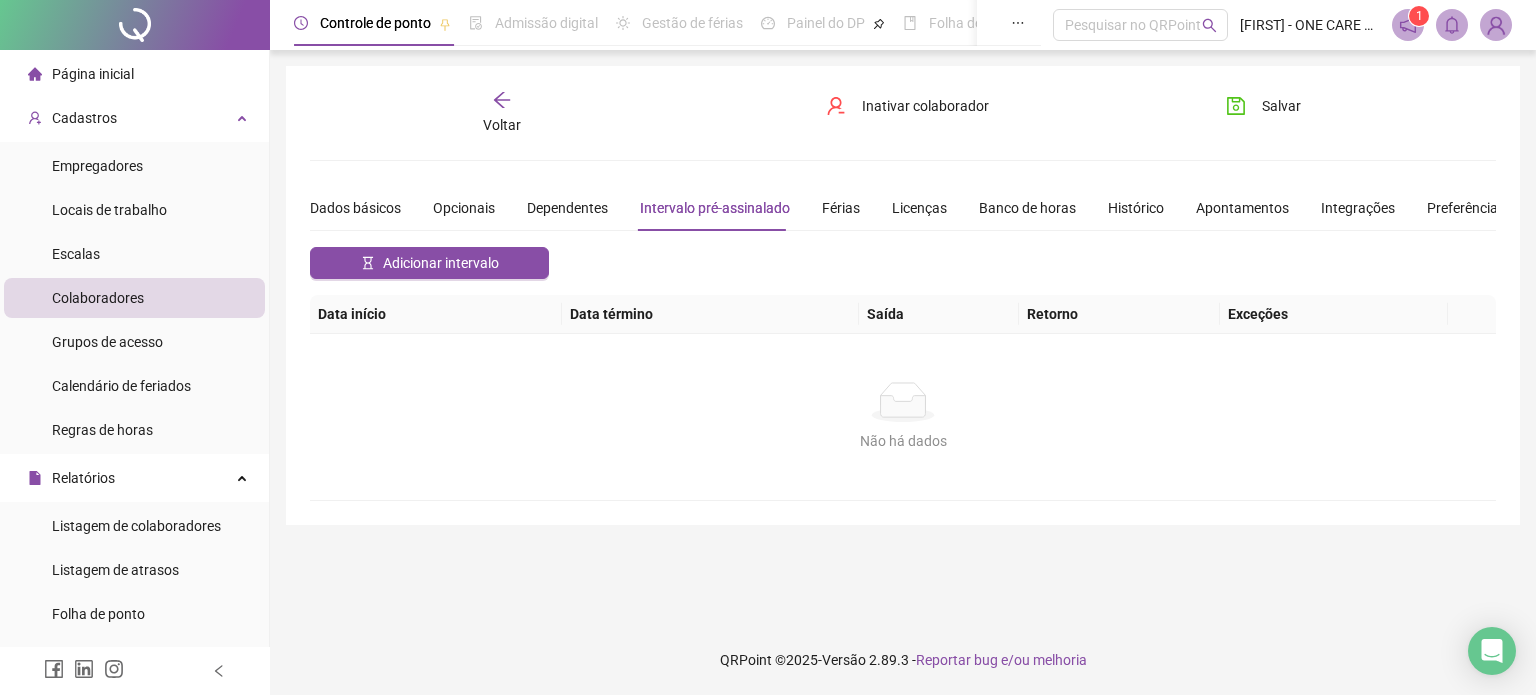 click on "Dados básicos Opcionais Dependentes Intervalo pré-assinalado Férias Licenças Banco de horas Histórico Apontamentos Integrações Preferências" at bounding box center (907, 208) 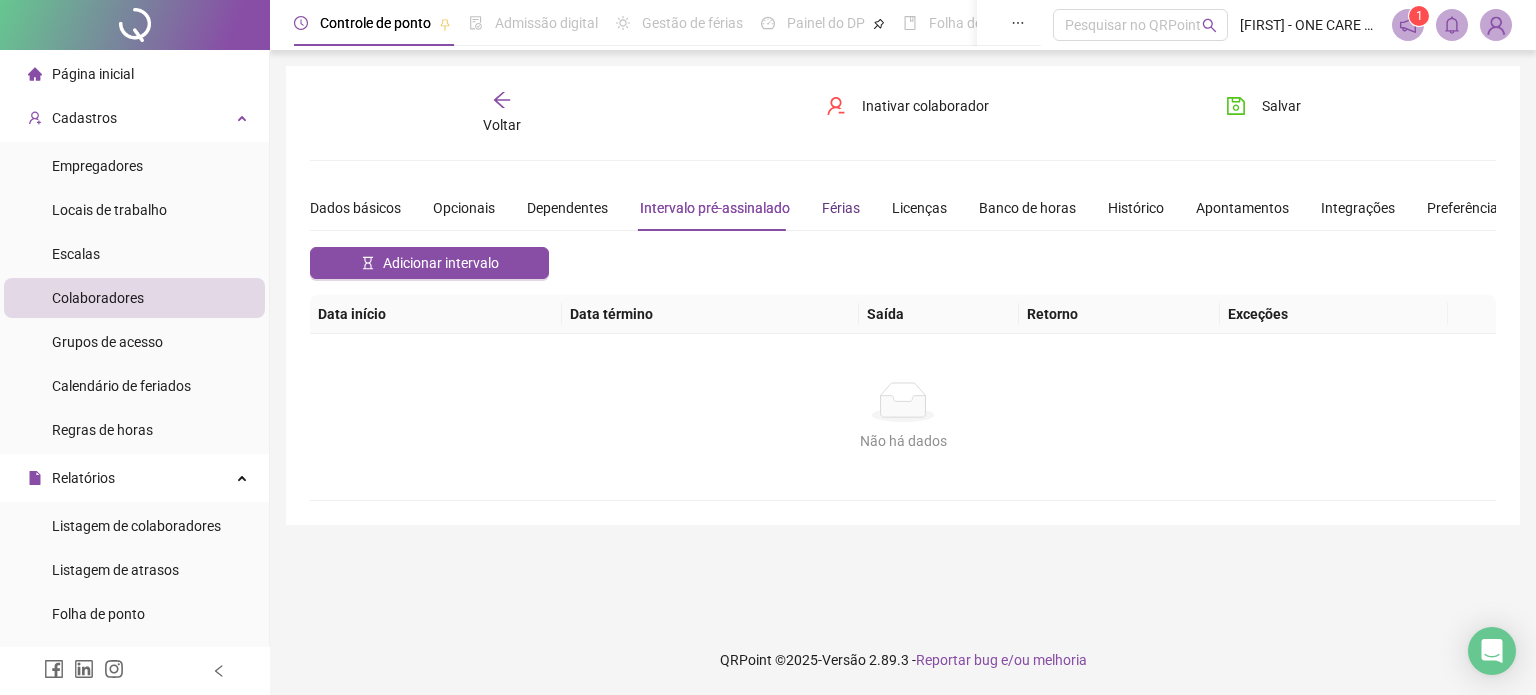 click on "Férias" at bounding box center [841, 208] 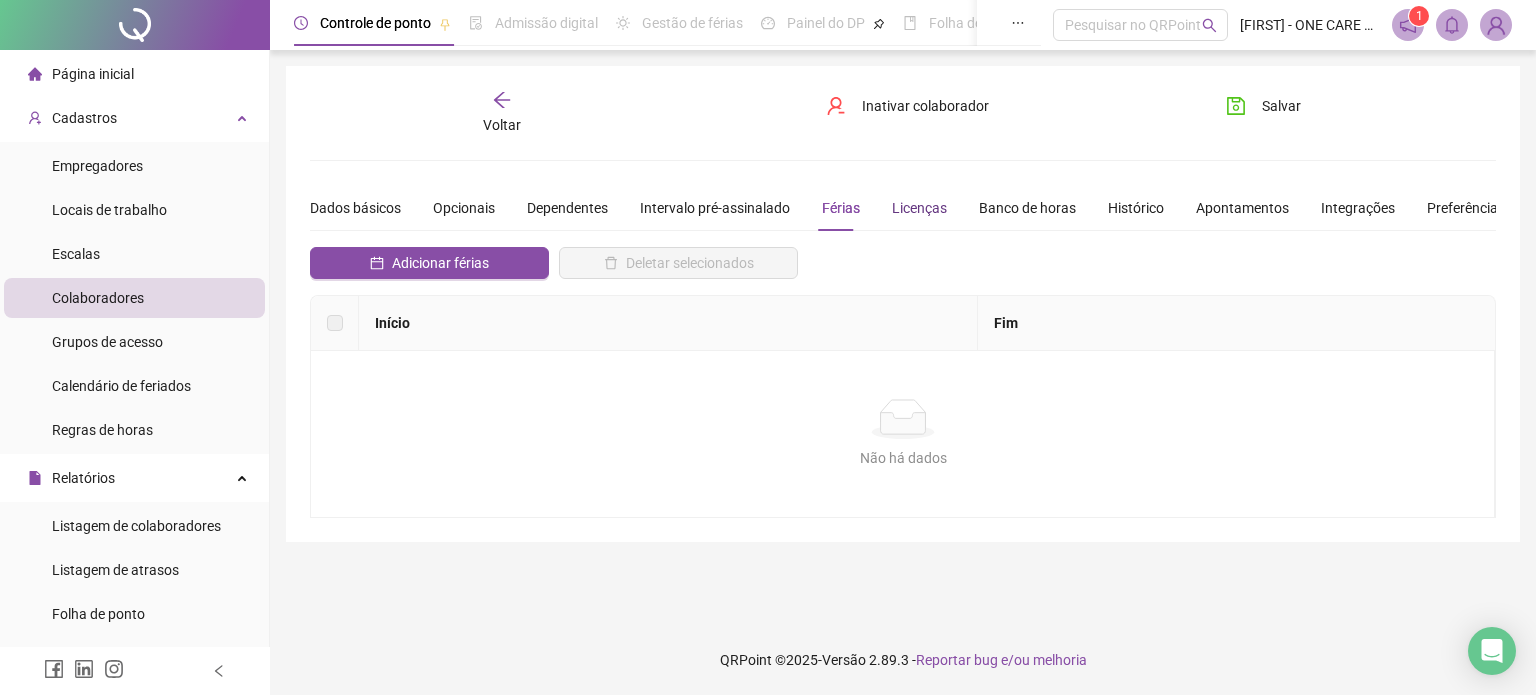 drag, startPoint x: 892, startPoint y: 206, endPoint x: 906, endPoint y: 212, distance: 15.231546 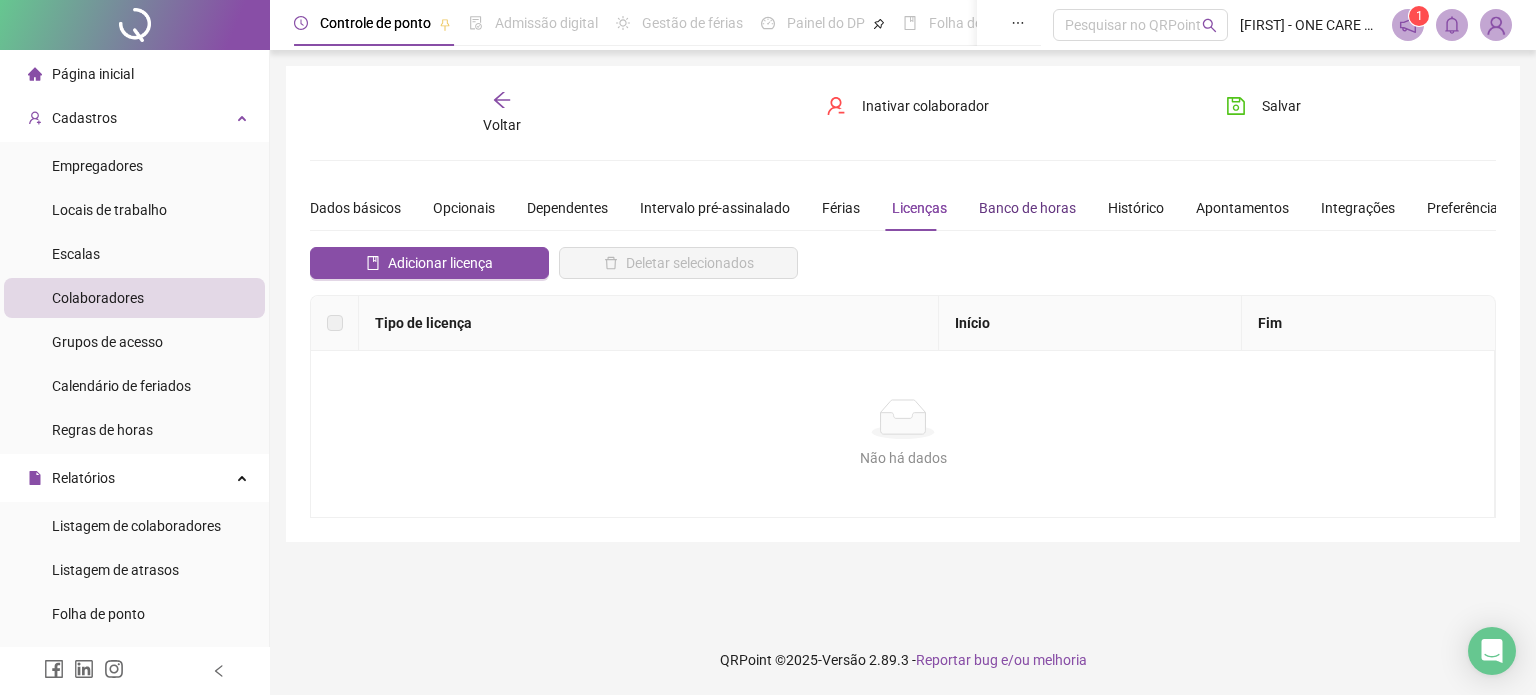 drag, startPoint x: 975, startPoint y: 205, endPoint x: 990, endPoint y: 210, distance: 15.811388 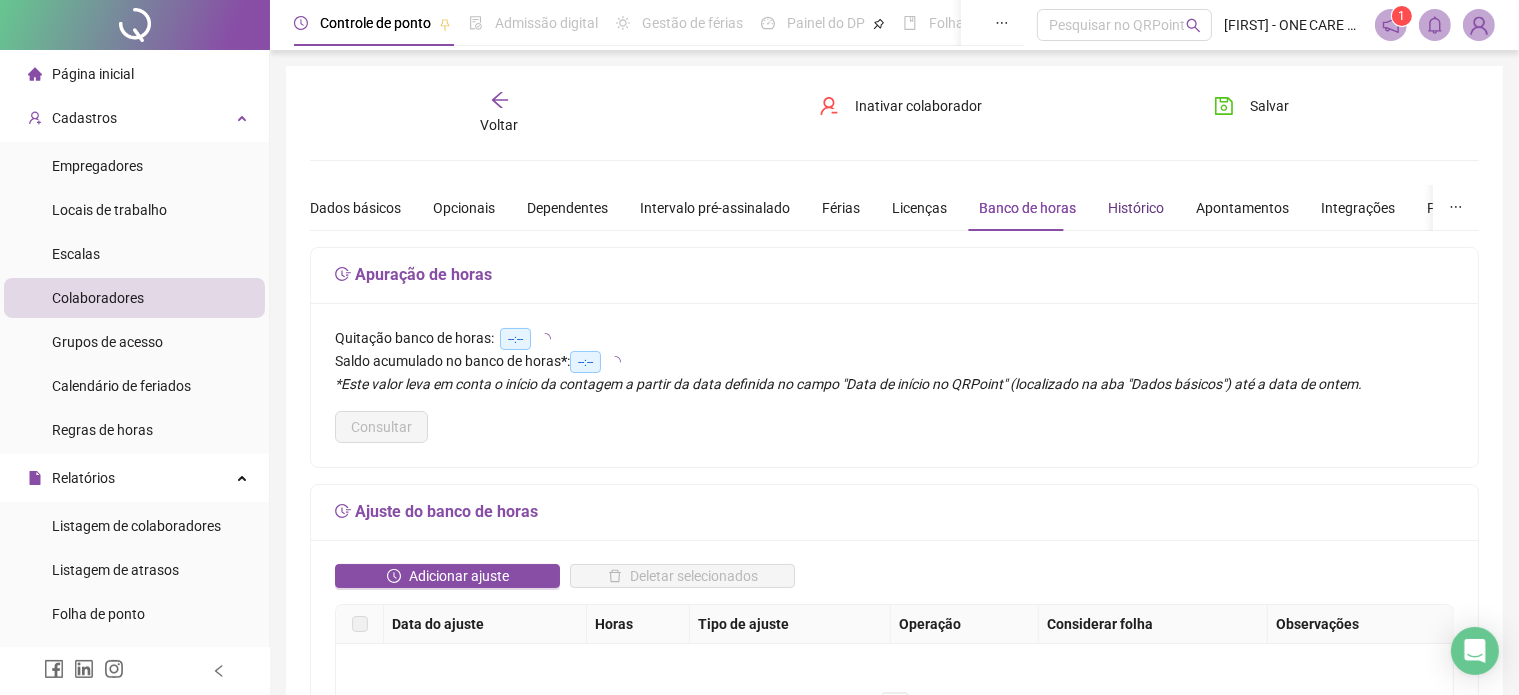 click on "Histórico" at bounding box center (1136, 208) 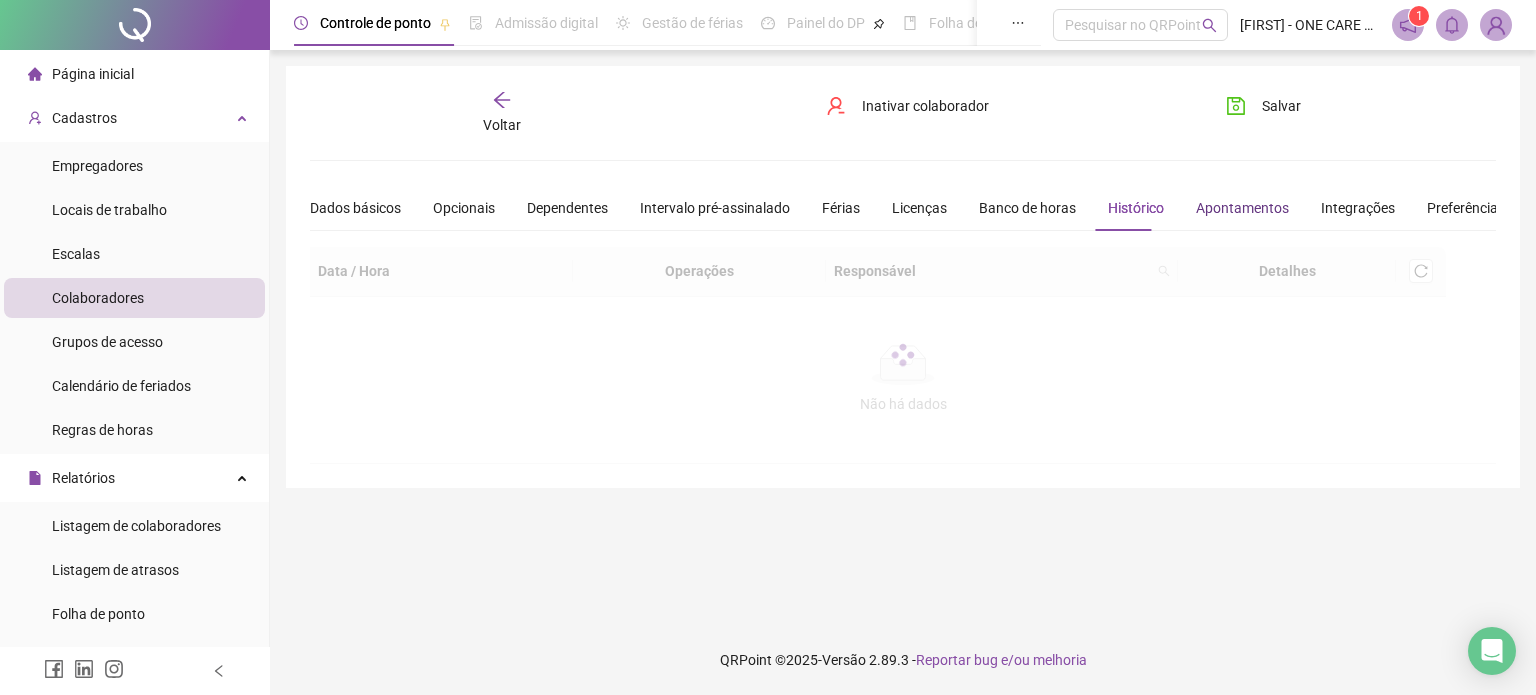 drag, startPoint x: 1206, startPoint y: 206, endPoint x: 1096, endPoint y: 238, distance: 114.56003 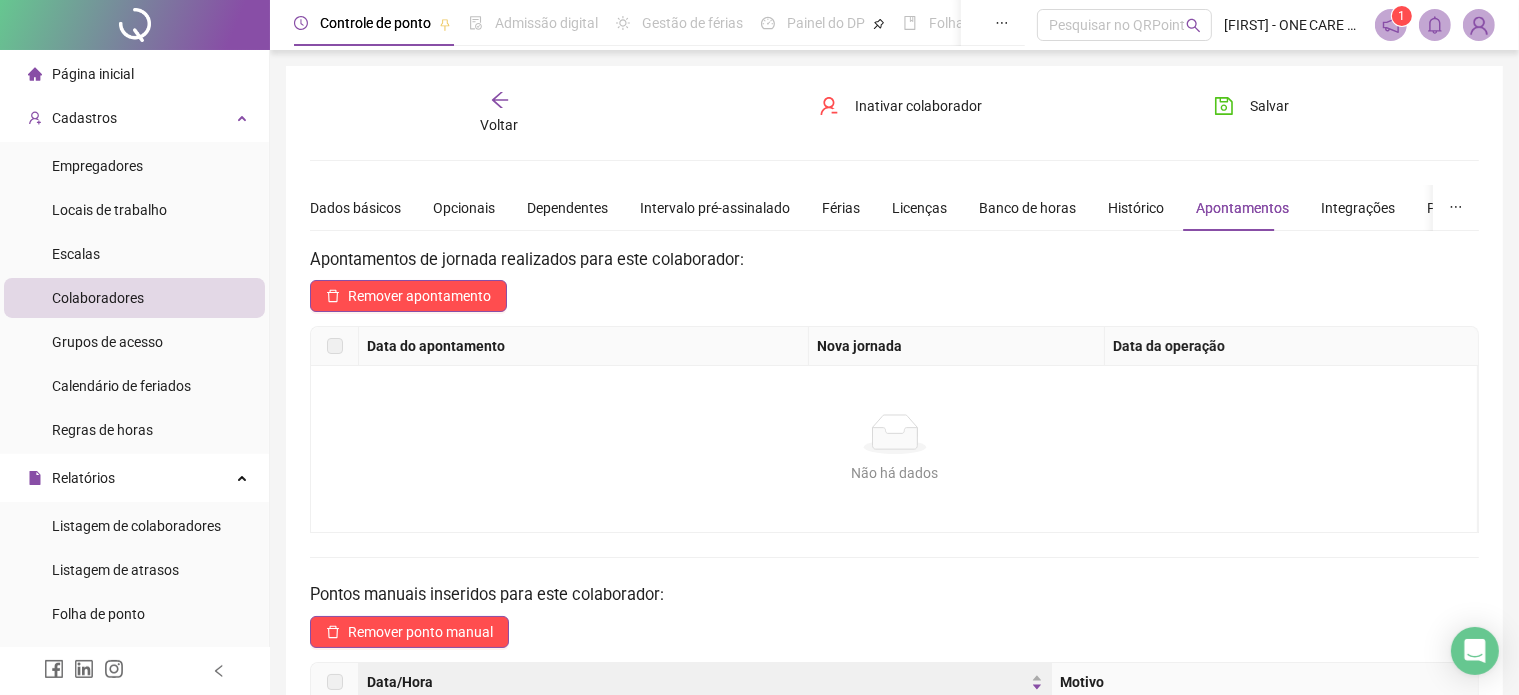 drag, startPoint x: 400, startPoint y: 195, endPoint x: 409, endPoint y: 207, distance: 15 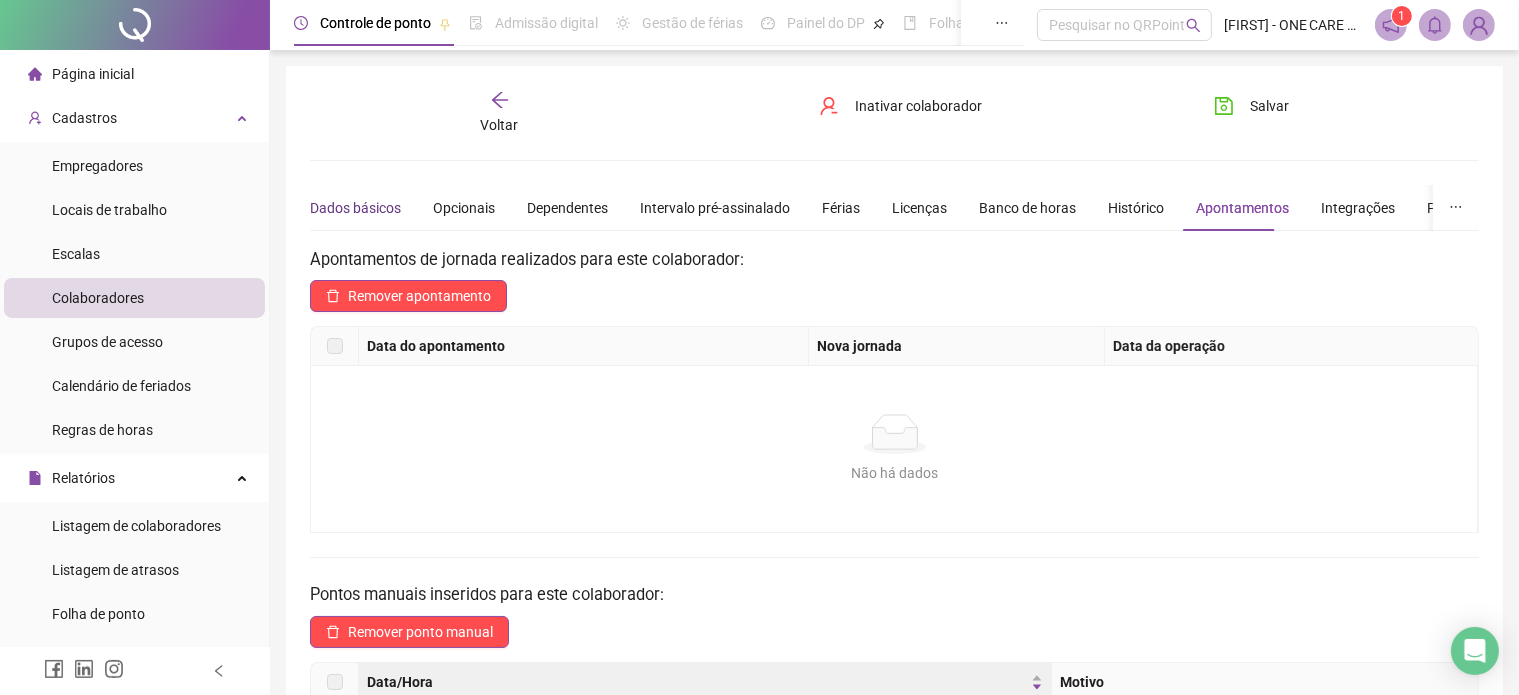 click on "Dados básicos" at bounding box center (355, 208) 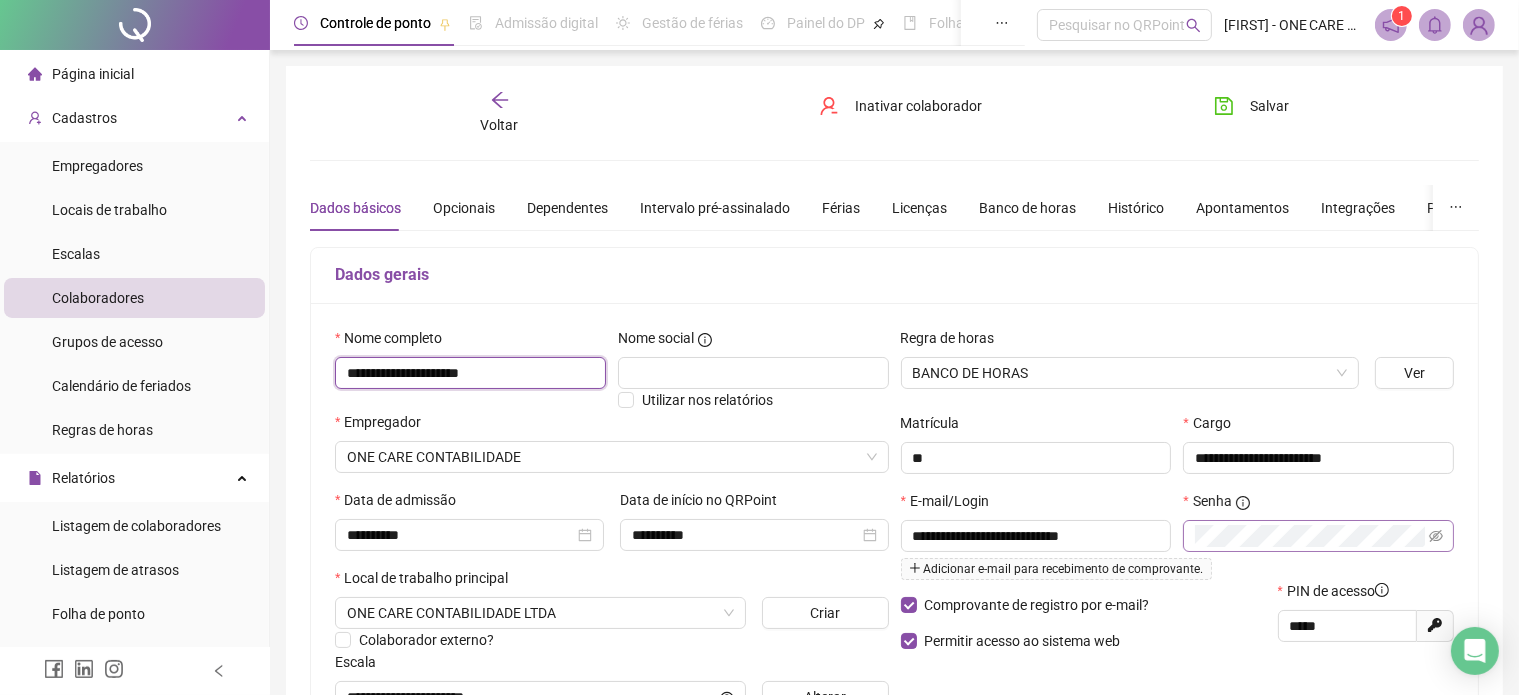 click on "**********" at bounding box center [470, 373] 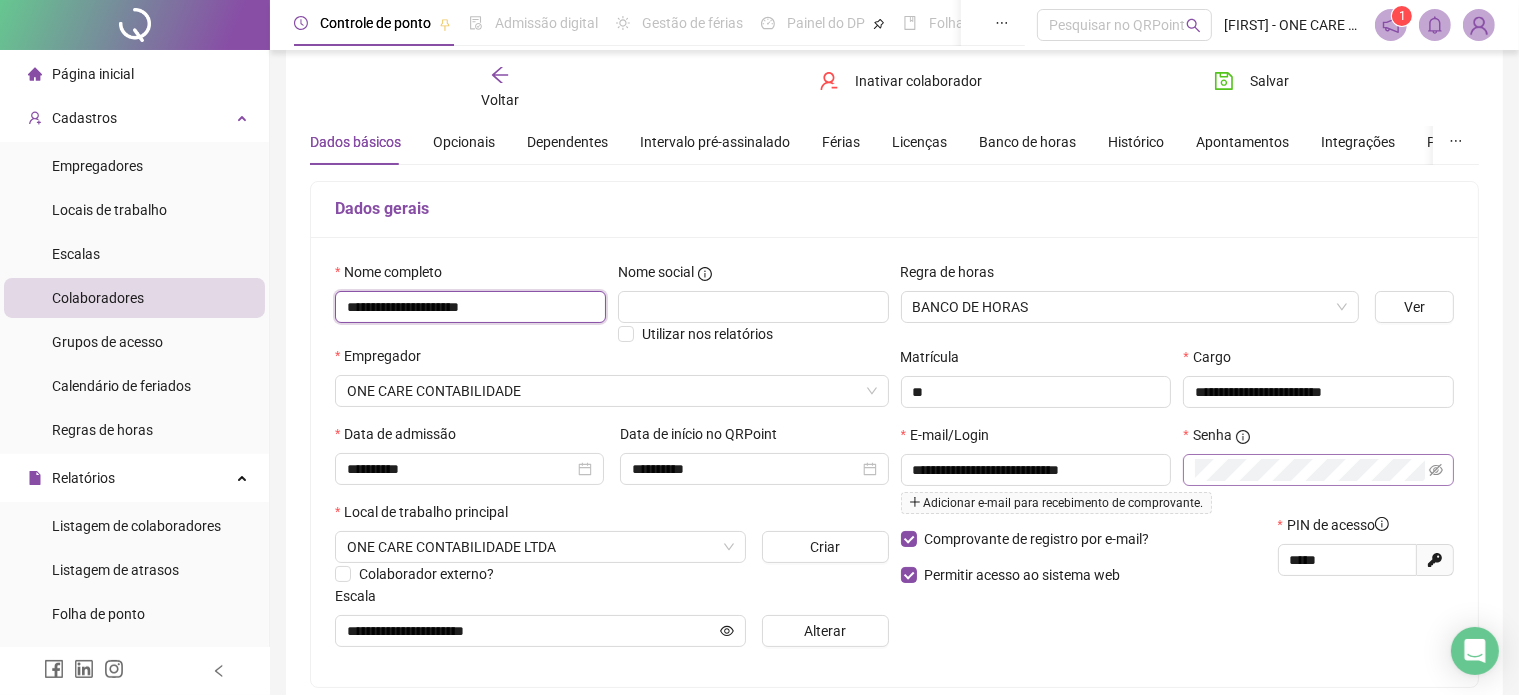 scroll, scrollTop: 100, scrollLeft: 0, axis: vertical 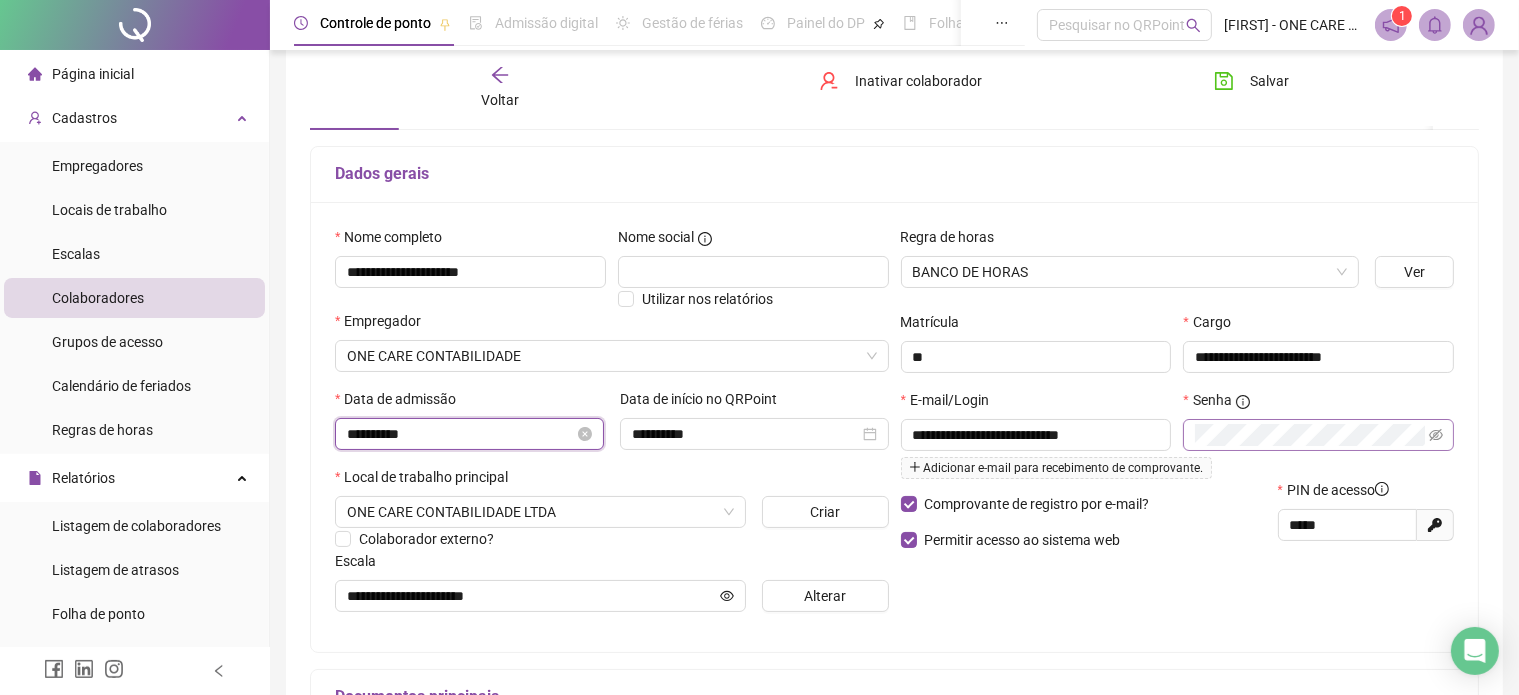 click on "**********" at bounding box center (460, 434) 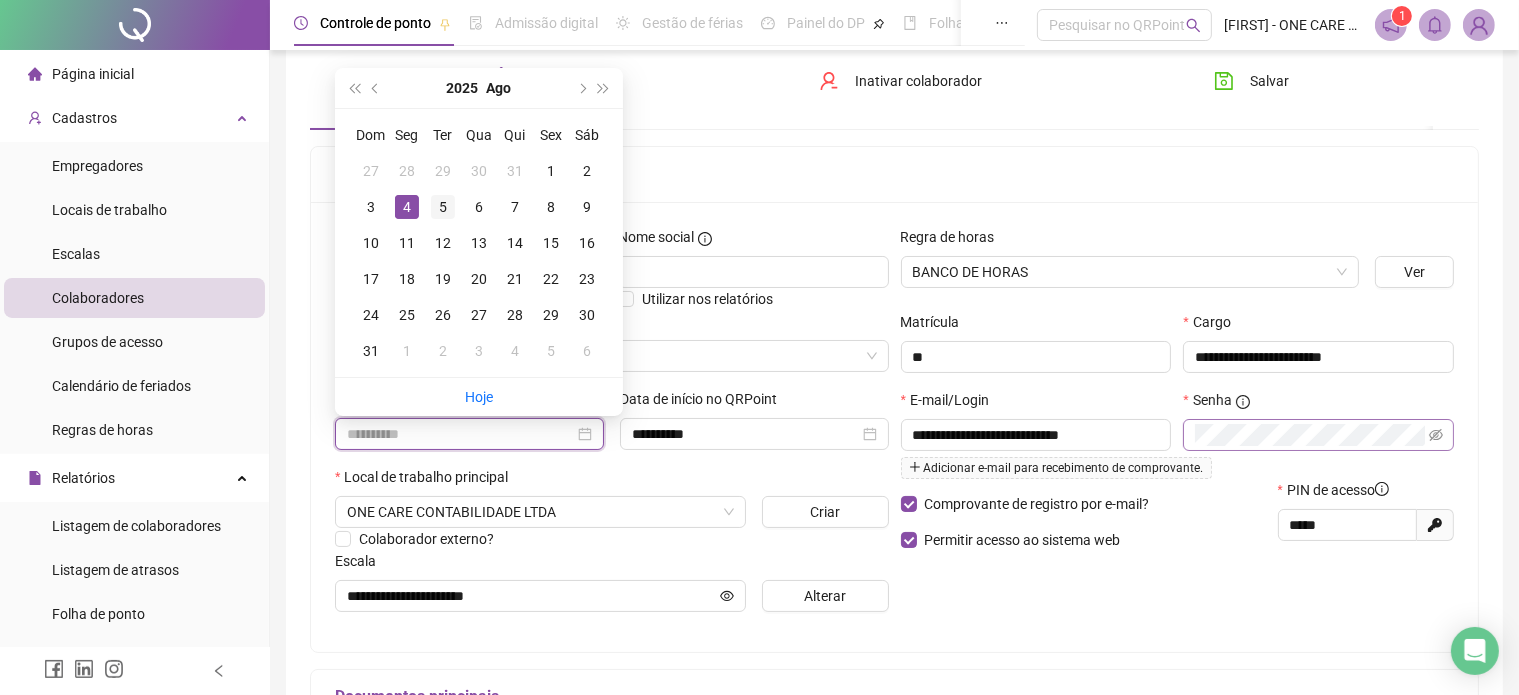 type on "**********" 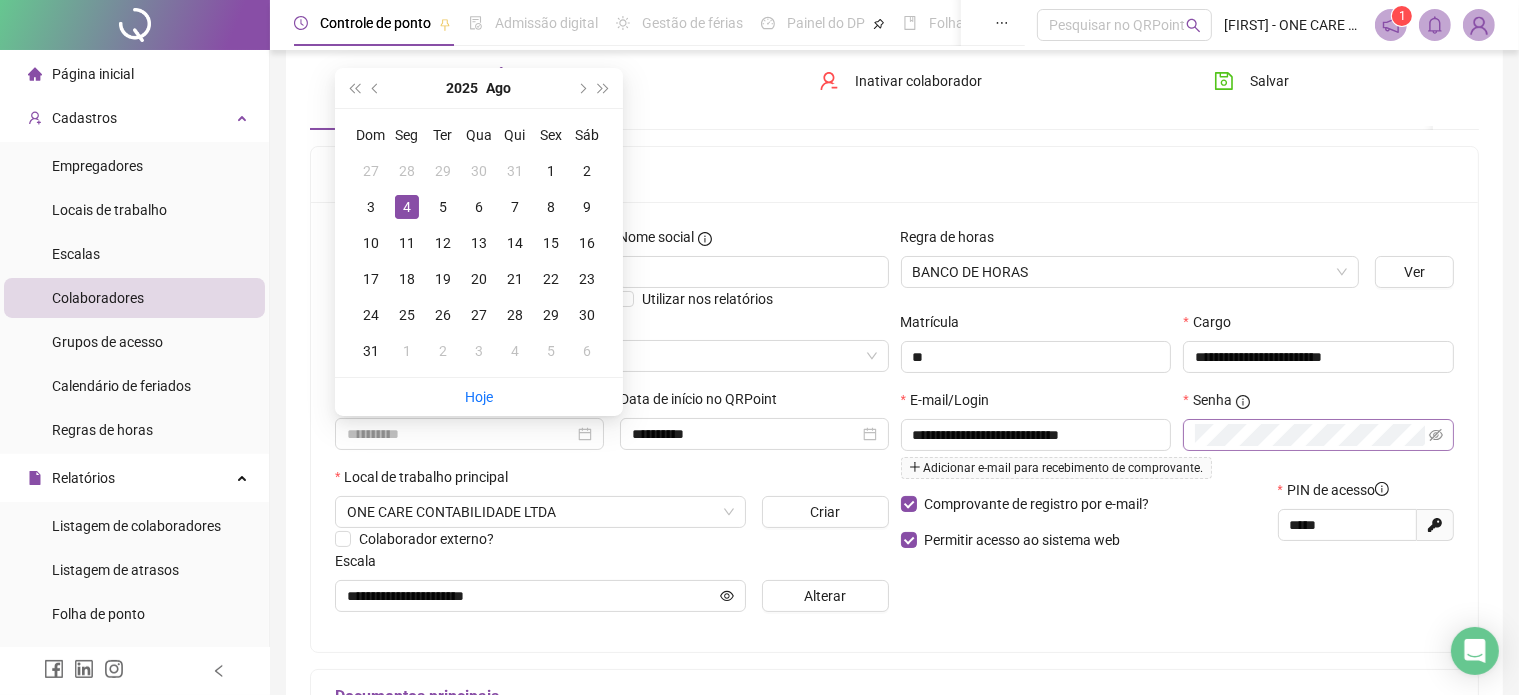 click on "5" at bounding box center (443, 207) 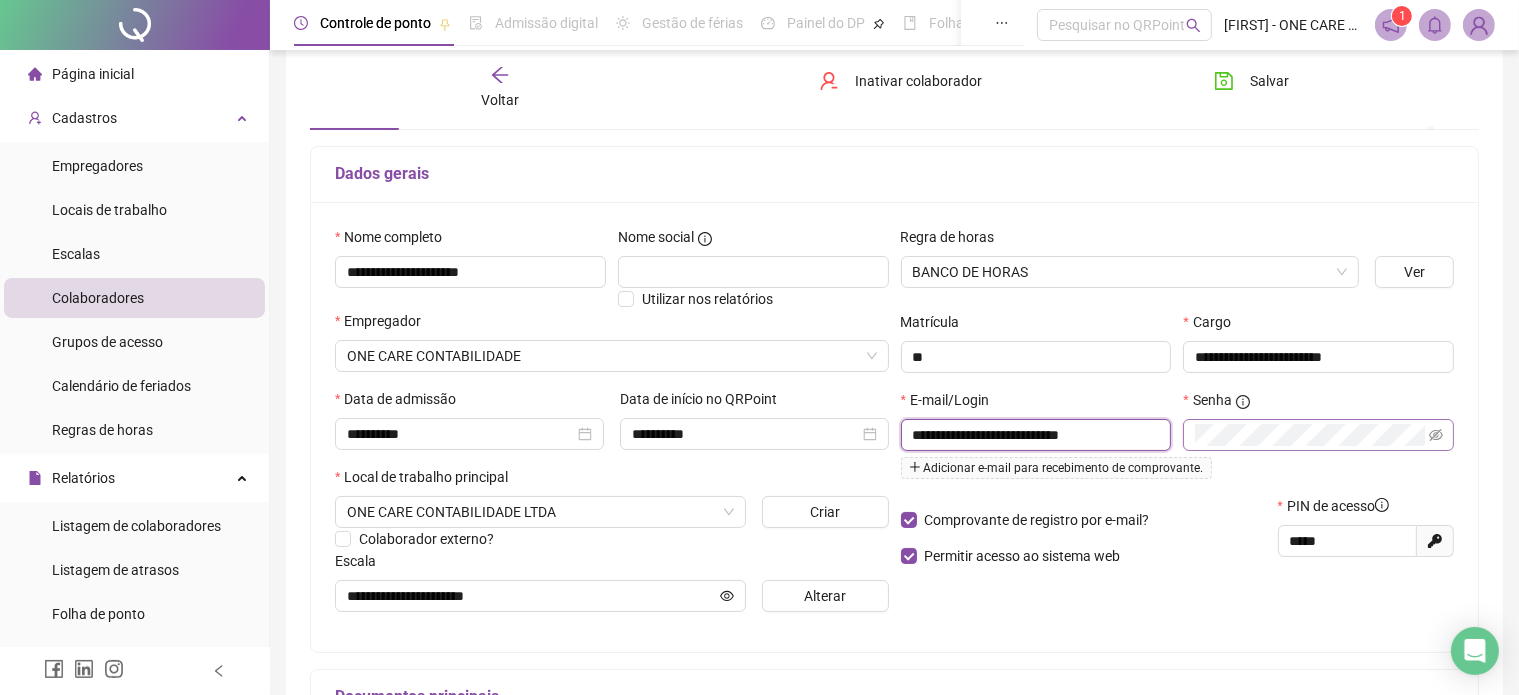 drag, startPoint x: 937, startPoint y: 436, endPoint x: 1123, endPoint y: 429, distance: 186.13167 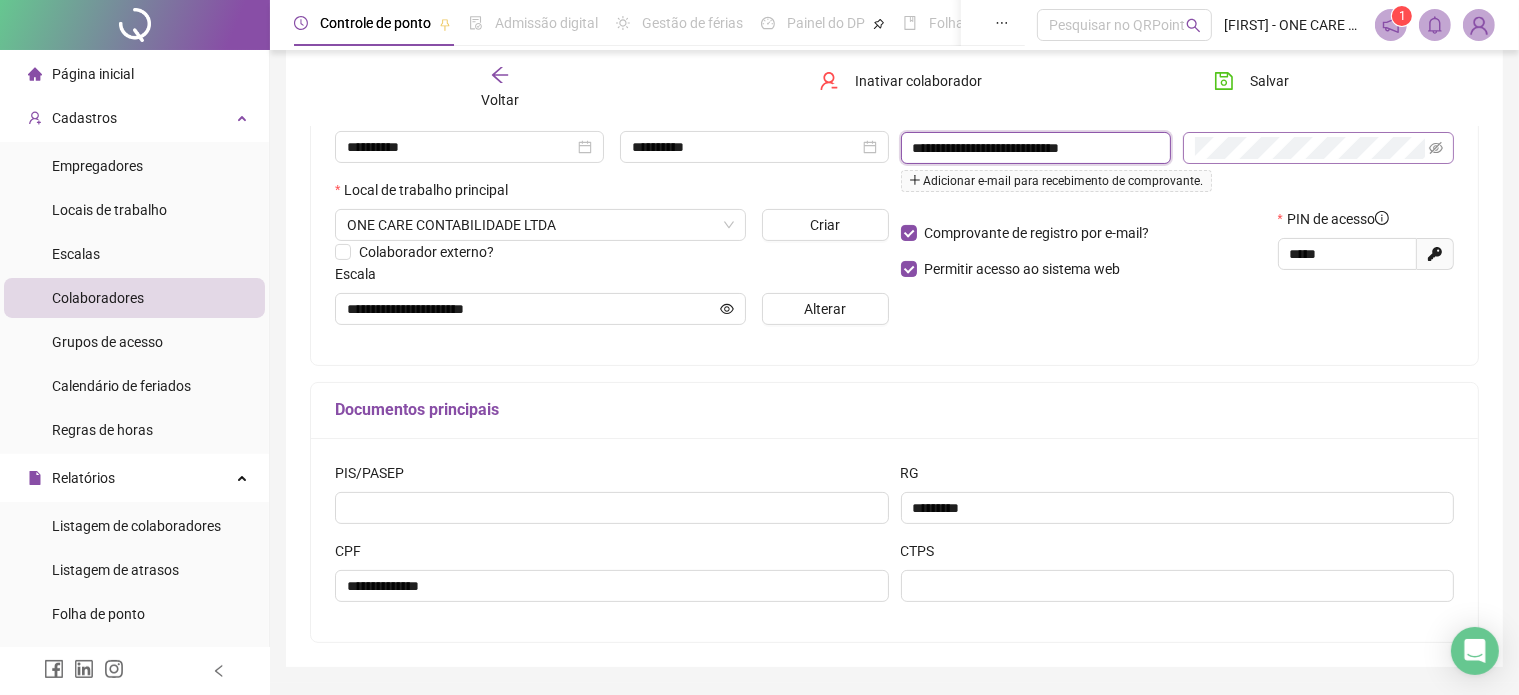 scroll, scrollTop: 400, scrollLeft: 0, axis: vertical 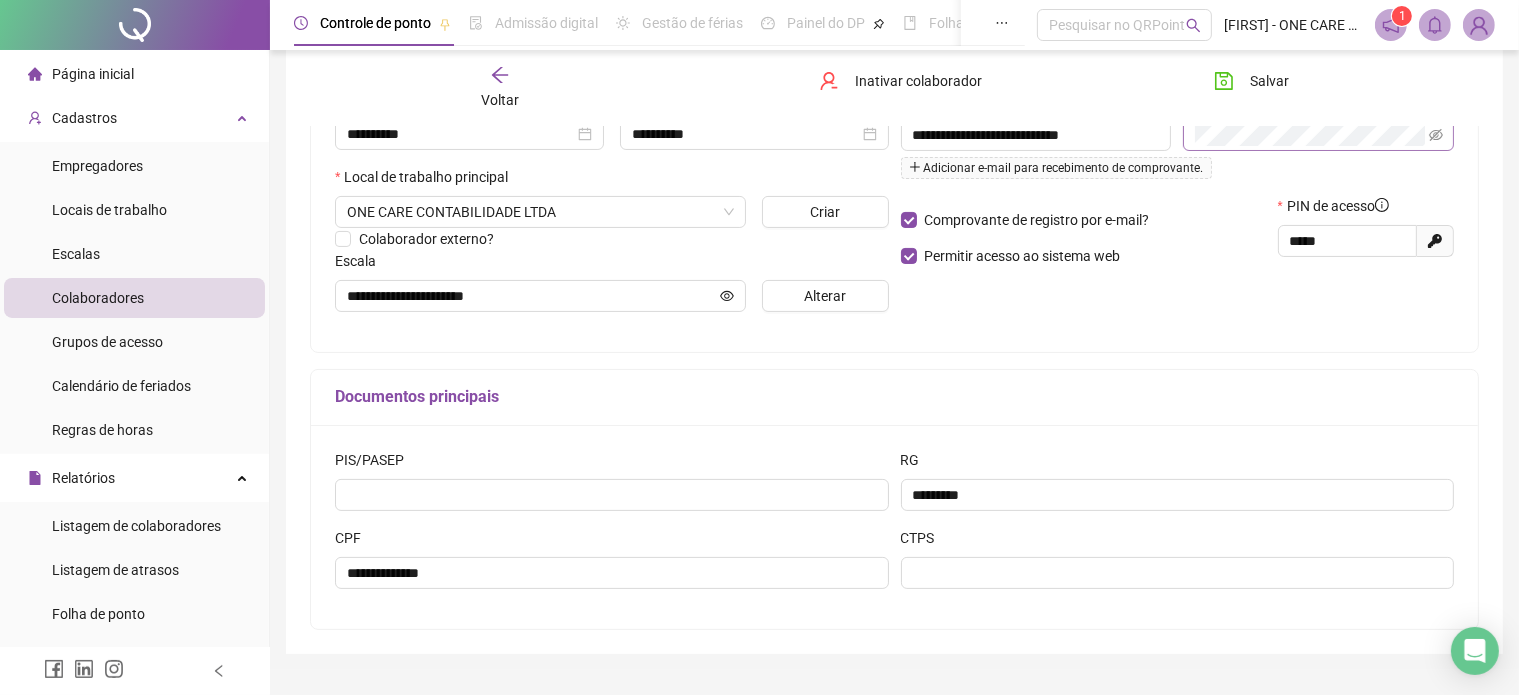 click 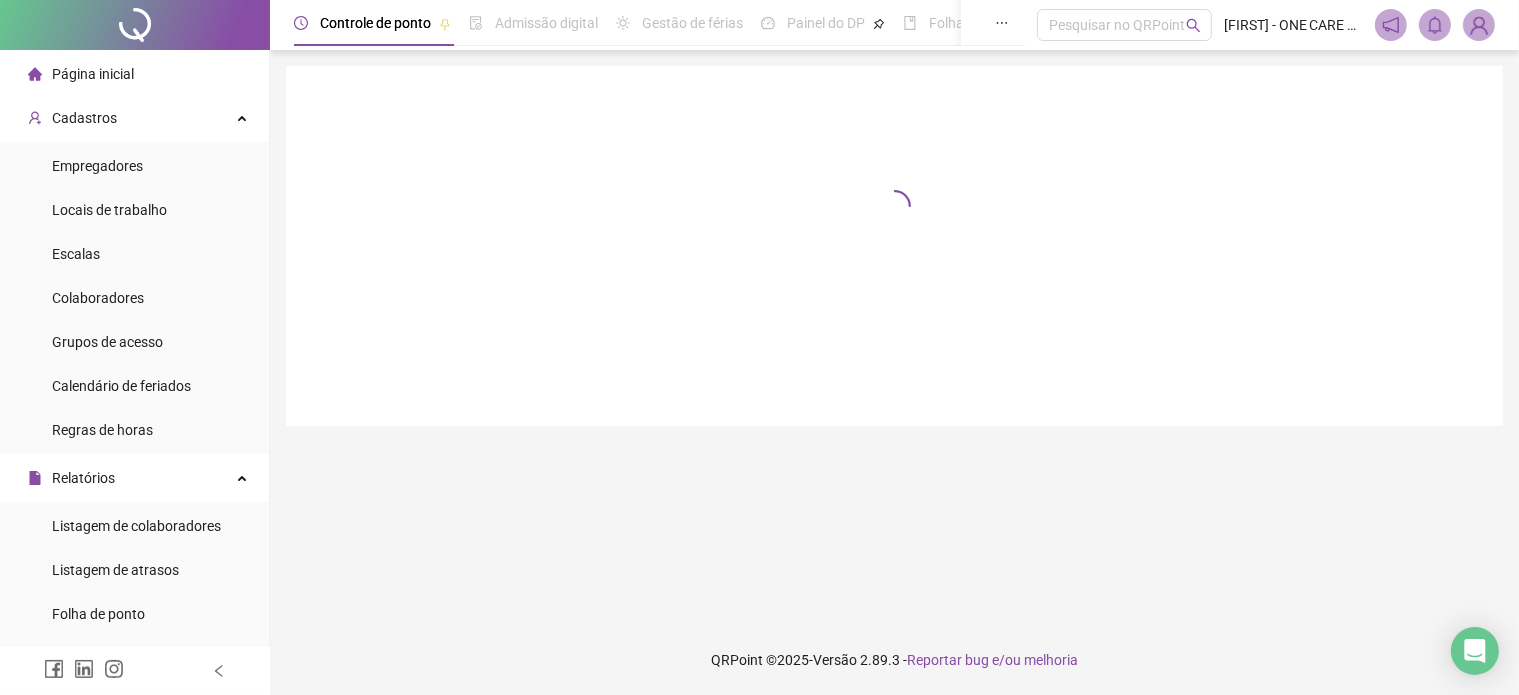 scroll, scrollTop: 0, scrollLeft: 0, axis: both 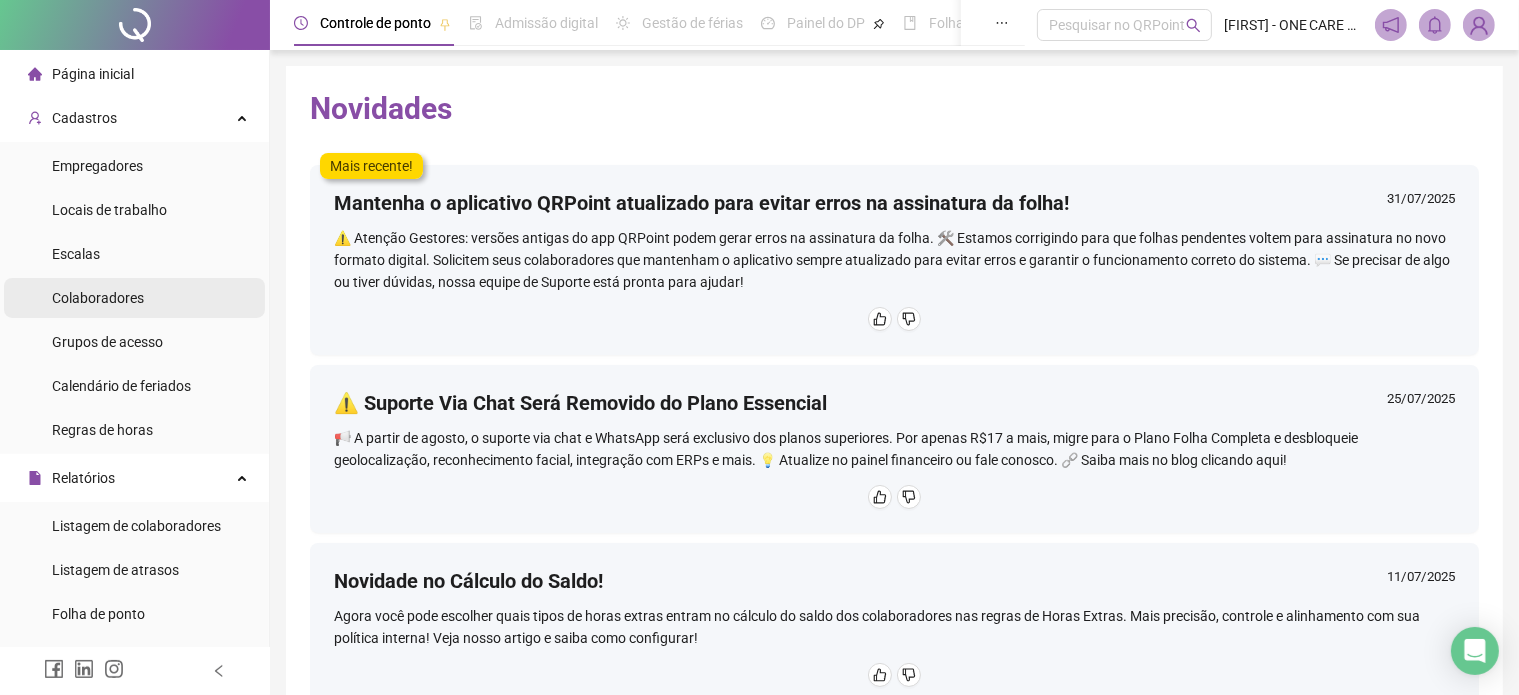 click on "Colaboradores" at bounding box center (98, 298) 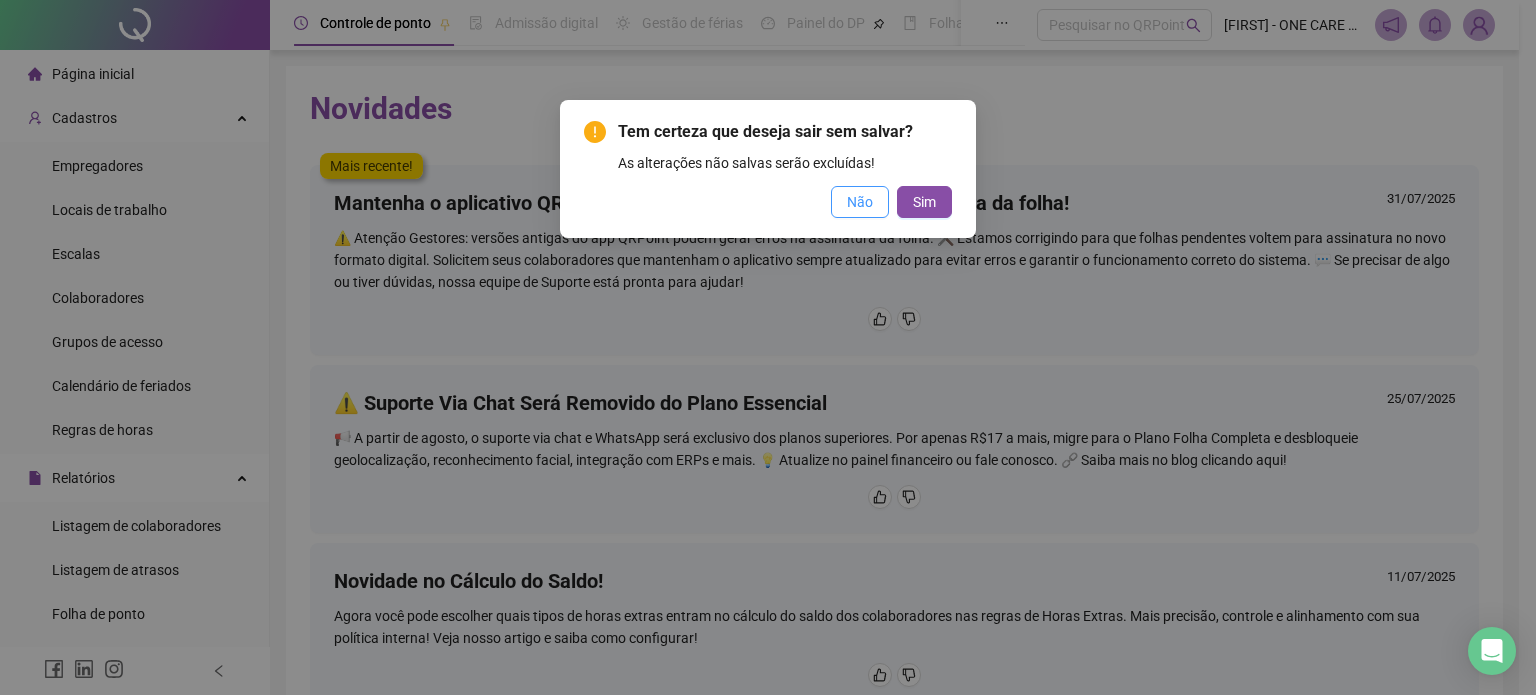 click on "Não" at bounding box center [860, 202] 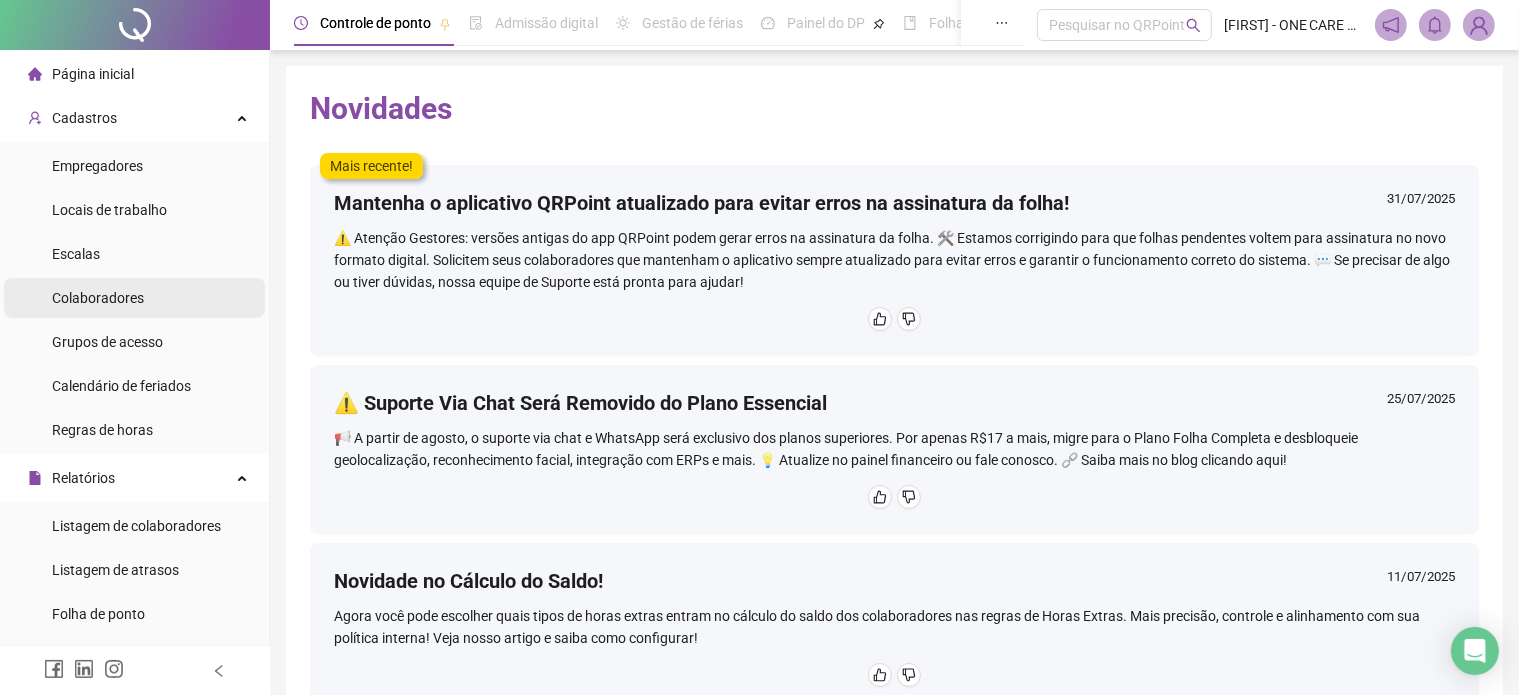 click on "Colaboradores" at bounding box center [98, 298] 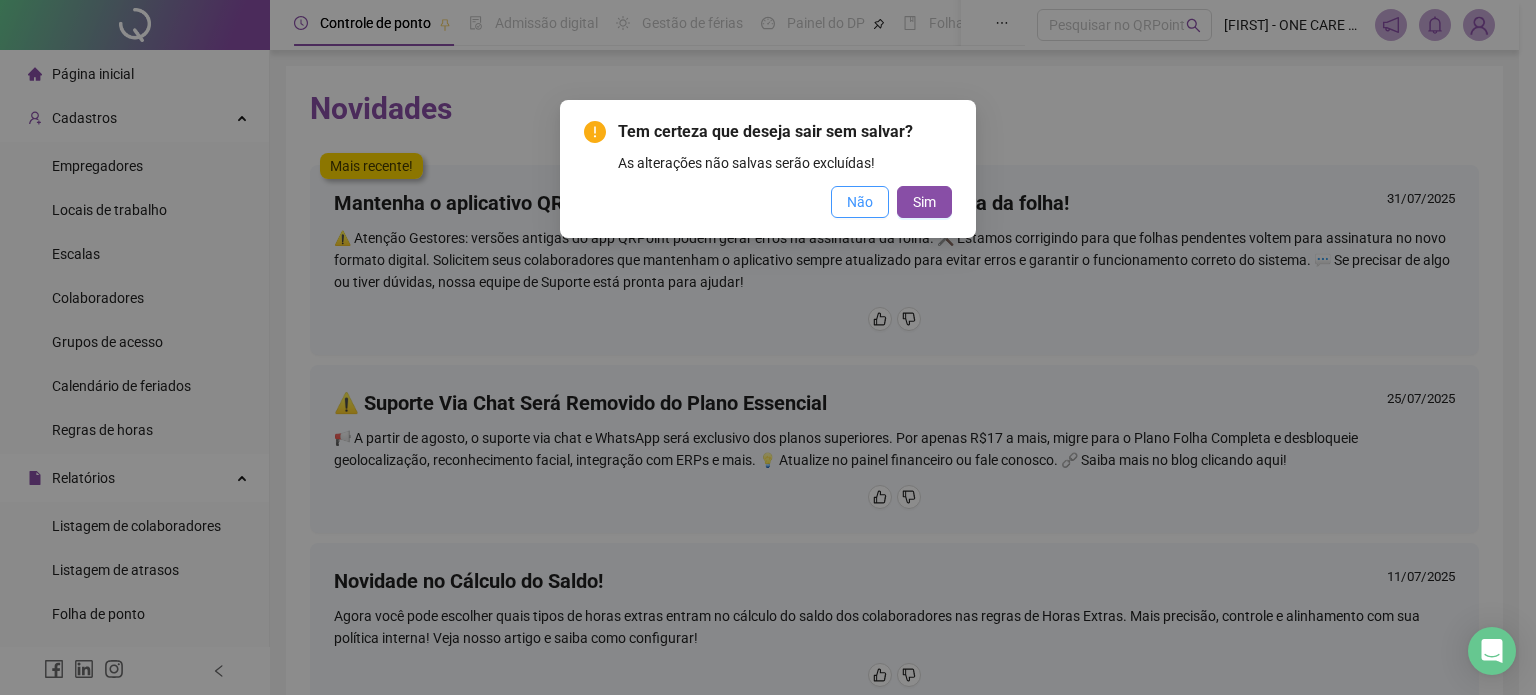 click on "Sim" at bounding box center [924, 202] 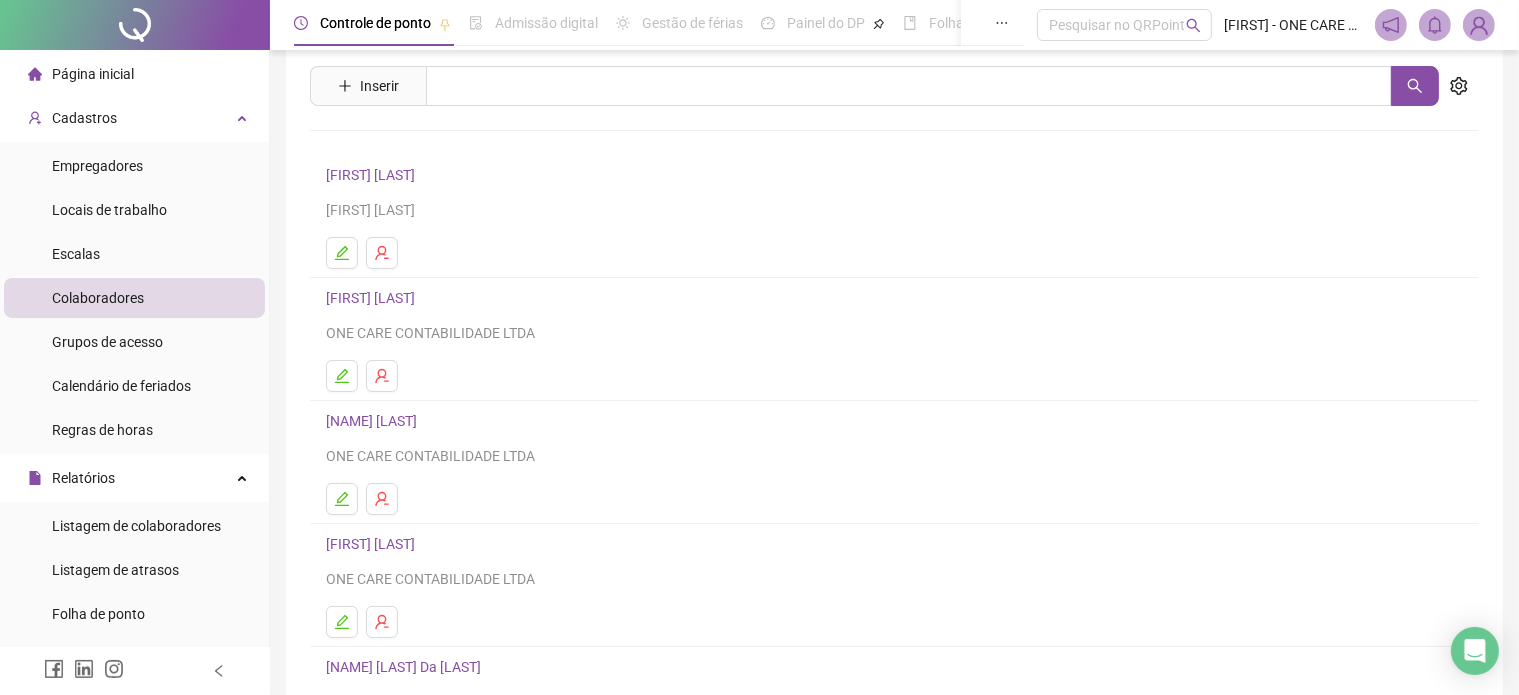 scroll, scrollTop: 0, scrollLeft: 0, axis: both 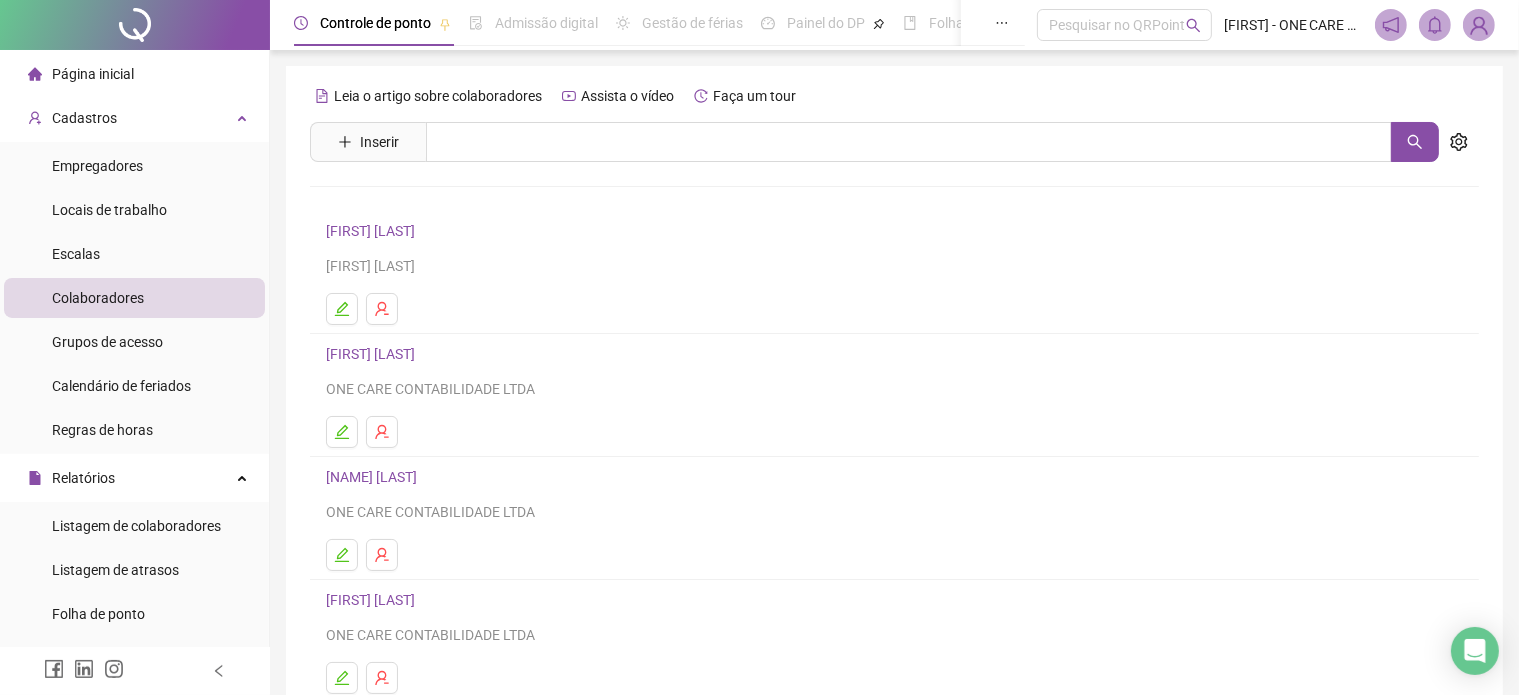 click on "[FIRST] [LAST]" at bounding box center (373, 354) 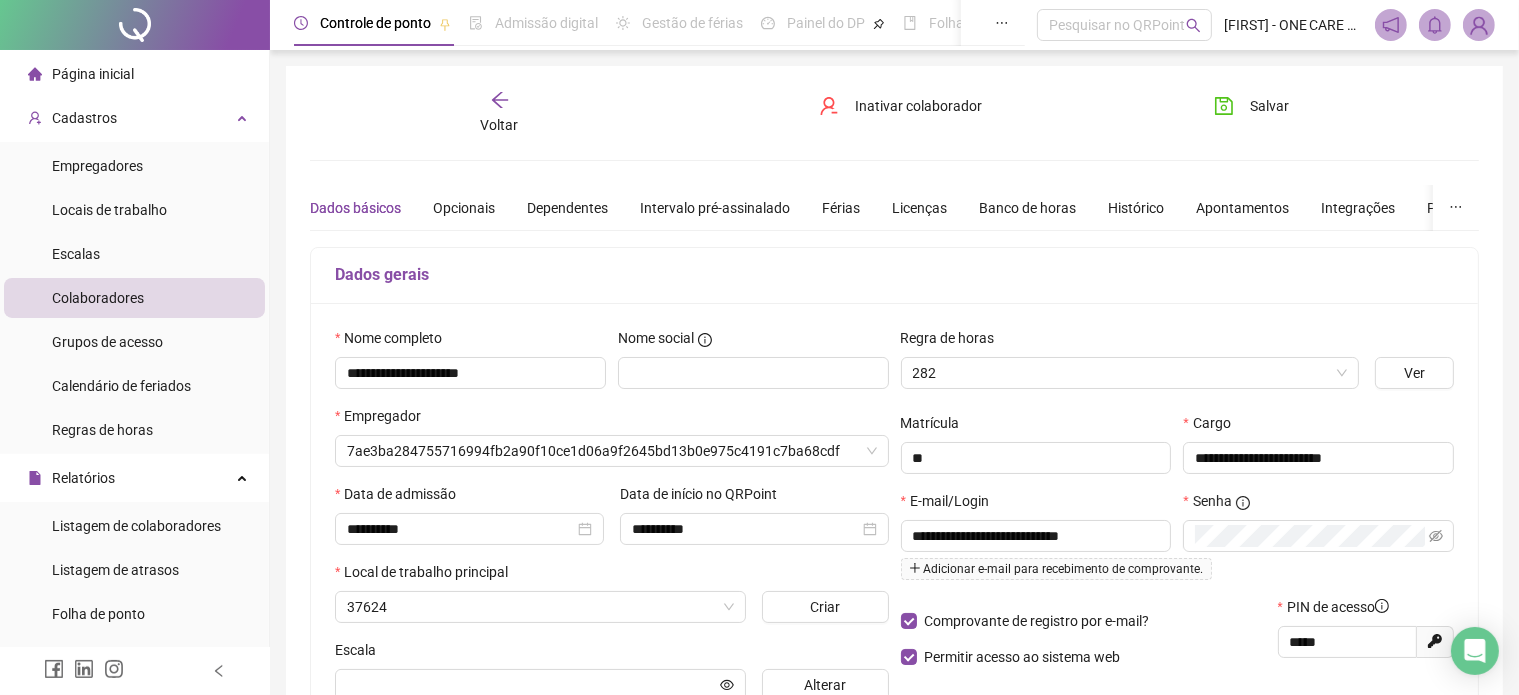 type on "**********" 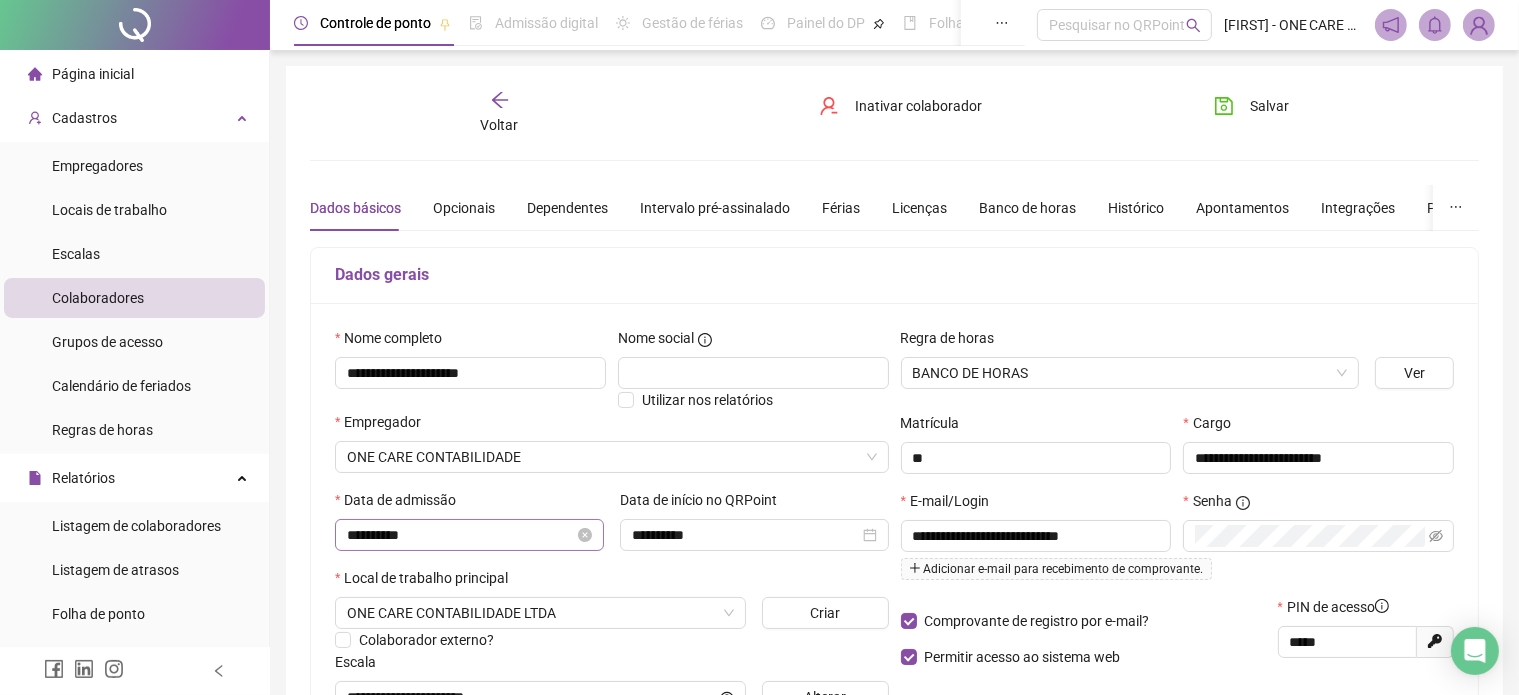 click on "**********" at bounding box center [469, 535] 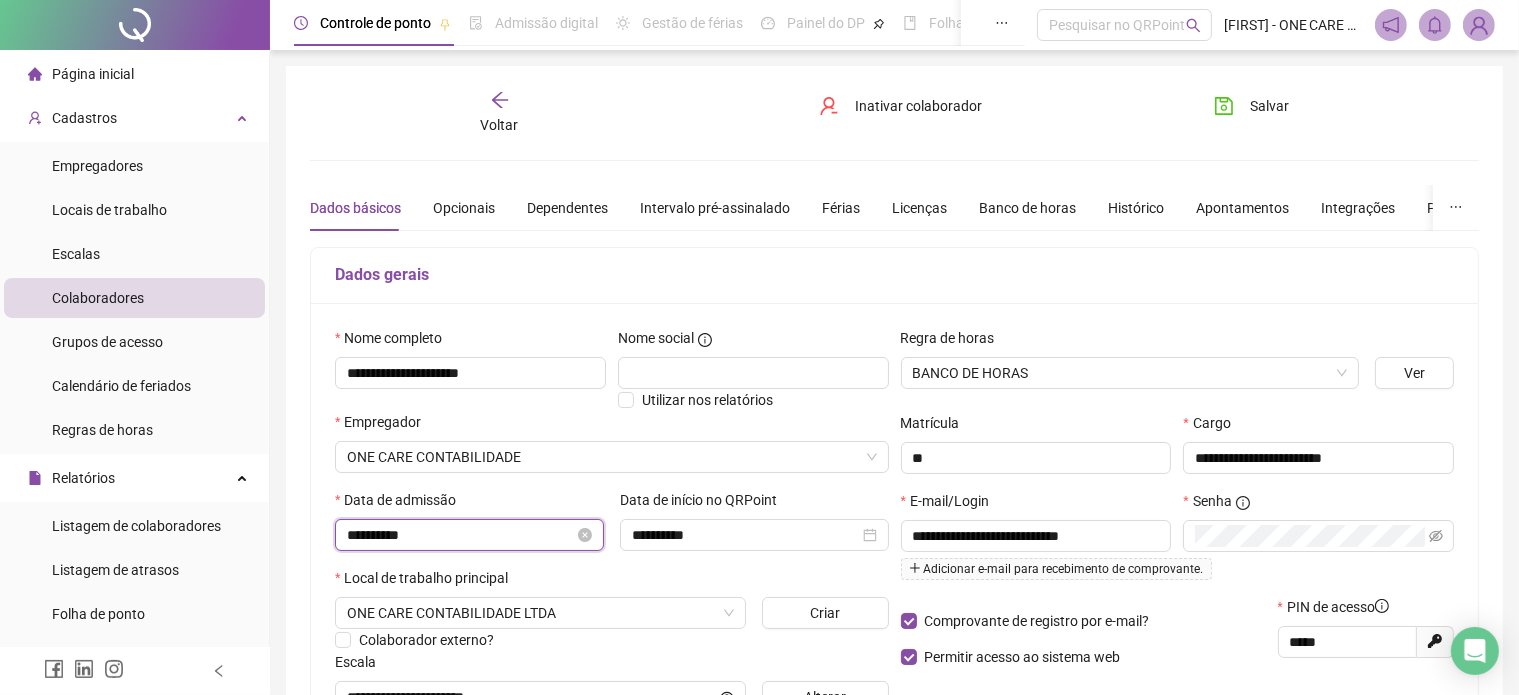 click on "**********" at bounding box center (460, 535) 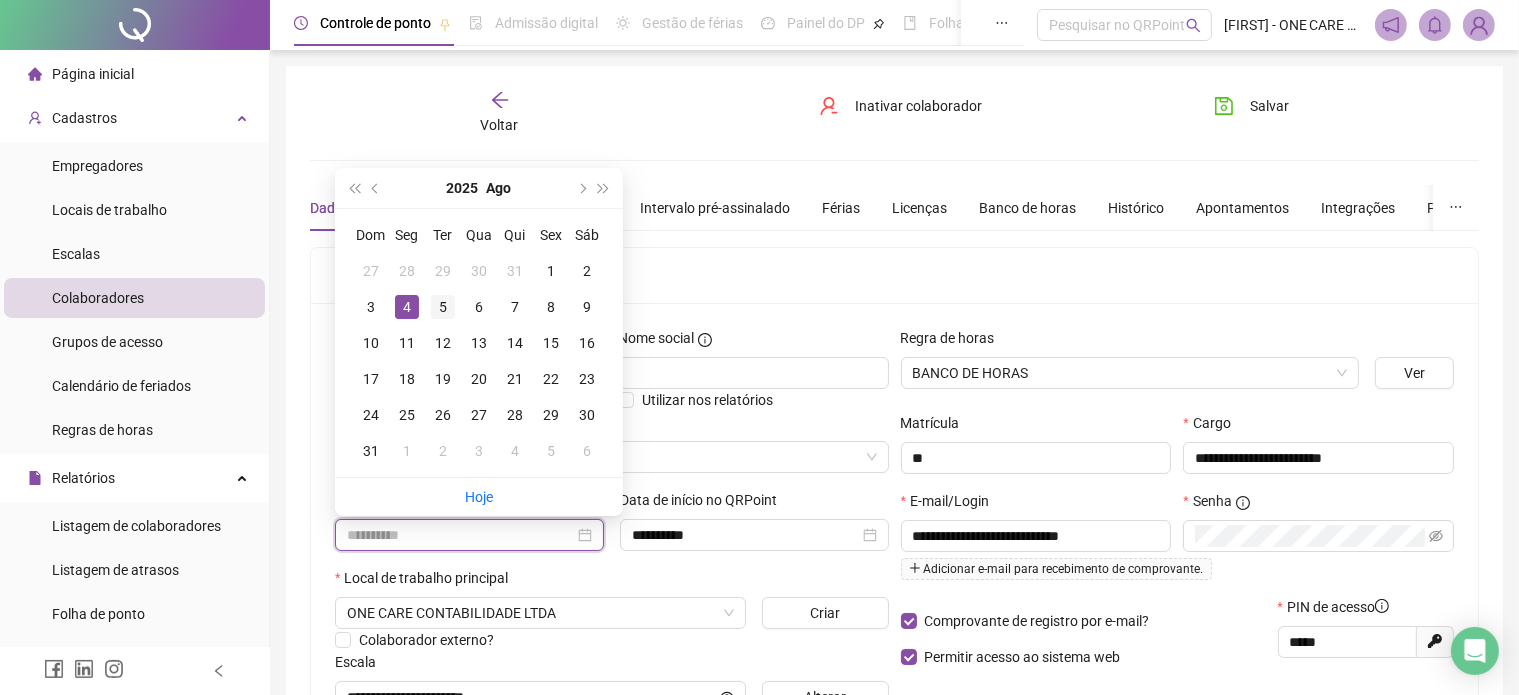 type on "**********" 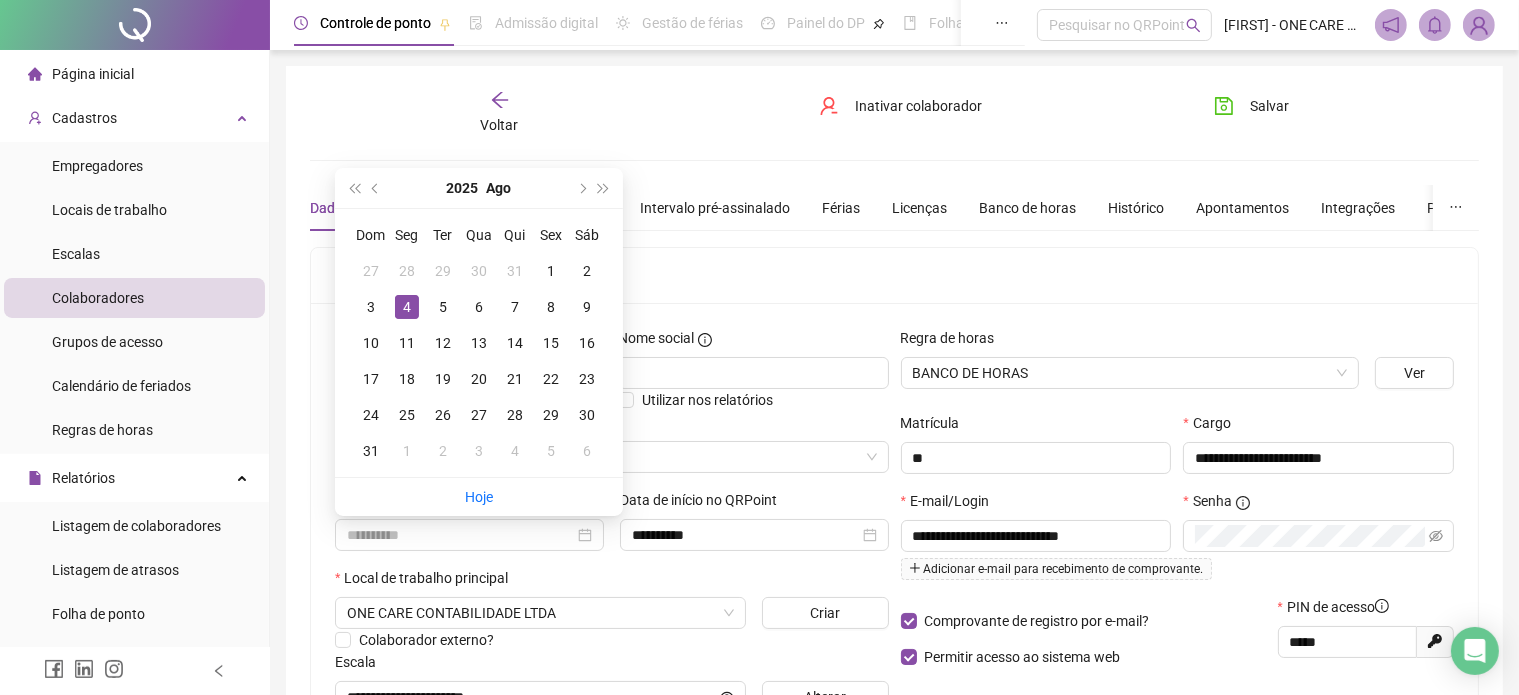 drag, startPoint x: 442, startPoint y: 310, endPoint x: 580, endPoint y: 281, distance: 141.01419 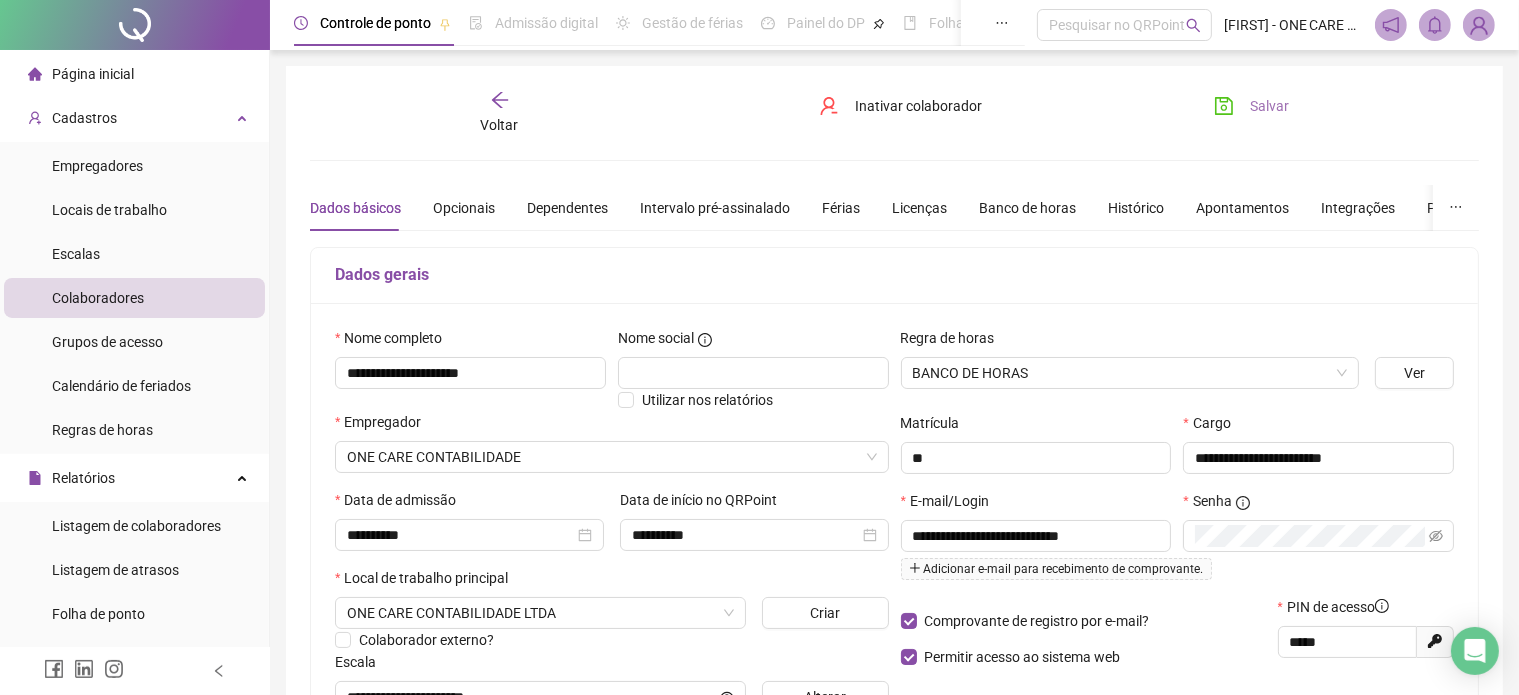 click on "Salvar" at bounding box center (1251, 106) 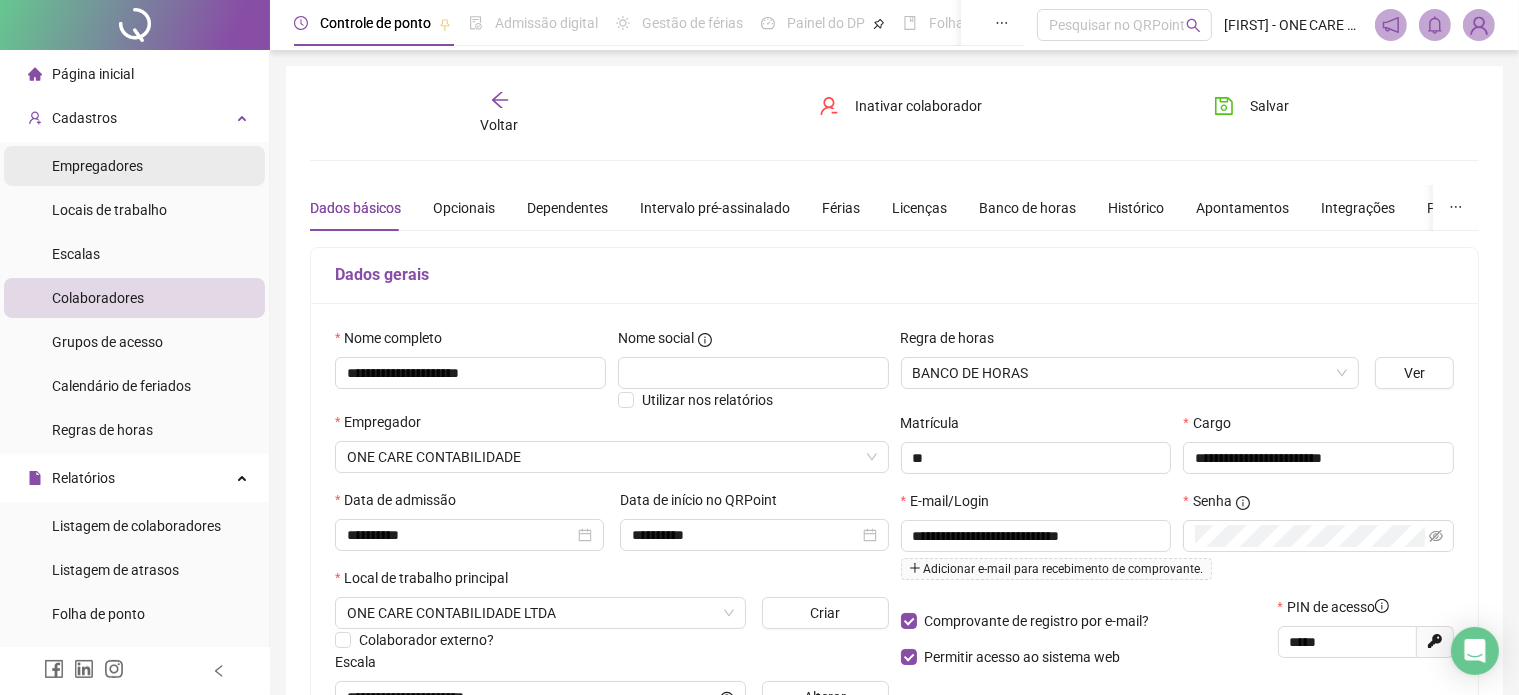 click on "Empregadores" at bounding box center (97, 166) 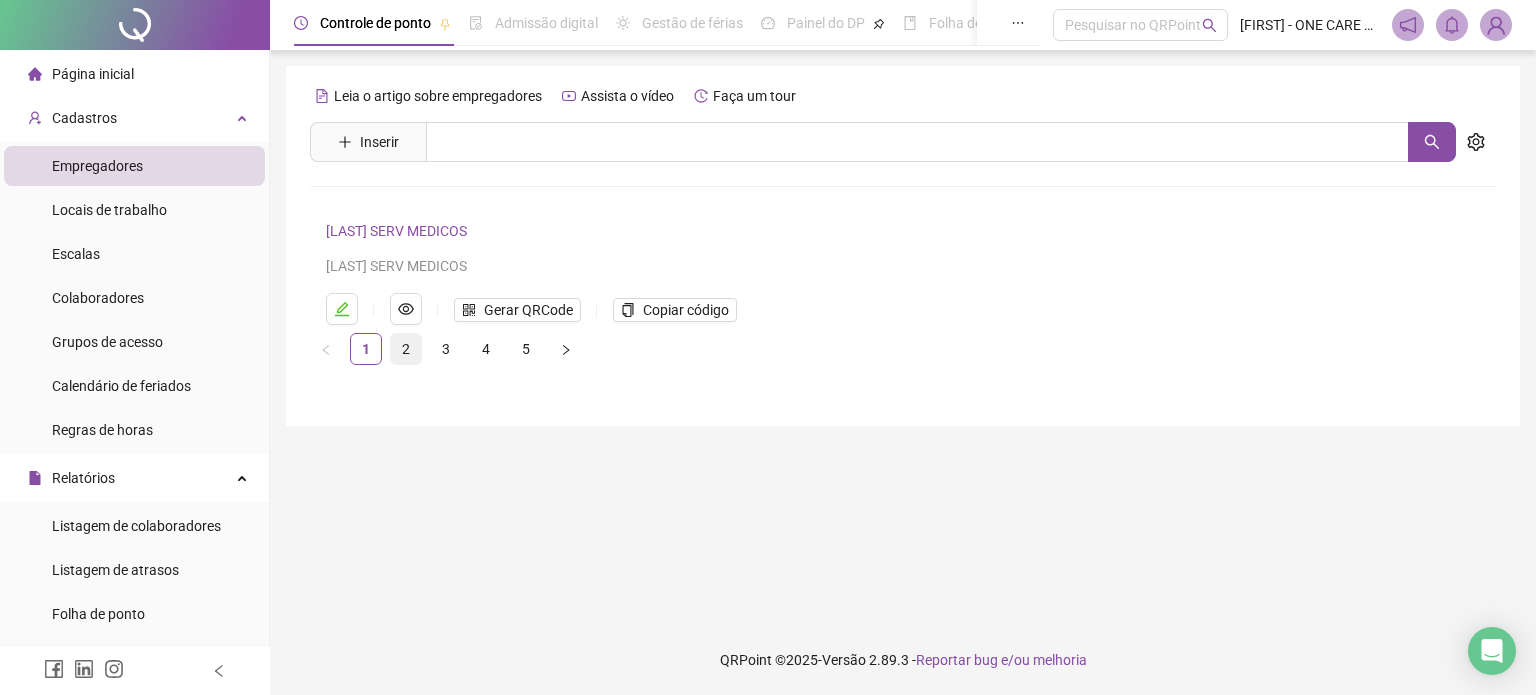 click on "2" at bounding box center (406, 349) 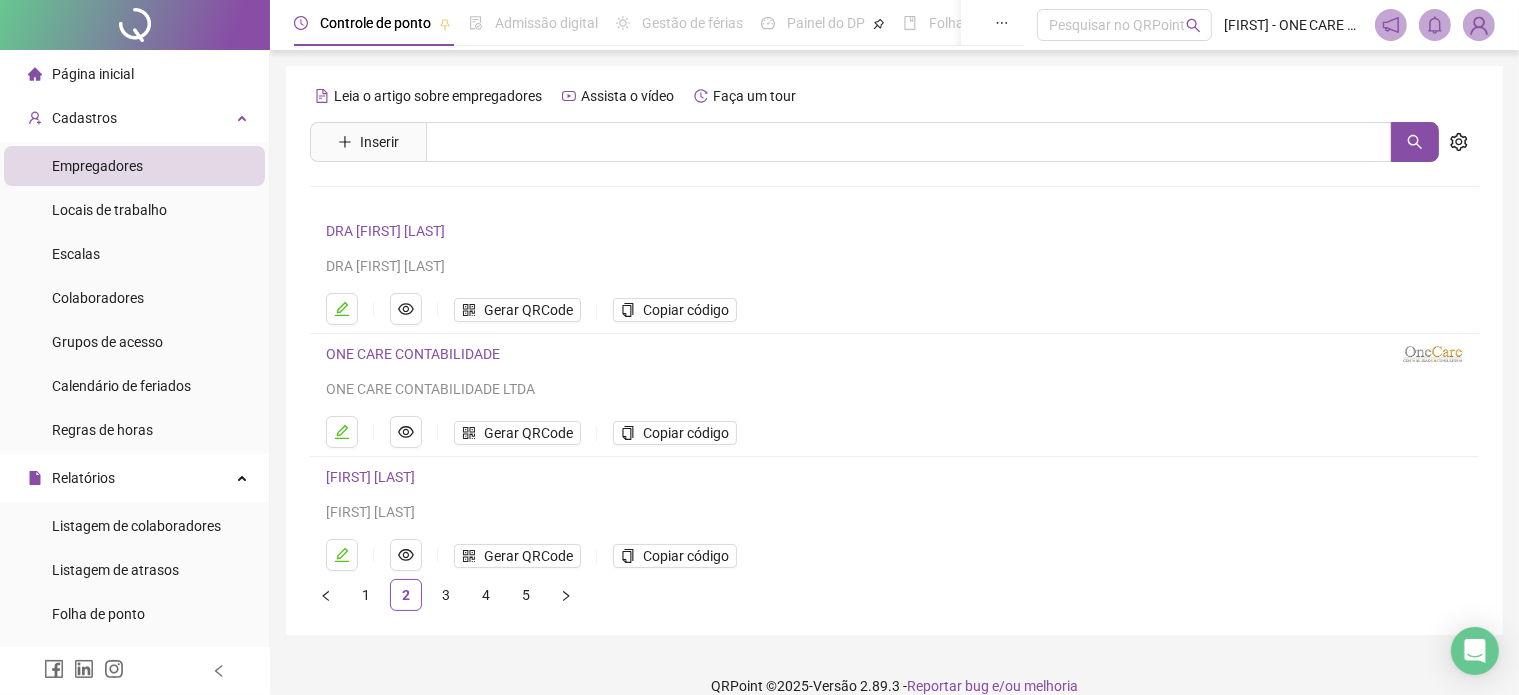 click on "ONE CARE CONTABILIDADE" at bounding box center (413, 354) 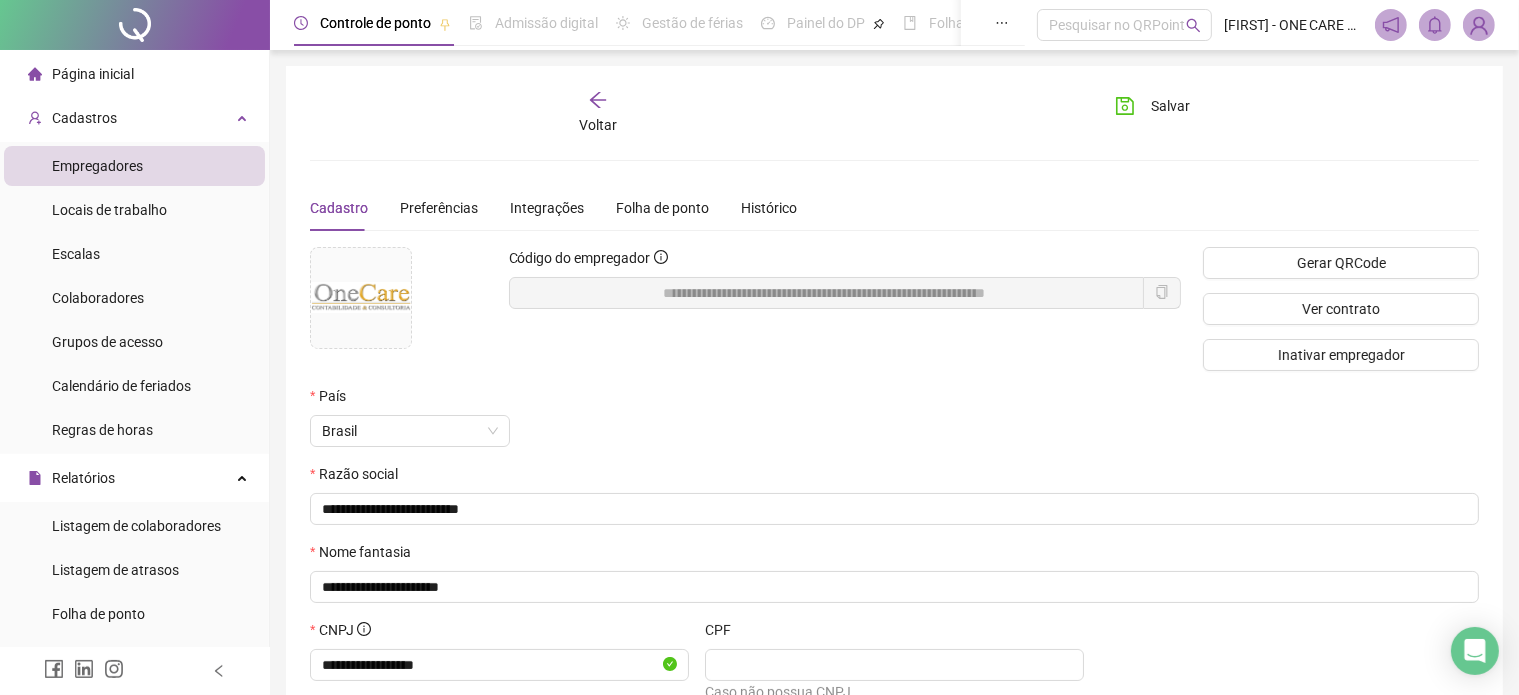 click on "Voltar" at bounding box center [599, 113] 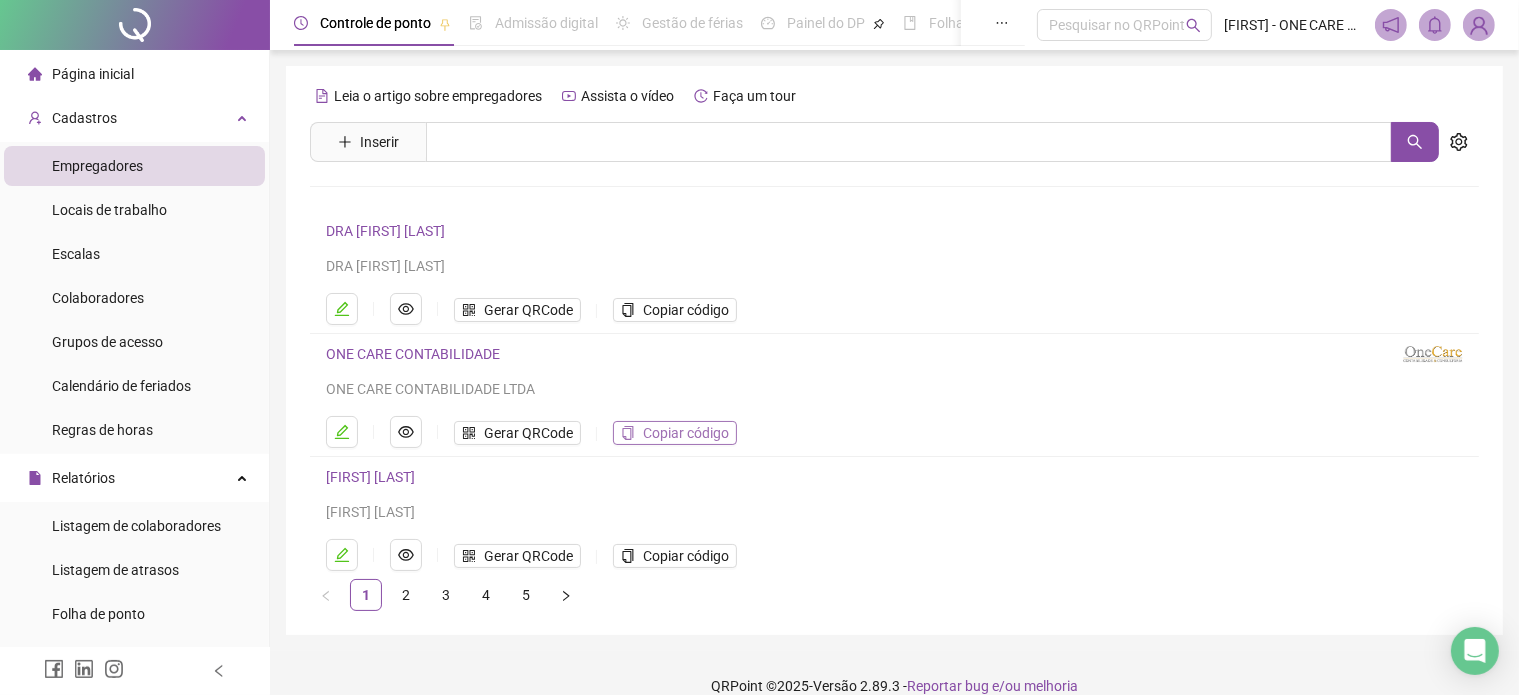 click on "Copiar código" at bounding box center [686, 433] 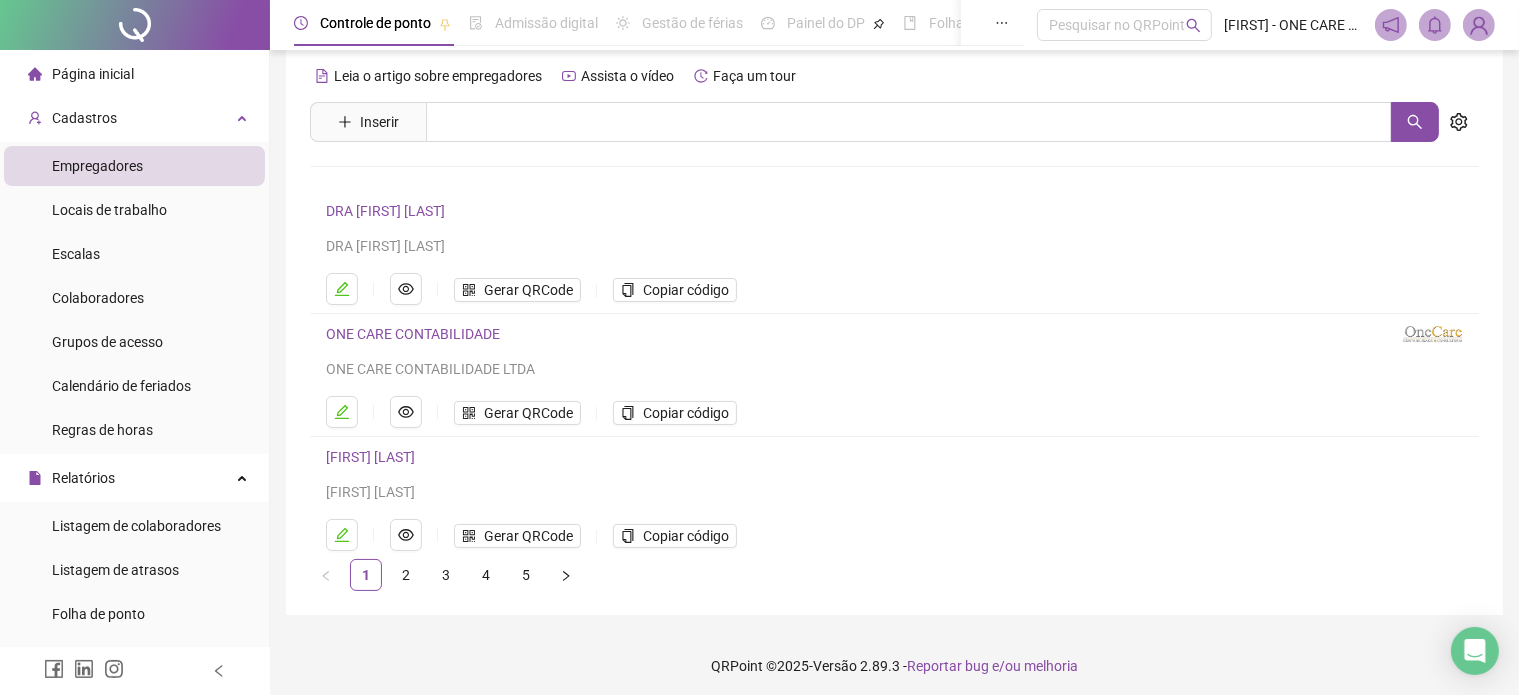 scroll, scrollTop: 25, scrollLeft: 0, axis: vertical 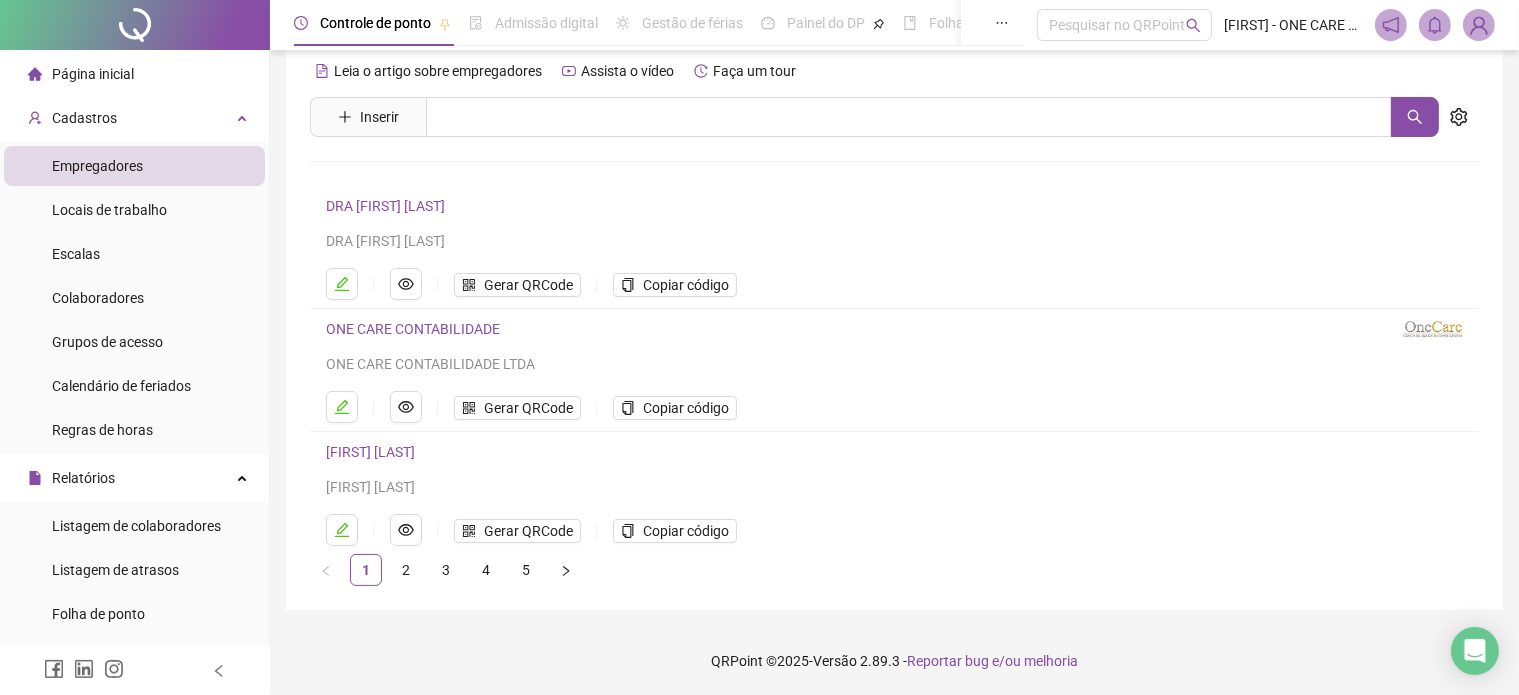 drag, startPoint x: 107, startPoint y: 300, endPoint x: 260, endPoint y: 270, distance: 155.91344 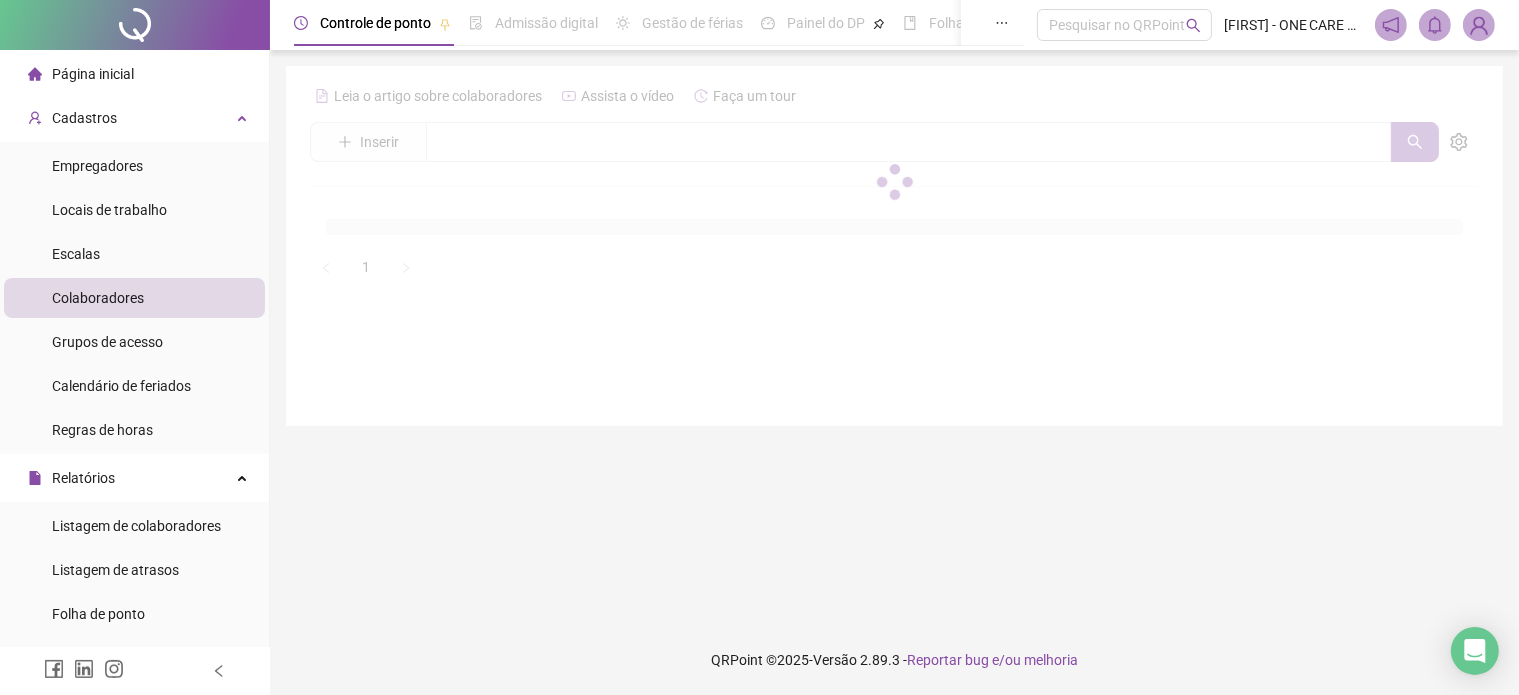 scroll, scrollTop: 0, scrollLeft: 0, axis: both 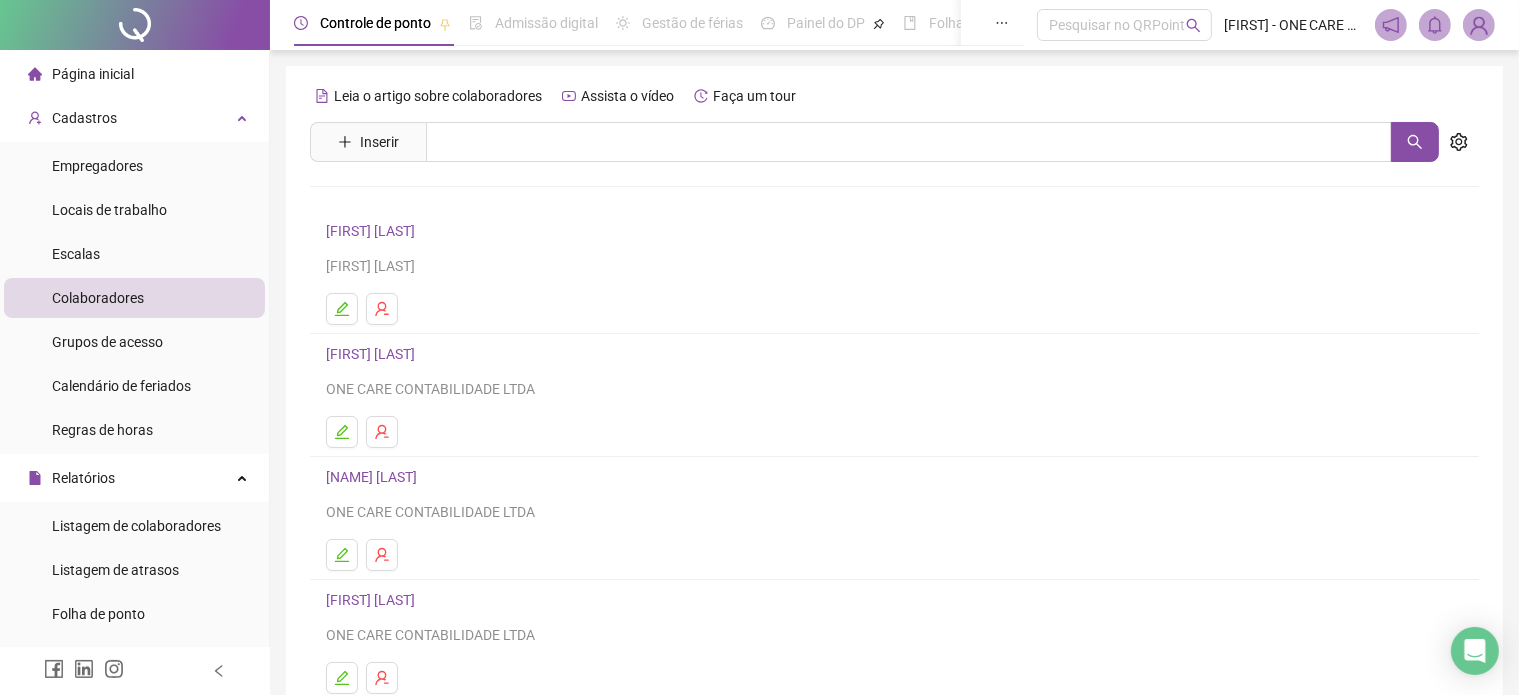 click on "[FIRST] [LAST]" at bounding box center [373, 354] 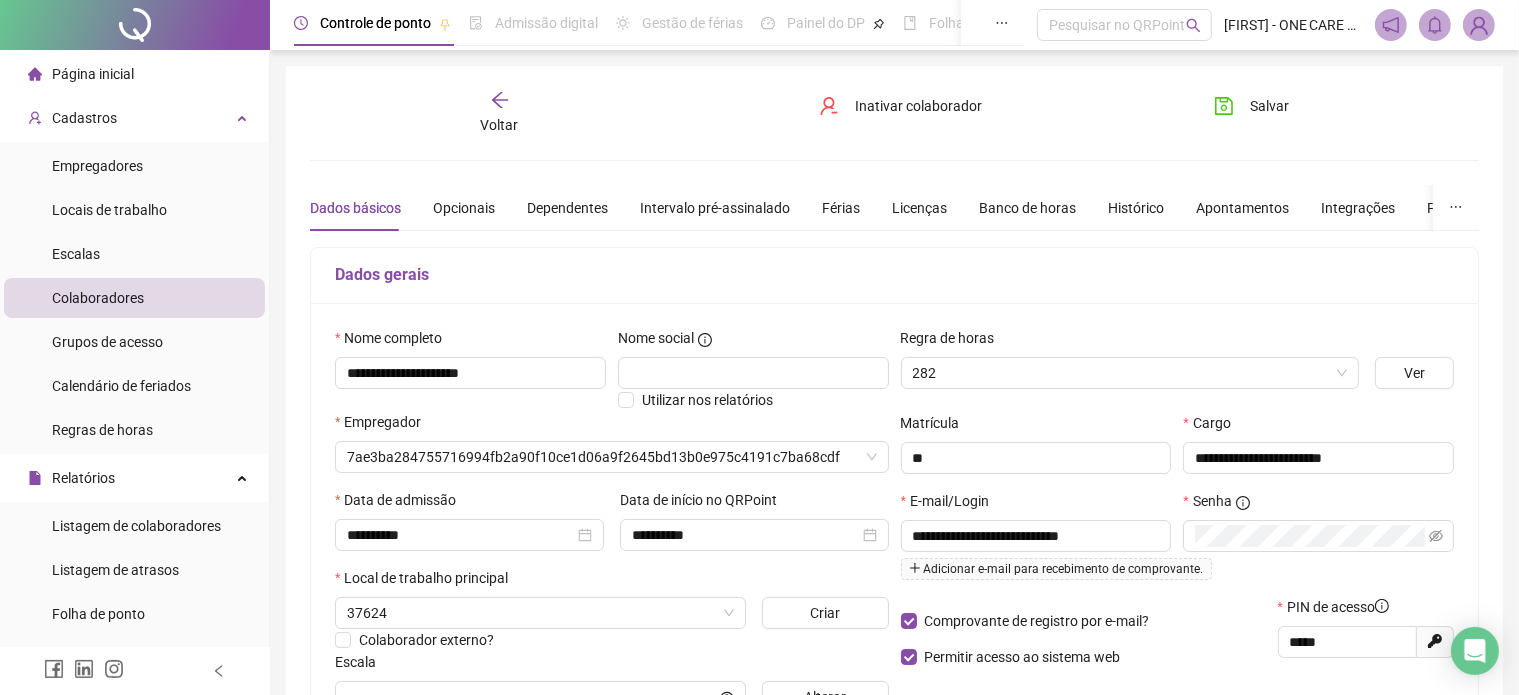 type on "**********" 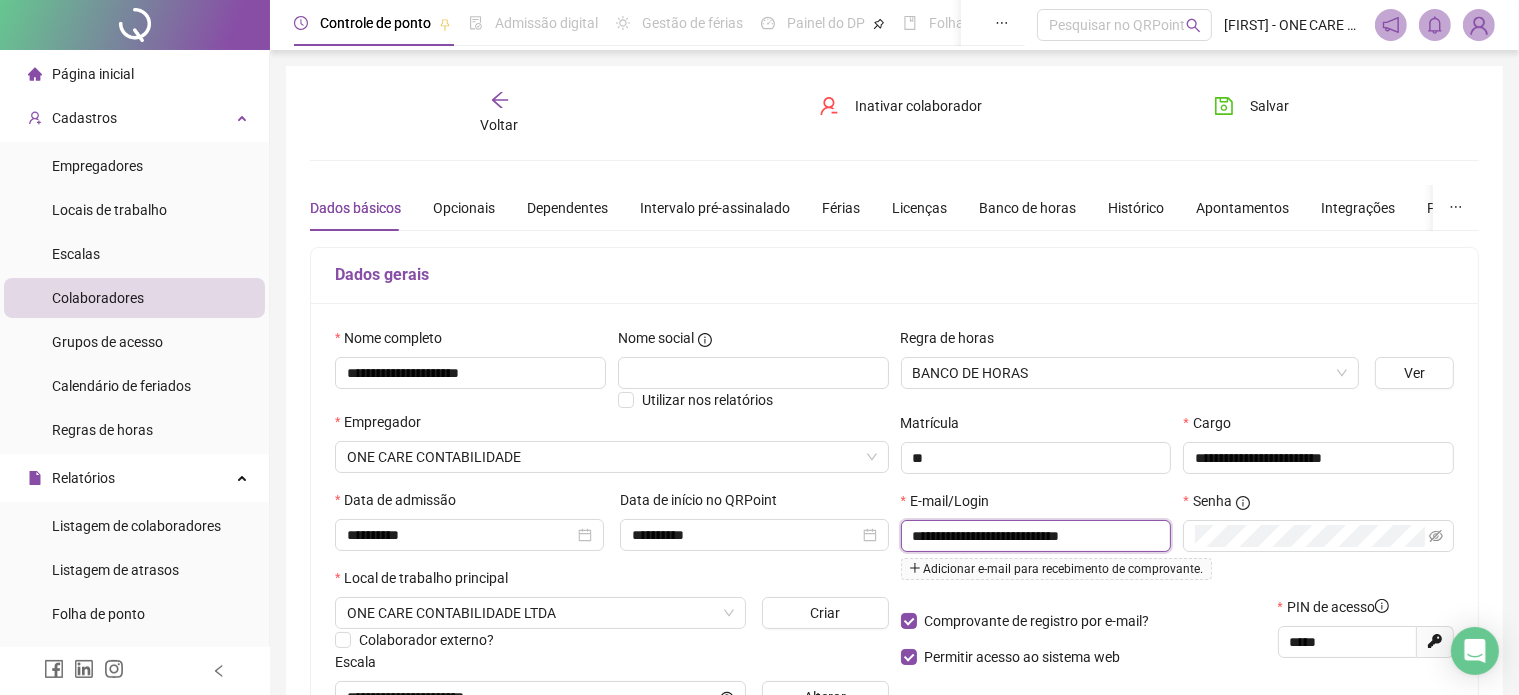 click on "**********" at bounding box center (1034, 536) 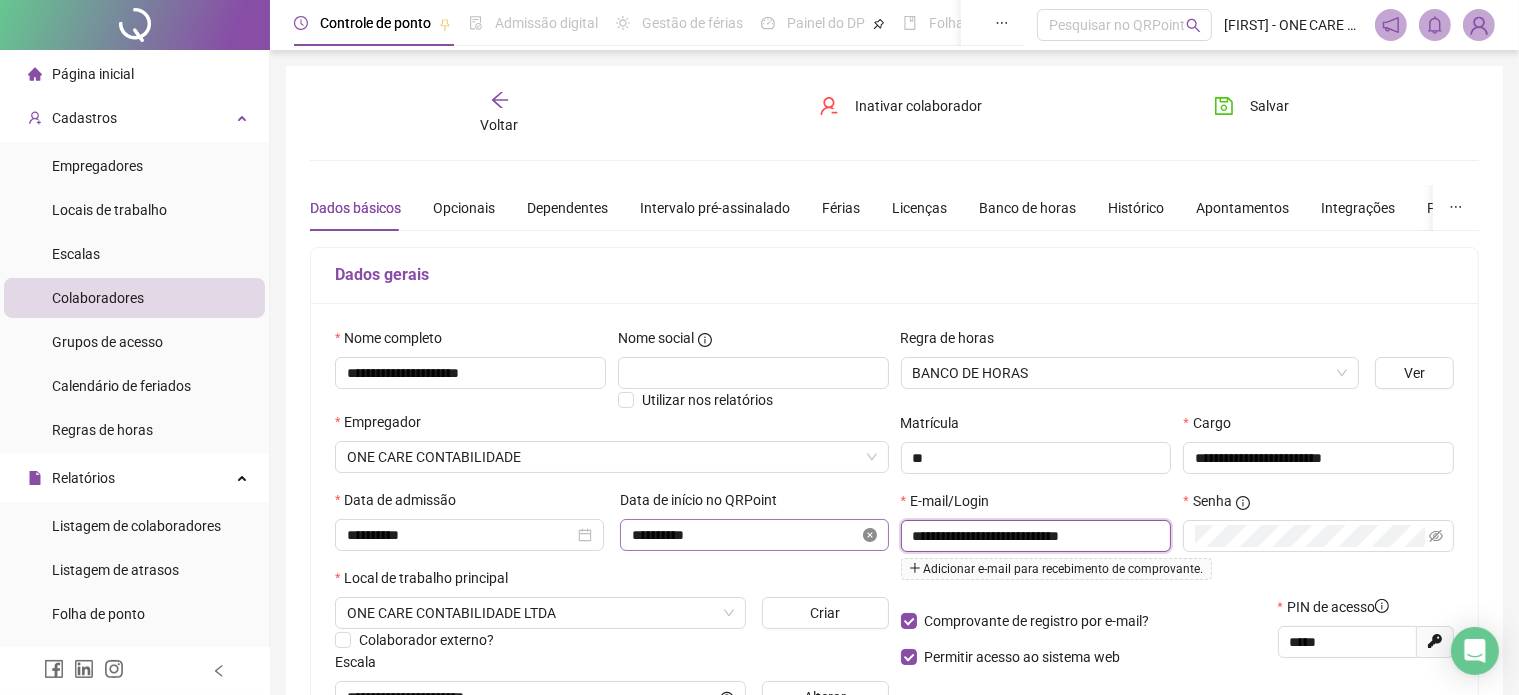 drag, startPoint x: 1127, startPoint y: 535, endPoint x: 869, endPoint y: 534, distance: 258.00195 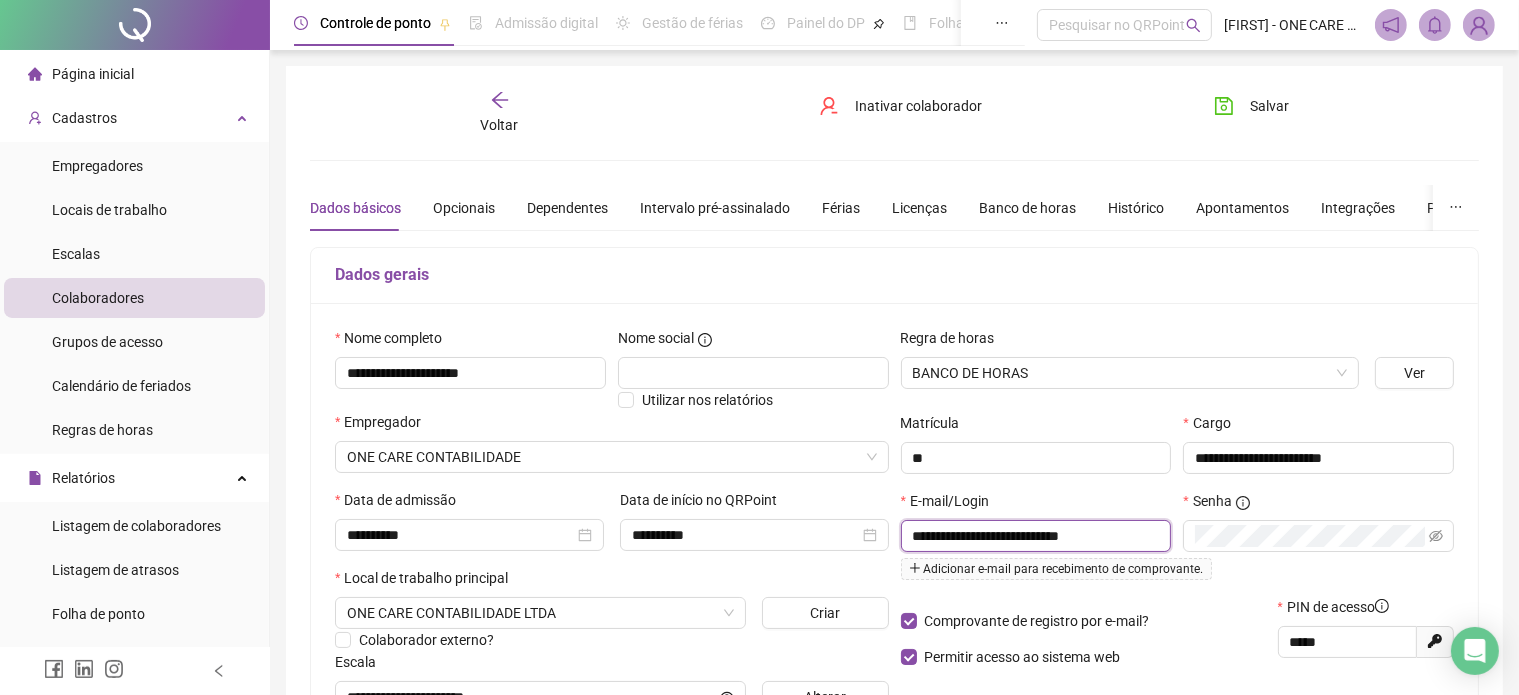 paste 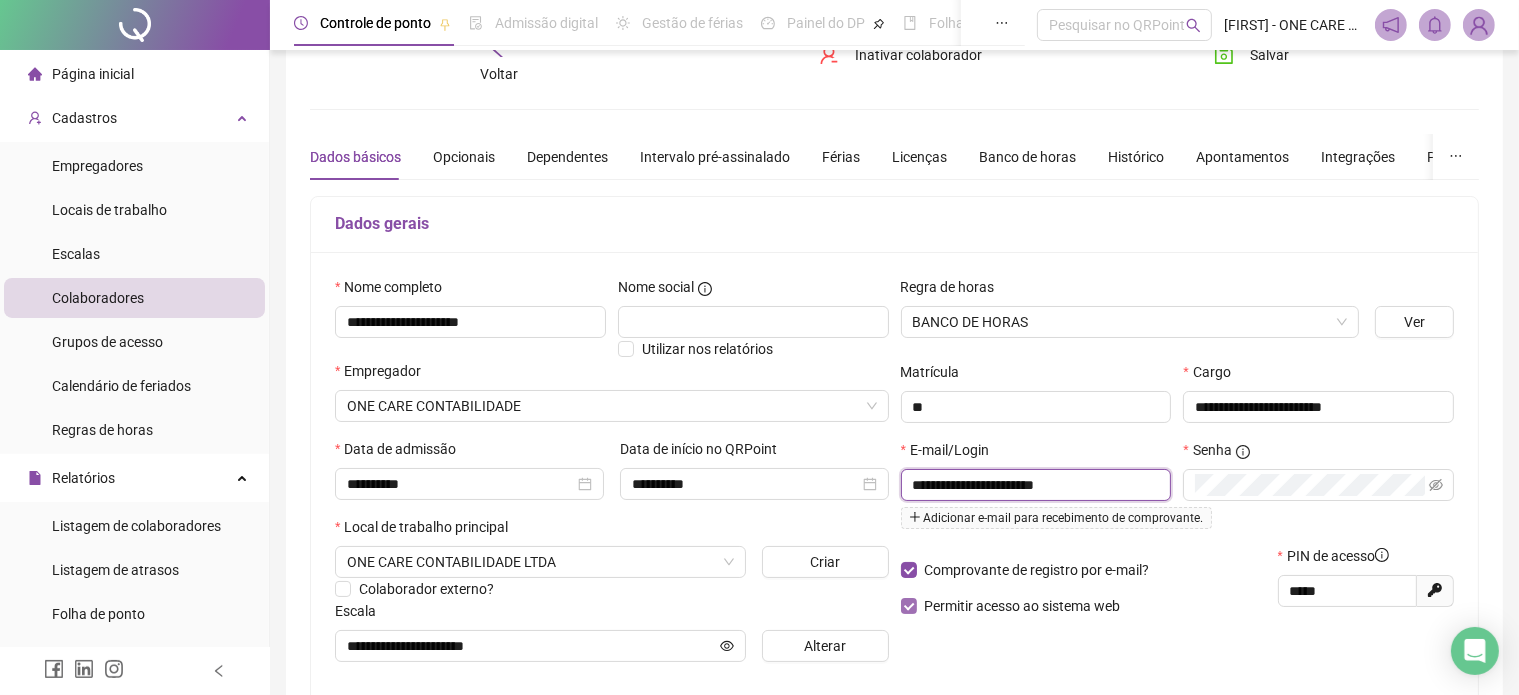 scroll, scrollTop: 100, scrollLeft: 0, axis: vertical 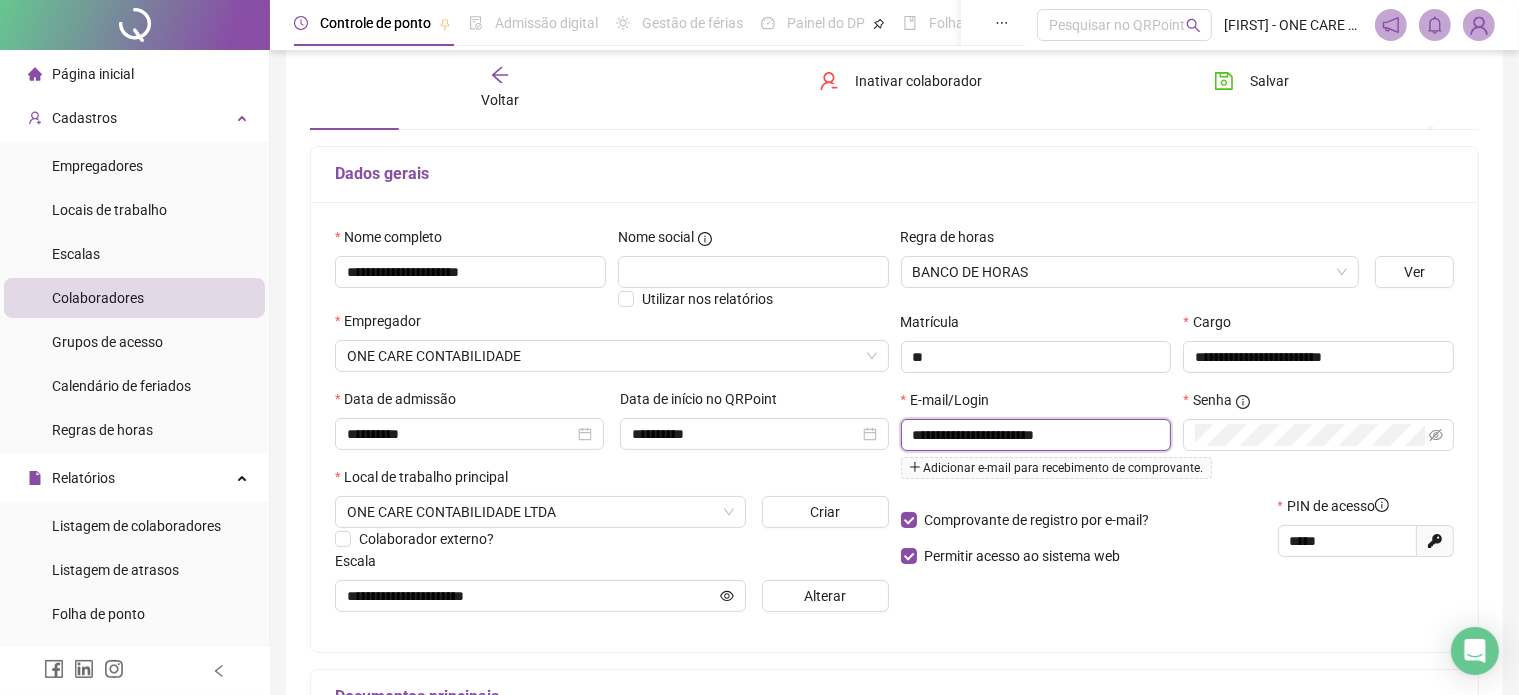 type on "**********" 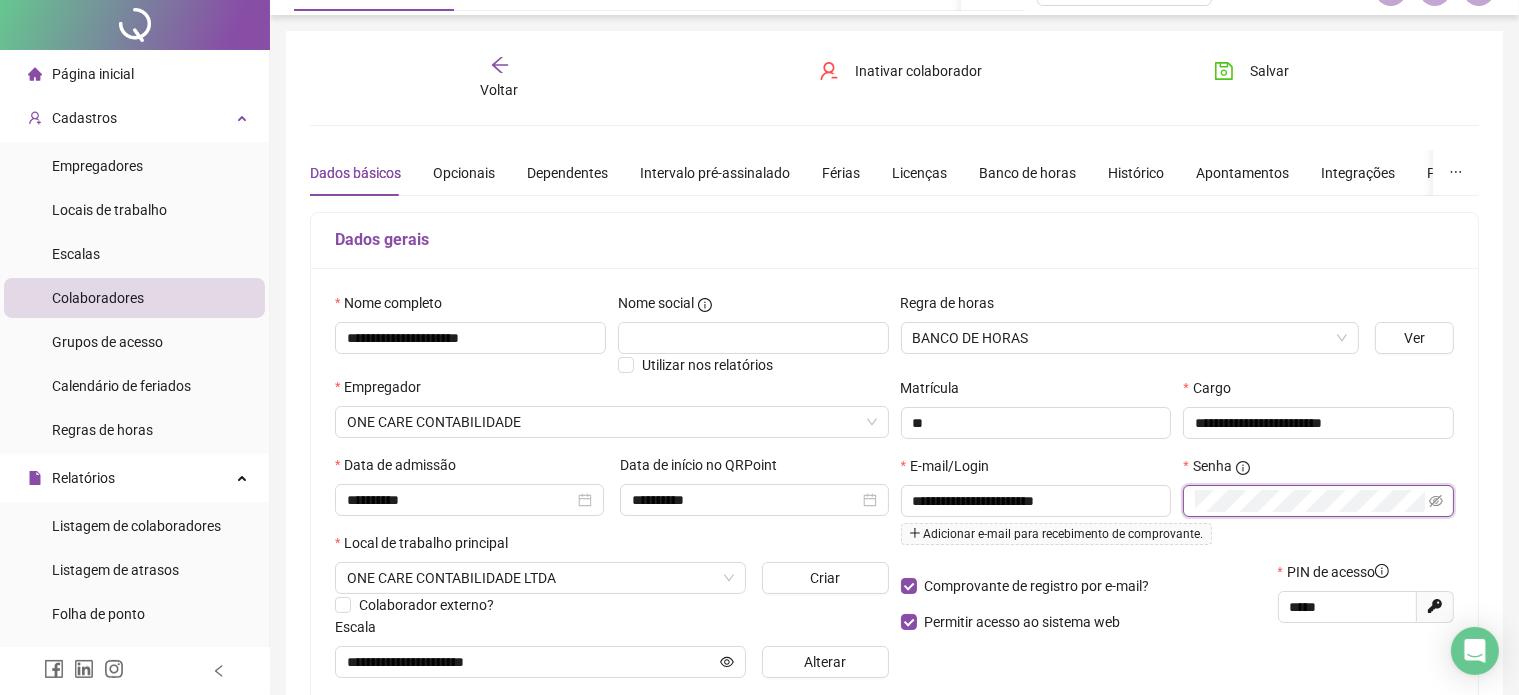 scroll, scrollTop: 0, scrollLeft: 0, axis: both 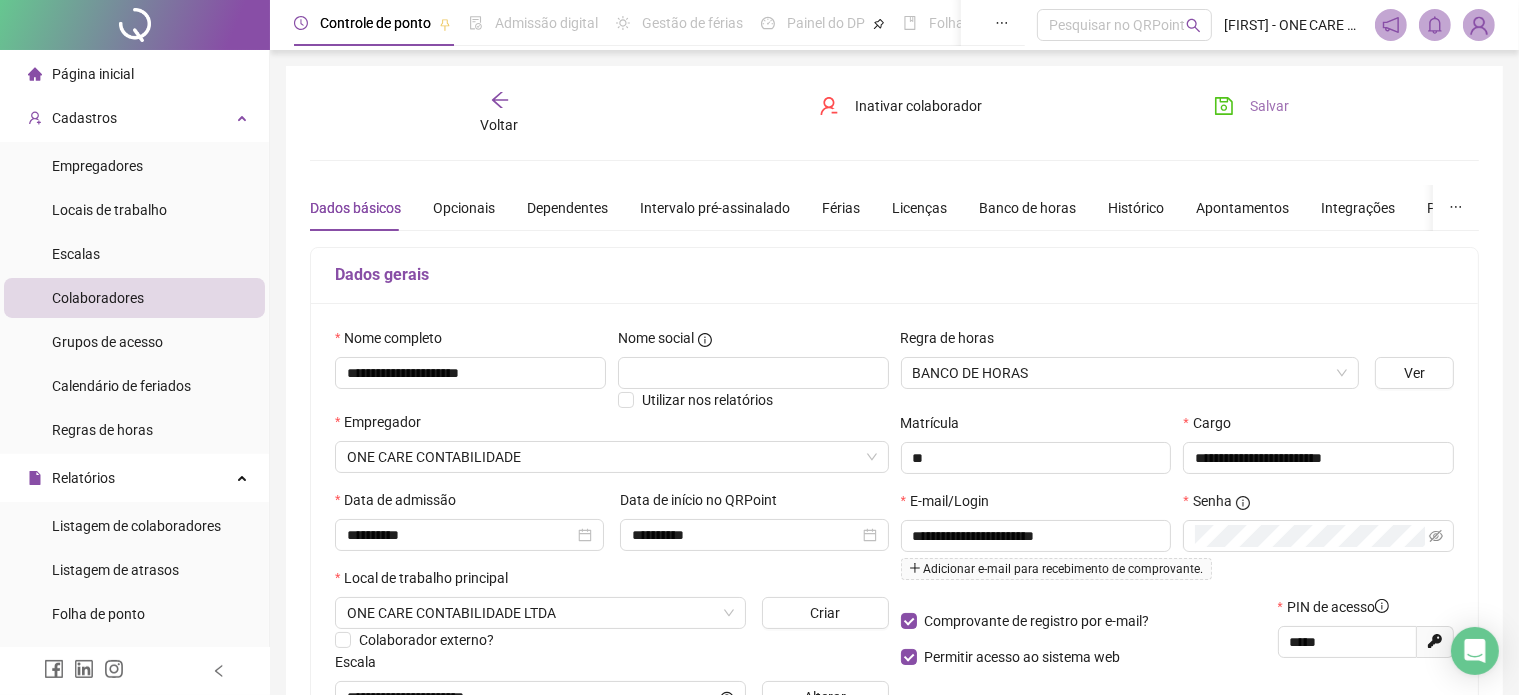 drag, startPoint x: 1240, startPoint y: 103, endPoint x: 1239, endPoint y: 120, distance: 17.029387 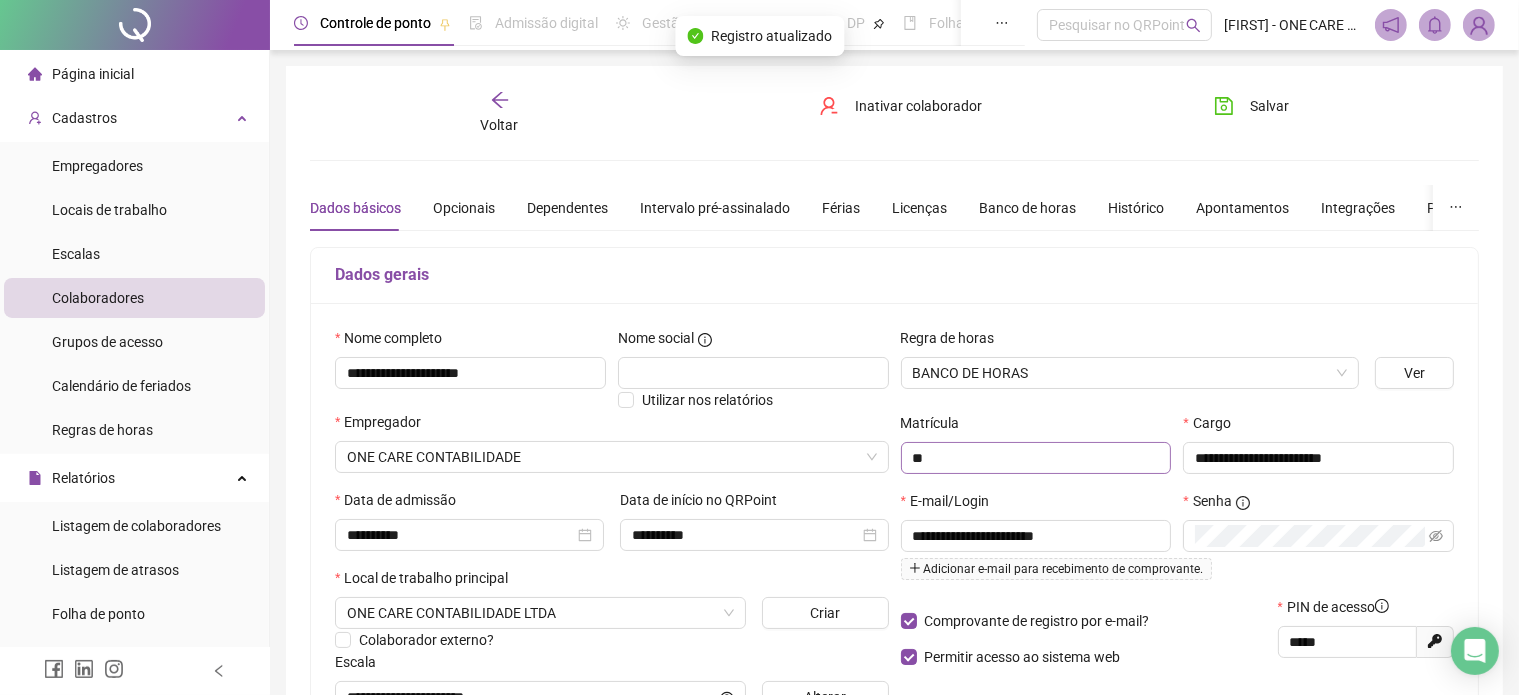 drag, startPoint x: 916, startPoint y: 623, endPoint x: 1029, endPoint y: 467, distance: 192.62659 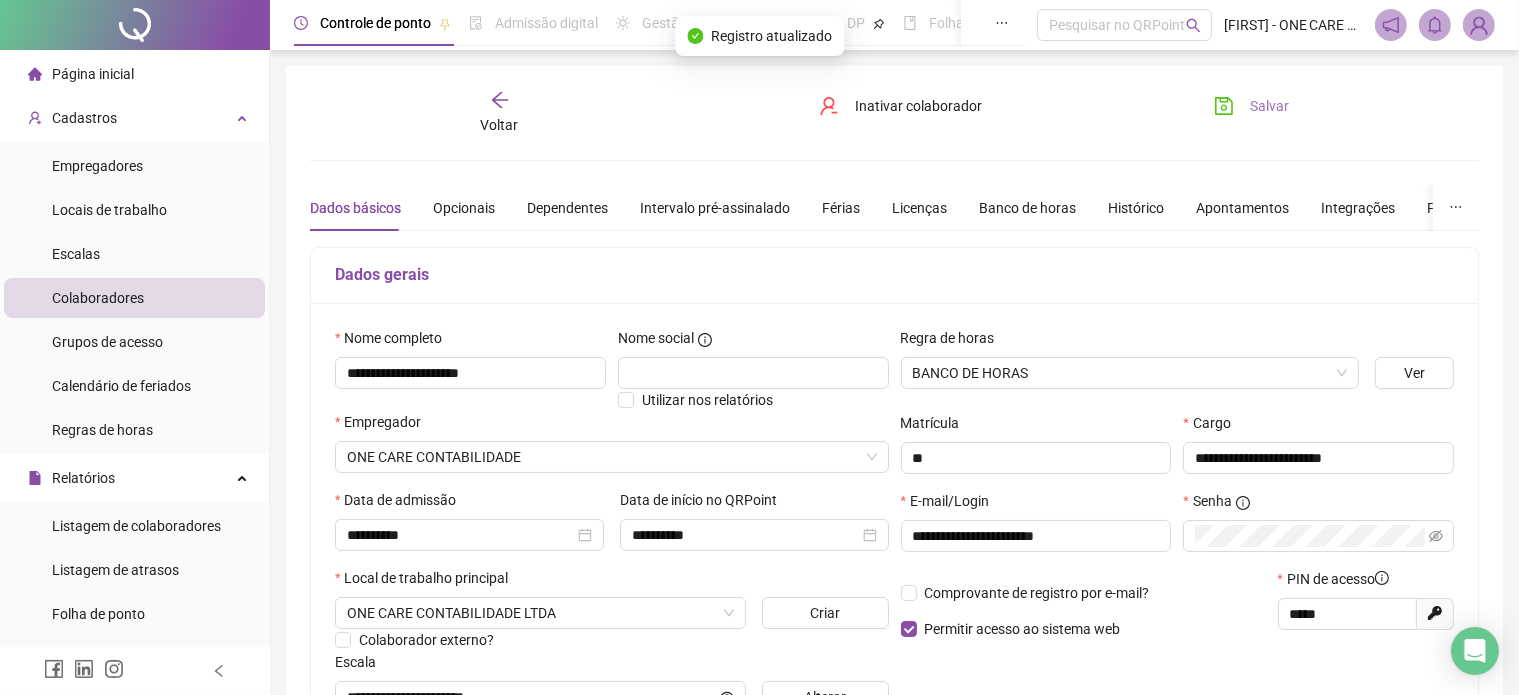 click on "Salvar" at bounding box center (1251, 106) 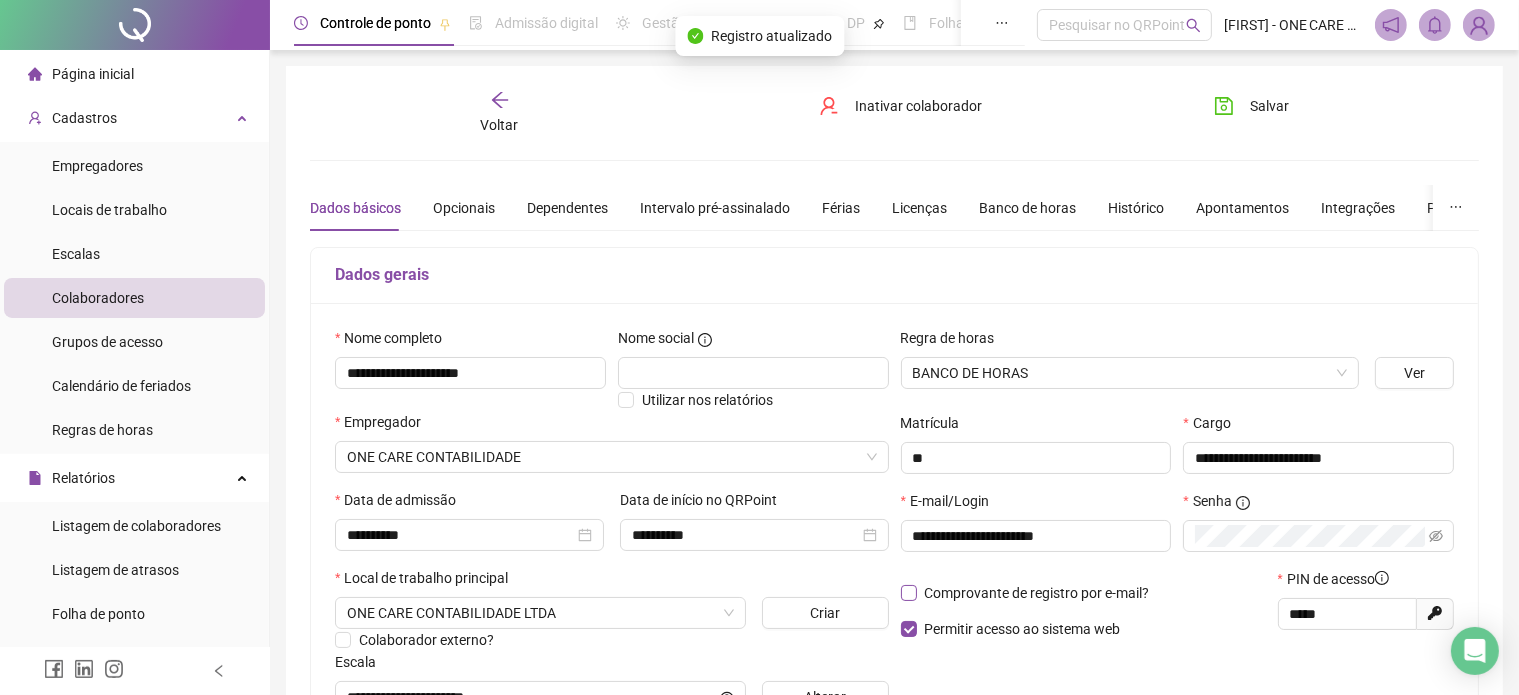 click on "Comprovante de registro por e-mail?" at bounding box center (1029, 593) 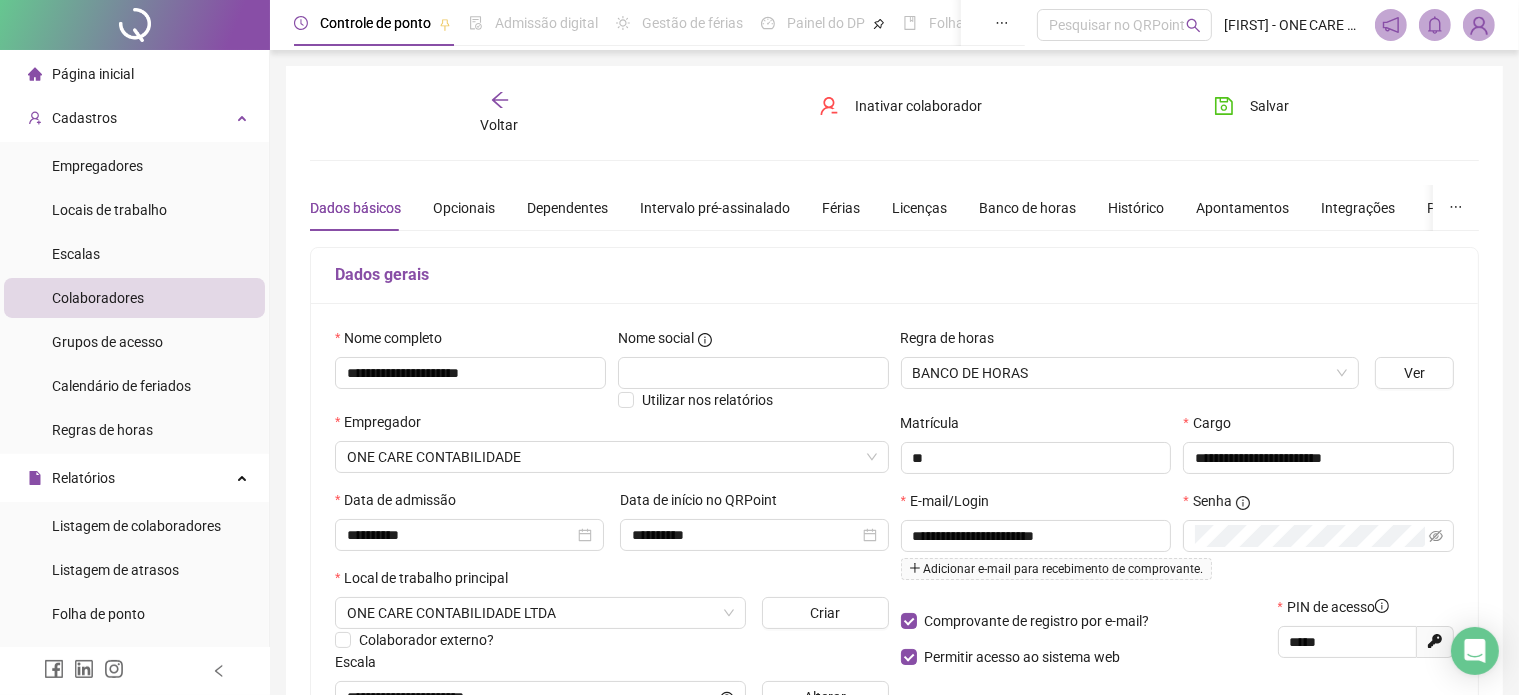 click on "Adicionar e-mail para recebimento de comprovante." at bounding box center (1056, 569) 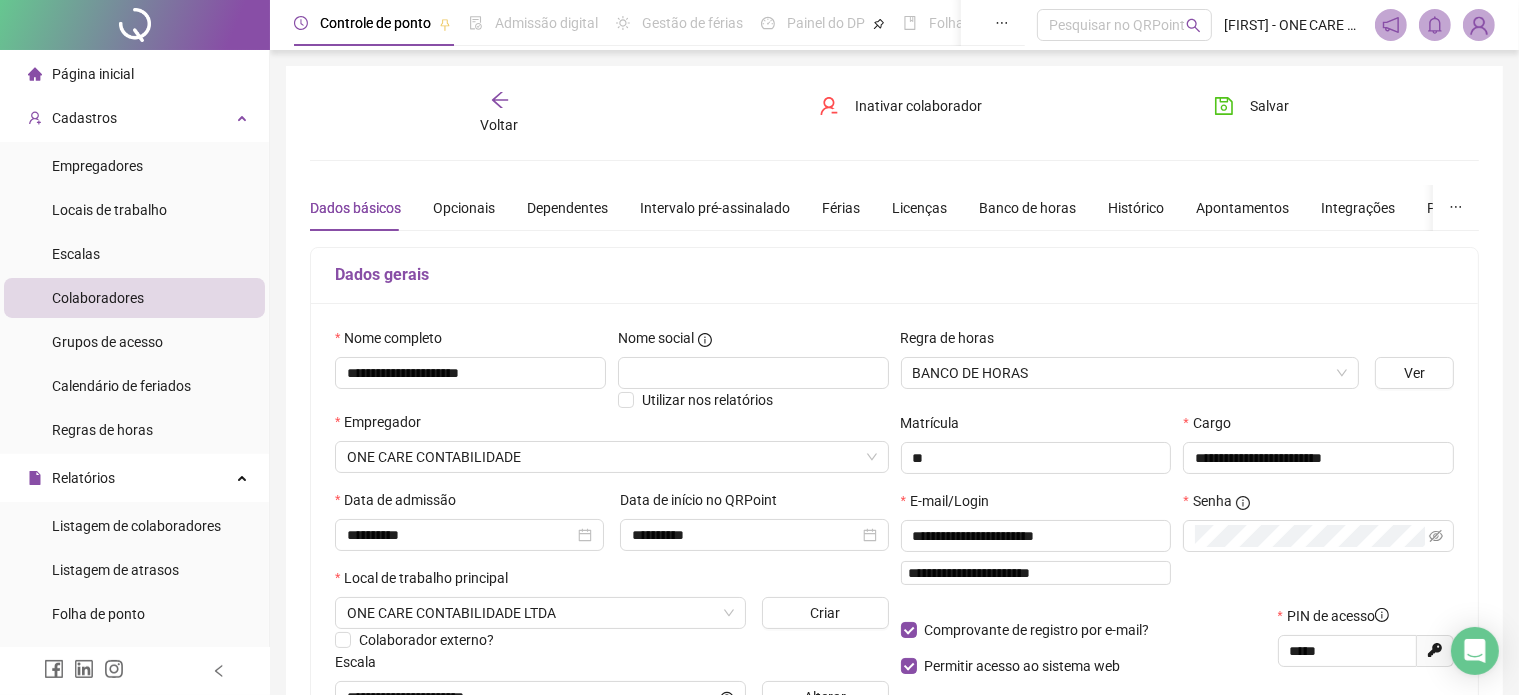 type on "**********" 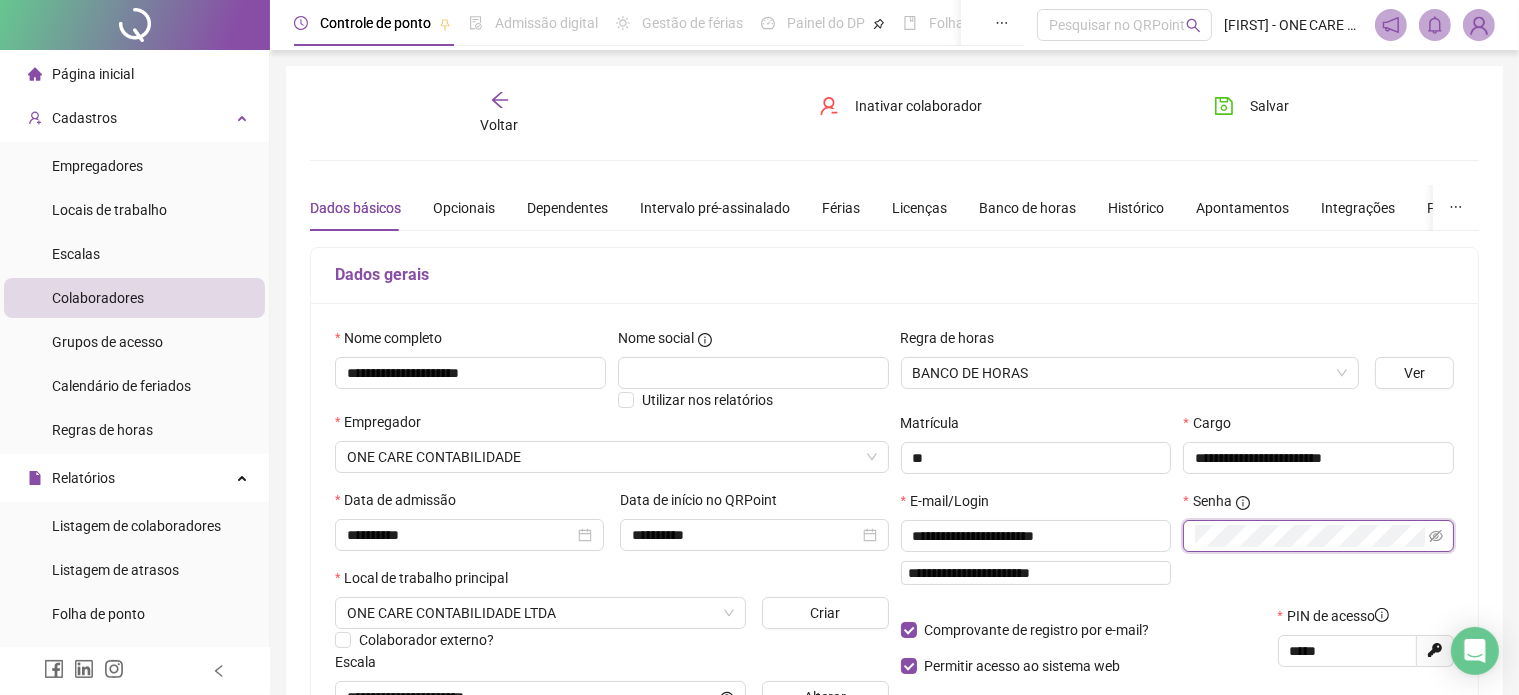 type 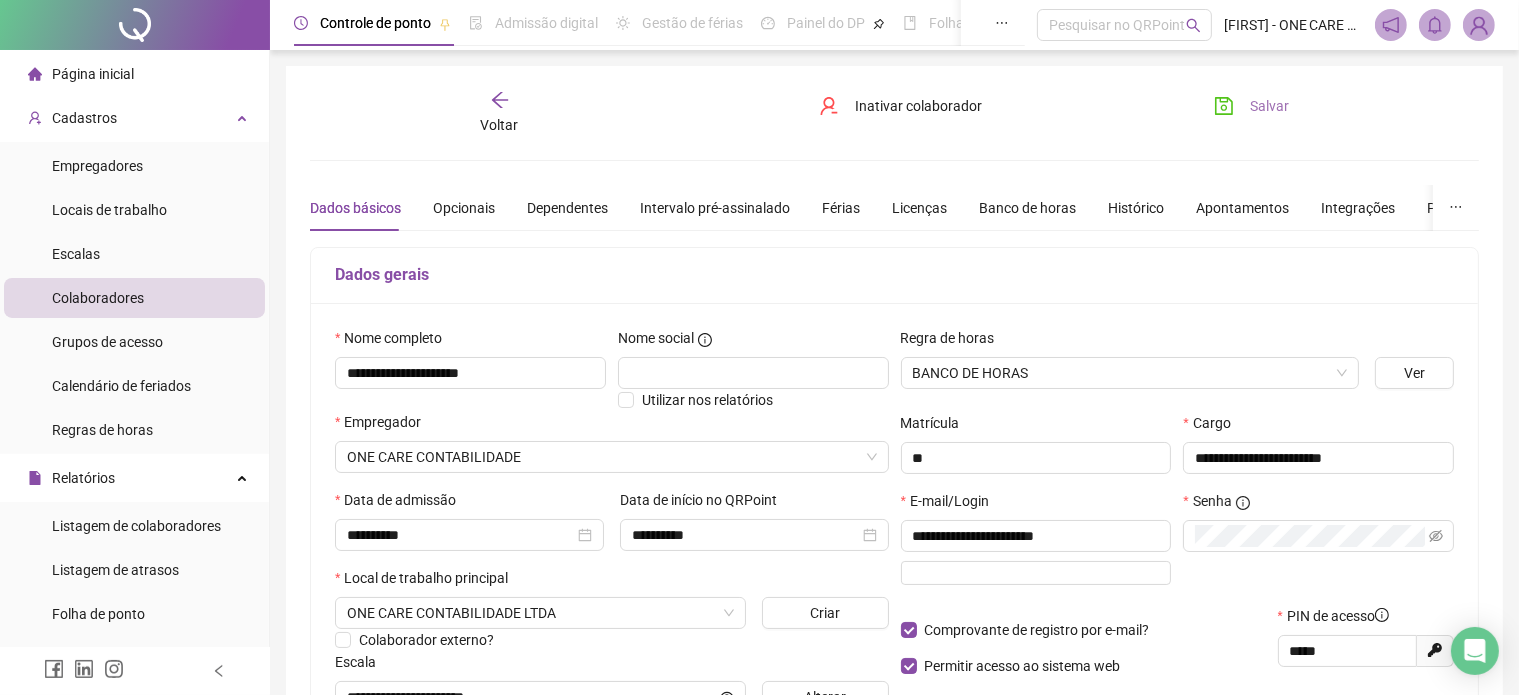 click on "Salvar" at bounding box center [1269, 106] 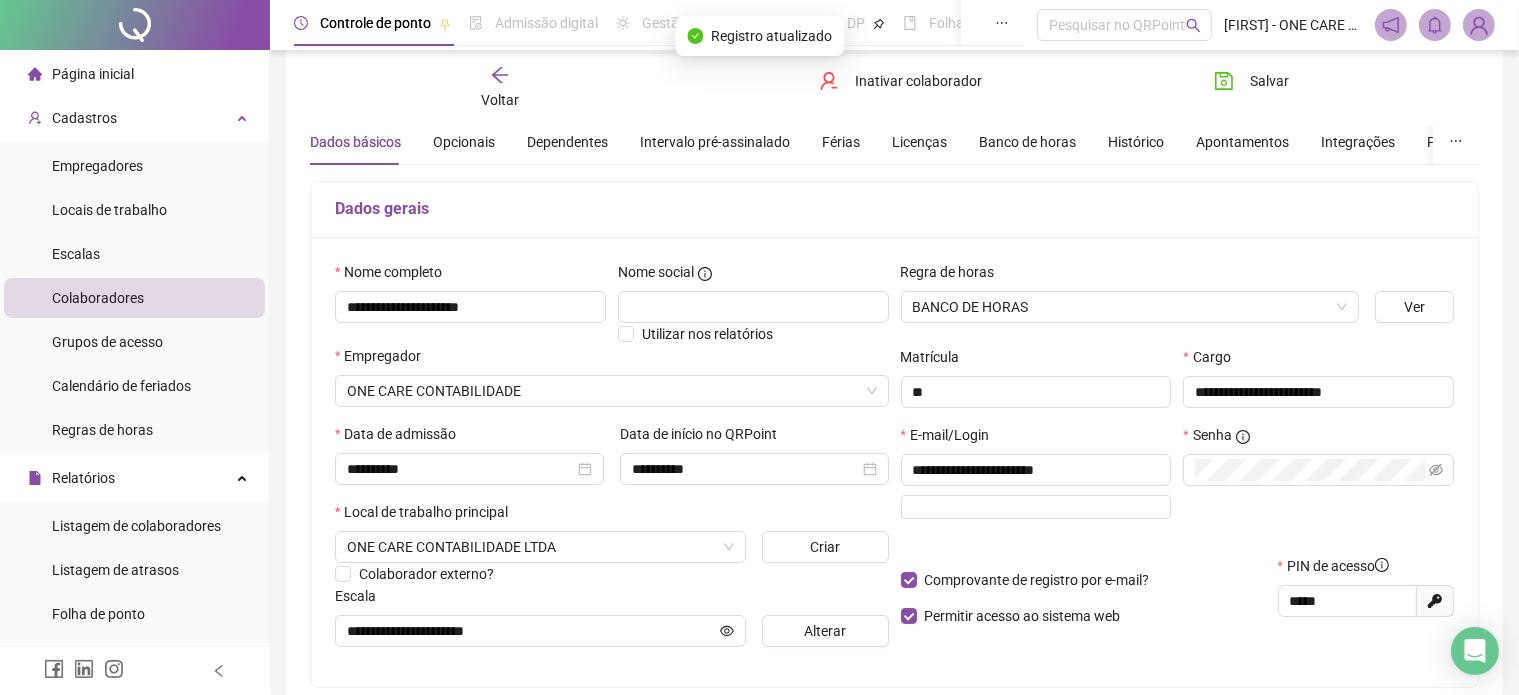 scroll, scrollTop: 100, scrollLeft: 0, axis: vertical 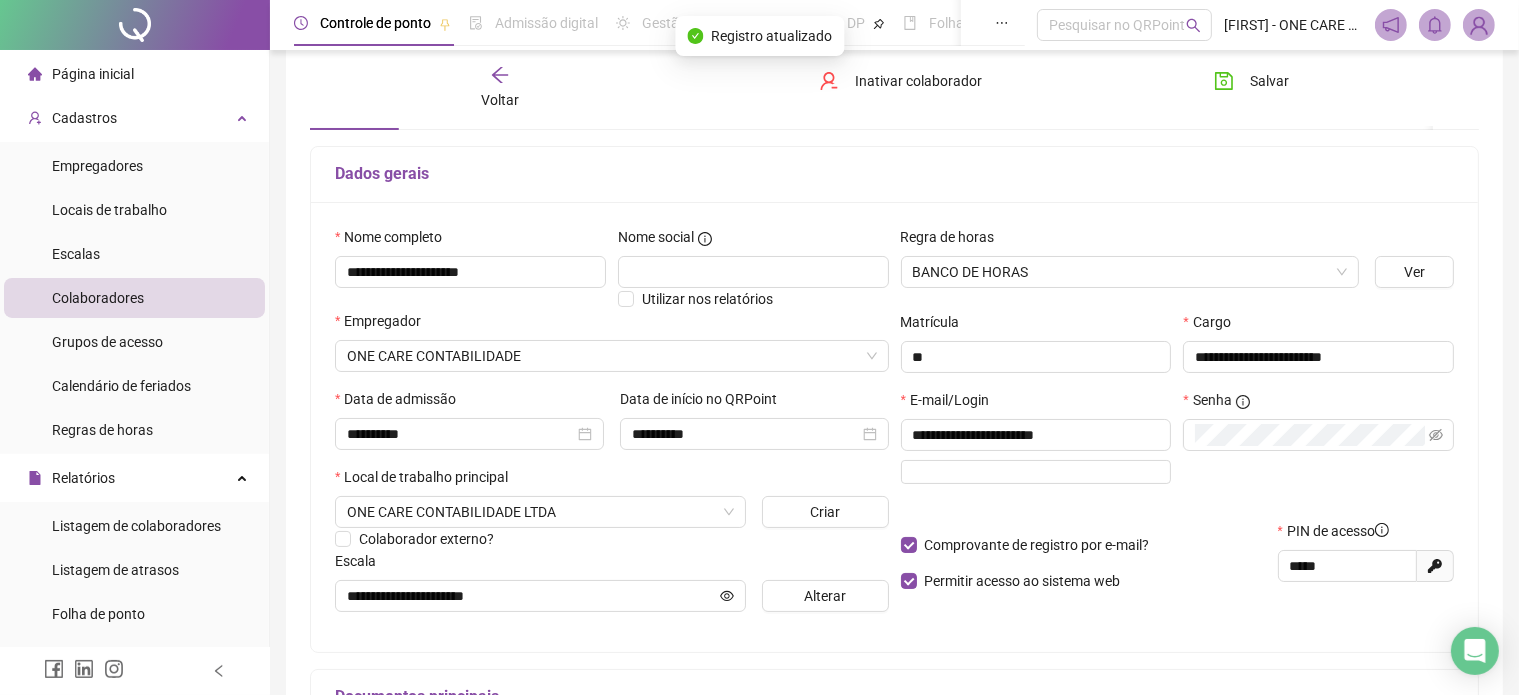 click at bounding box center [1036, 472] 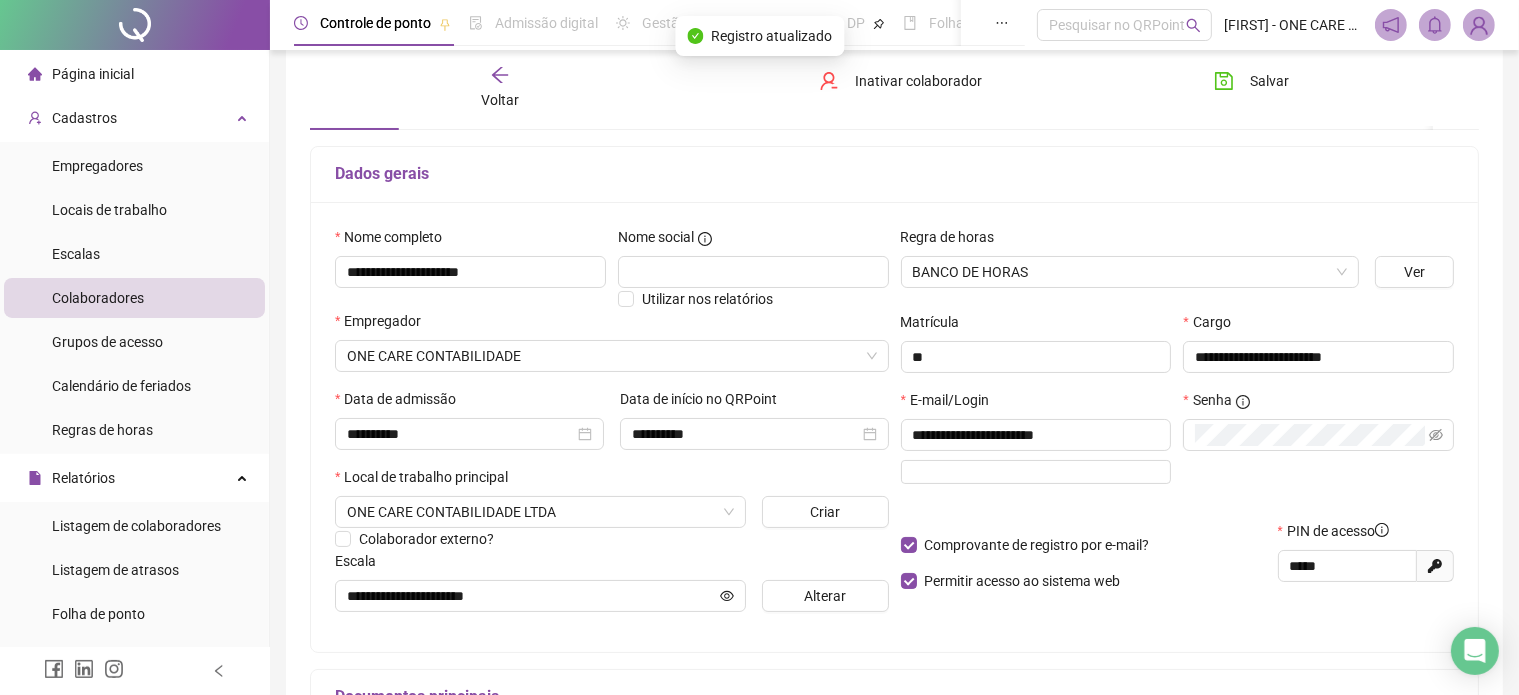 drag, startPoint x: 948, startPoint y: 519, endPoint x: 932, endPoint y: 519, distance: 16 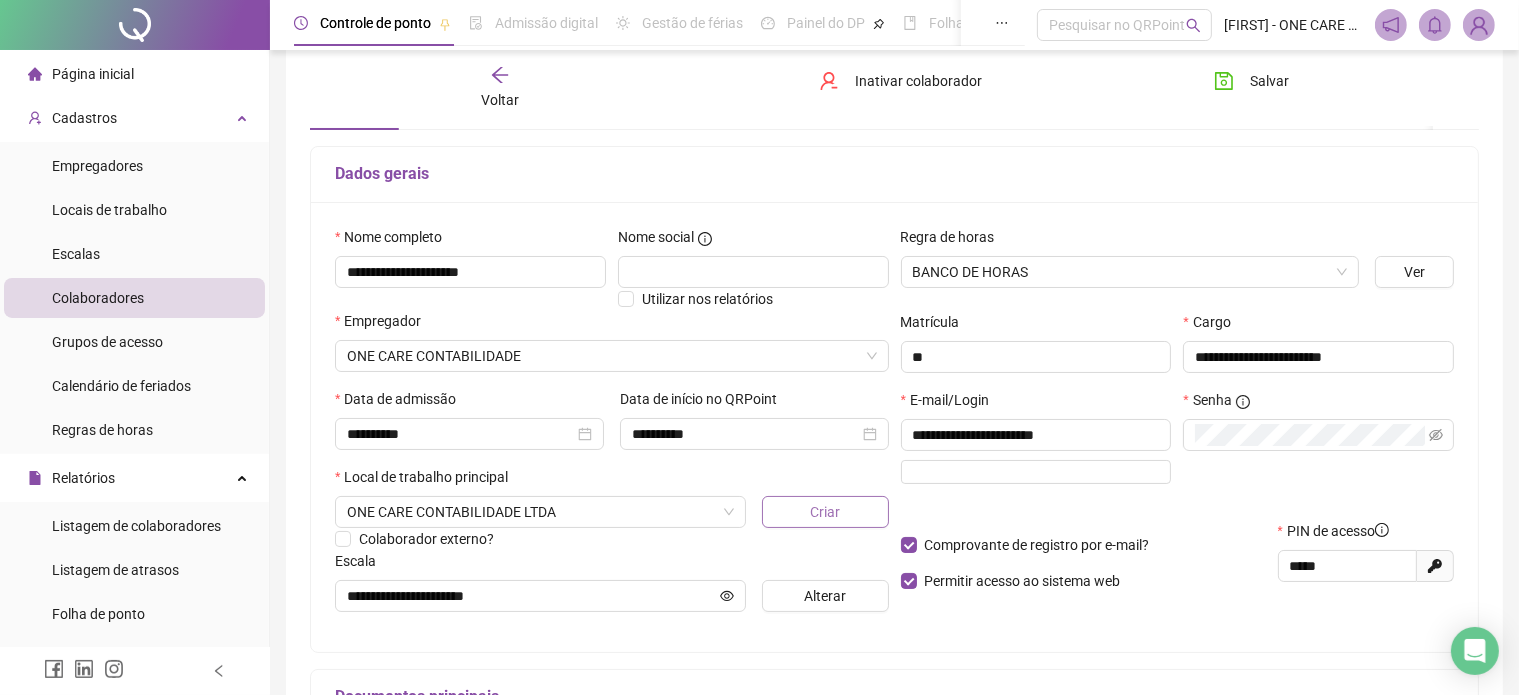 drag, startPoint x: 915, startPoint y: 514, endPoint x: 821, endPoint y: 522, distance: 94.33981 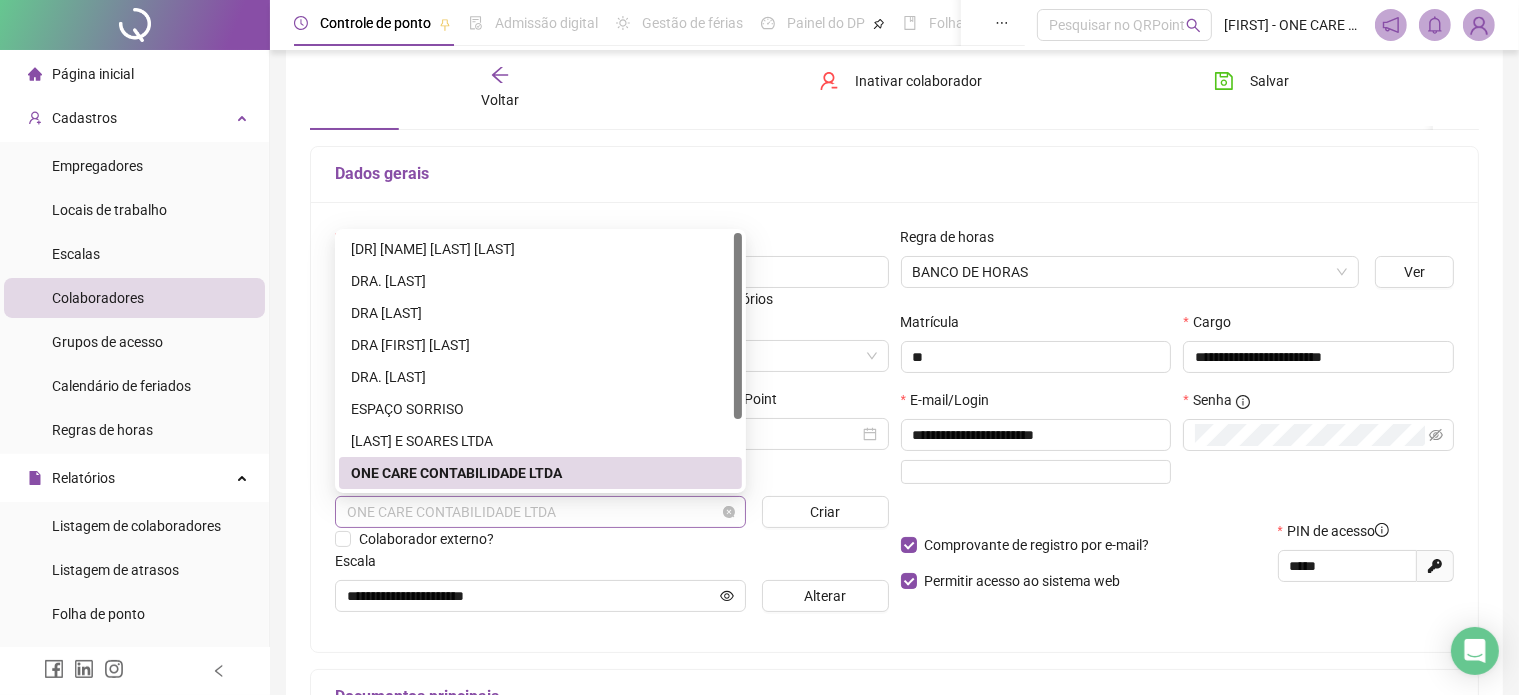 click on "ONE CARE CONTABILIDADE LTDA" at bounding box center (540, 512) 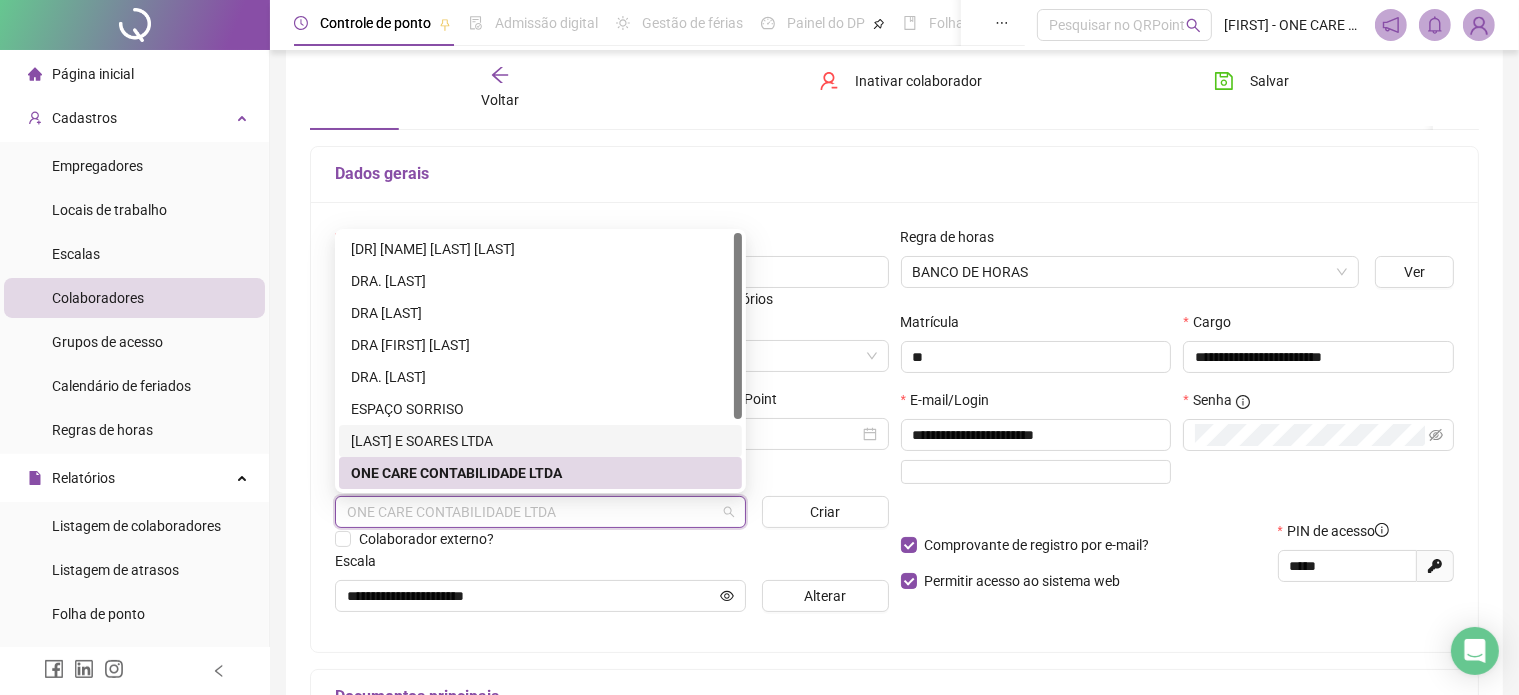 drag, startPoint x: 434, startPoint y: 446, endPoint x: 432, endPoint y: 457, distance: 11.18034 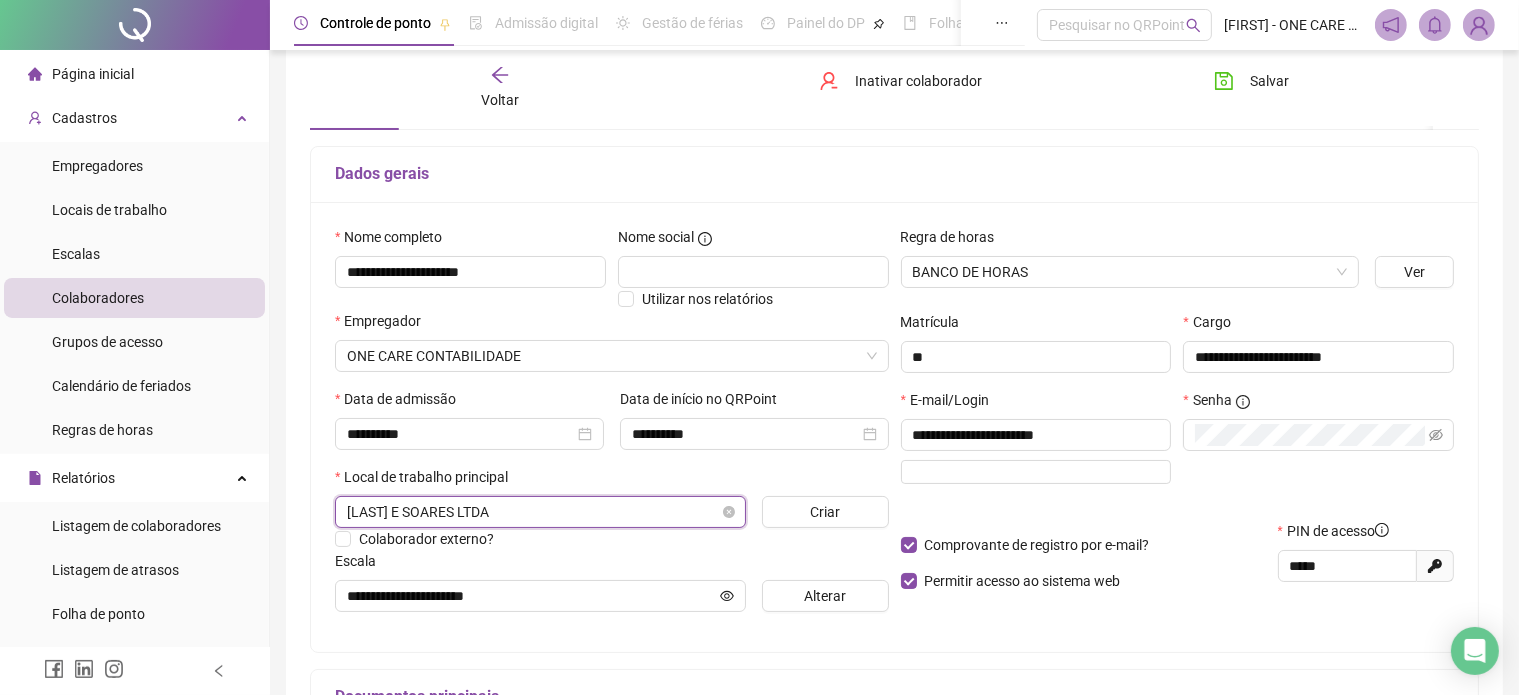 click on "[LAST] E SOARES LTDA" at bounding box center [540, 512] 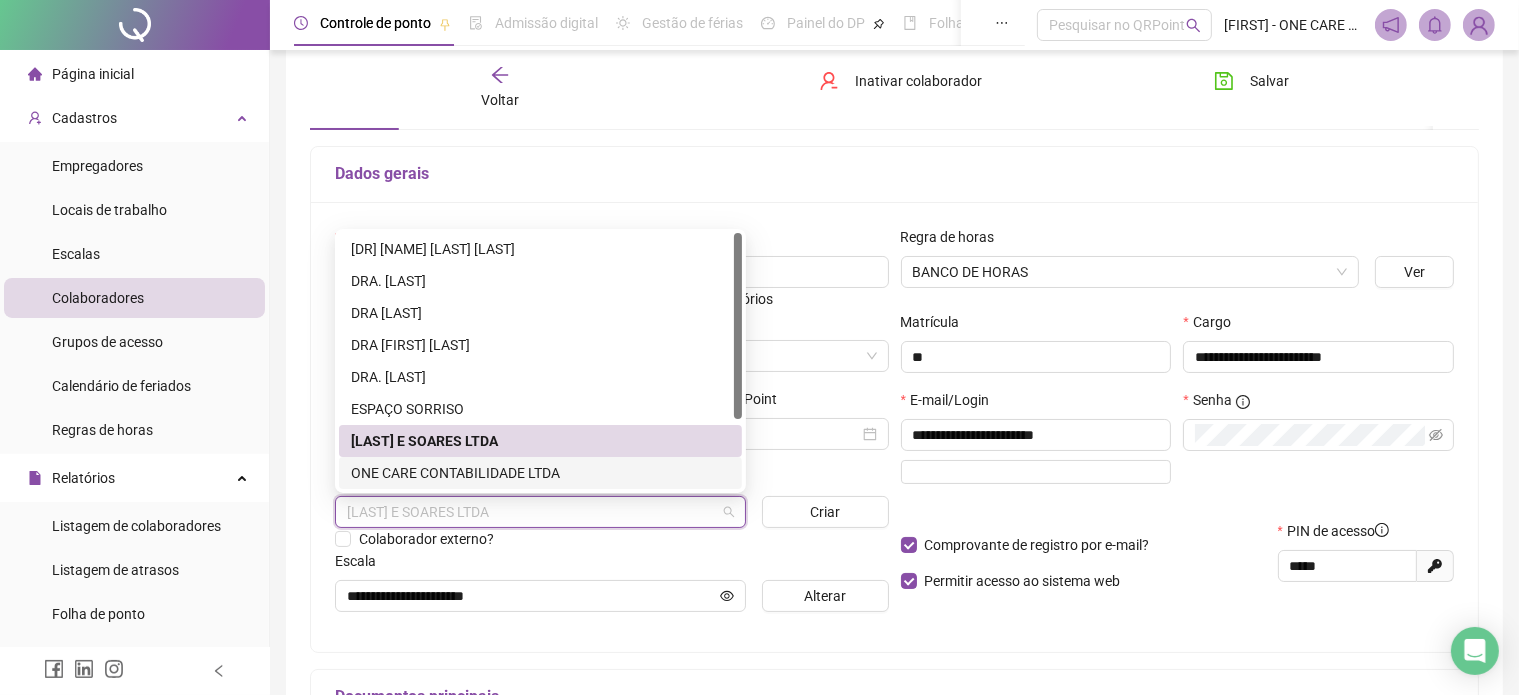 click on "ONE CARE CONTABILIDADE LTDA" at bounding box center [540, 473] 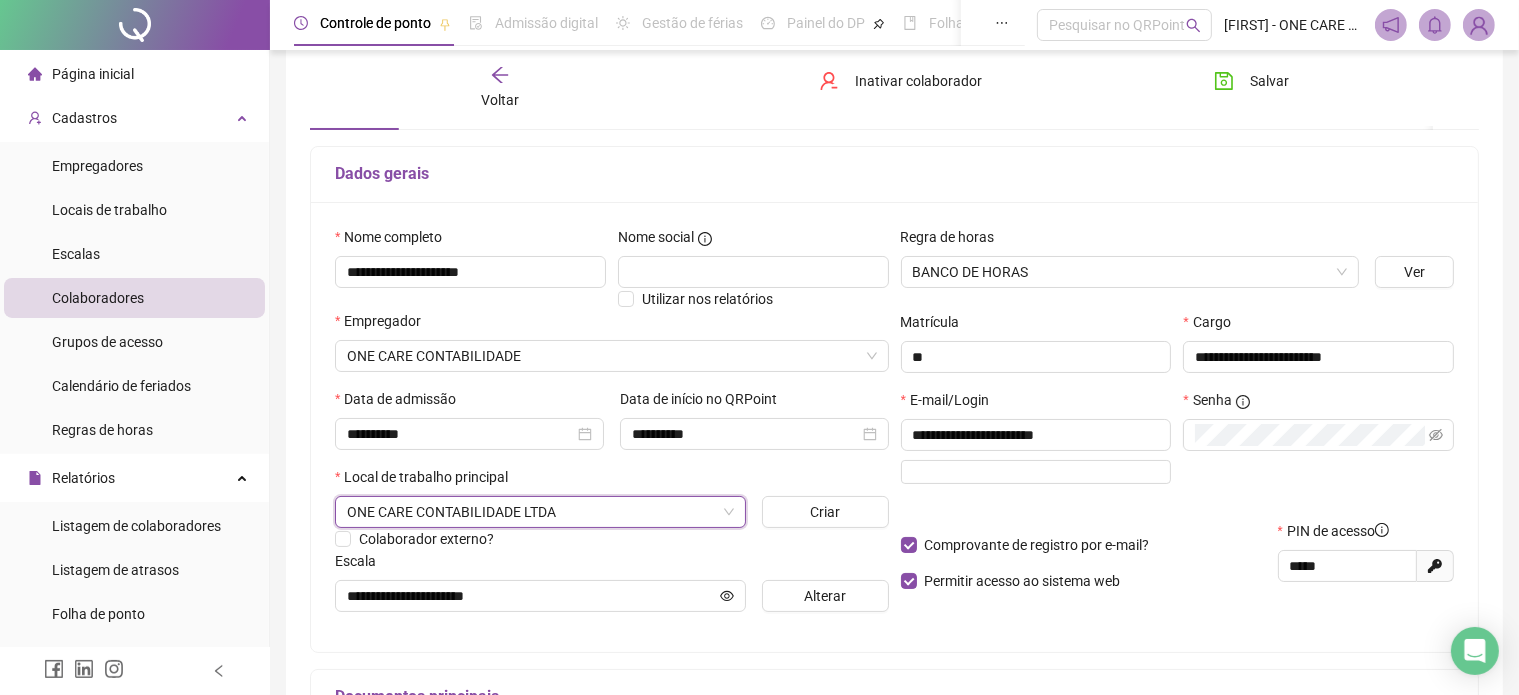 type 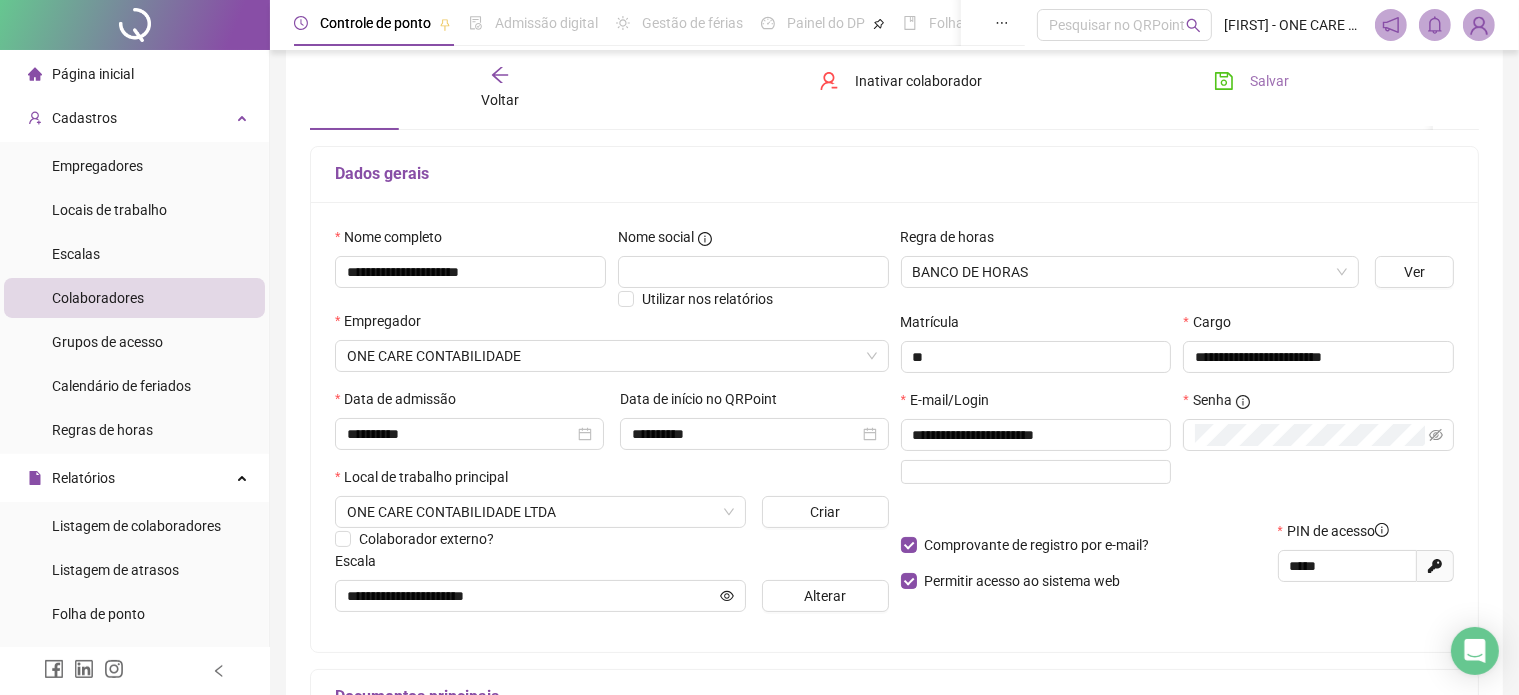 click on "Salvar" at bounding box center [1269, 81] 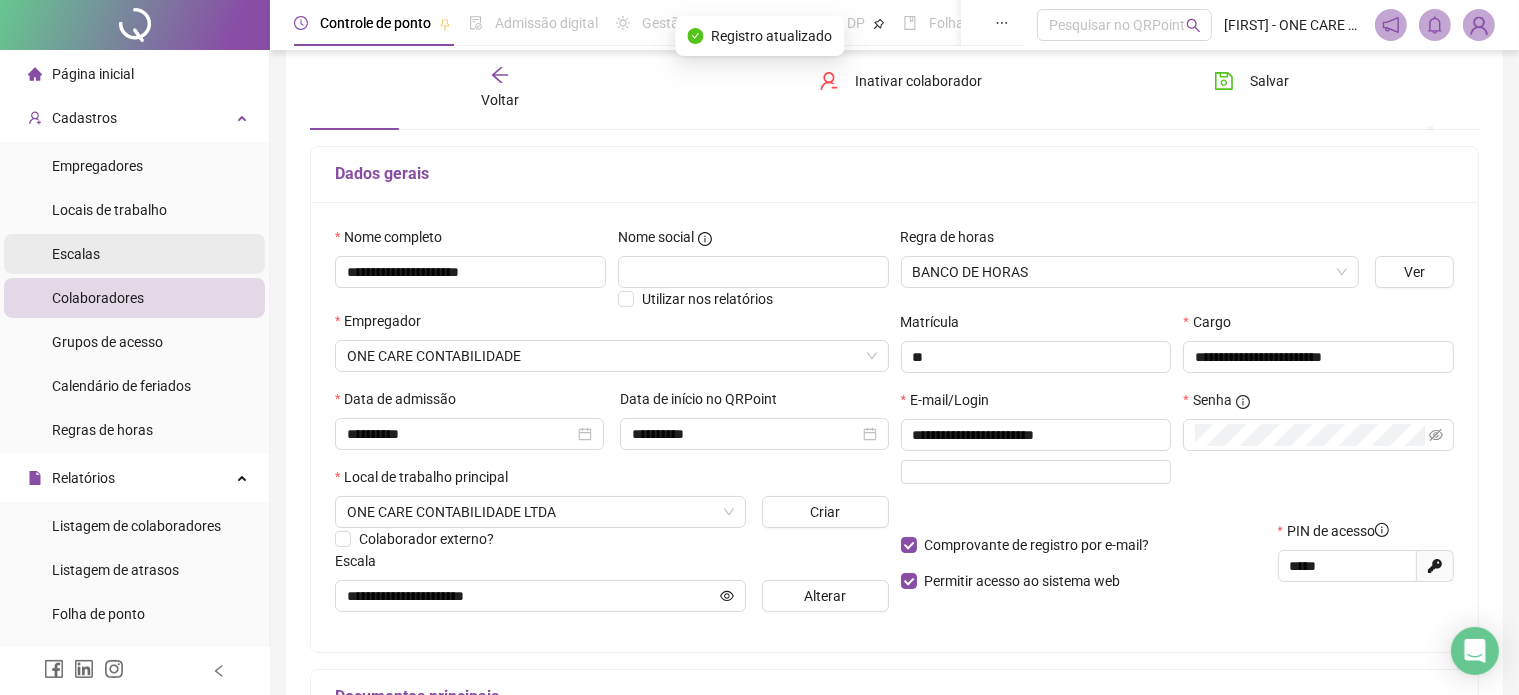 click on "Escalas" at bounding box center (134, 254) 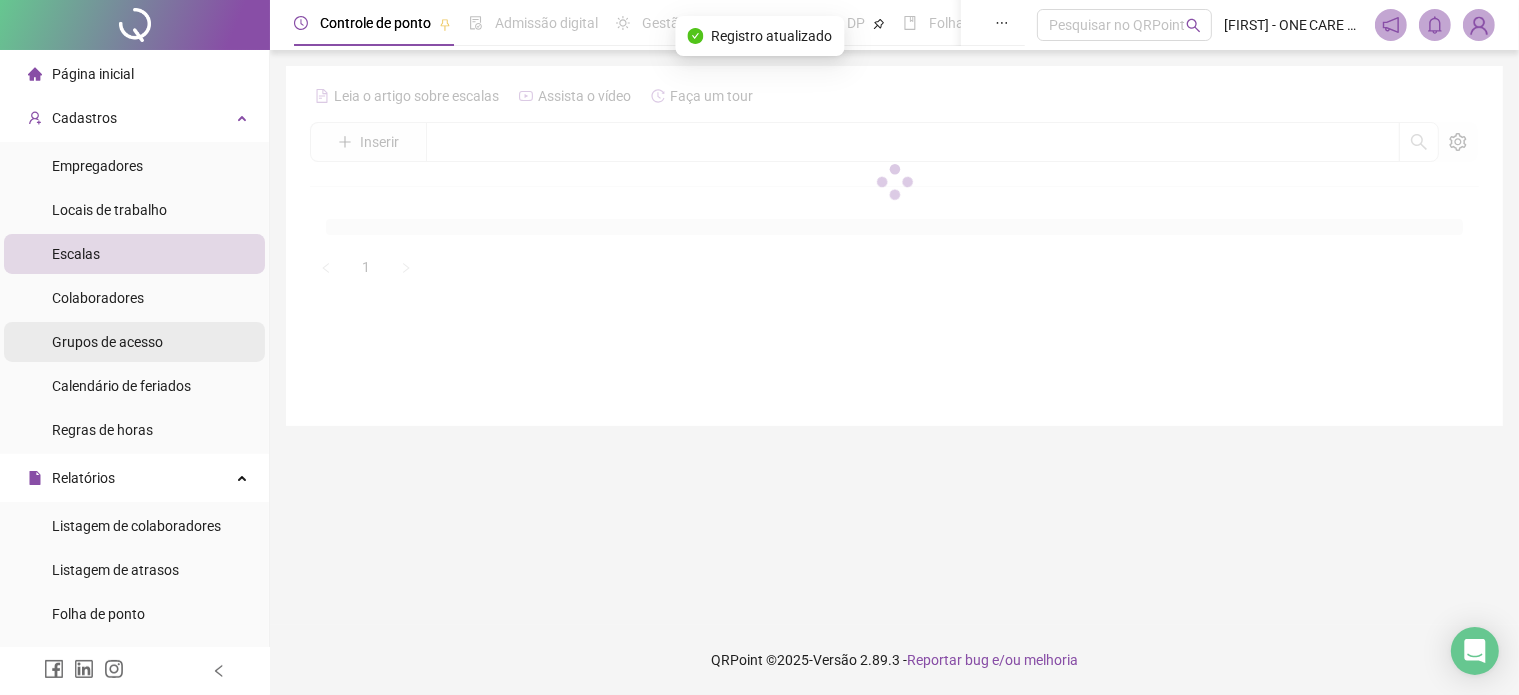 scroll, scrollTop: 0, scrollLeft: 0, axis: both 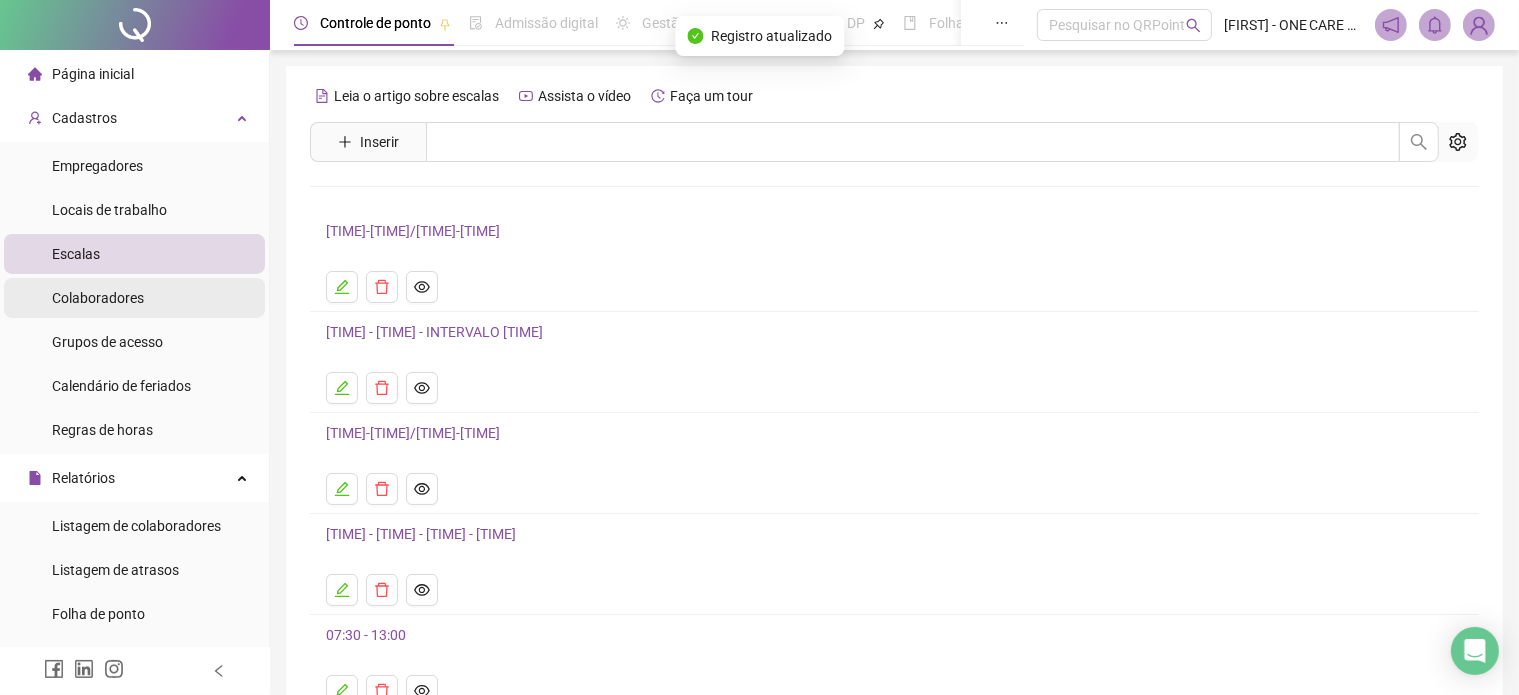 click on "Colaboradores" at bounding box center [98, 298] 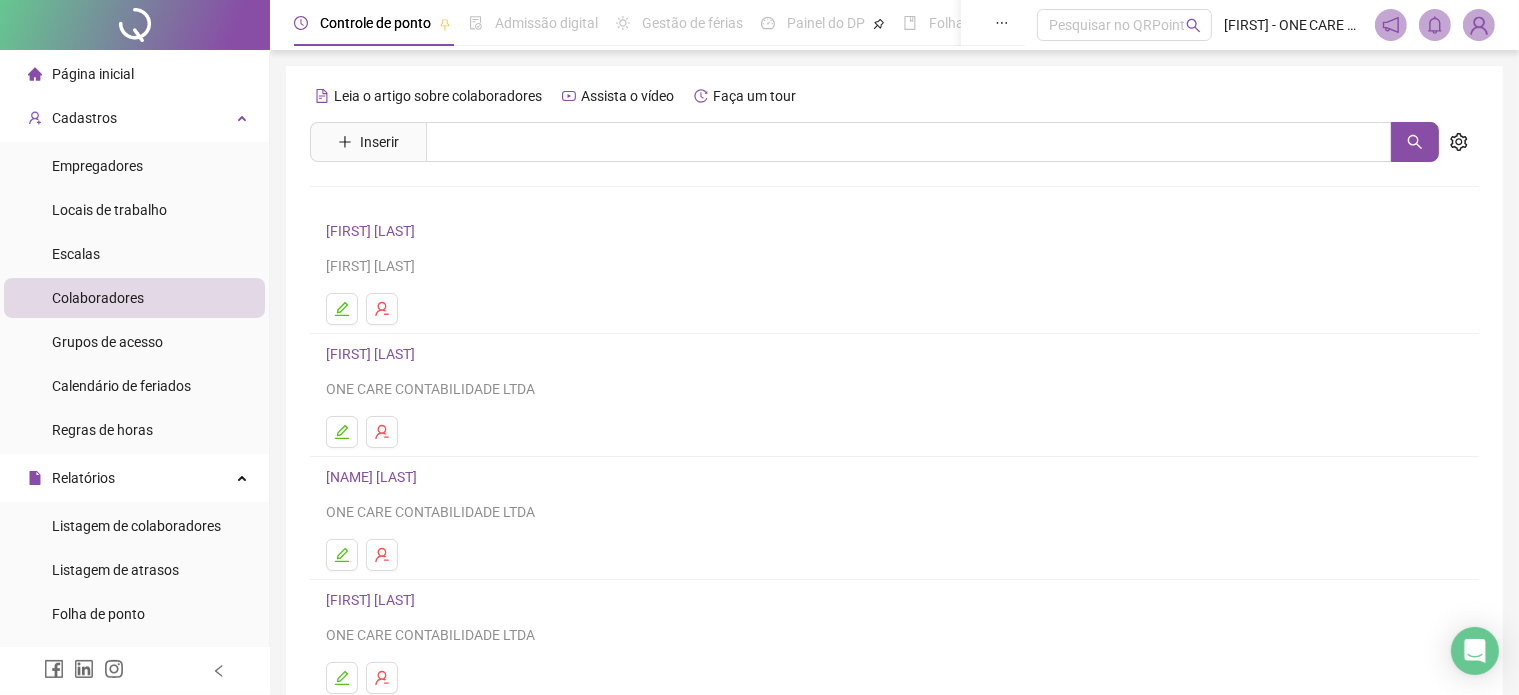 click on "[FIRST] [LAST]" at bounding box center [373, 354] 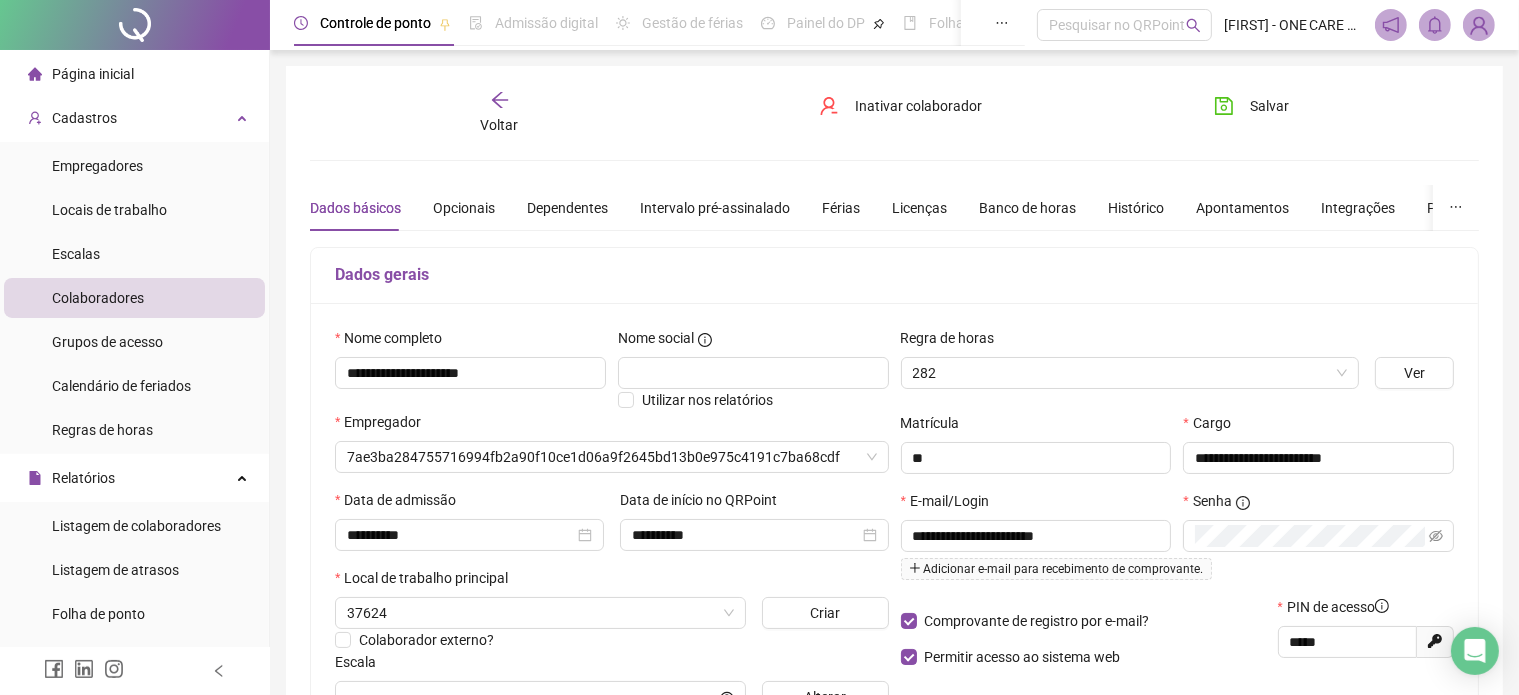 type on "**********" 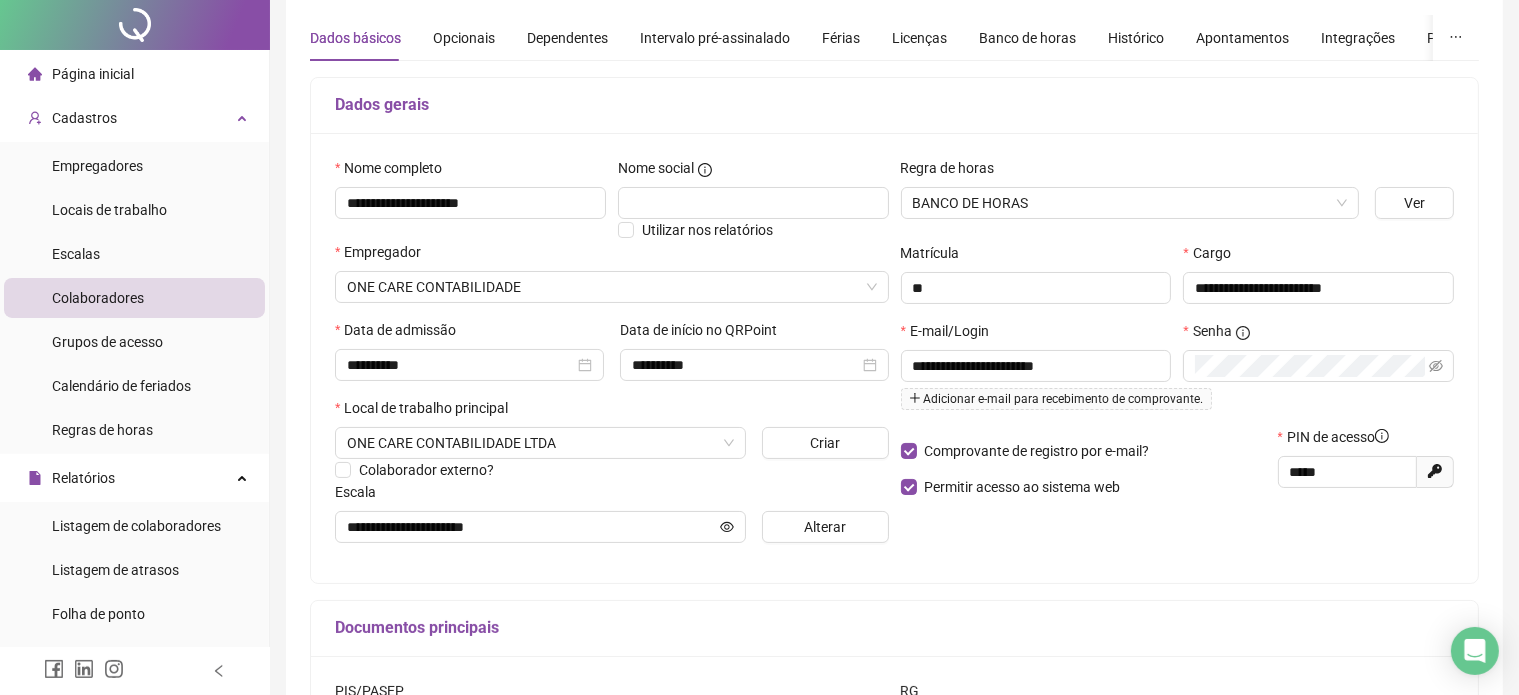 scroll, scrollTop: 0, scrollLeft: 0, axis: both 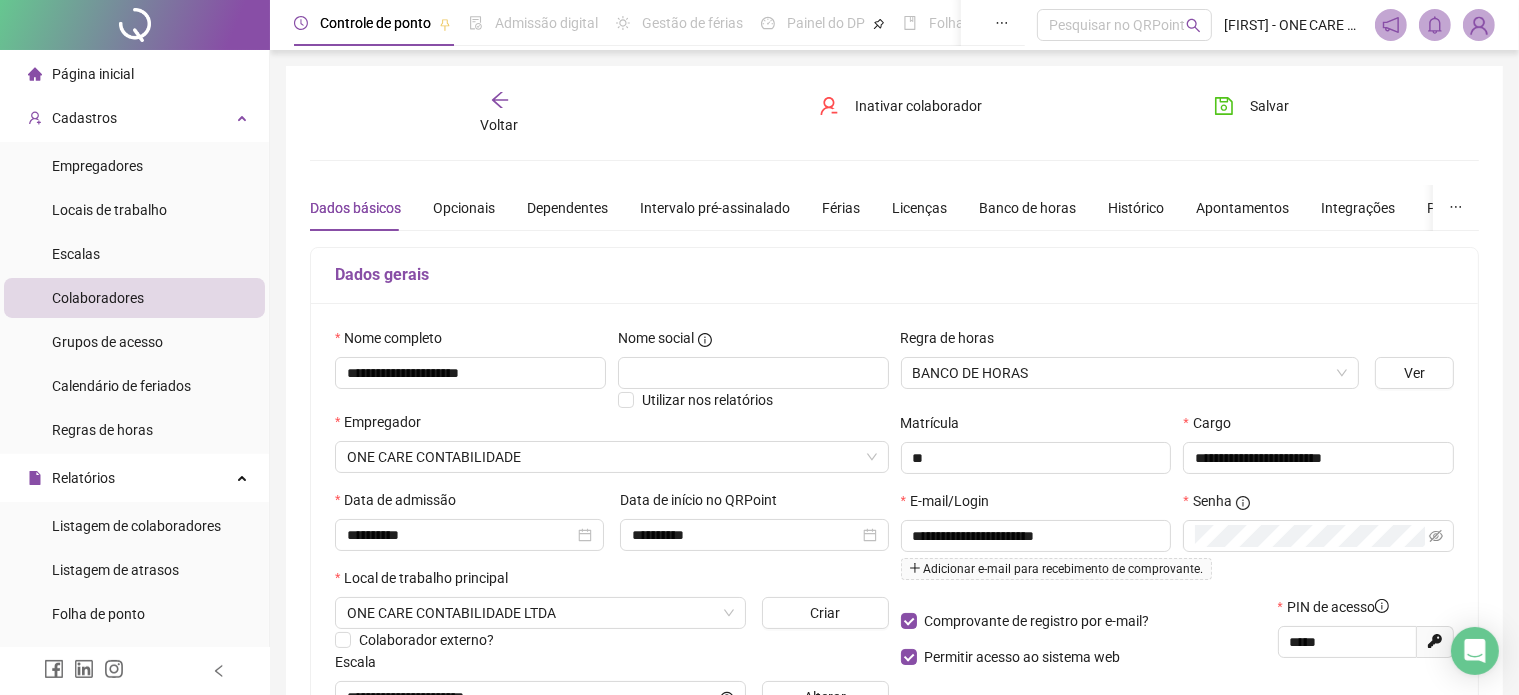 click on "Comprovante de registro por e-mail? Permitir acesso ao sistema web" at bounding box center [1083, 639] 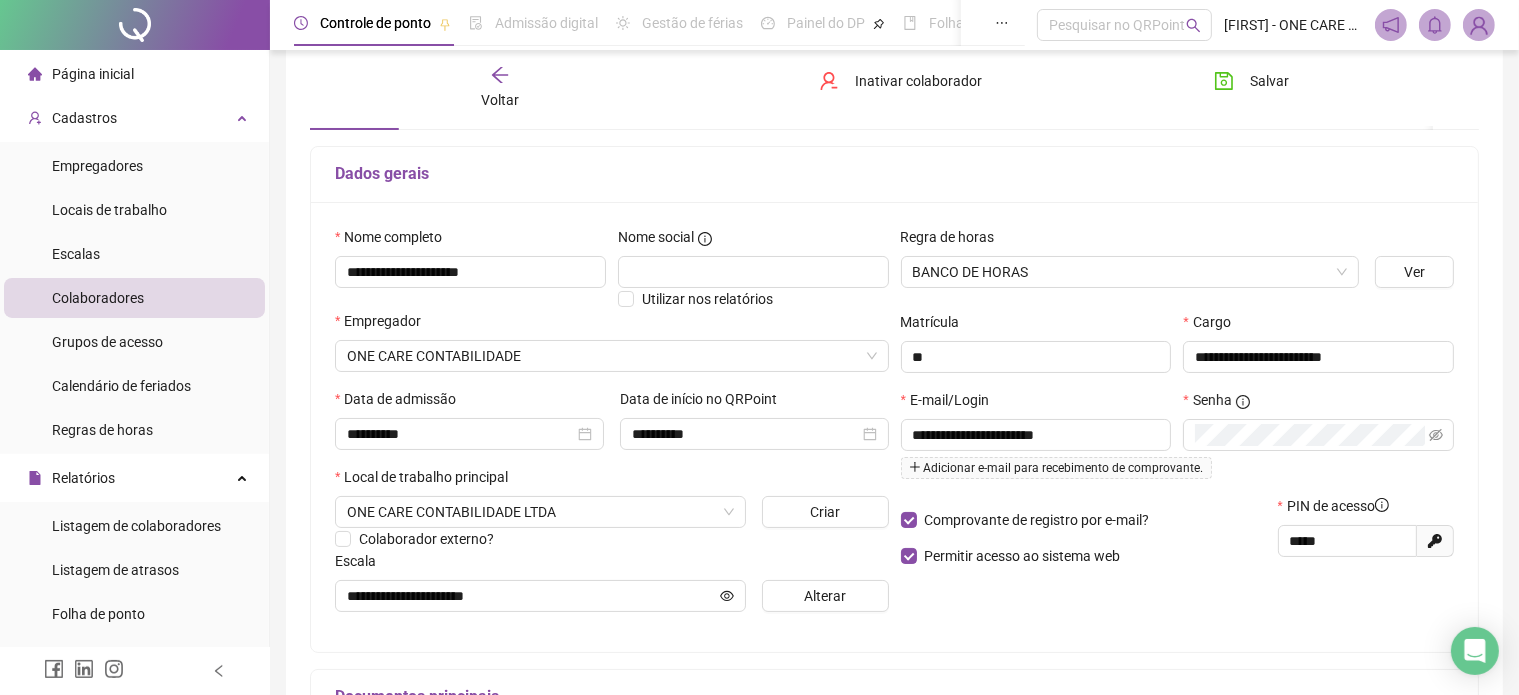 scroll, scrollTop: 0, scrollLeft: 0, axis: both 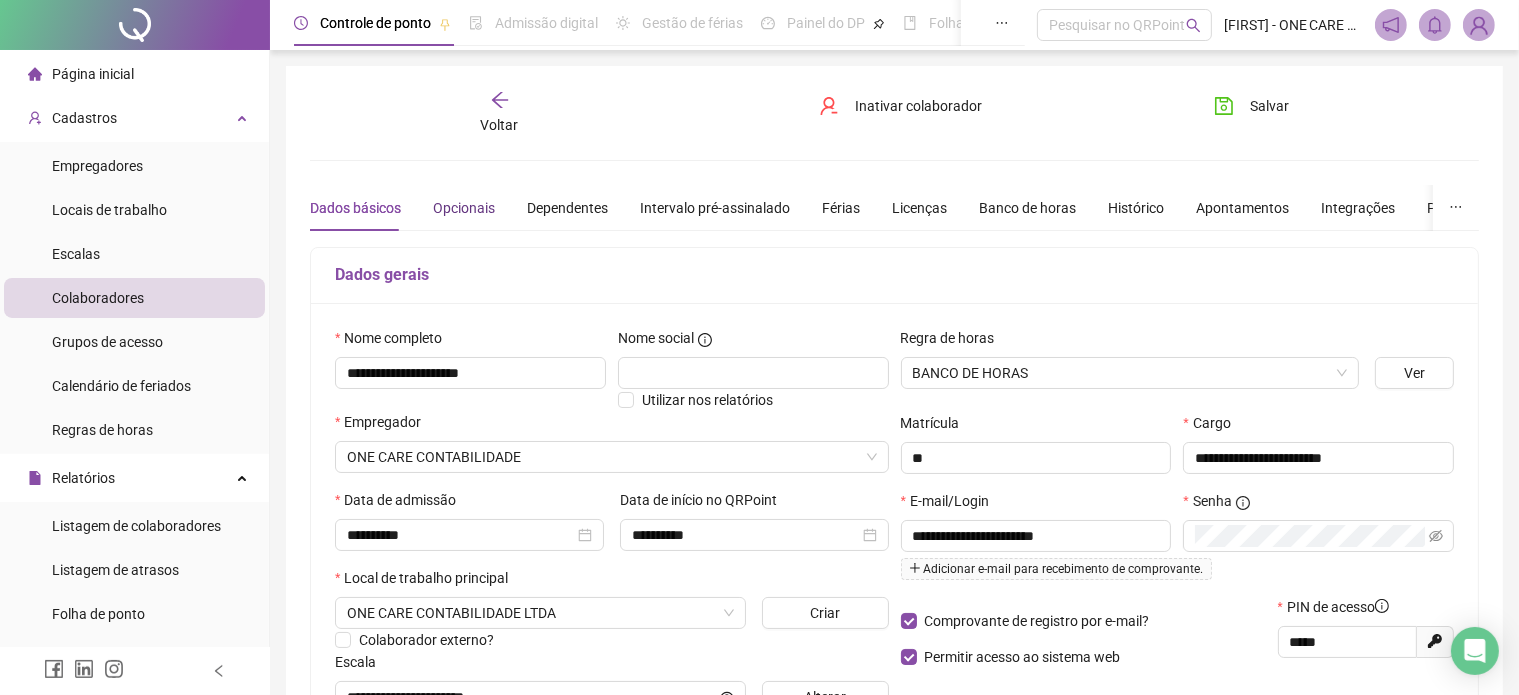 click on "Opcionais" at bounding box center (464, 208) 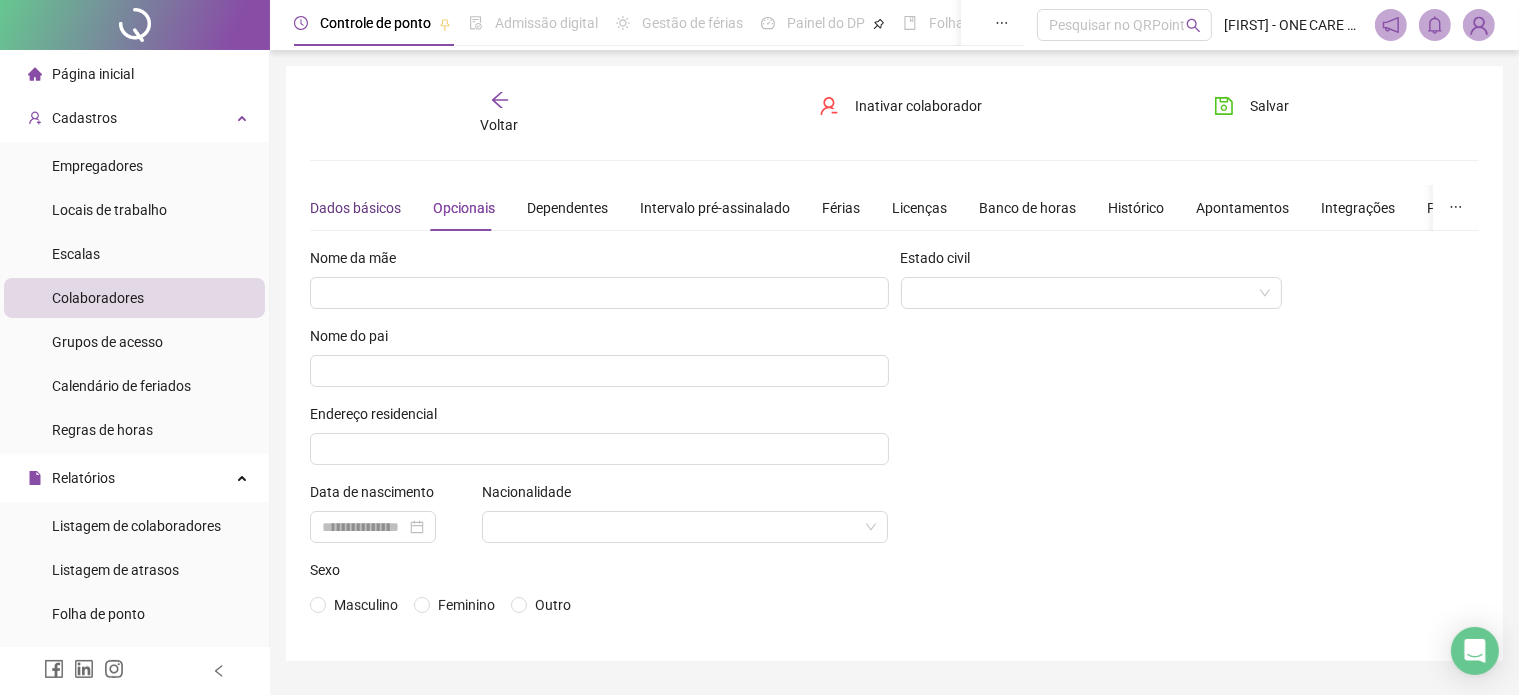 click on "Dados básicos" at bounding box center [355, 208] 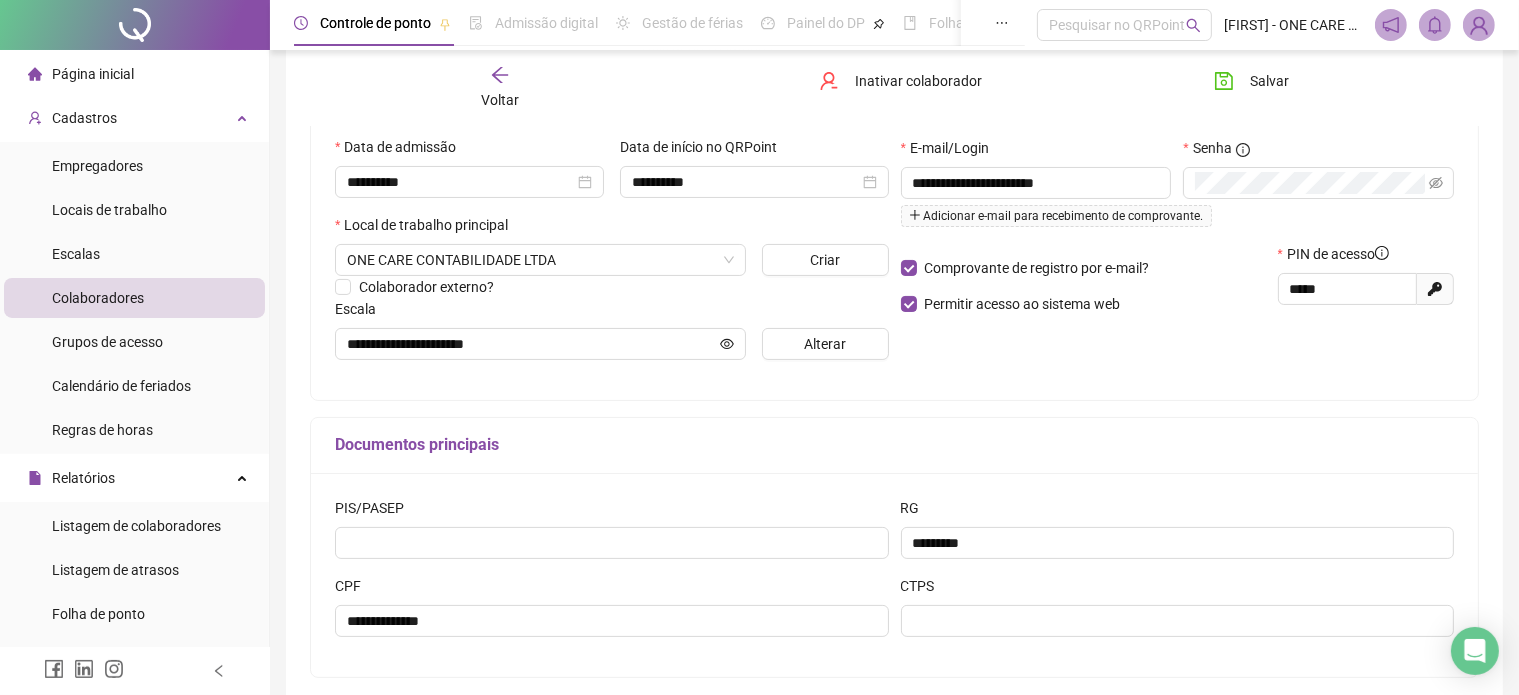 scroll, scrollTop: 245, scrollLeft: 0, axis: vertical 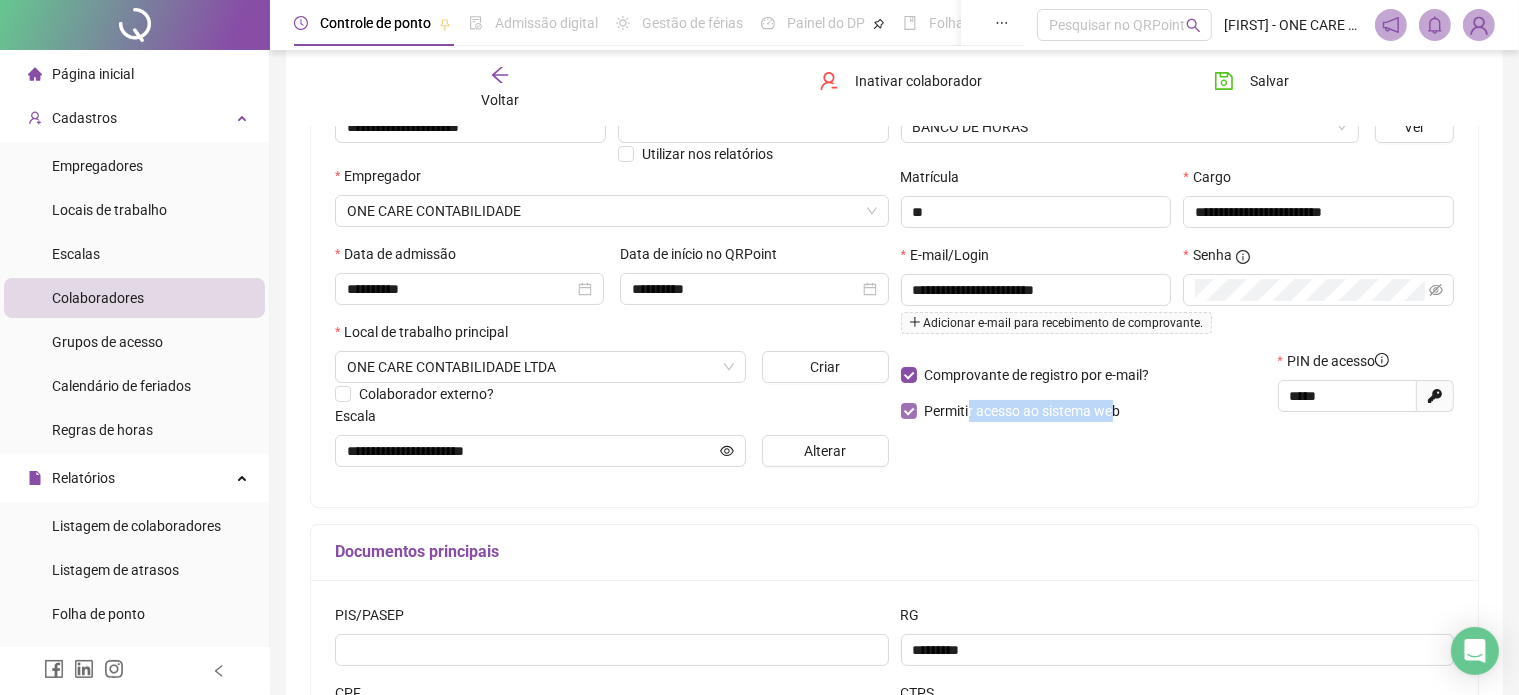 drag, startPoint x: 966, startPoint y: 414, endPoint x: 1108, endPoint y: 411, distance: 142.0317 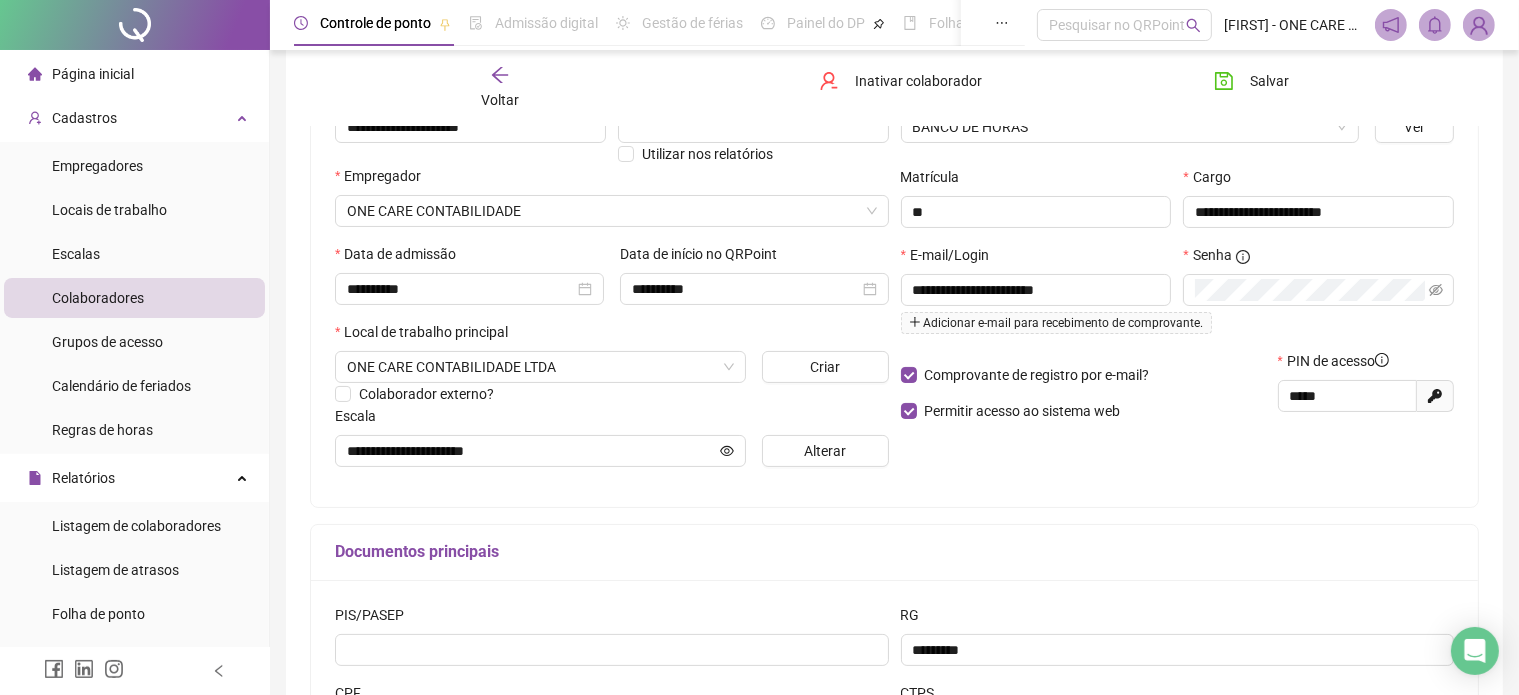 click on "**********" at bounding box center (1178, 282) 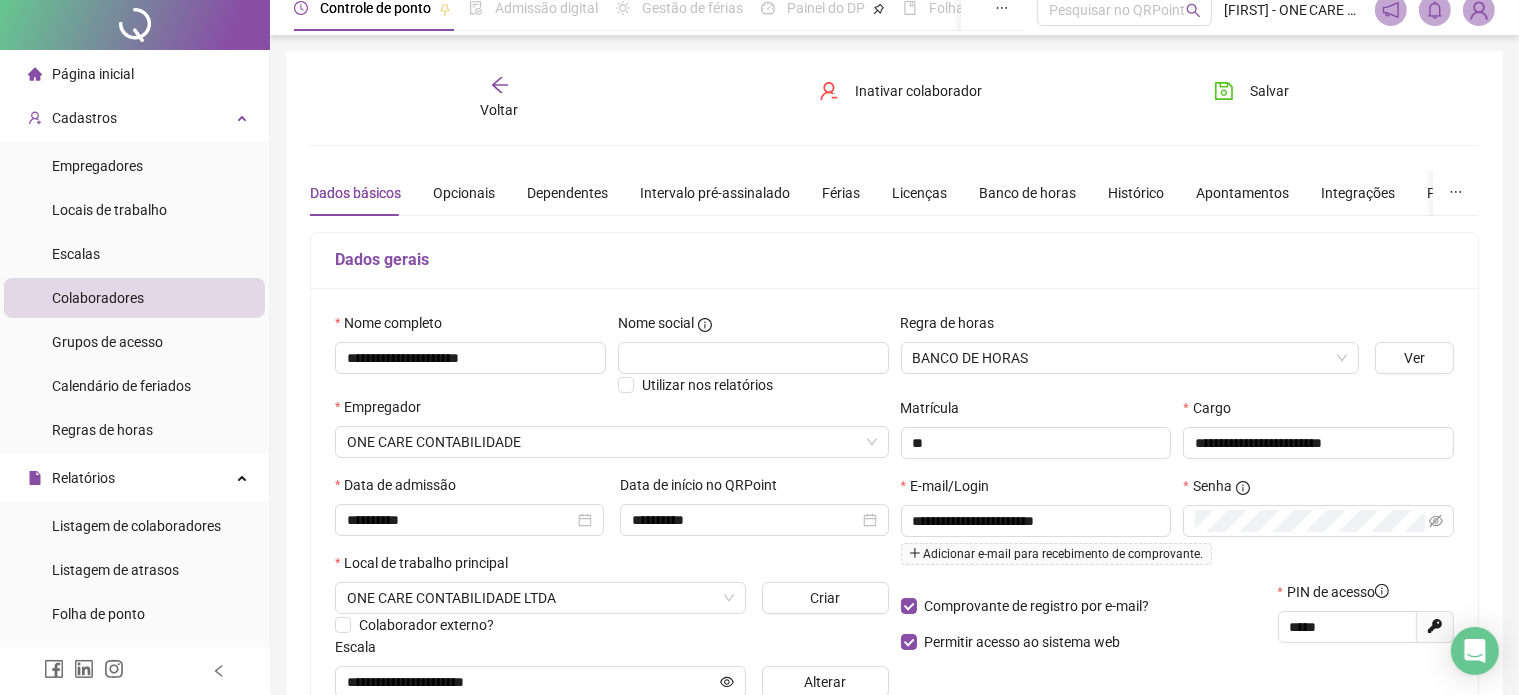 scroll, scrollTop: 0, scrollLeft: 0, axis: both 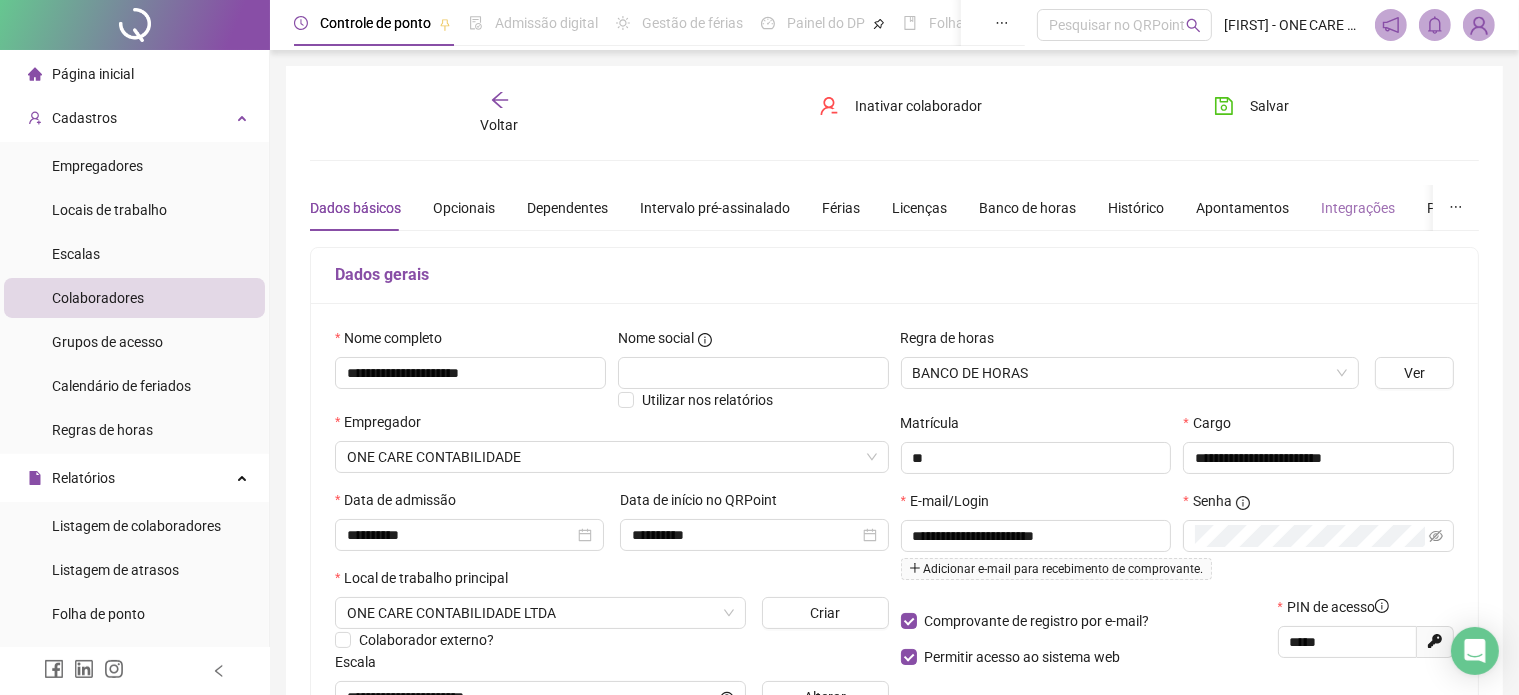 drag, startPoint x: 1295, startPoint y: 208, endPoint x: 1313, endPoint y: 211, distance: 18.248287 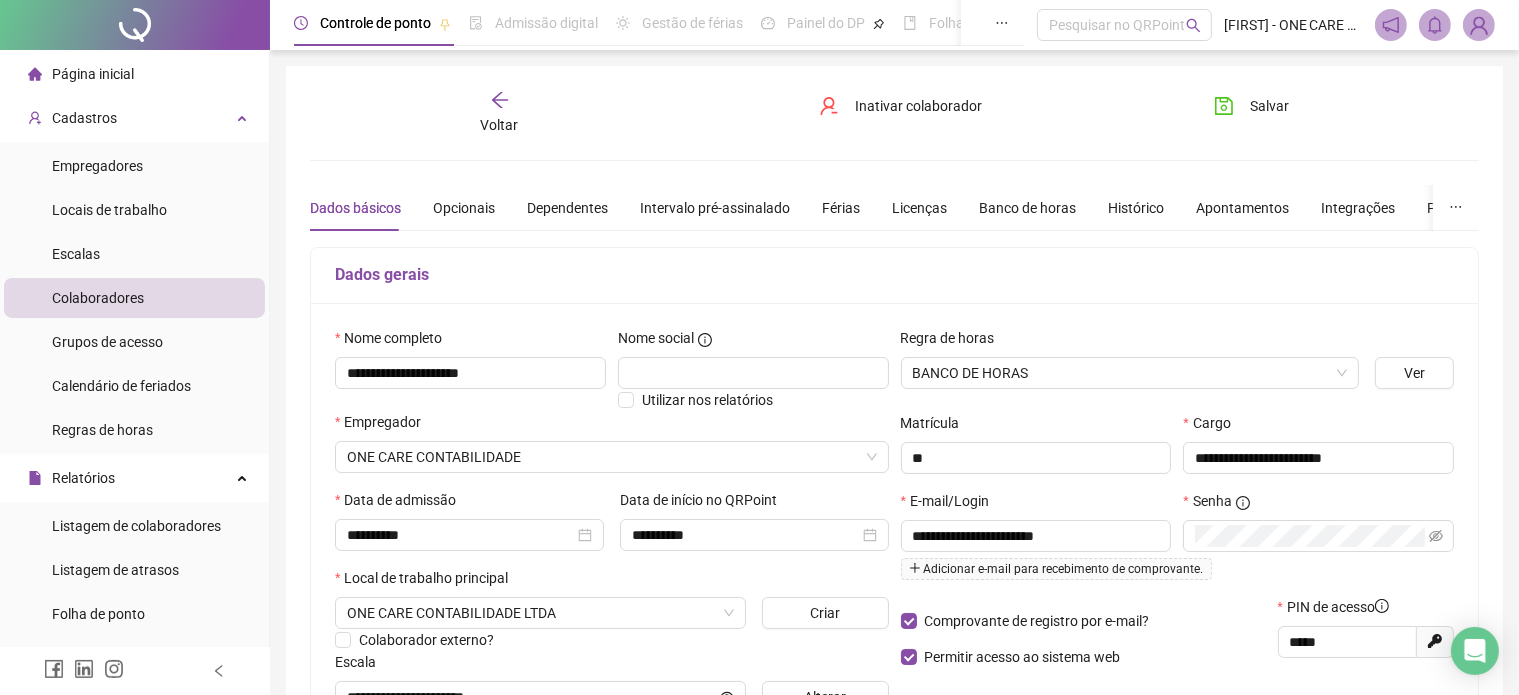 click on "Dados básicos Opcionais Dependentes Intervalo pré-assinalado Férias Licenças Banco de horas Histórico Apontamentos Integrações Preferências" at bounding box center (907, 208) 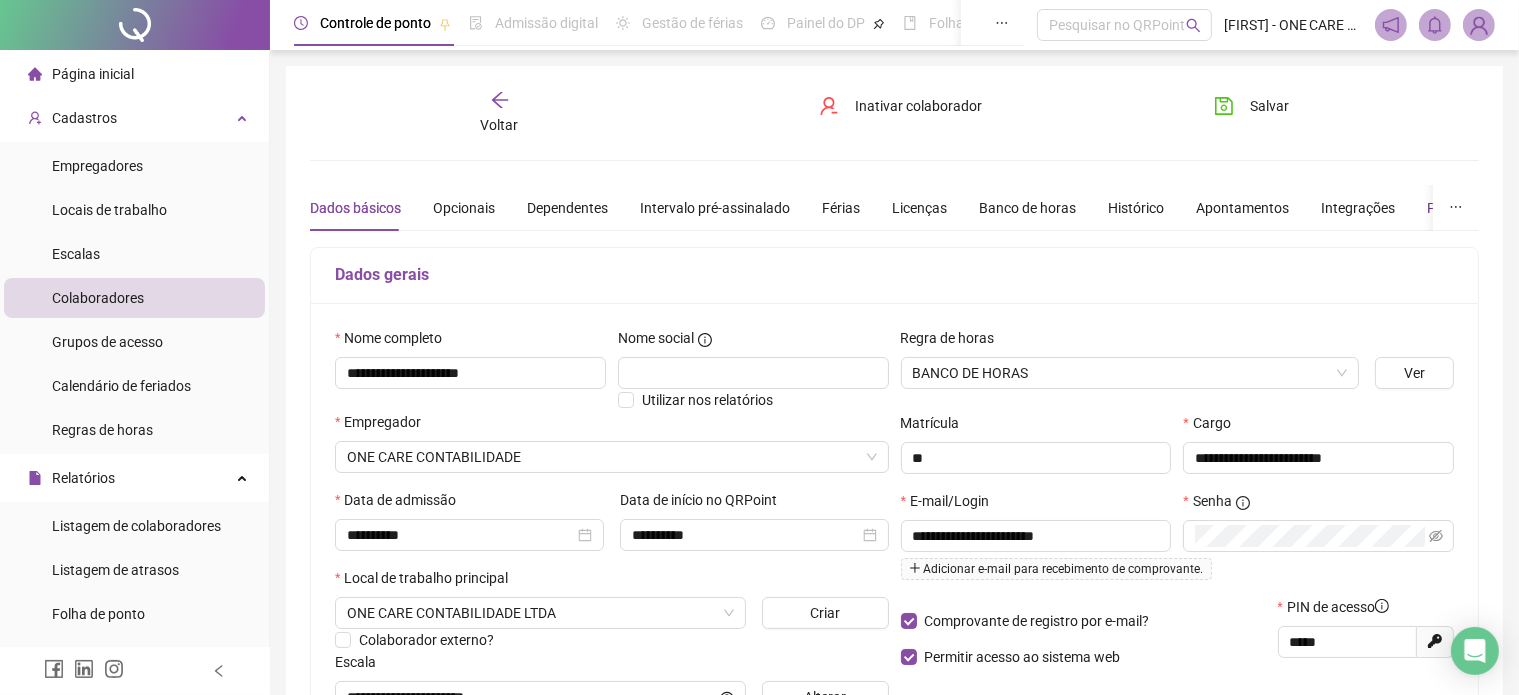 click on "Preferências" at bounding box center [1466, 208] 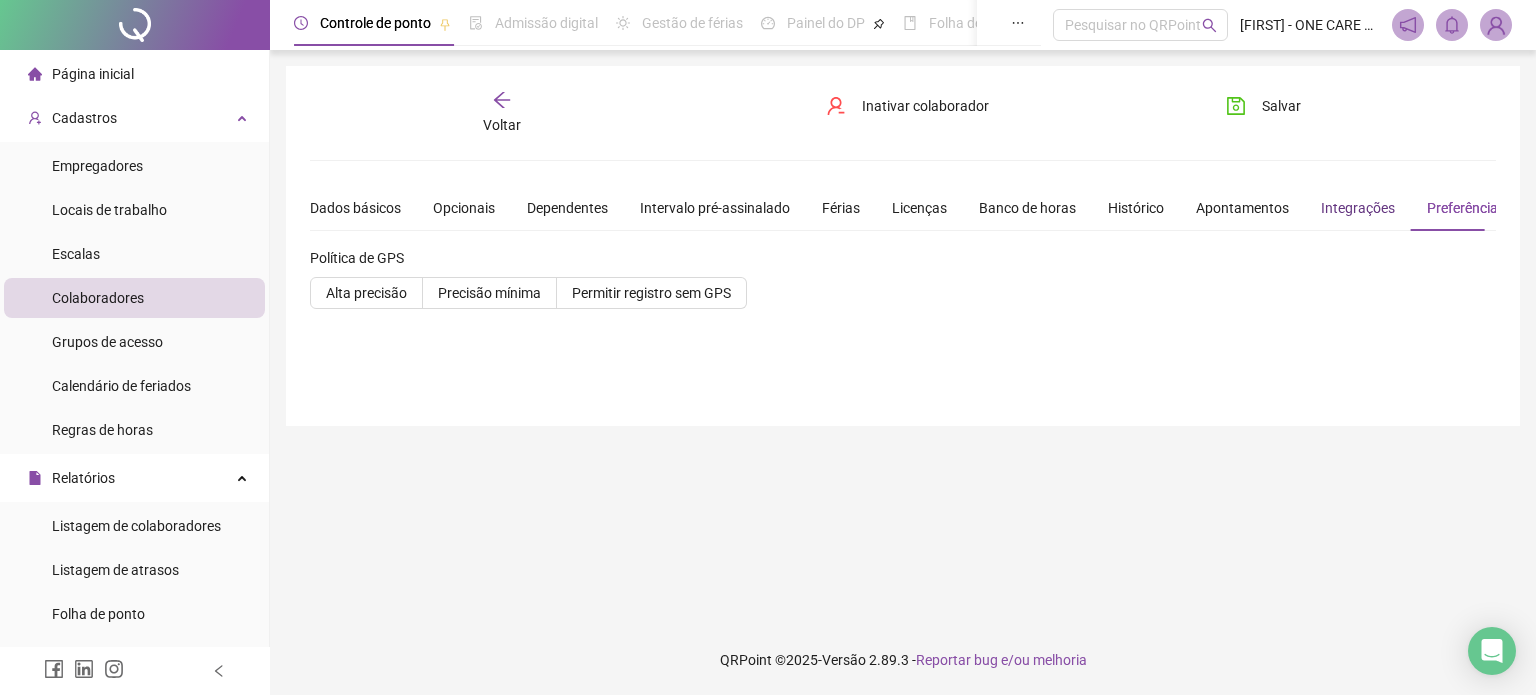 click on "Integrações" at bounding box center (1358, 208) 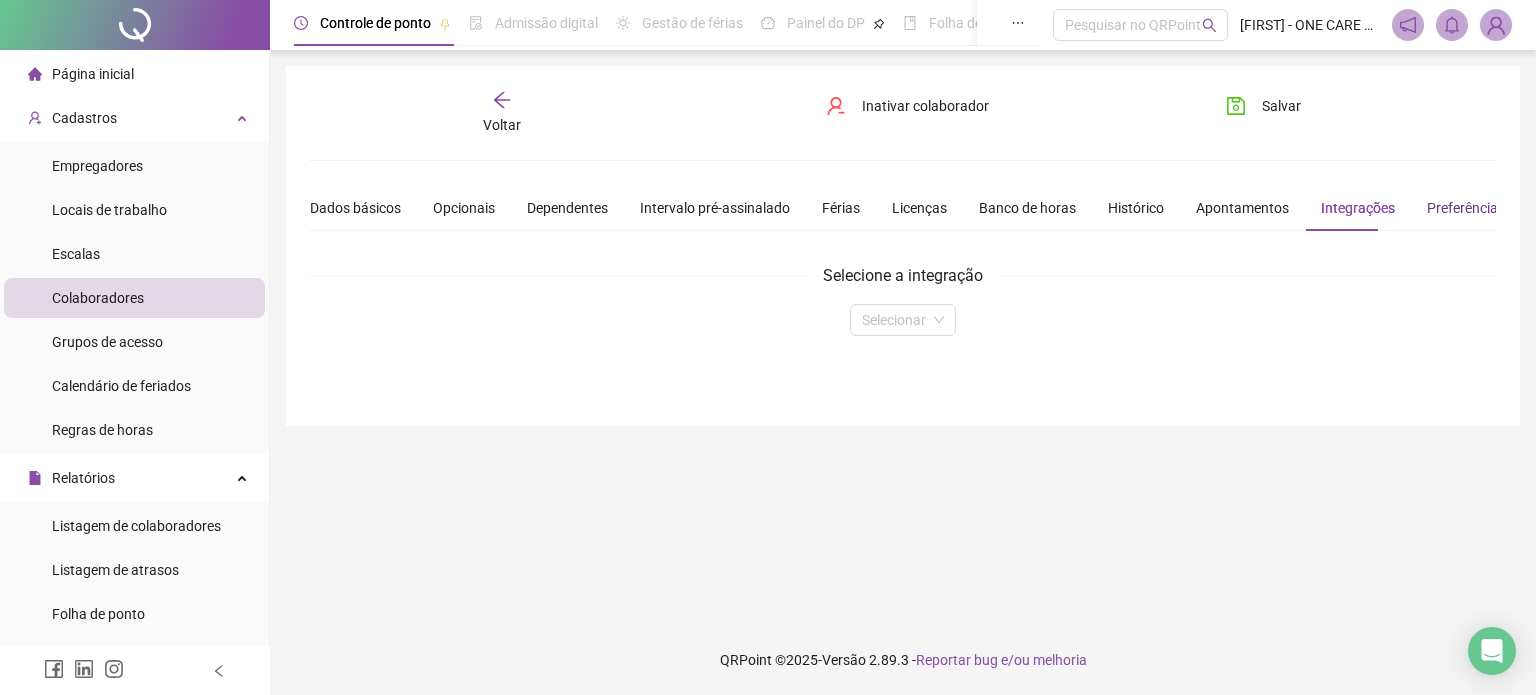 drag, startPoint x: 1437, startPoint y: 195, endPoint x: 1304, endPoint y: 223, distance: 135.91542 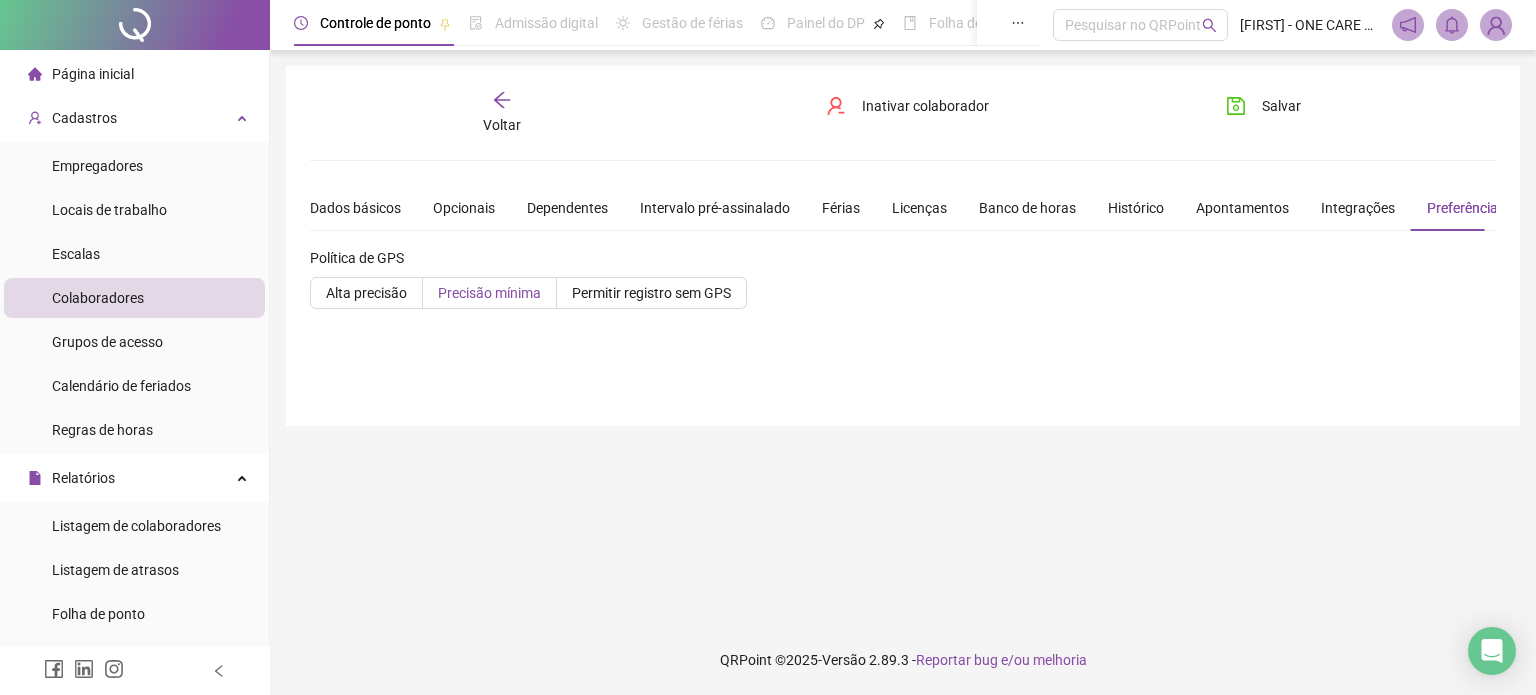 drag, startPoint x: 369, startPoint y: 297, endPoint x: 441, endPoint y: 296, distance: 72.00694 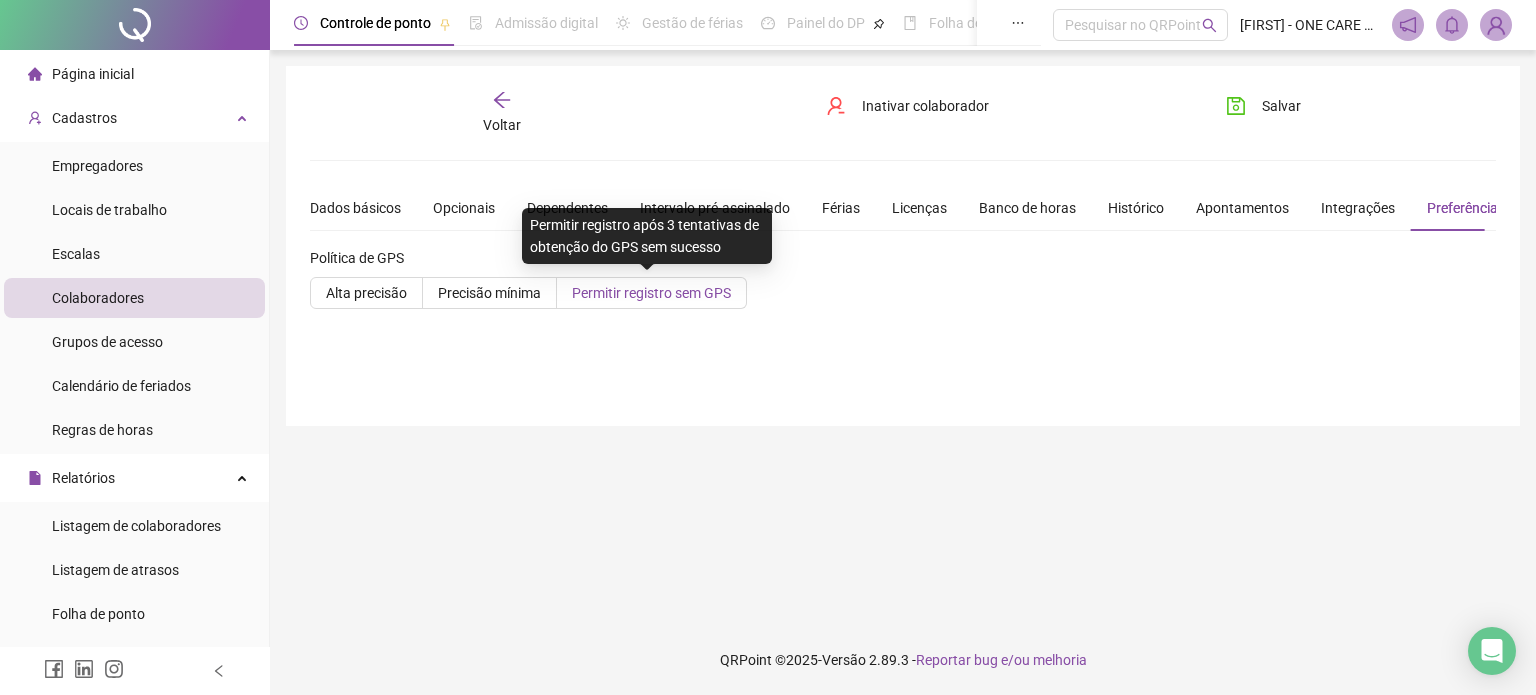 click on "Permitir registro sem GPS" at bounding box center (651, 293) 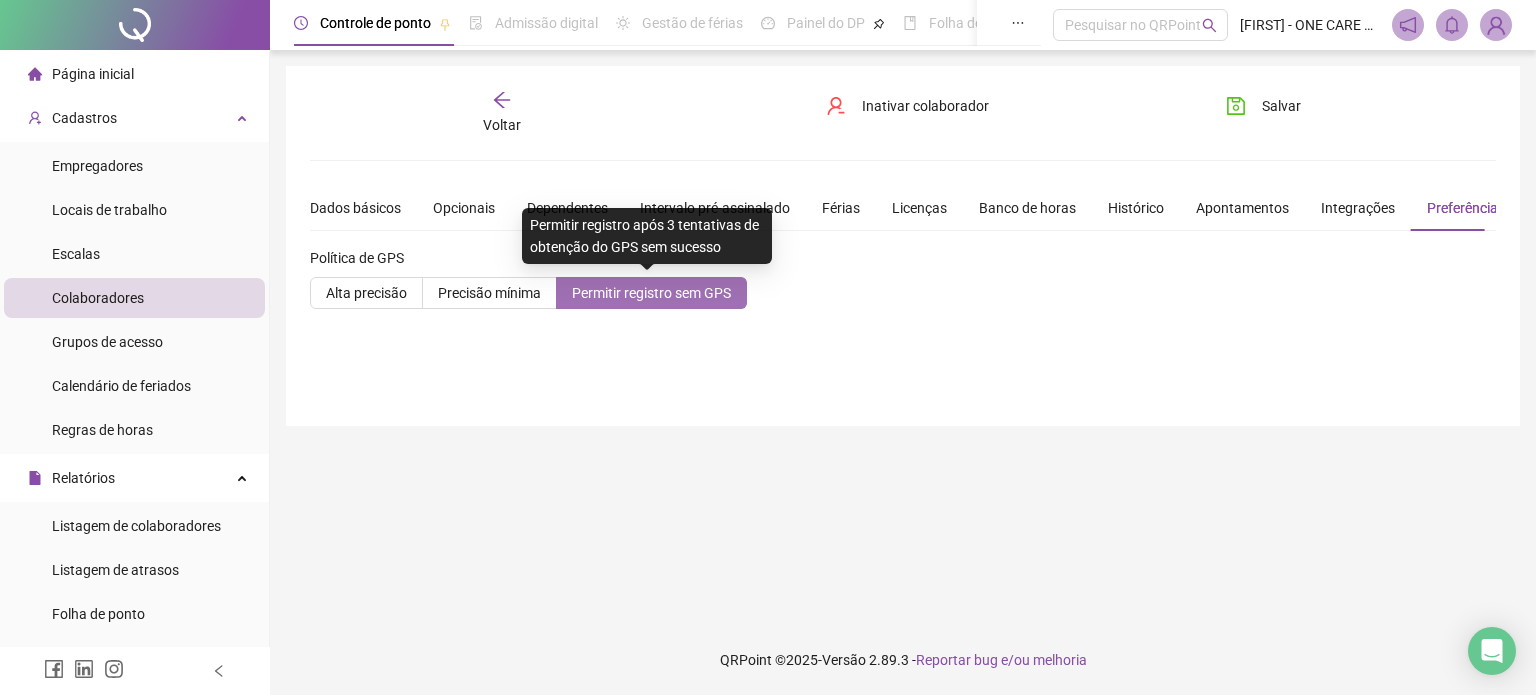 drag, startPoint x: 663, startPoint y: 290, endPoint x: 580, endPoint y: 299, distance: 83.48653 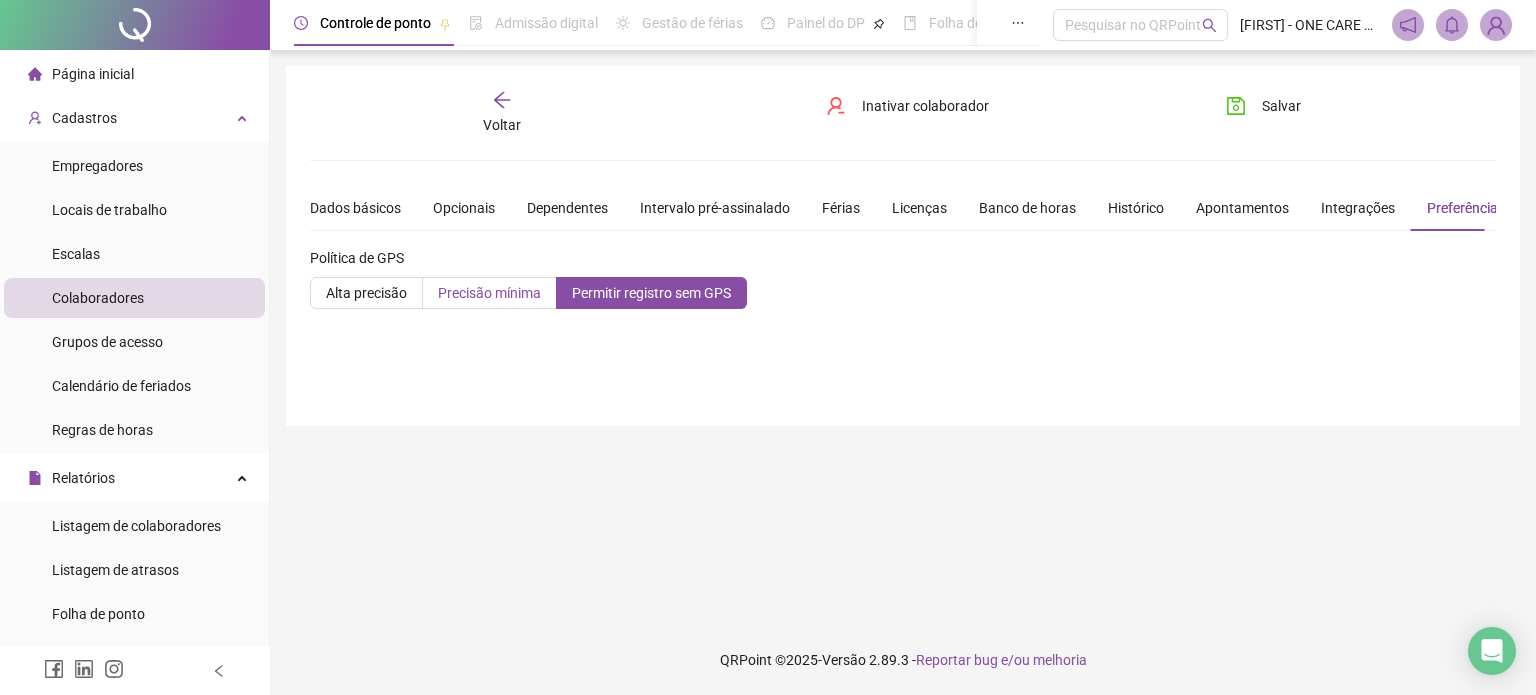 drag, startPoint x: 392, startPoint y: 291, endPoint x: 506, endPoint y: 291, distance: 114 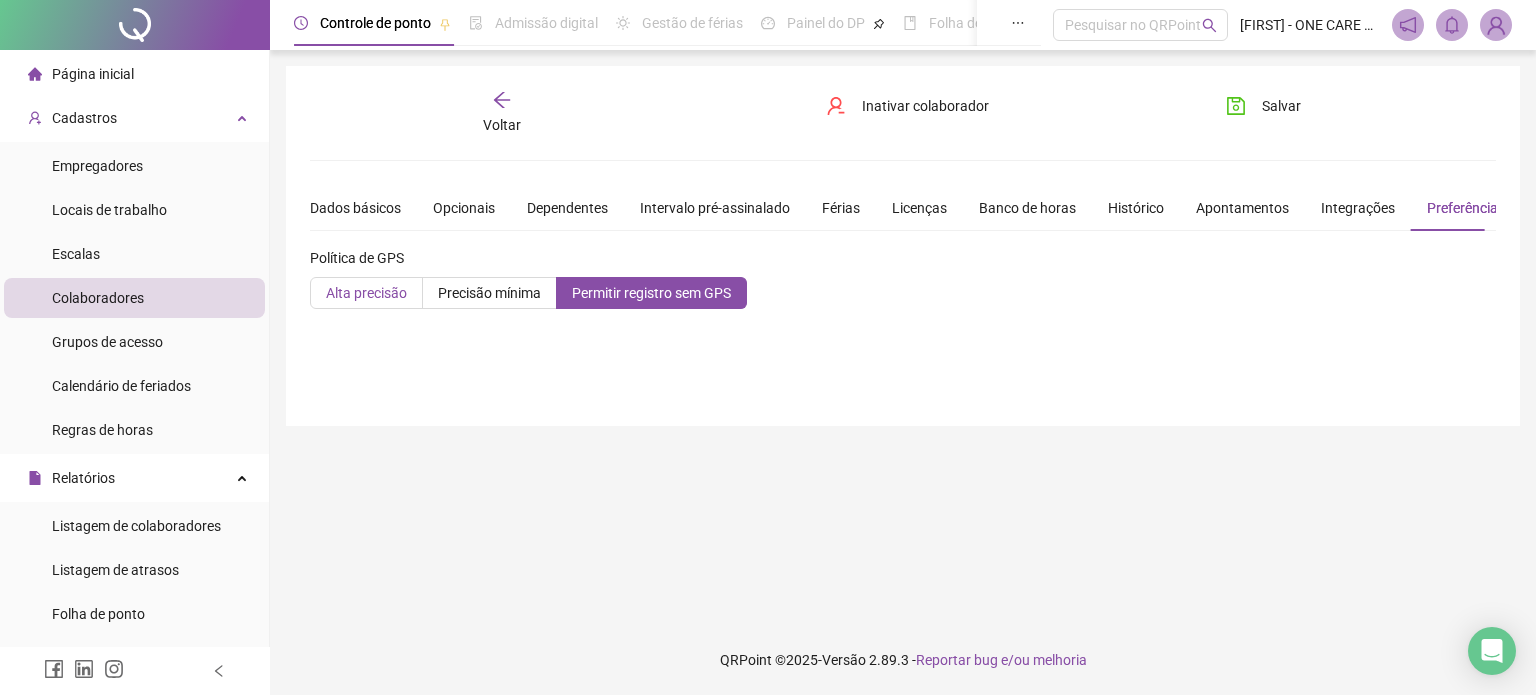 click on "Alta precisão" at bounding box center [366, 293] 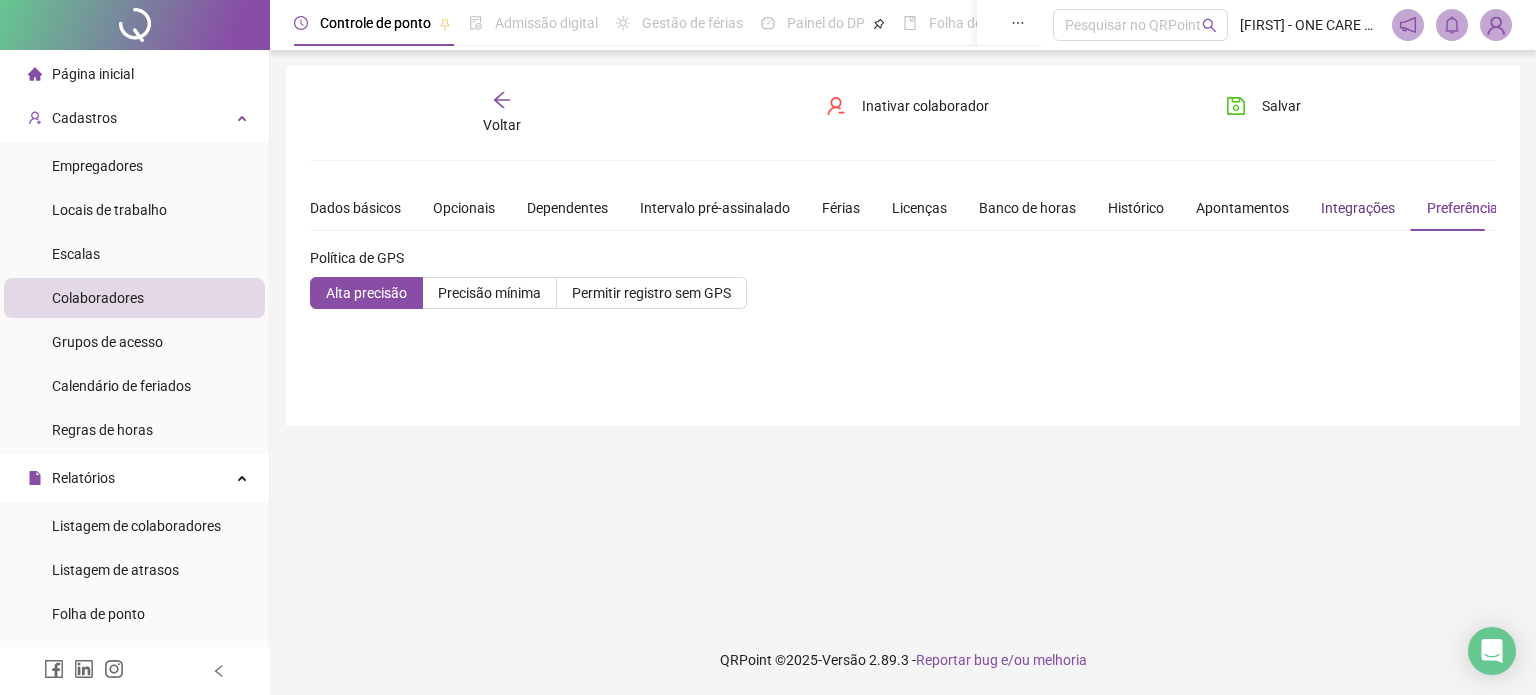 drag, startPoint x: 1327, startPoint y: 211, endPoint x: 1044, endPoint y: 256, distance: 286.55542 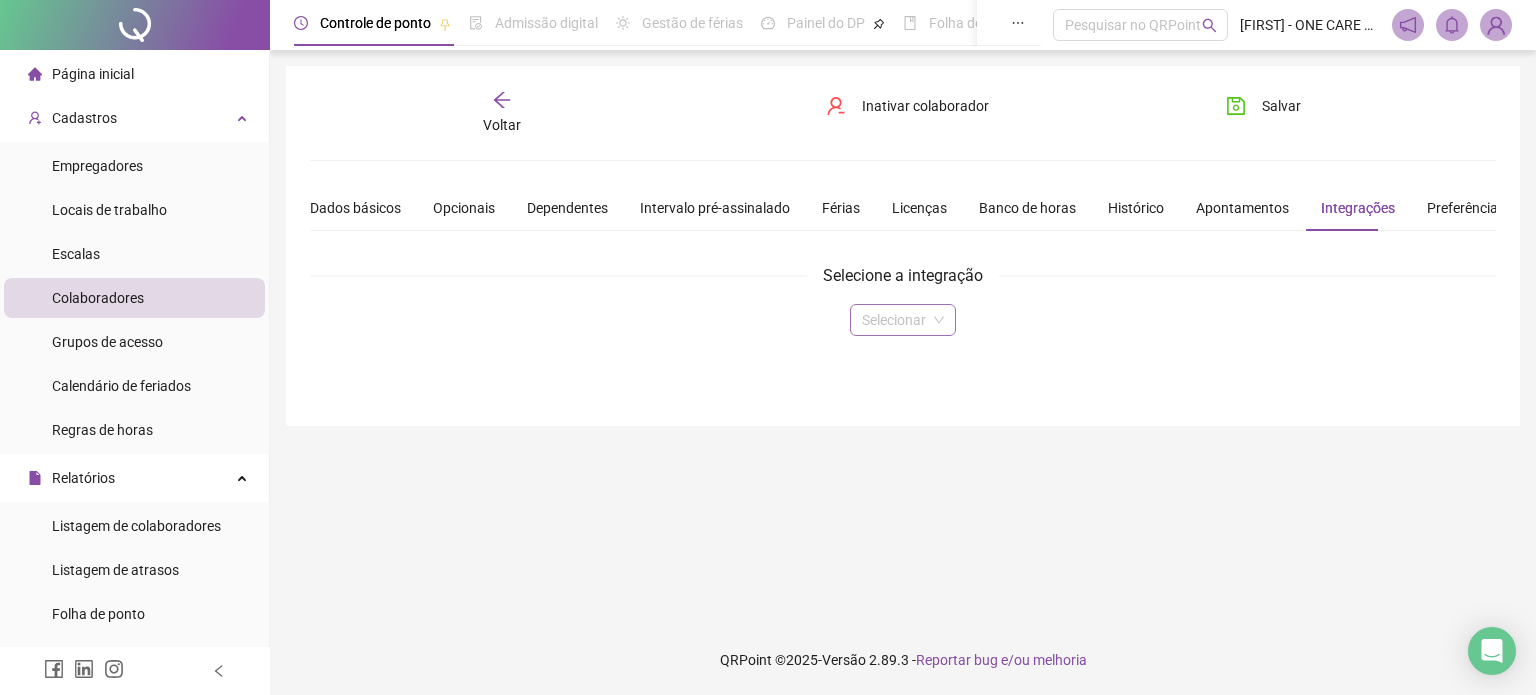 click at bounding box center [894, 320] 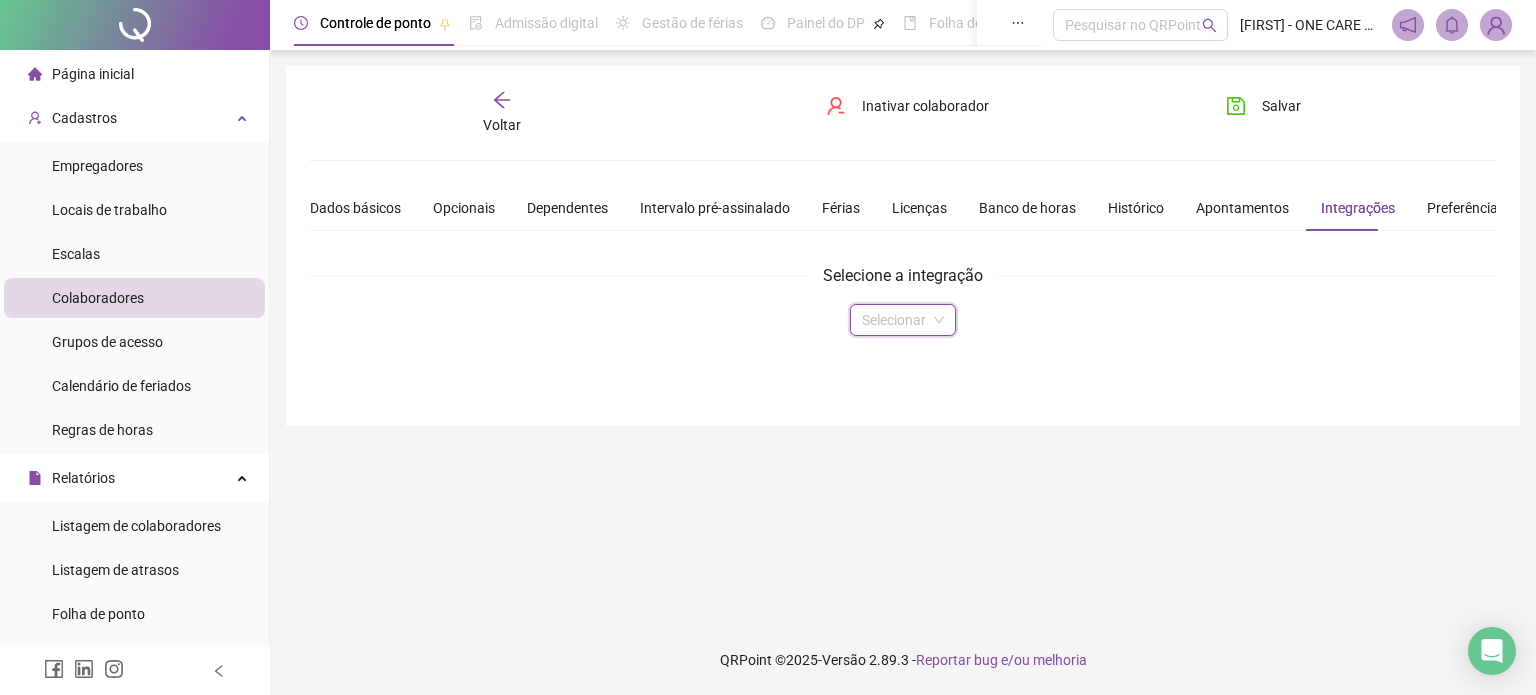 drag, startPoint x: 908, startPoint y: 308, endPoint x: 1088, endPoint y: 272, distance: 183.5647 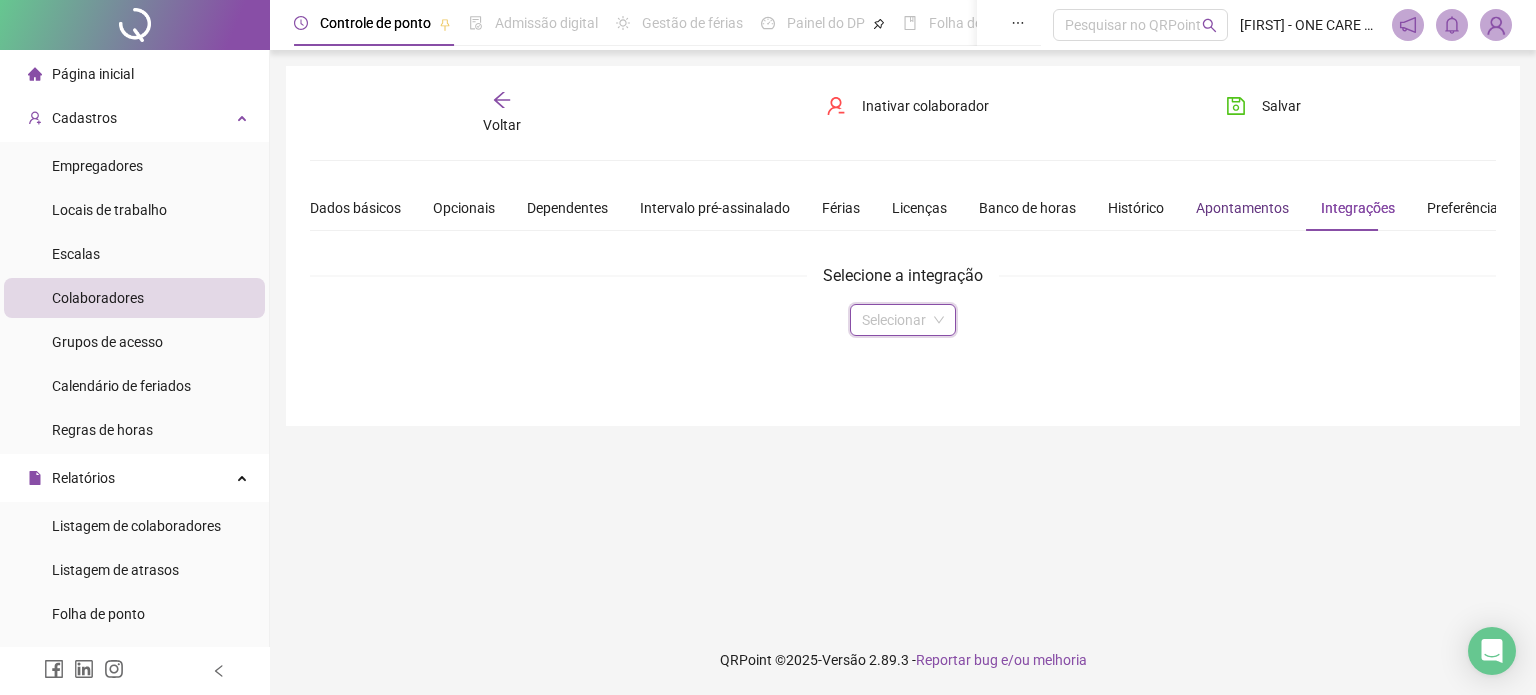 drag, startPoint x: 1266, startPoint y: 204, endPoint x: 1137, endPoint y: 236, distance: 132.90974 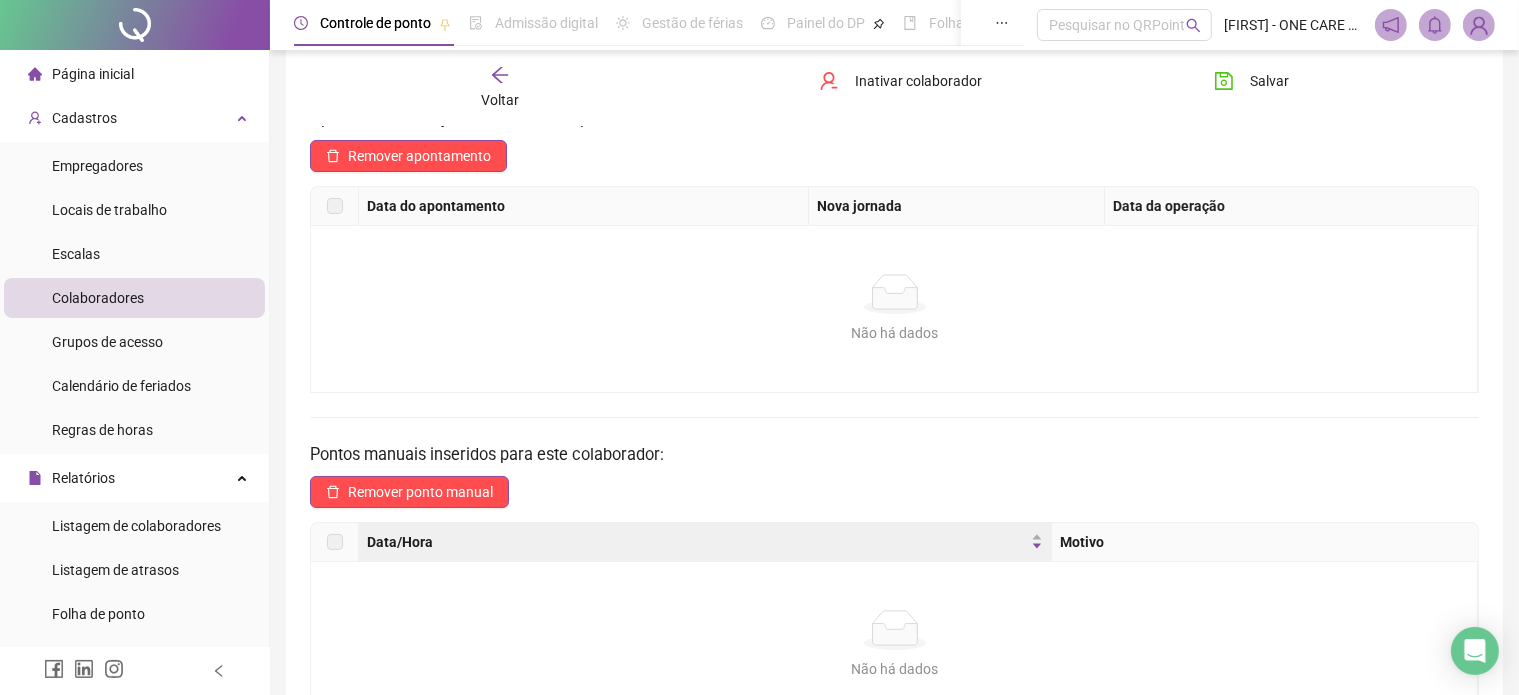 scroll, scrollTop: 0, scrollLeft: 0, axis: both 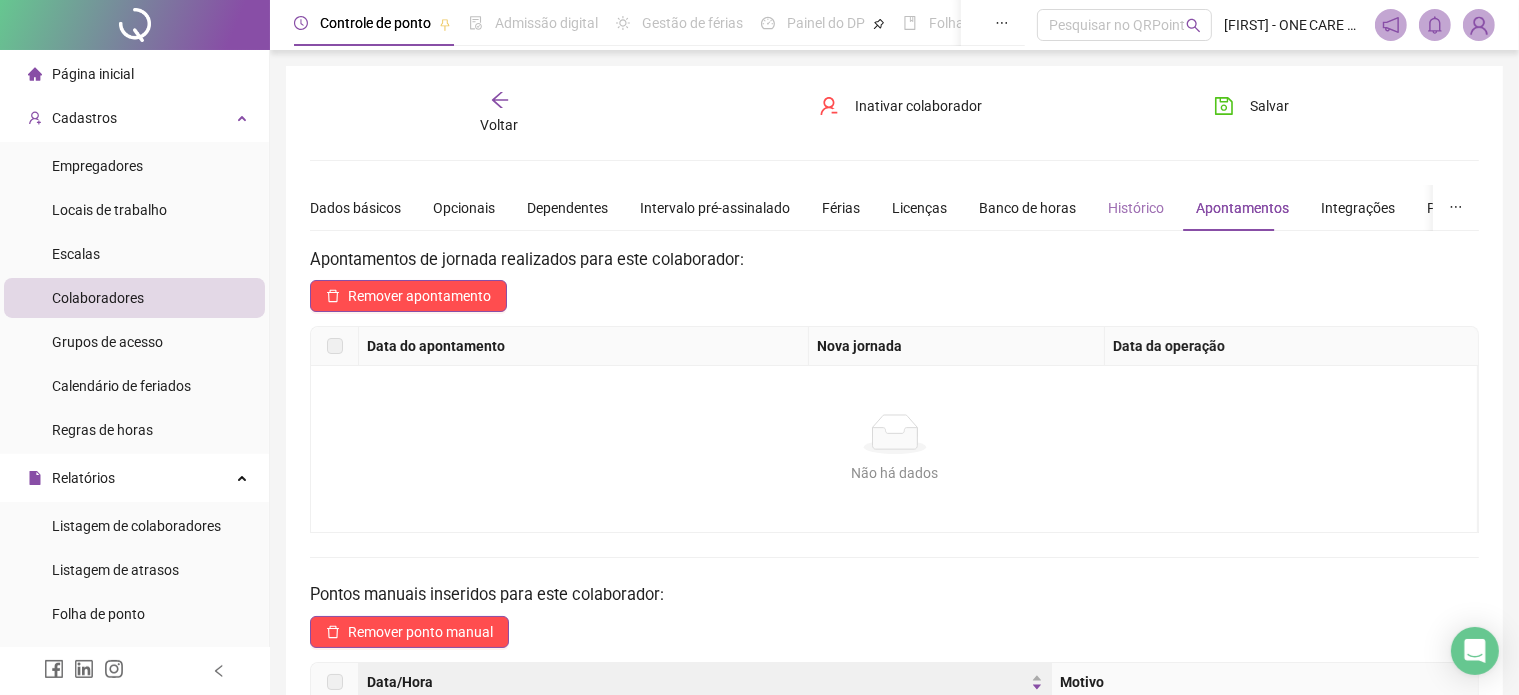 click on "Histórico" at bounding box center (1136, 208) 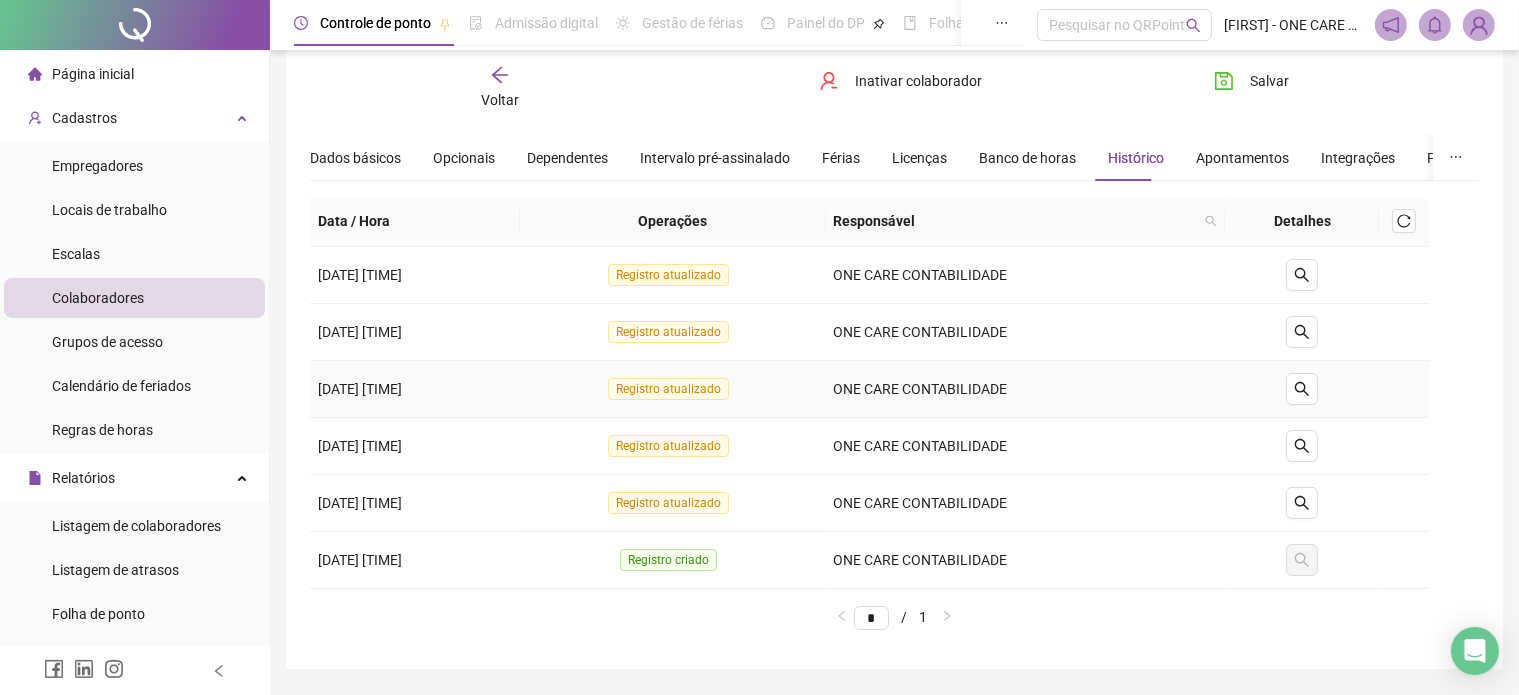 scroll, scrollTop: 0, scrollLeft: 0, axis: both 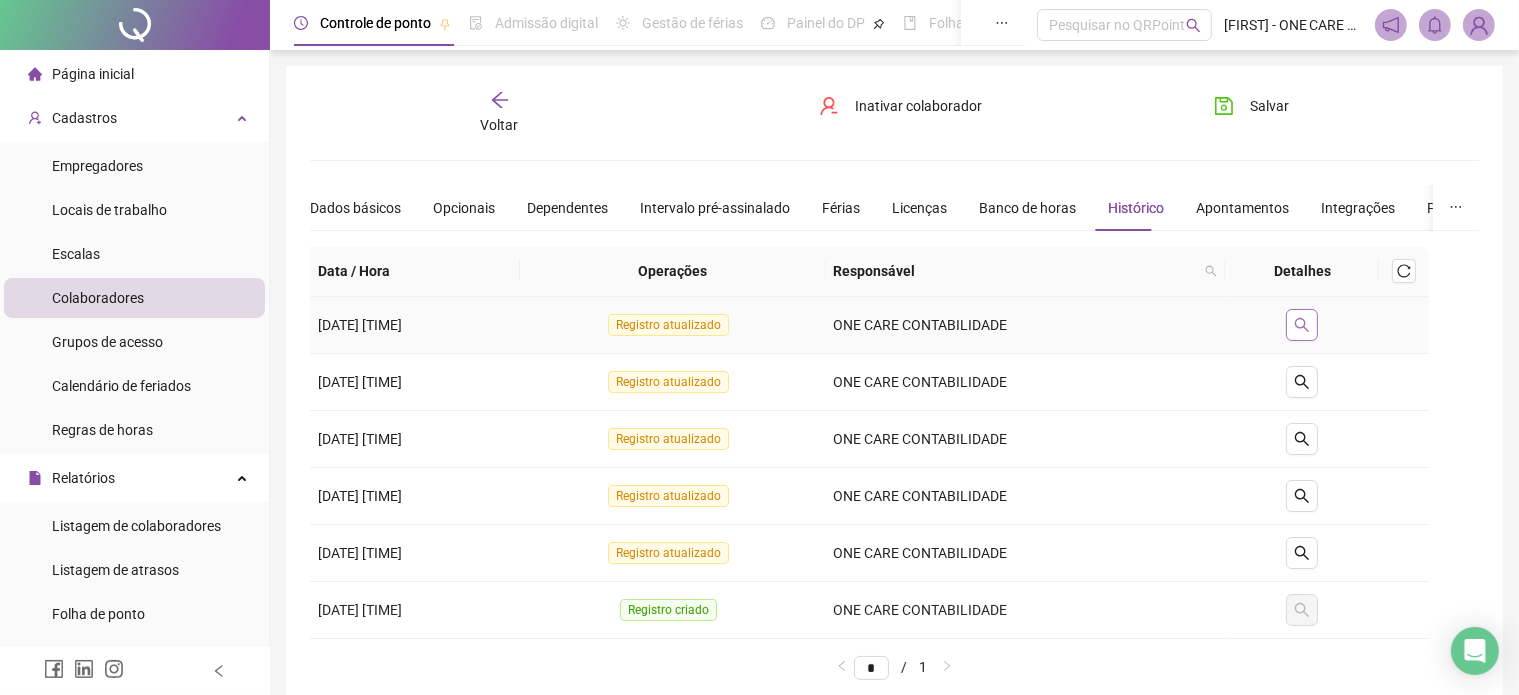 click 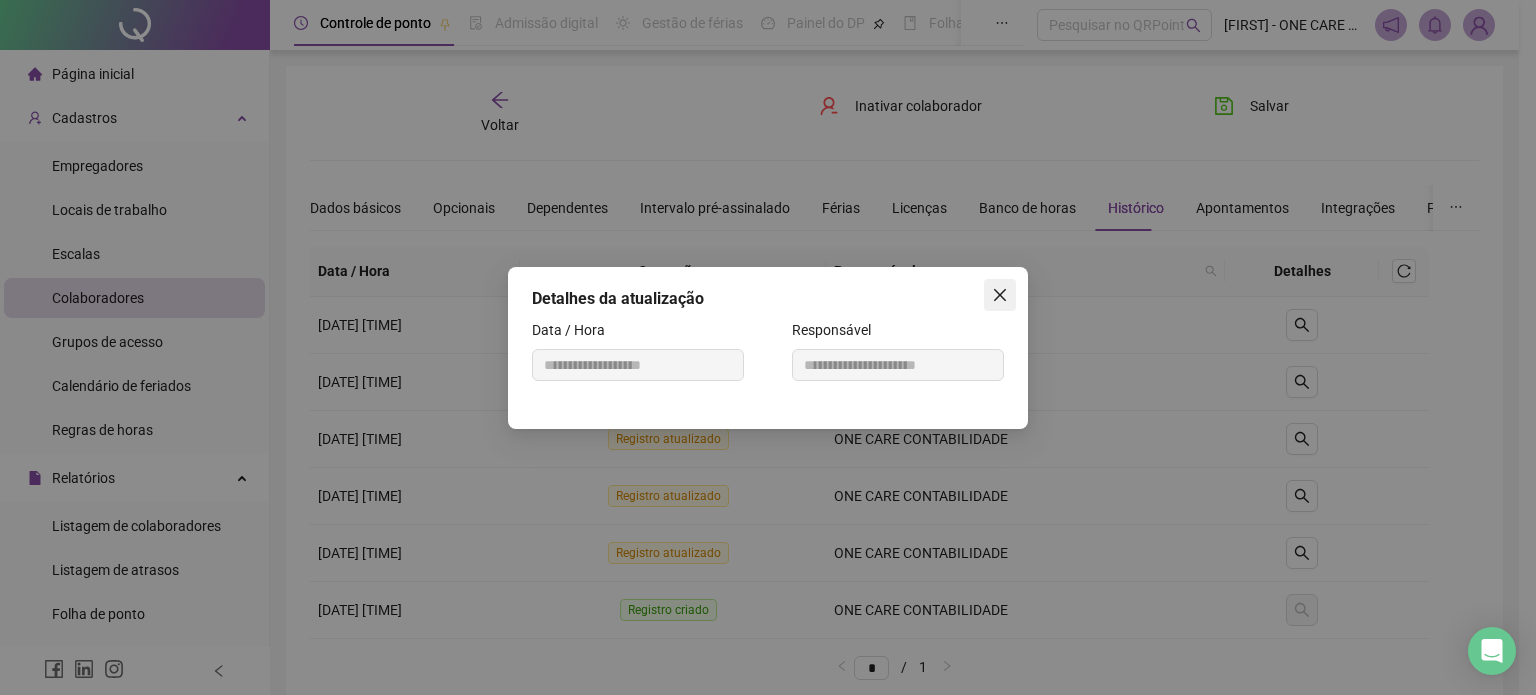 click 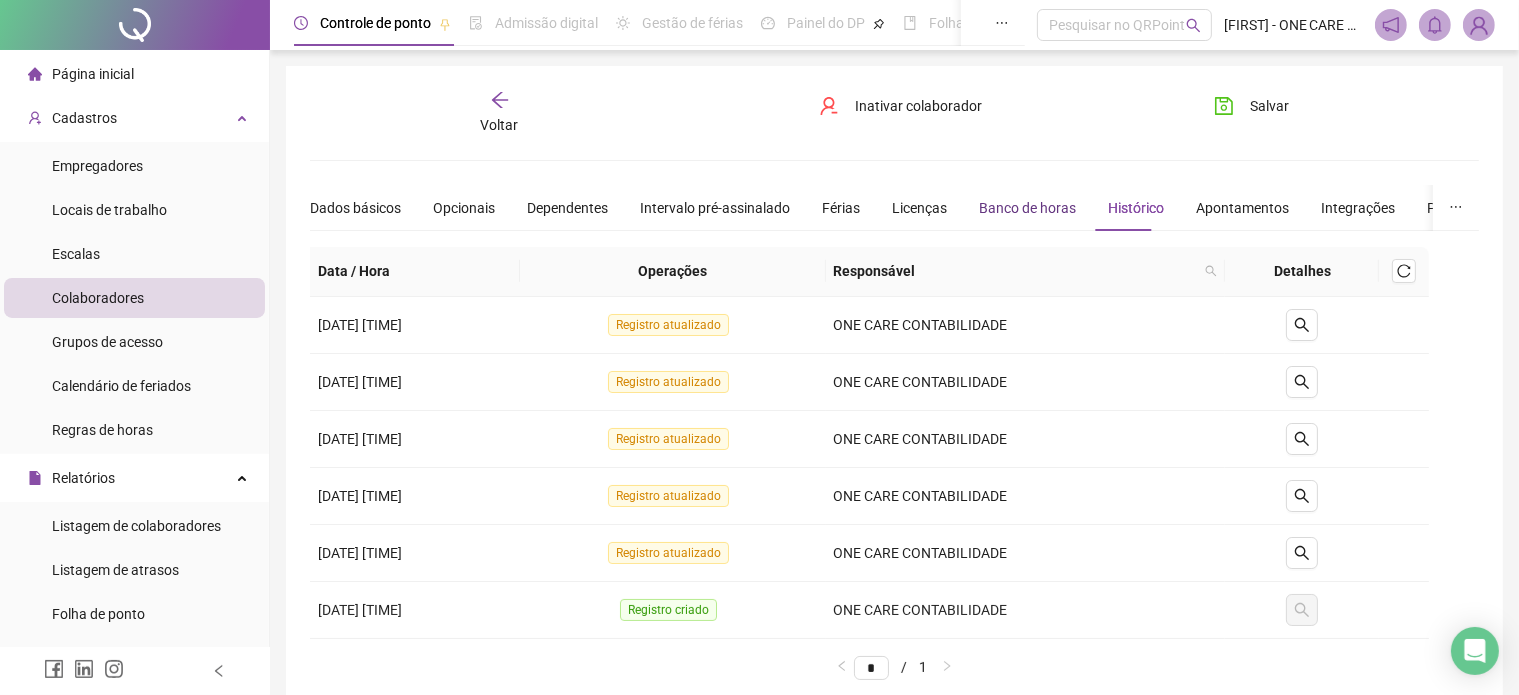 click on "Banco de horas" at bounding box center [1027, 208] 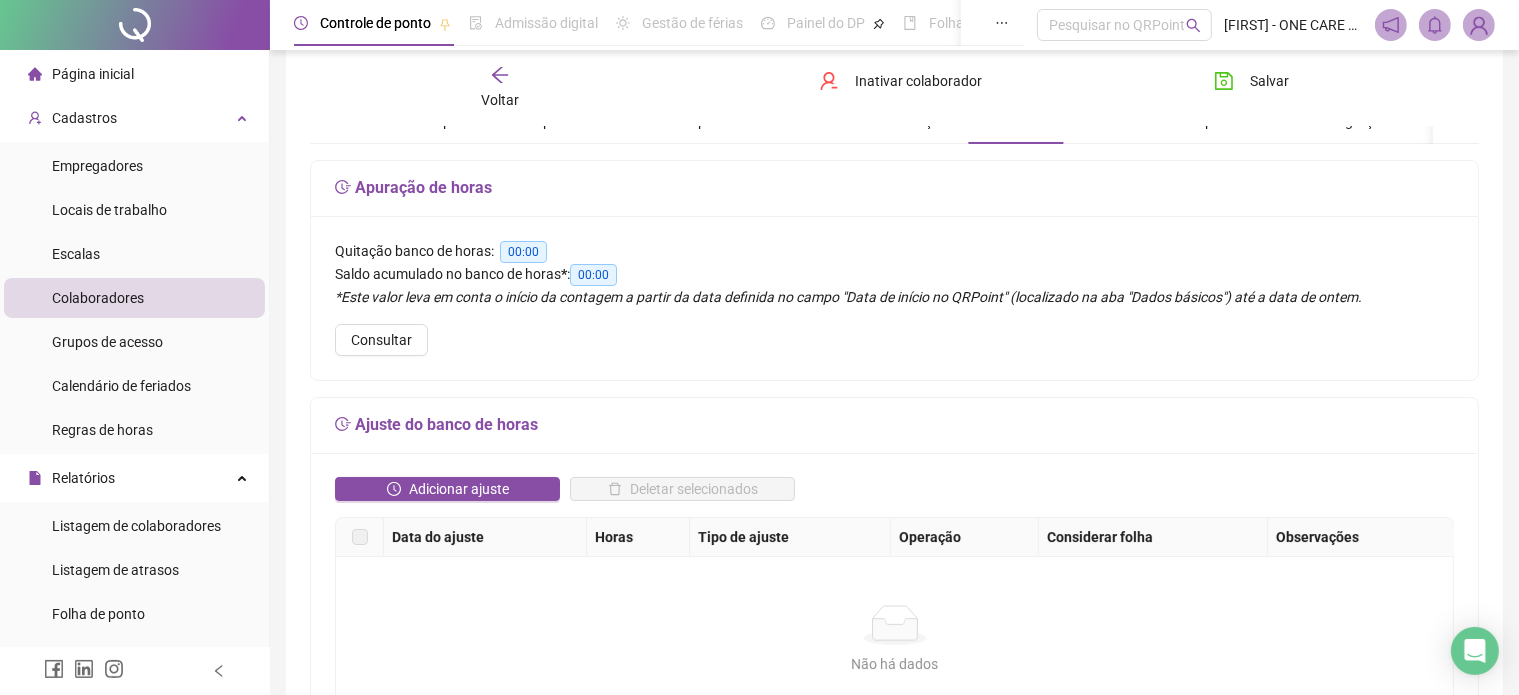 scroll, scrollTop: 0, scrollLeft: 0, axis: both 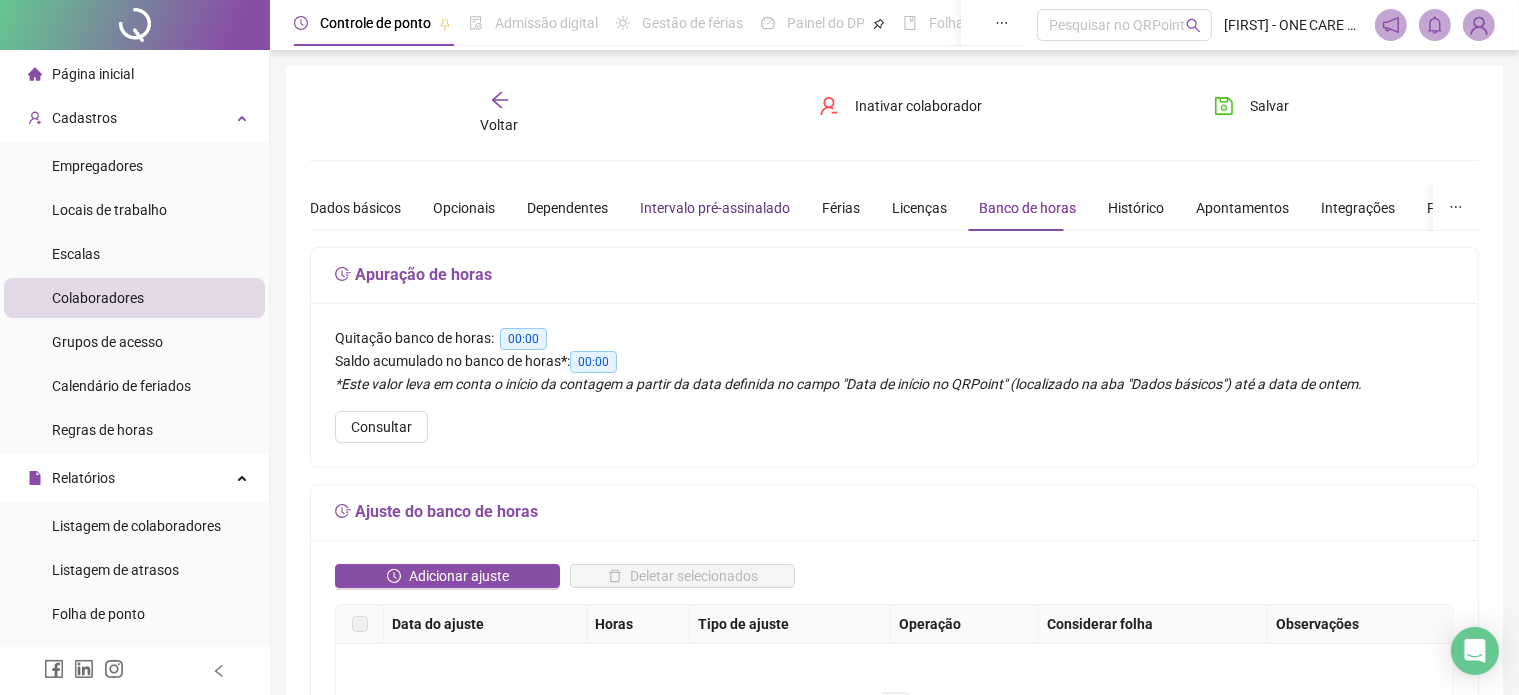 drag, startPoint x: 698, startPoint y: 204, endPoint x: 617, endPoint y: 218, distance: 82.20097 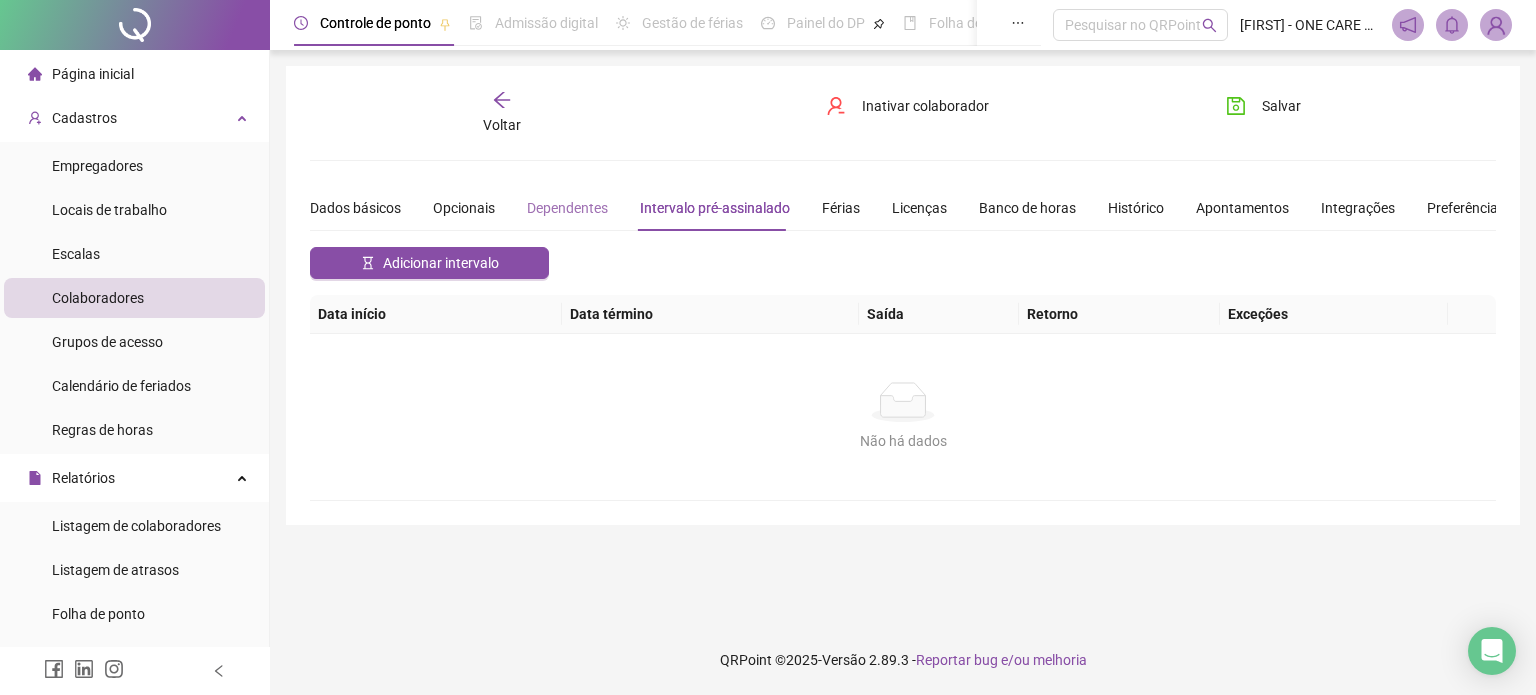 click on "Dependentes" at bounding box center [567, 208] 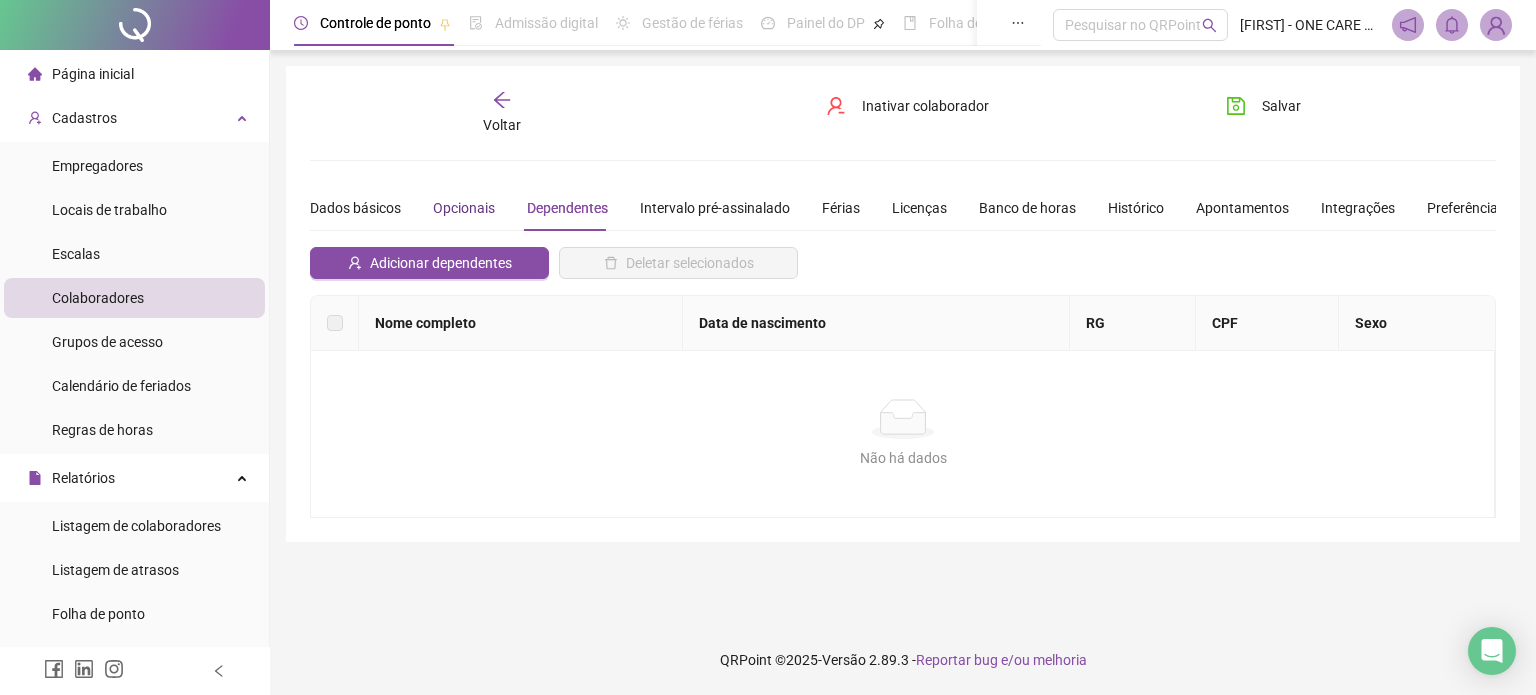 click on "Opcionais" at bounding box center (464, 208) 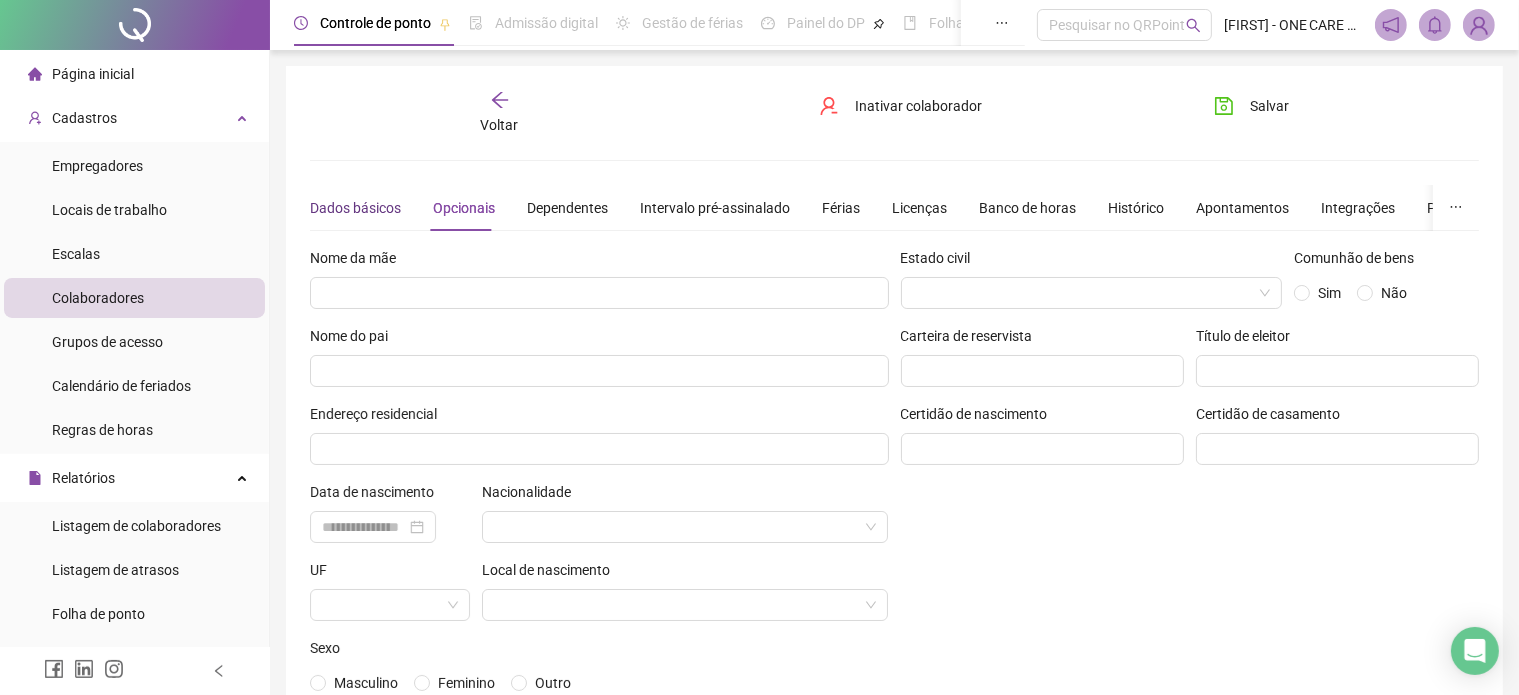 click on "Dados básicos" at bounding box center [355, 208] 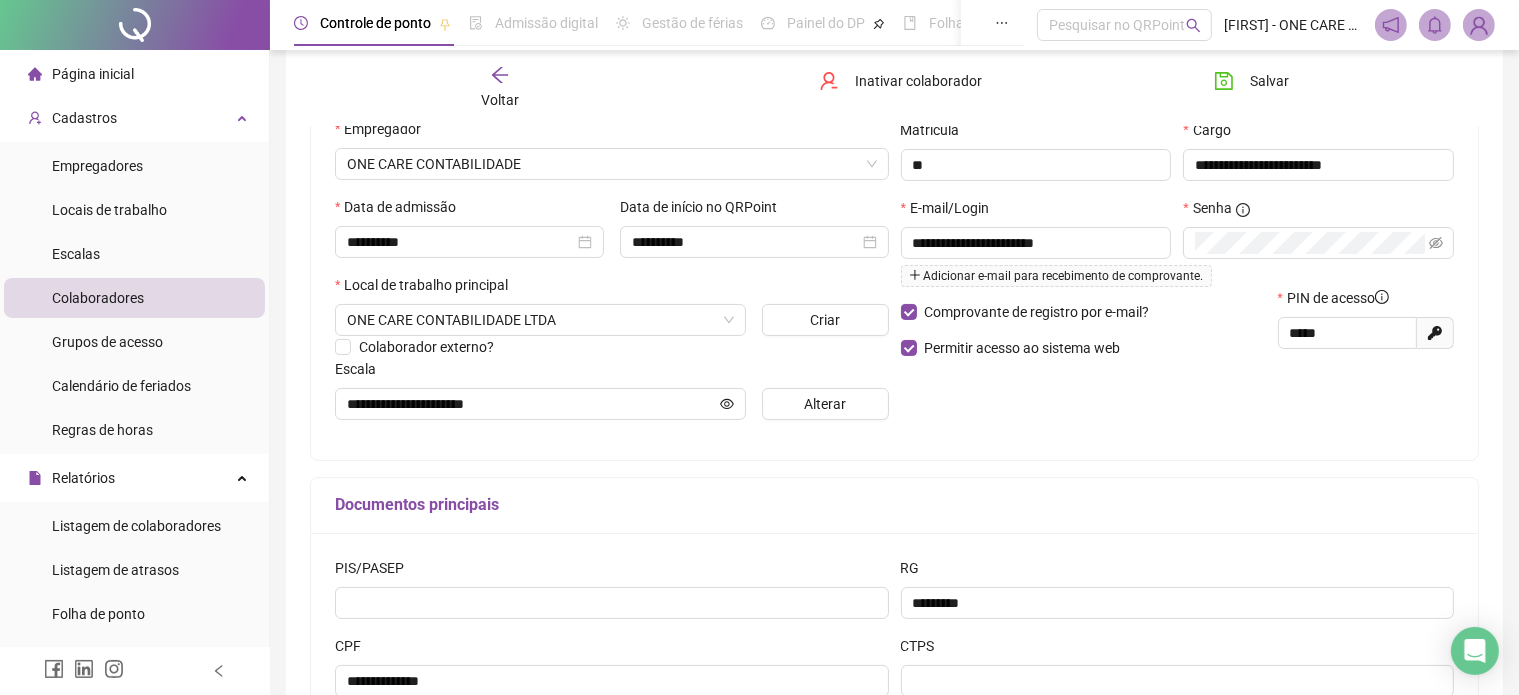 scroll, scrollTop: 300, scrollLeft: 0, axis: vertical 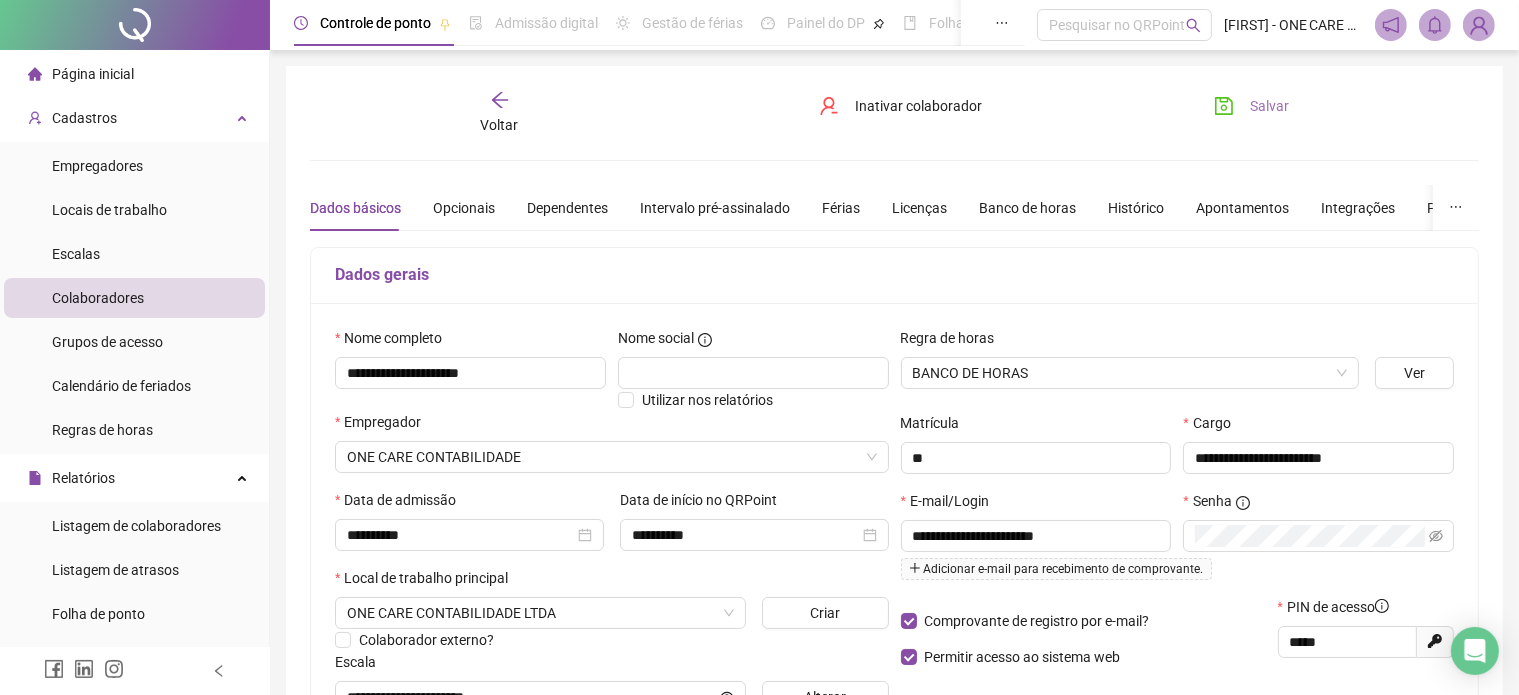 click on "Salvar" at bounding box center [1251, 106] 